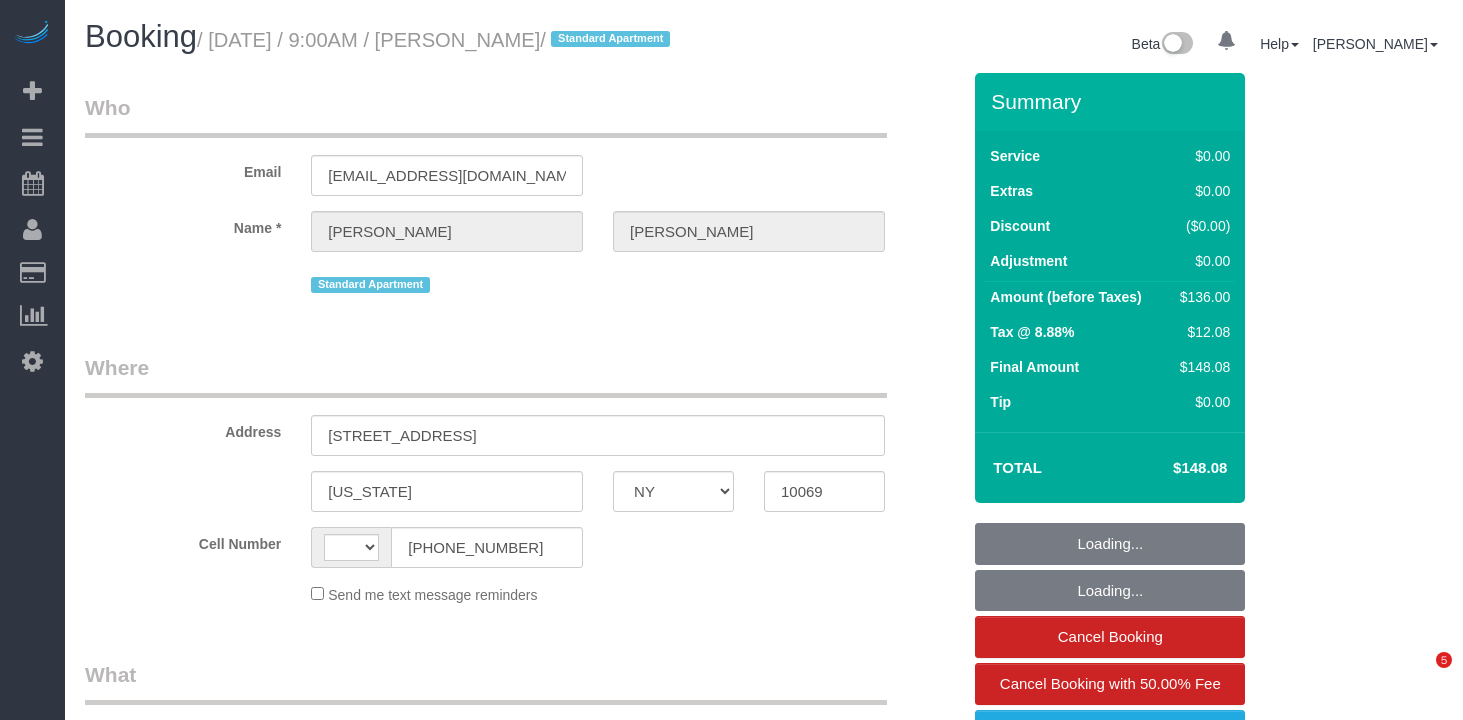 select on "NY" 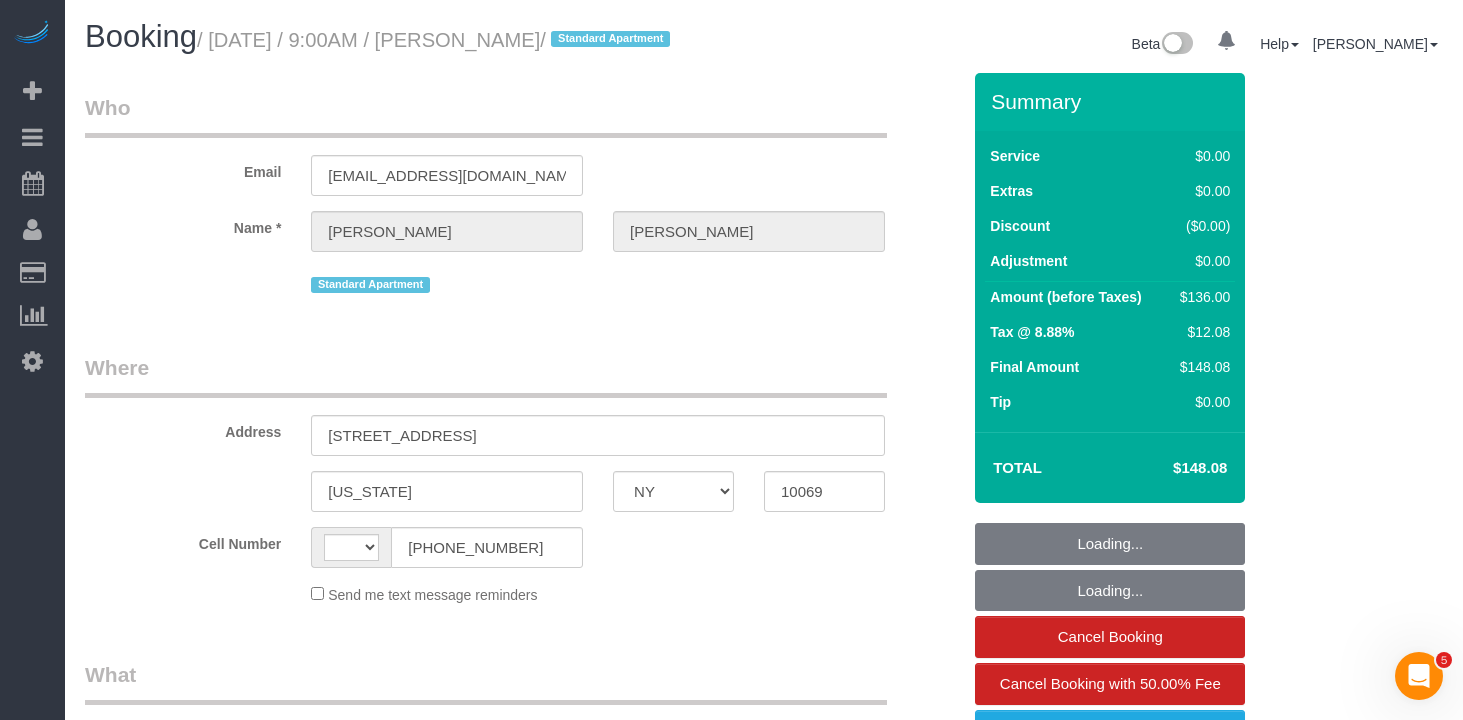 scroll, scrollTop: 0, scrollLeft: 0, axis: both 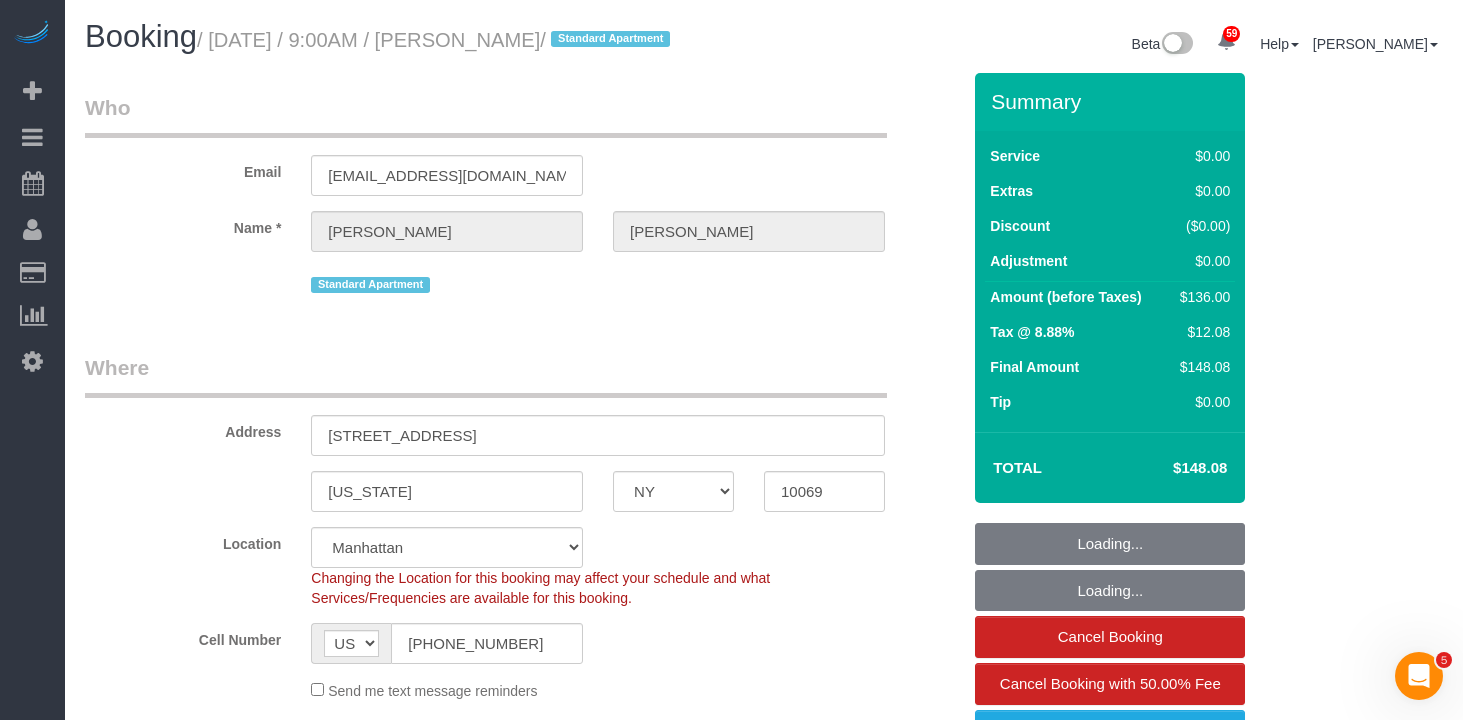 select on "object:1073" 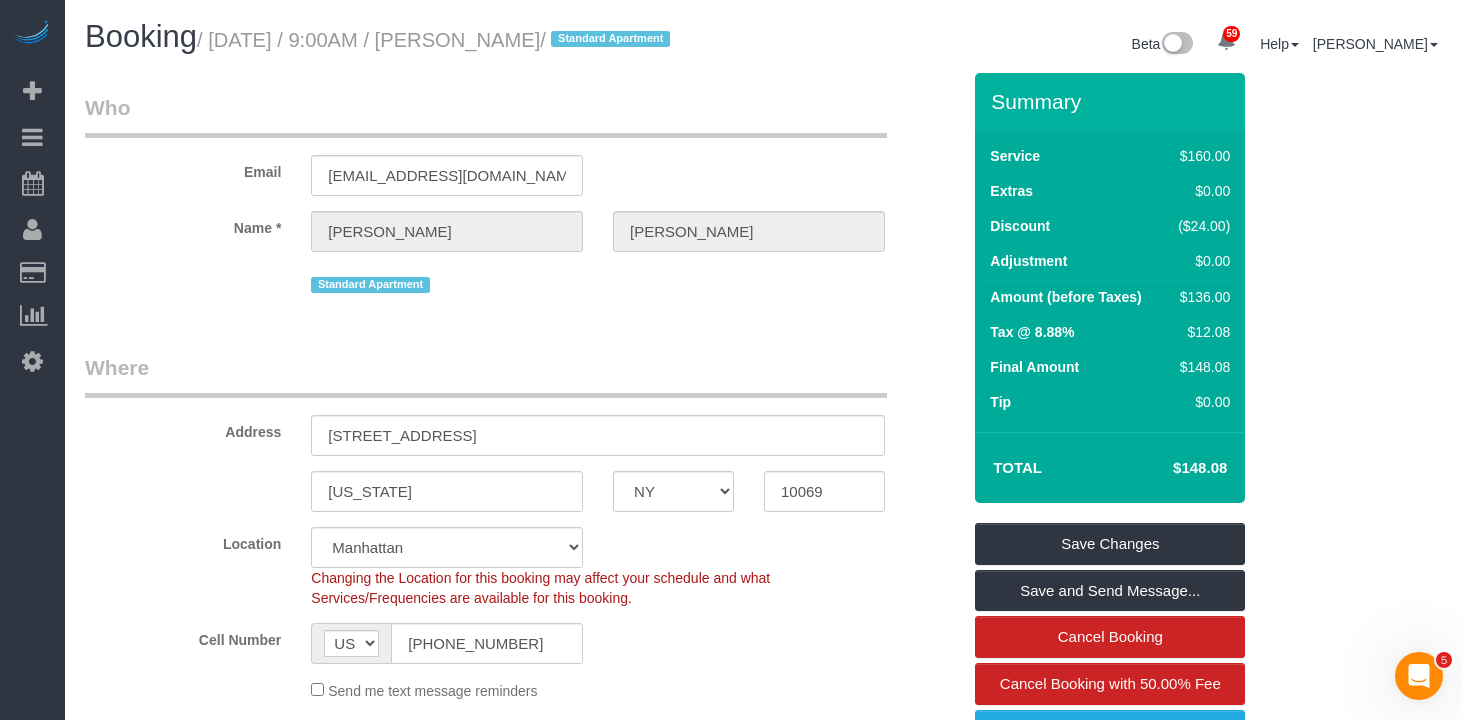 drag, startPoint x: 571, startPoint y: 43, endPoint x: 444, endPoint y: 48, distance: 127.09839 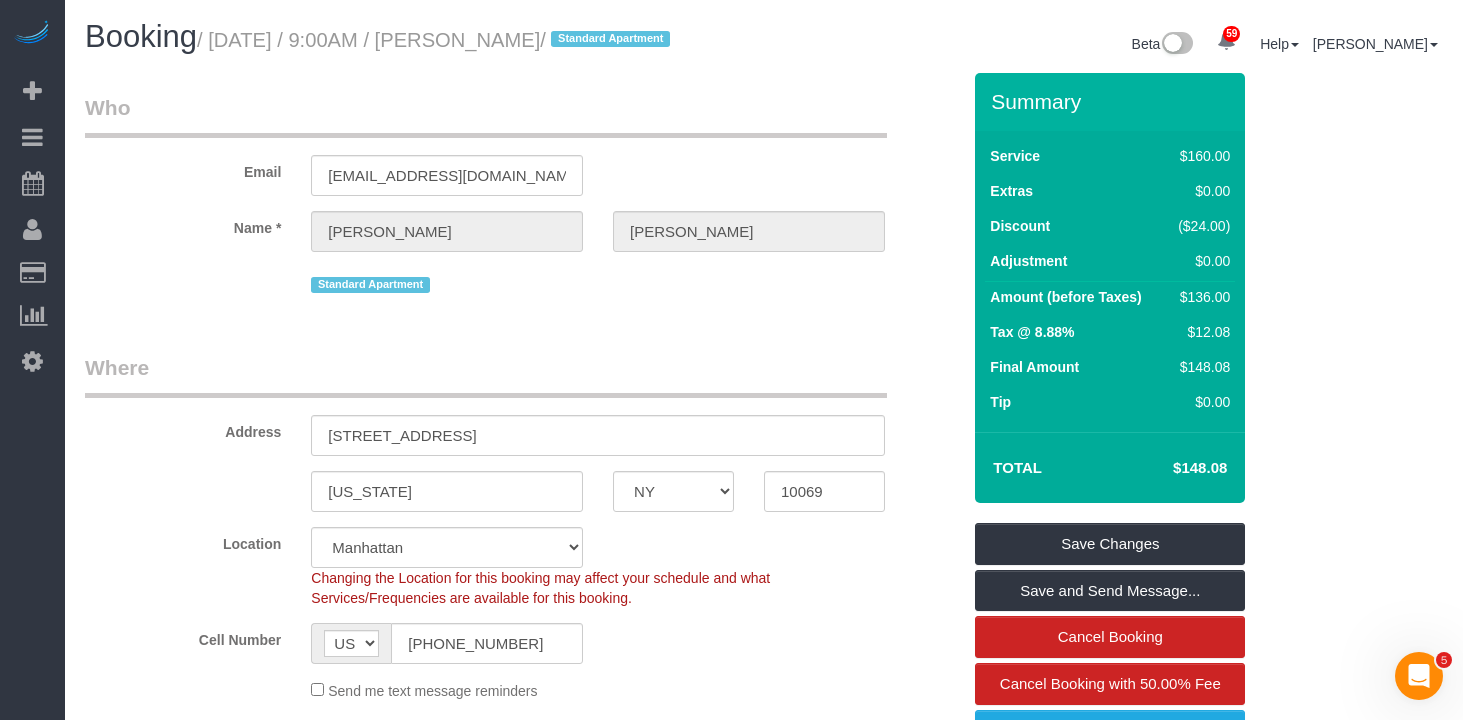 click on "/ July 08, 2025 / 9:00AM / Liz Huizenga
/
Standard Apartment" at bounding box center [436, 40] 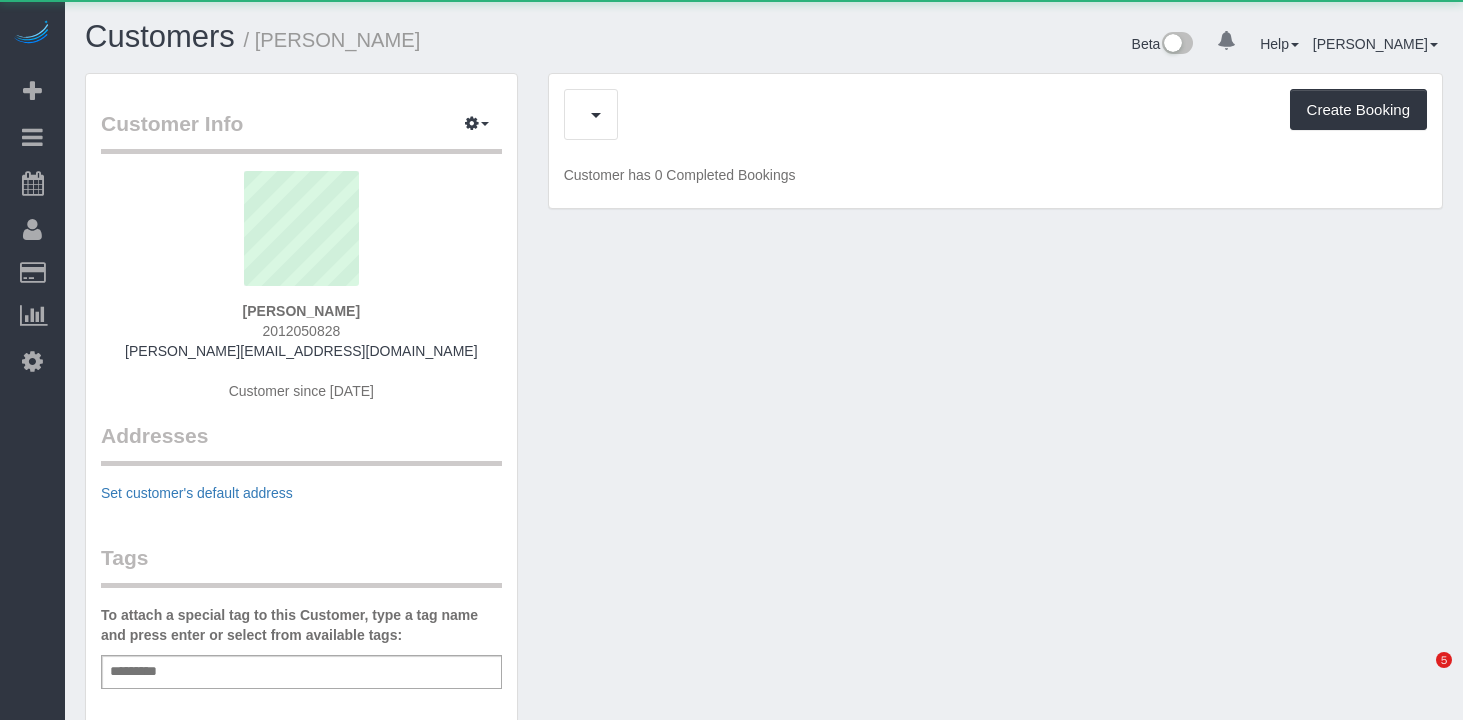 scroll, scrollTop: 0, scrollLeft: 0, axis: both 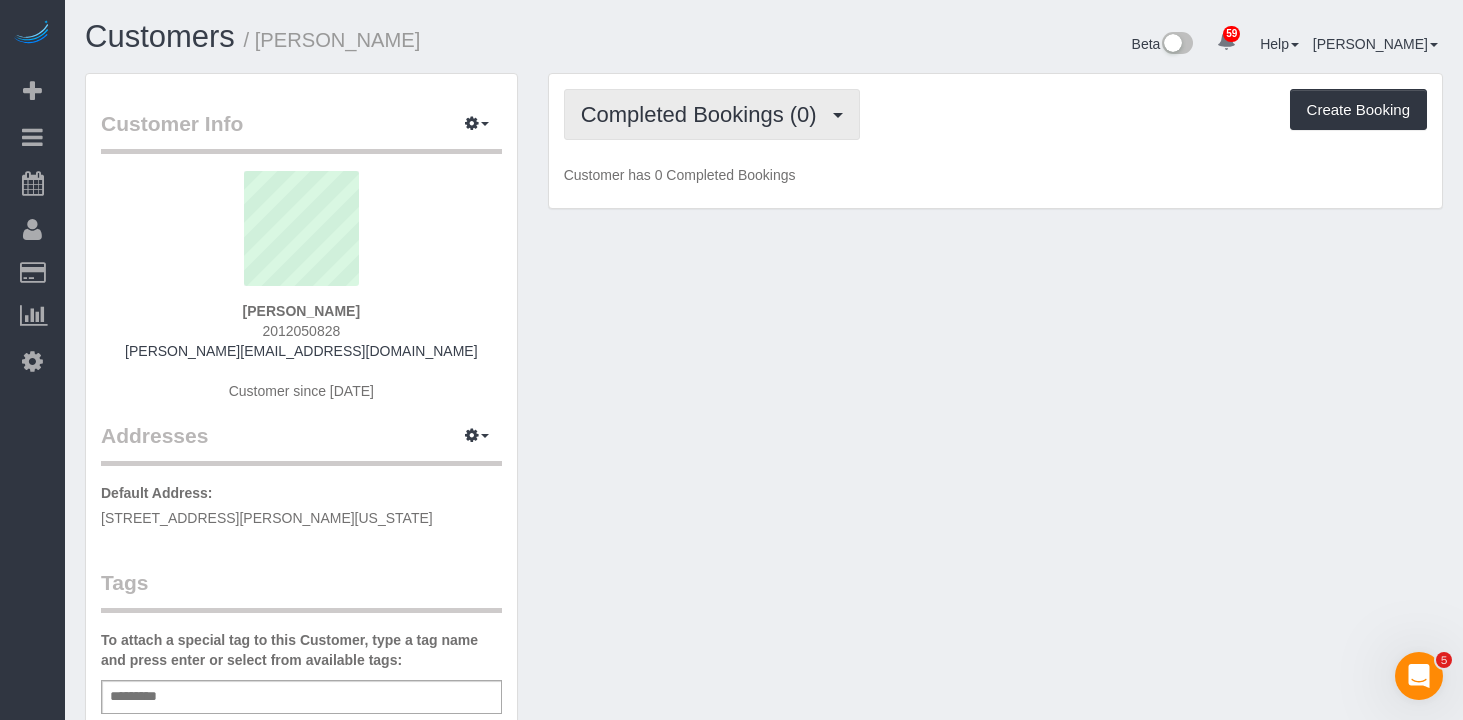 click on "Completed Bookings (0)" at bounding box center (704, 114) 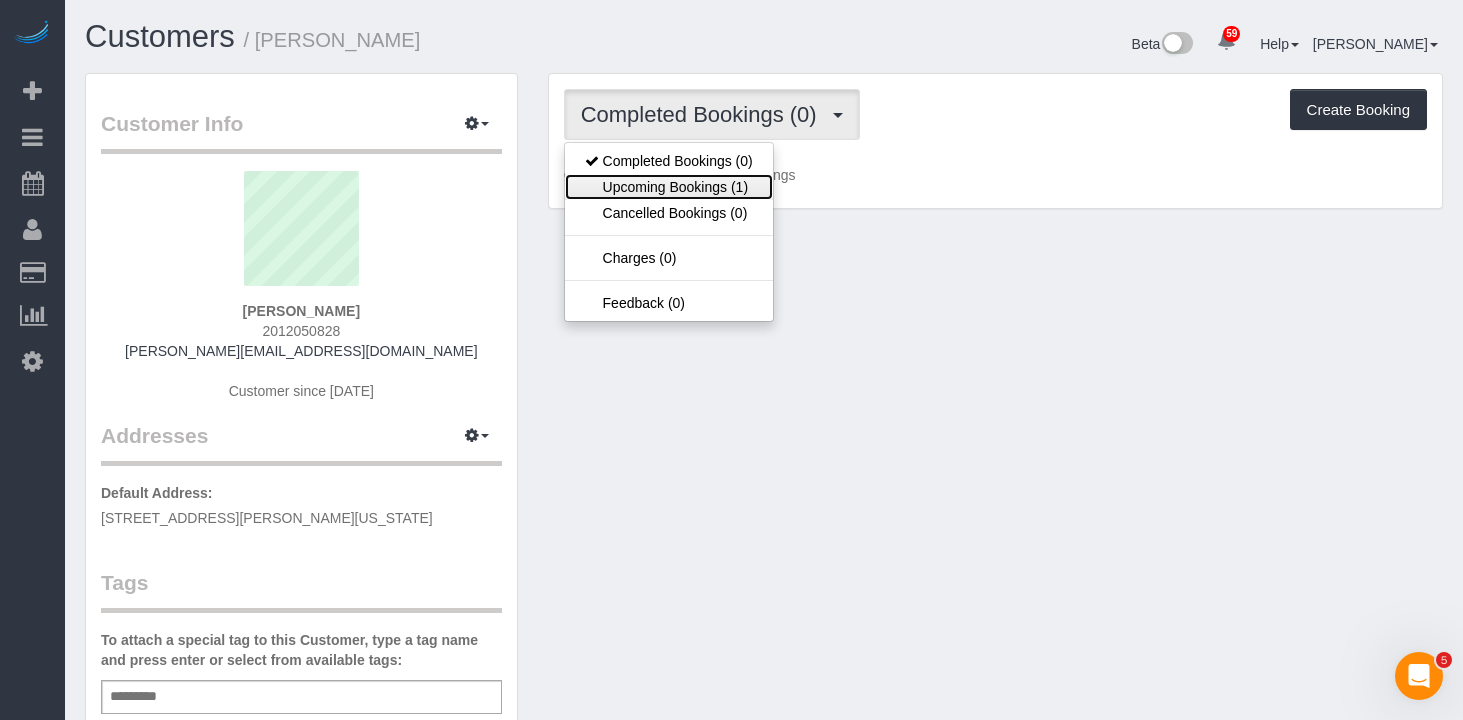 click on "Upcoming Bookings (1)" at bounding box center (669, 187) 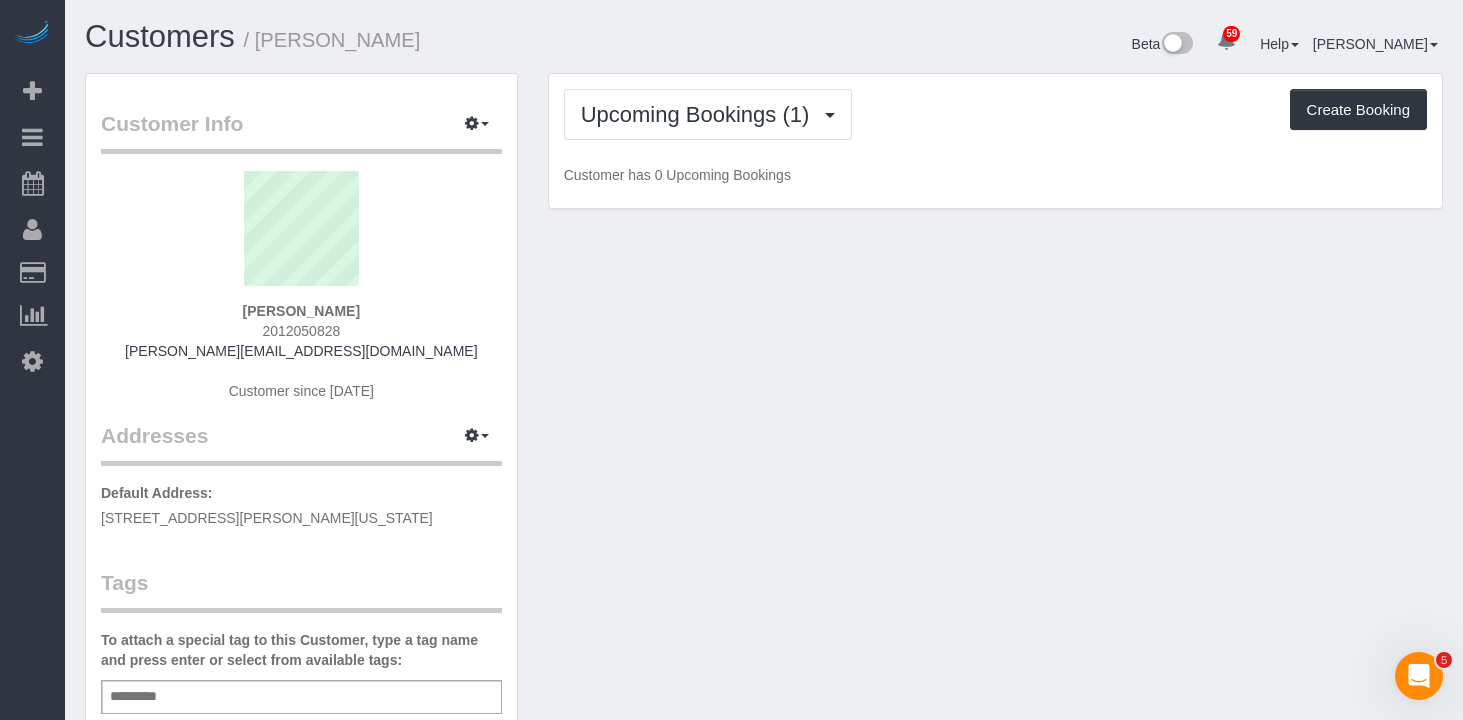 click on "Upcoming Bookings (1)
Completed Bookings (0)
Upcoming Bookings (1)
Cancelled Bookings (0)
Charges (0)
Feedback (0)
Create Booking
Customer has 0 Upcoming Bookings" at bounding box center (995, 141) 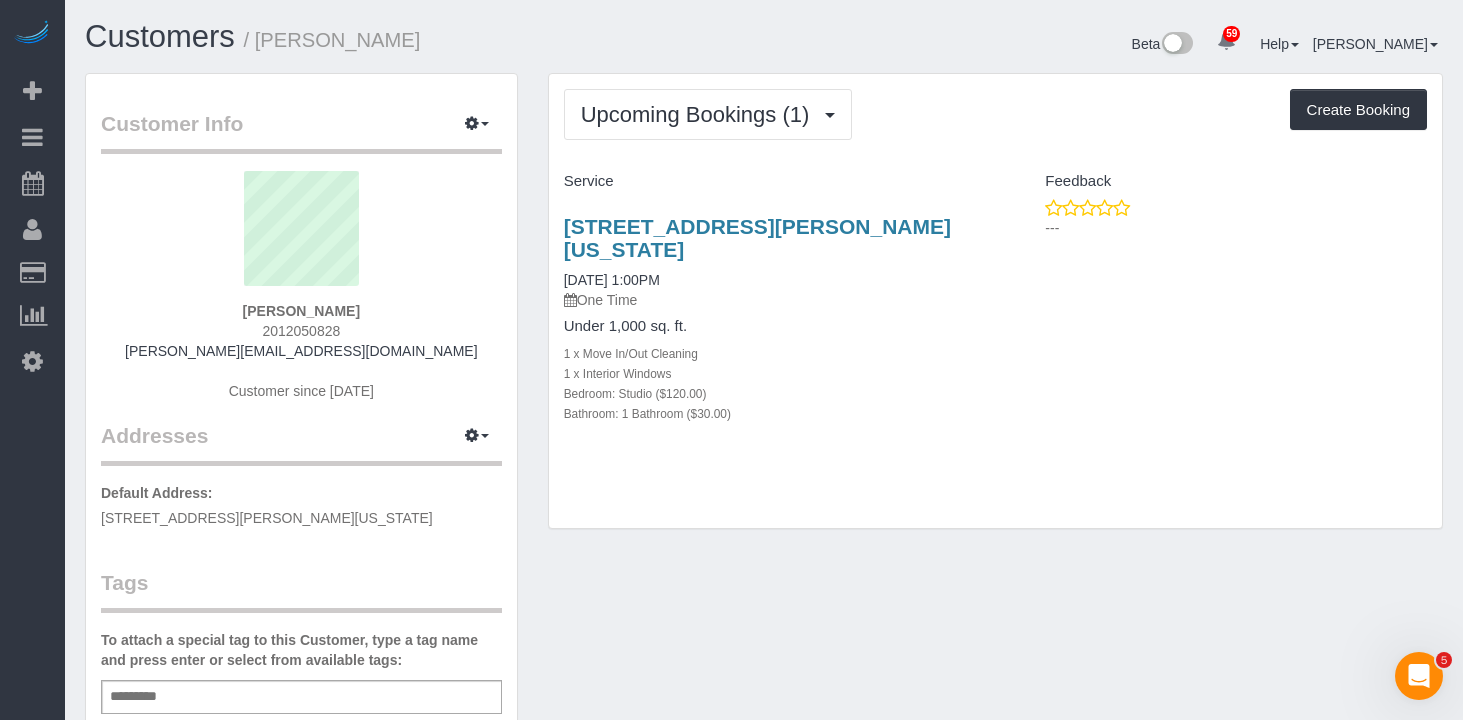 click on "Upcoming Bookings (1)
Completed Bookings (0)
Upcoming Bookings (1)
Cancelled Bookings (0)
Charges (0)
Feedback (0)
Create Booking" at bounding box center [995, 114] 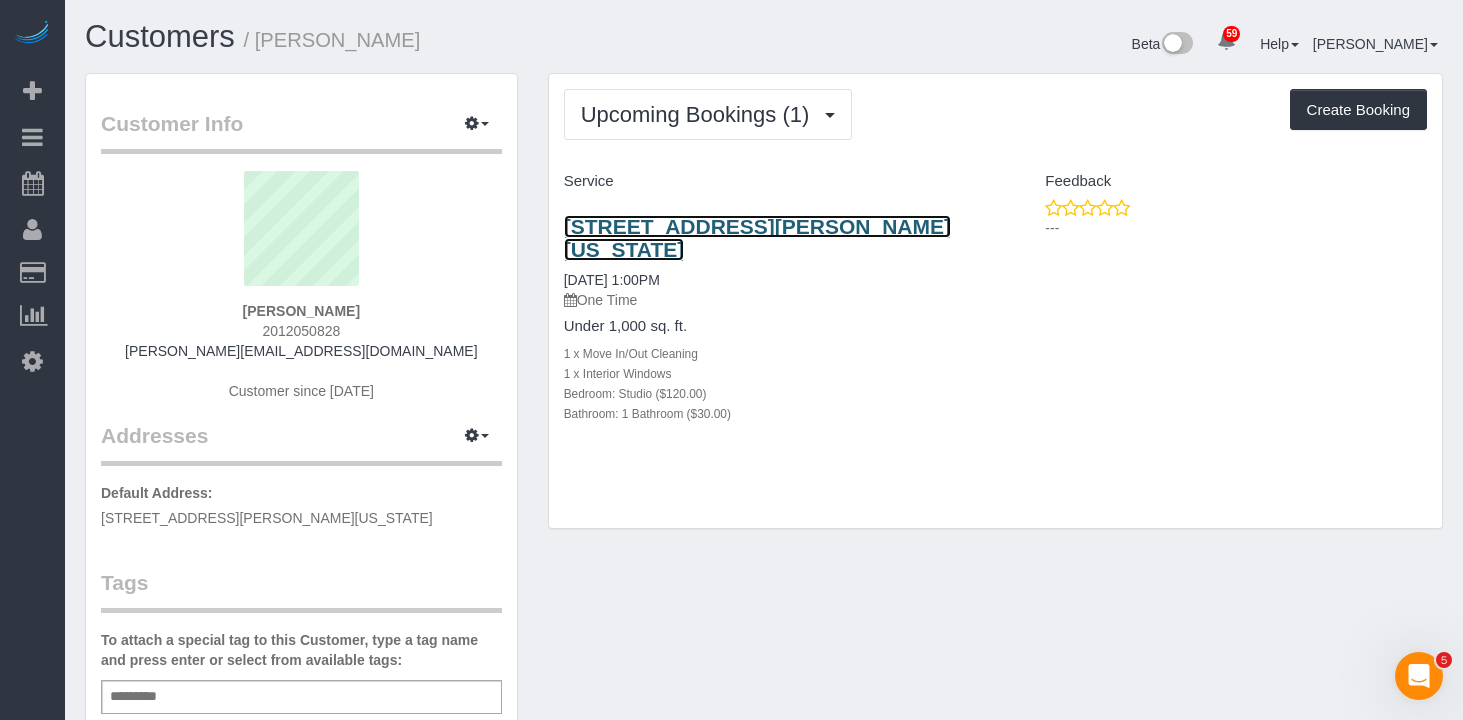 click on "48 Hamilton Pl, 3, New York, NY 10031" at bounding box center [757, 238] 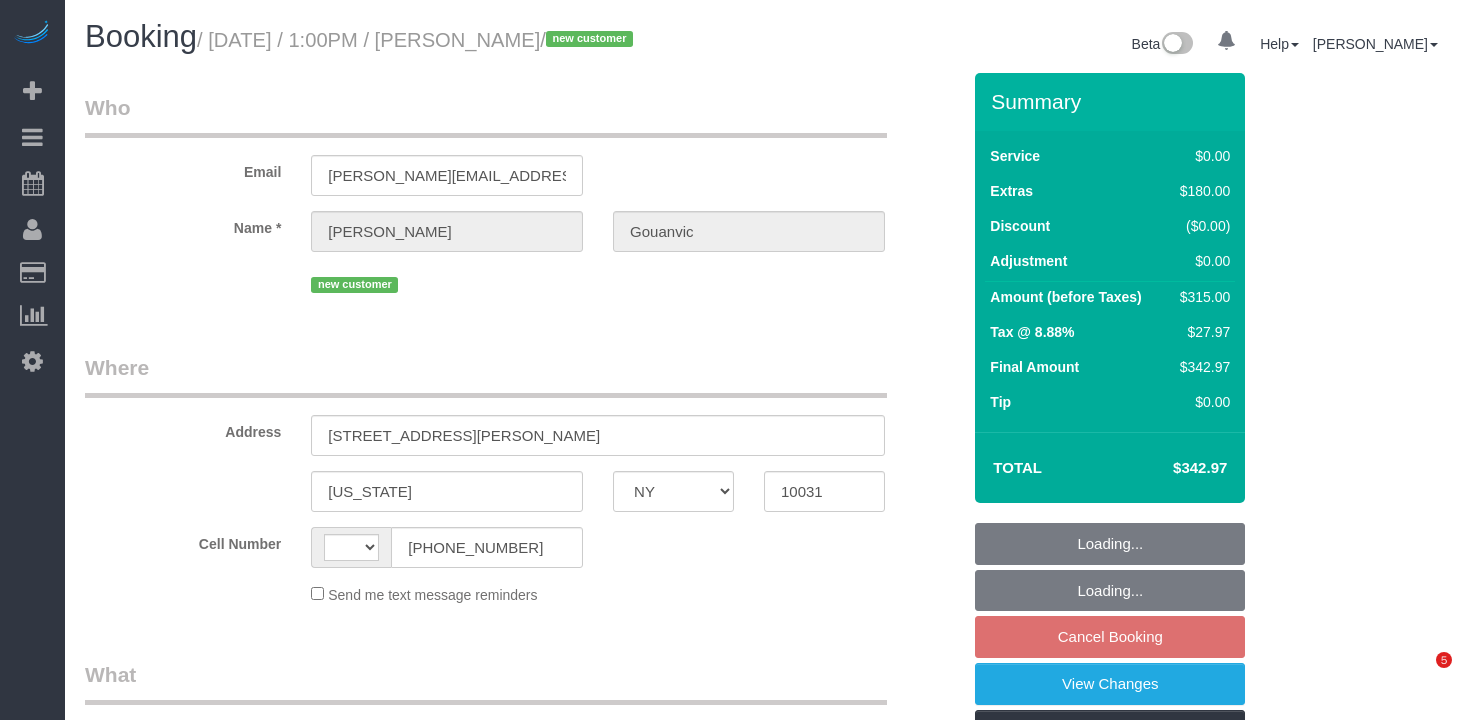 select on "NY" 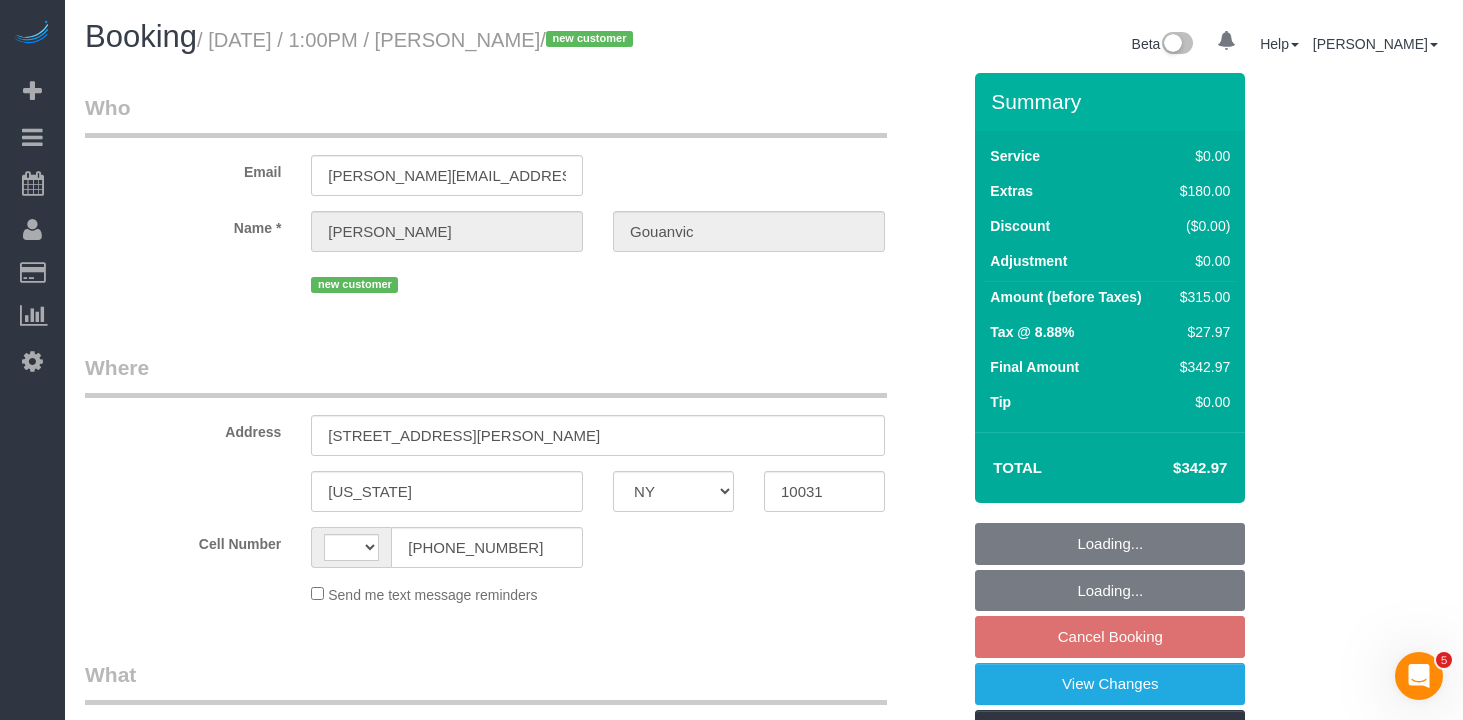 scroll, scrollTop: 0, scrollLeft: 0, axis: both 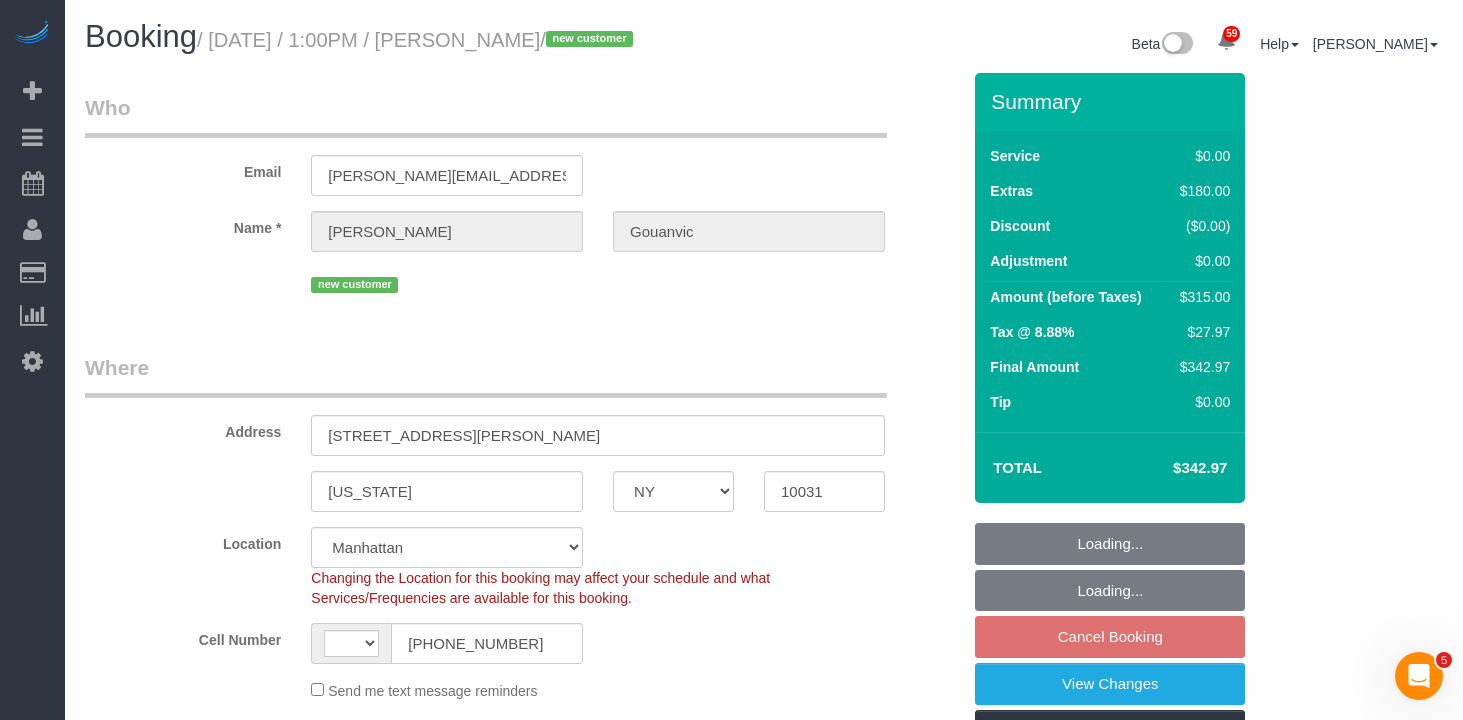 select on "number:60" 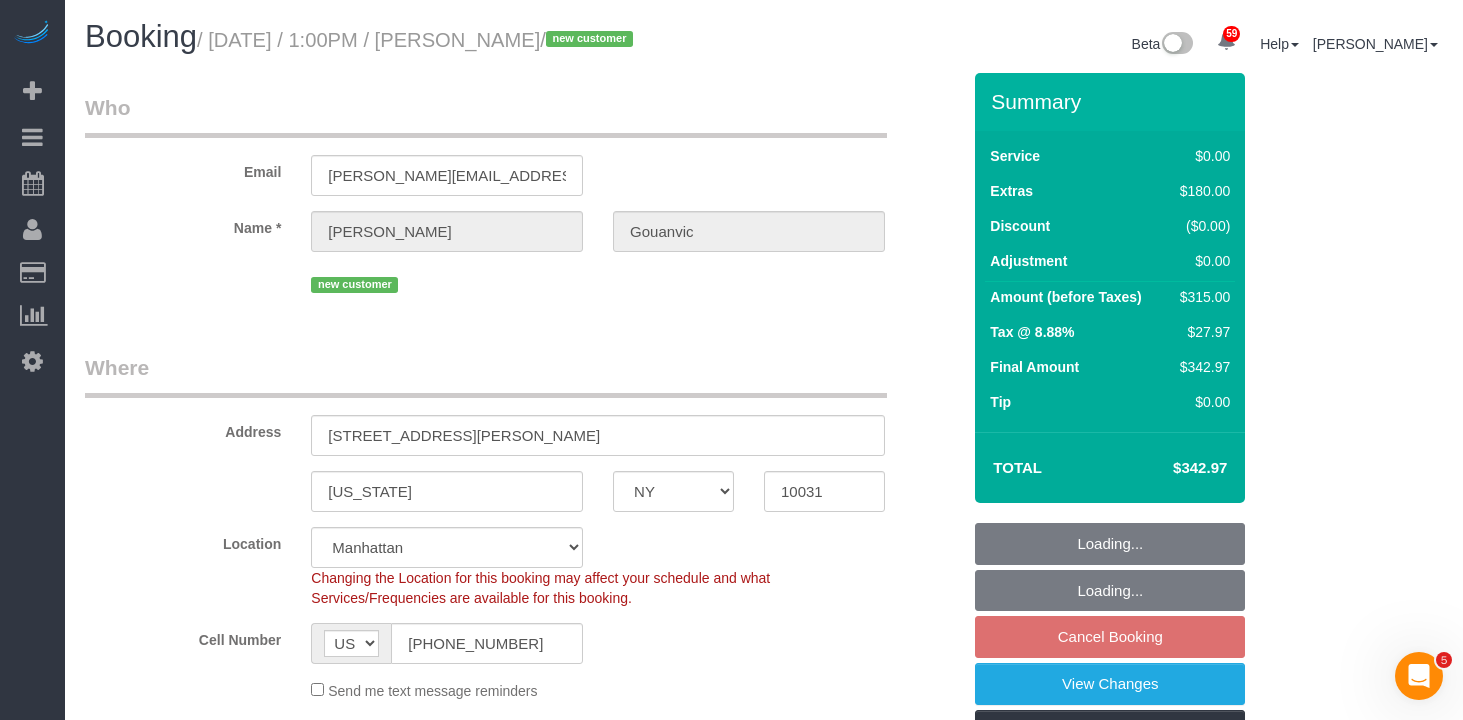 select on "string:stripe-pm_1RiZLf4VGloSiKo7oSZC2pWL" 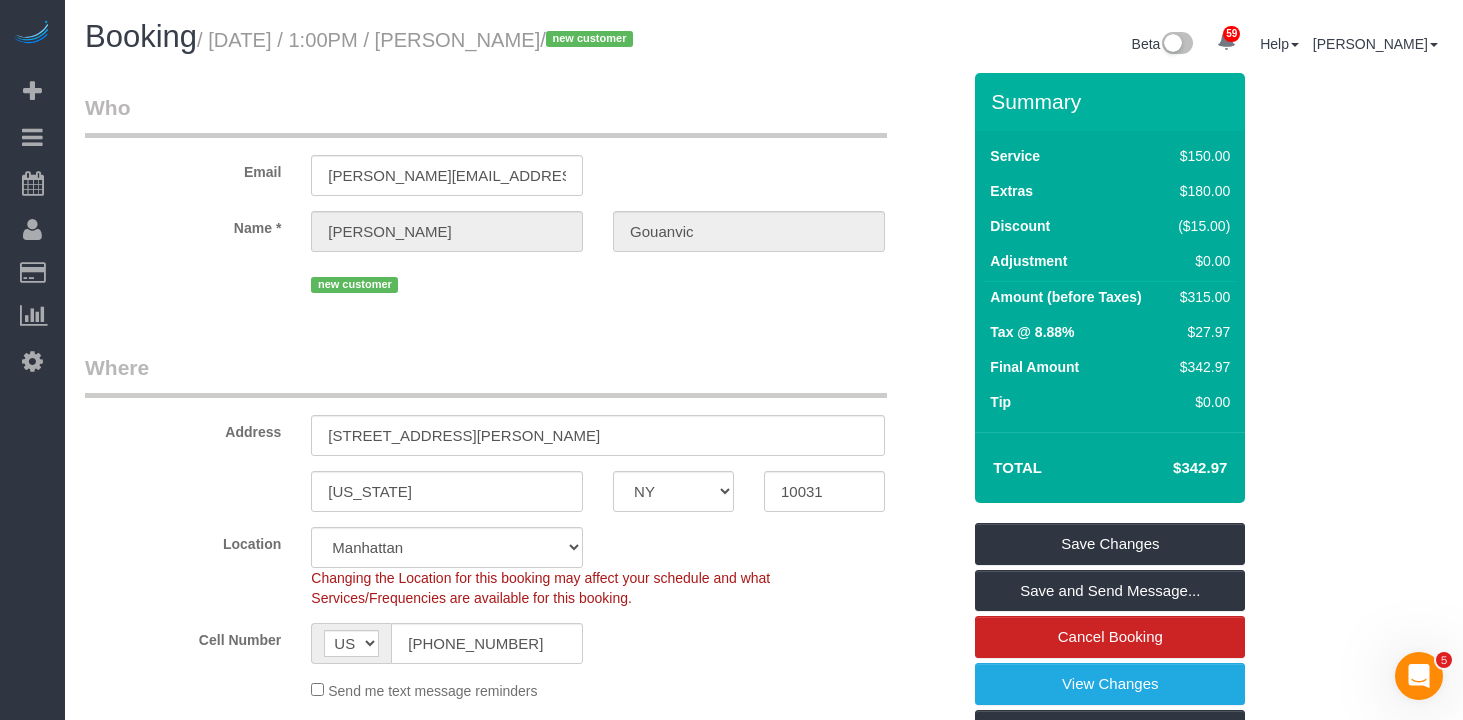 click on "Who
Email
andy.gouanvic@gmail.com
Name *
Andy
Gouanvic
new customer" at bounding box center (522, 203) 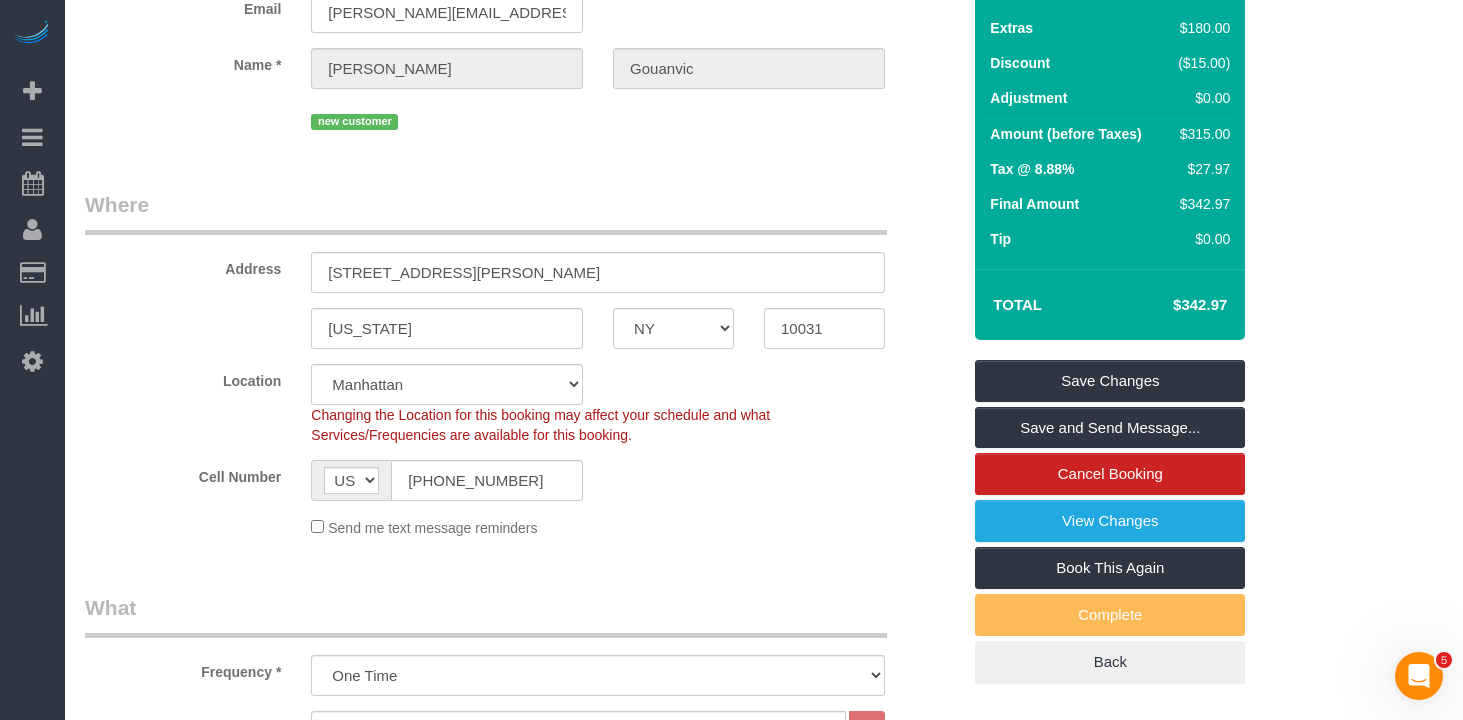 scroll, scrollTop: 164, scrollLeft: 0, axis: vertical 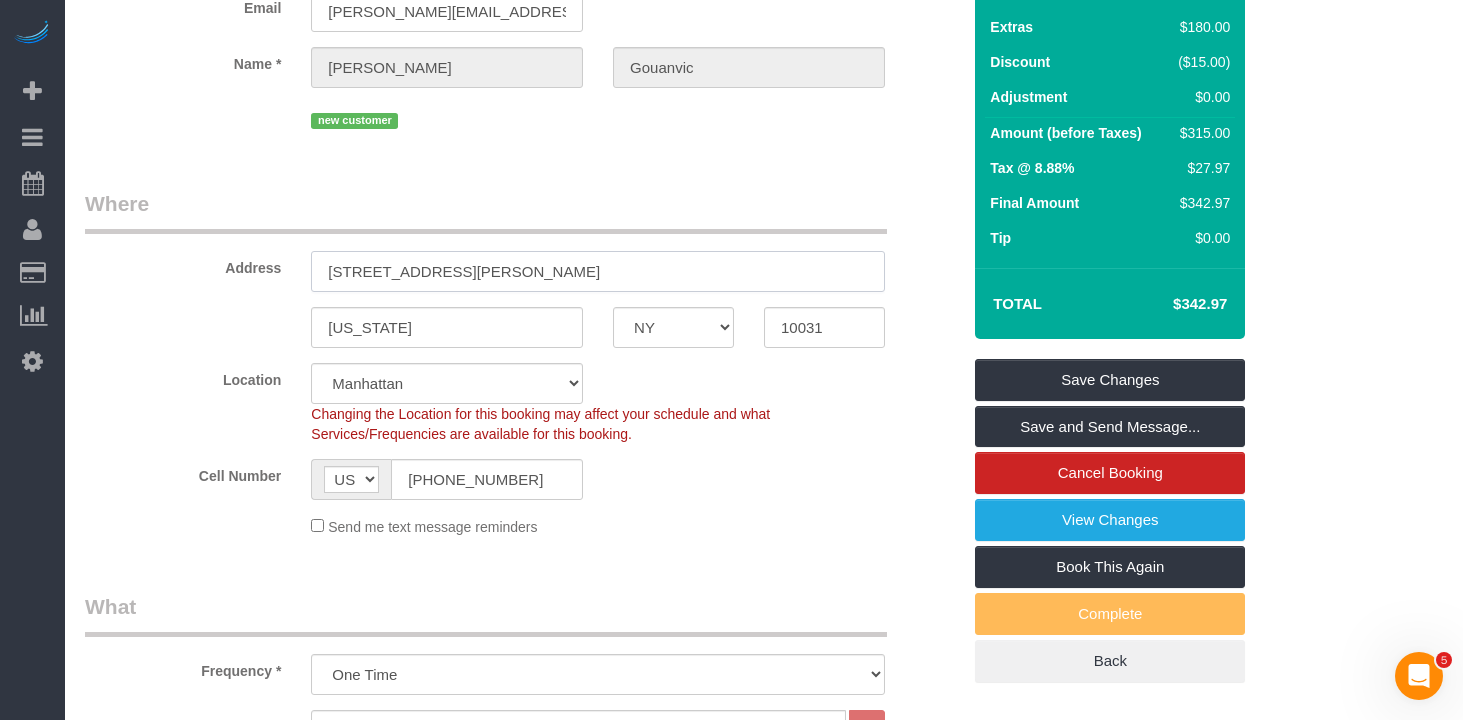 click on "48 Hamilton Pl, 3" at bounding box center (598, 271) 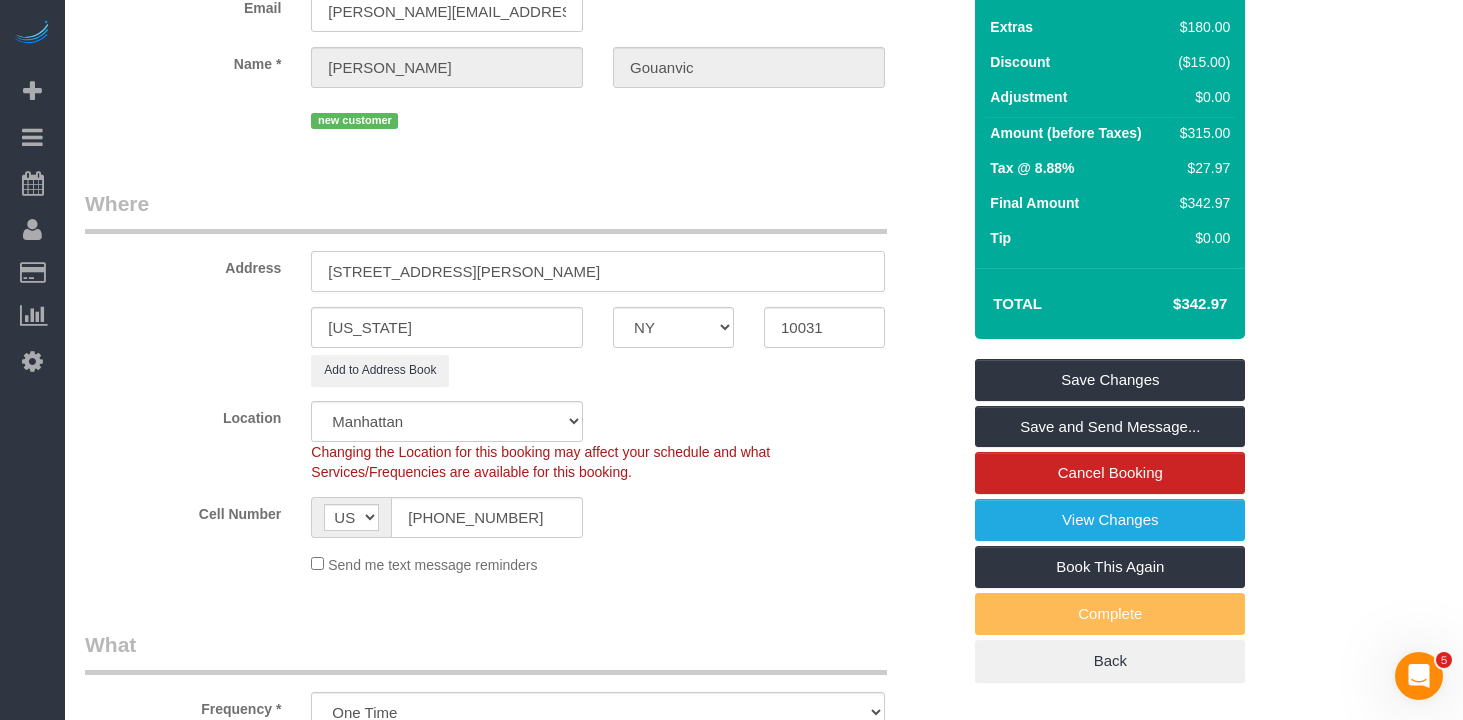 click on "48 Hamilton Place, 3" at bounding box center (598, 271) 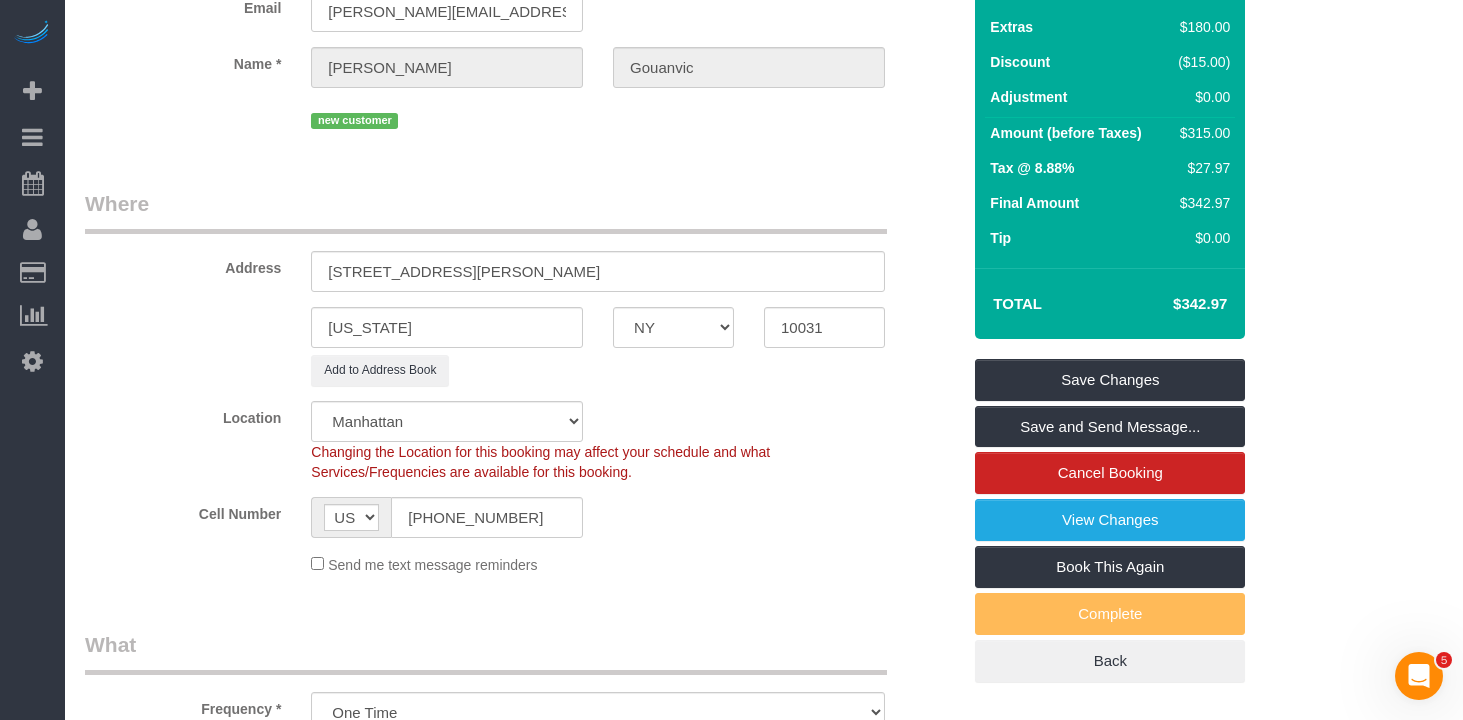 click on "Who
Email
andy.gouanvic@gmail.com
Name *
Andy
Gouanvic
new customer
Where
Address
48 Hamilton Place, Apt. 3
New York
AK
AL
AR
AZ
CA
CO
CT
DC
DE
FL
GA
HI
IA
ID
IL
IN
KS
KY
LA
MA
MD
ME
MI
MN
MO
MS
MT
NC
ND" at bounding box center (522, 1596) 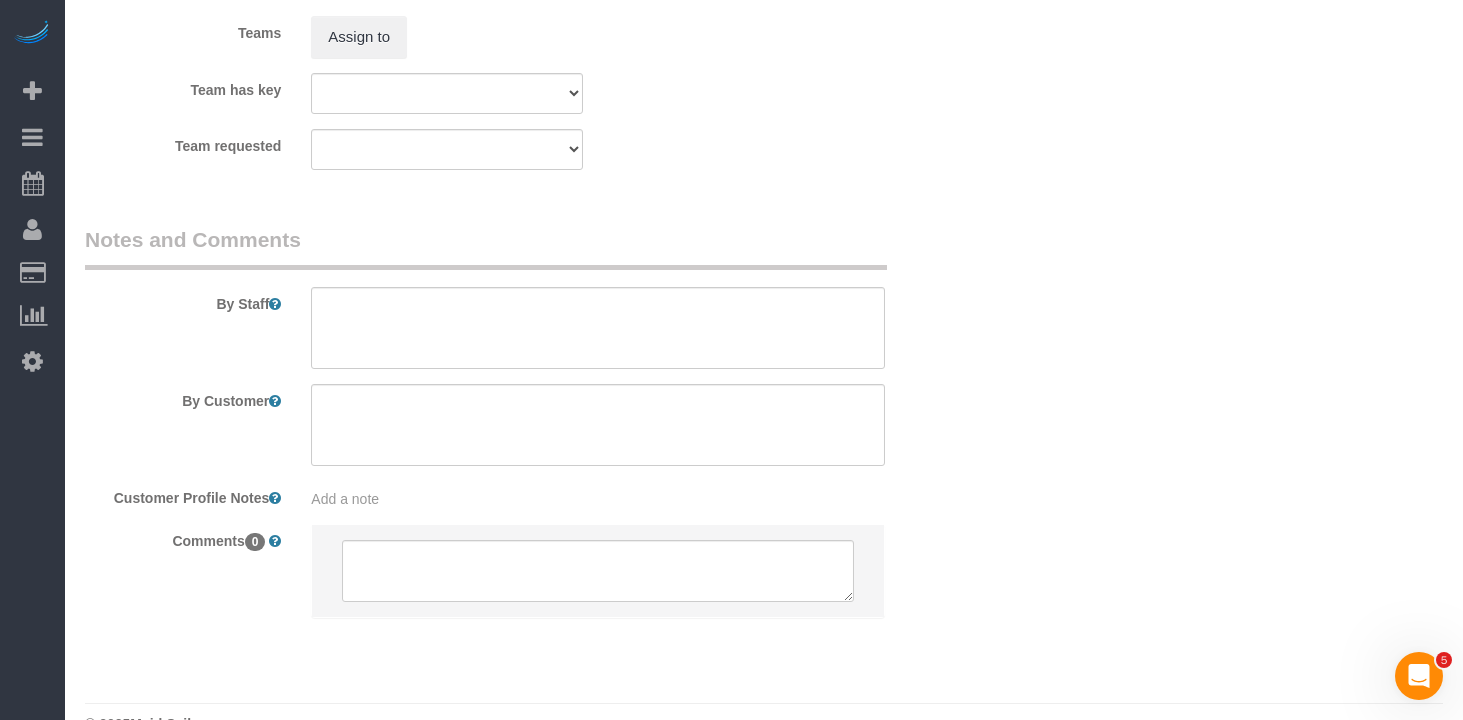 scroll, scrollTop: 2797, scrollLeft: 0, axis: vertical 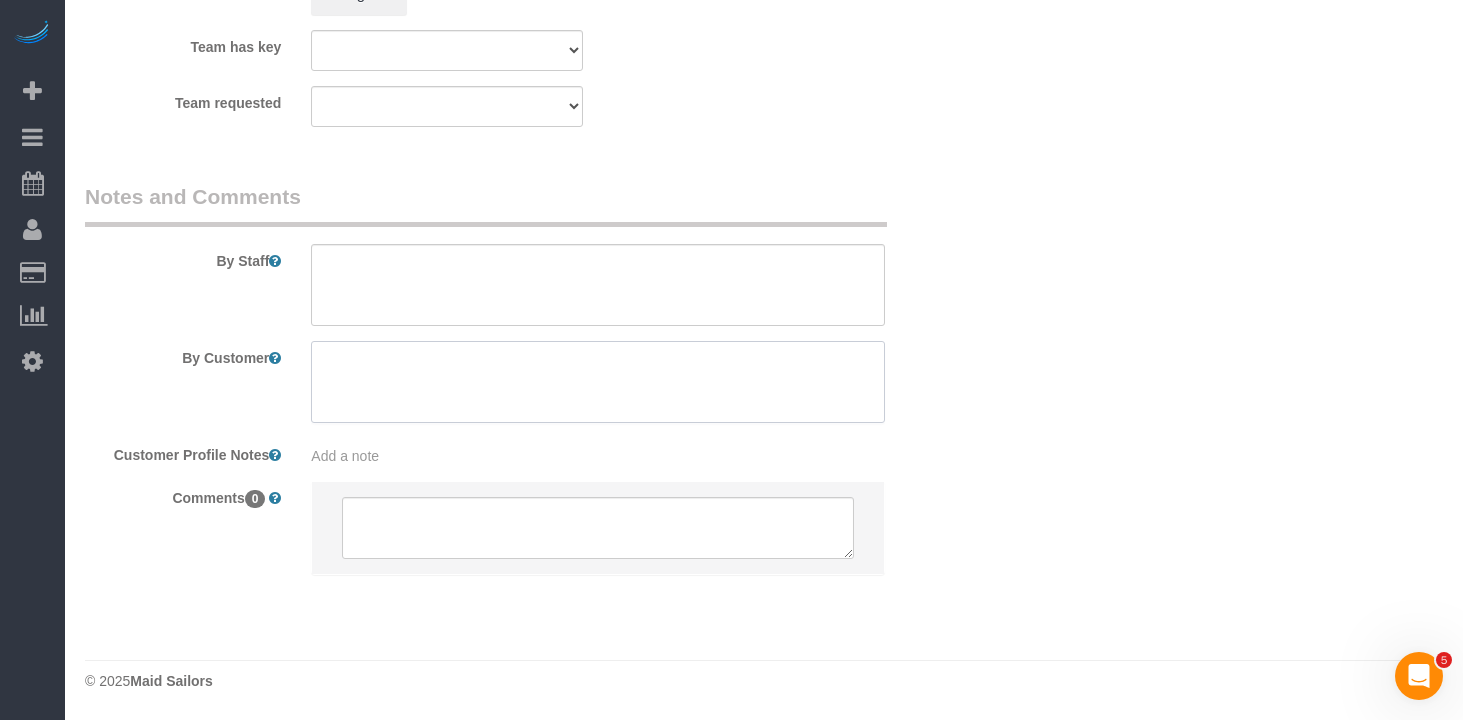 click at bounding box center (598, 382) 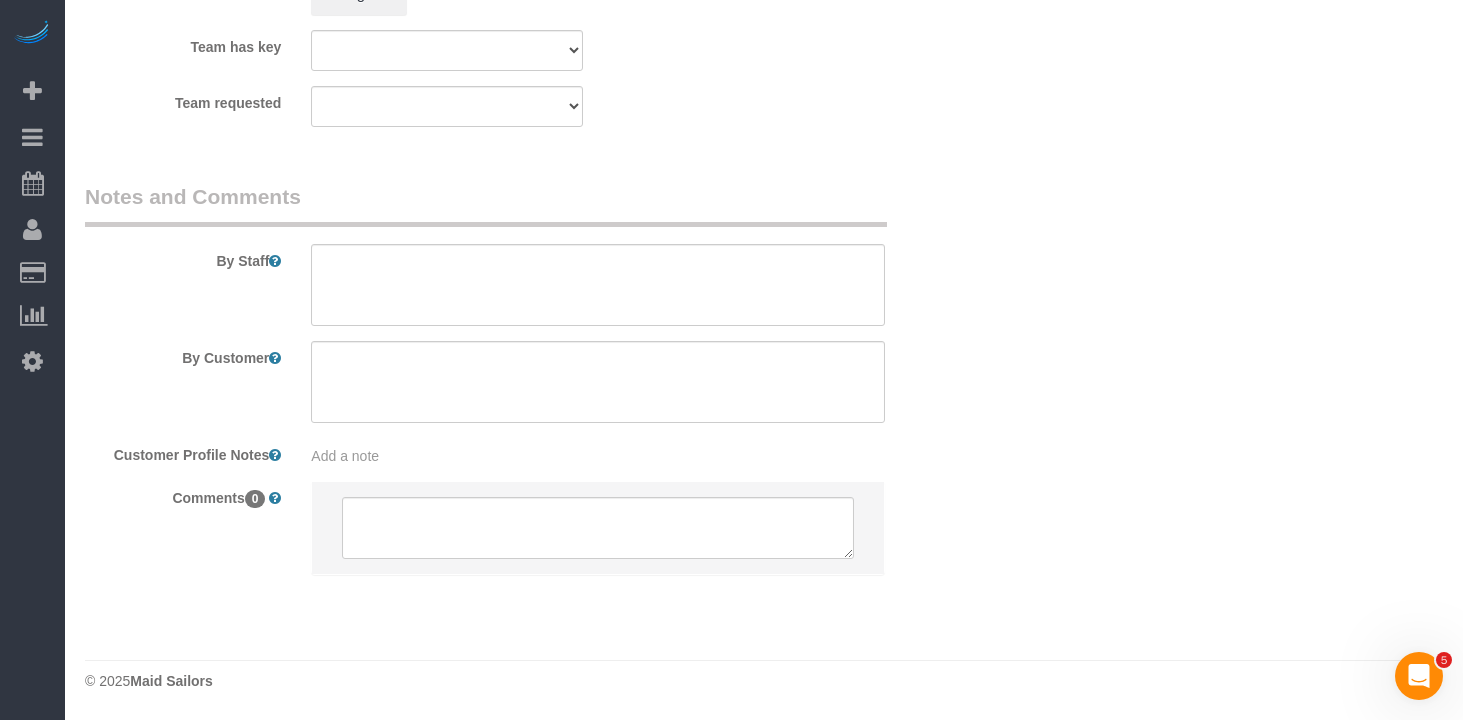 click on "Add a note" at bounding box center (598, 456) 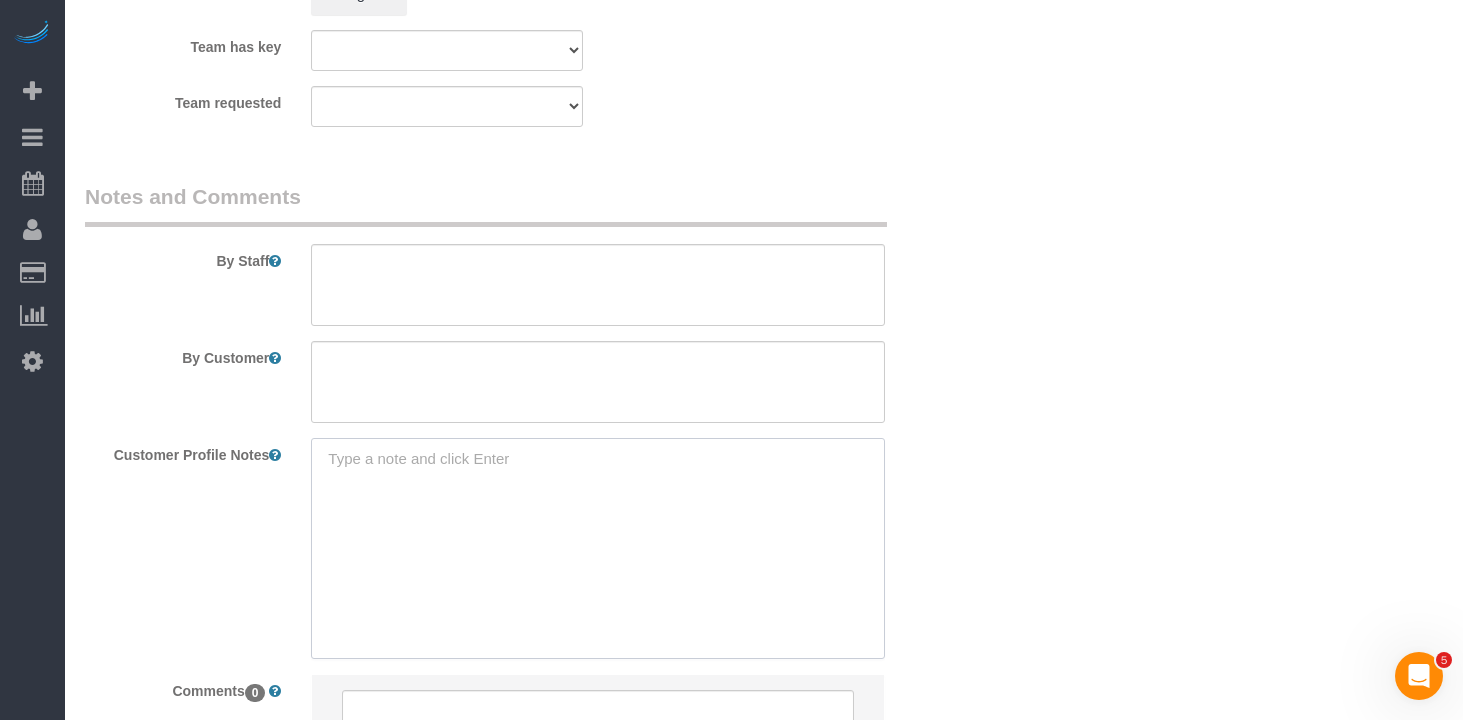 click at bounding box center [598, 548] 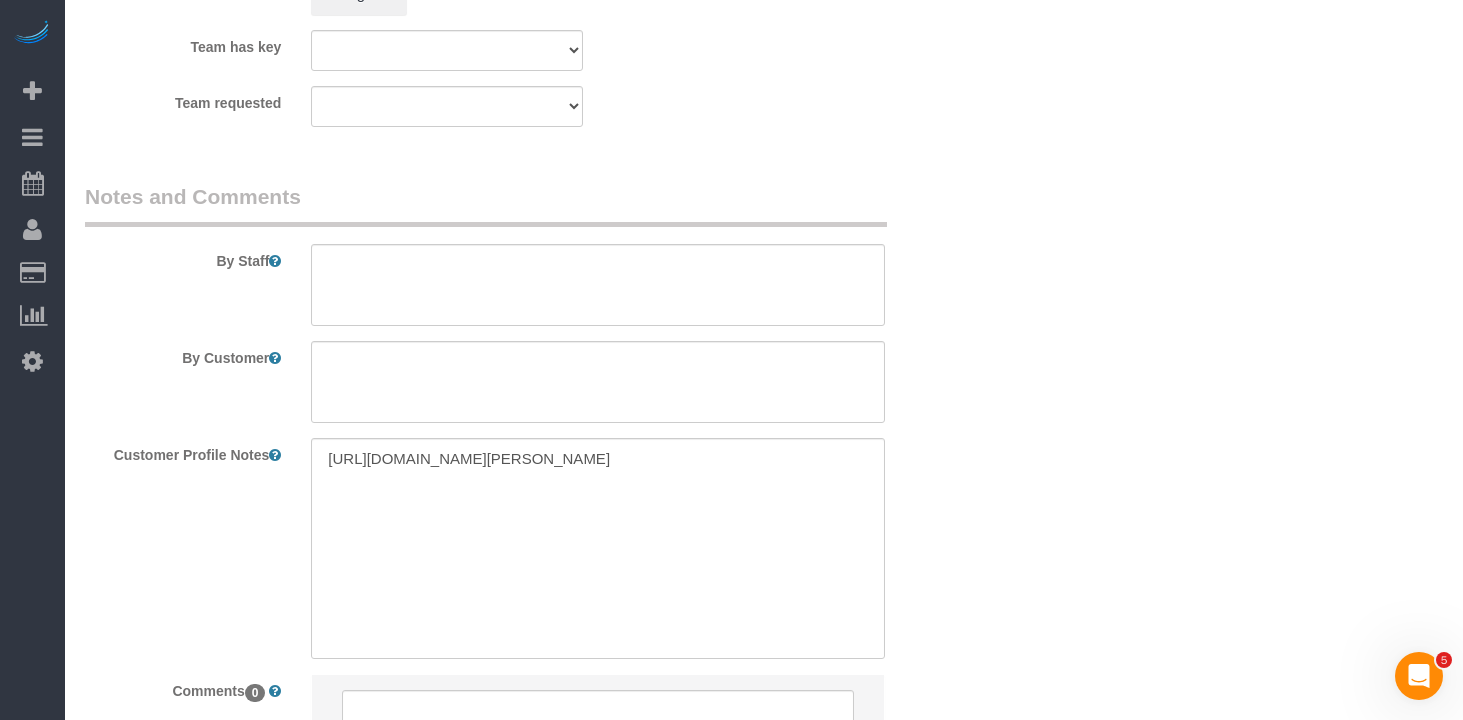 click on "Who
Email
andy.gouanvic@gmail.com
Name *
Andy
Gouanvic
new customer
Where
Address
48 Hamilton Place, Apt. 3
New York
AK
AL
AR
AZ
CA
CO
CT
DC
DE
FL
GA
HI
IA
ID
IL
IN
KS
KY
LA
MA
MD
ME
MI
MN
MO
MS
MT
NC" at bounding box center (764, -940) 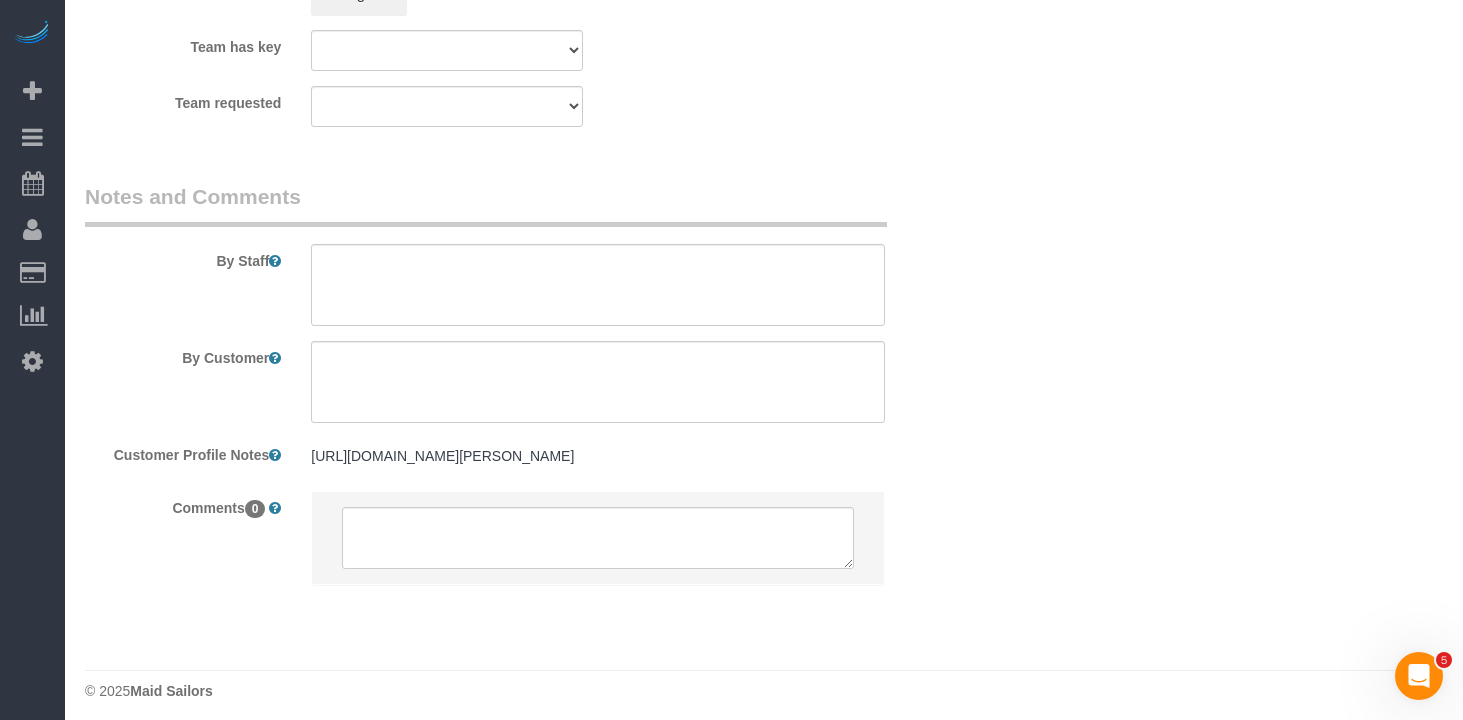 click on "Who
Email
andy.gouanvic@gmail.com
Name *
Andy
Gouanvic
new customer
Where
Address
48 Hamilton Place, Apt. 3
New York
AK
AL
AR
AZ
CA
CO
CT
DC
DE
FL
GA
HI
IA
ID
IL
IN
KS
KY
LA
MA
MD
ME
MI
MN
MO
MS
MT
NC" at bounding box center [764, -1032] 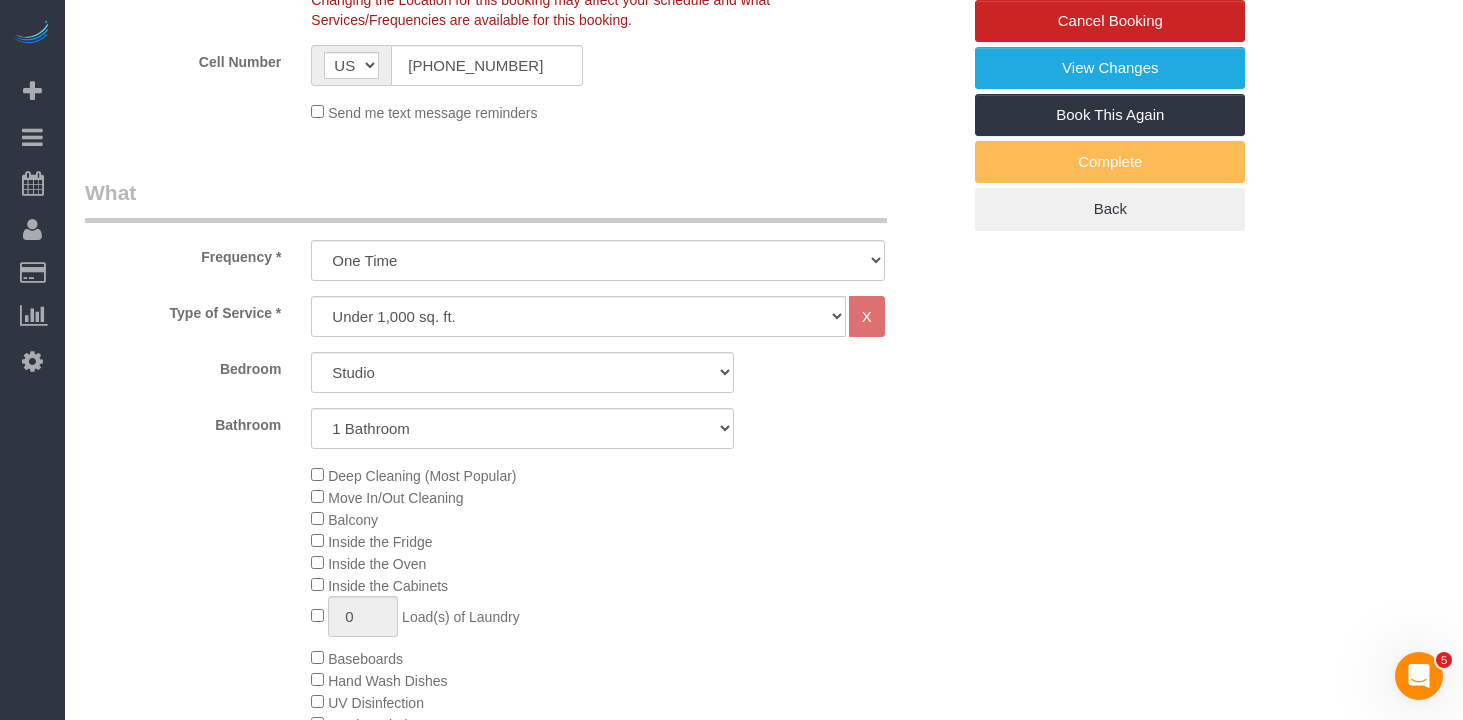 scroll, scrollTop: 614, scrollLeft: 0, axis: vertical 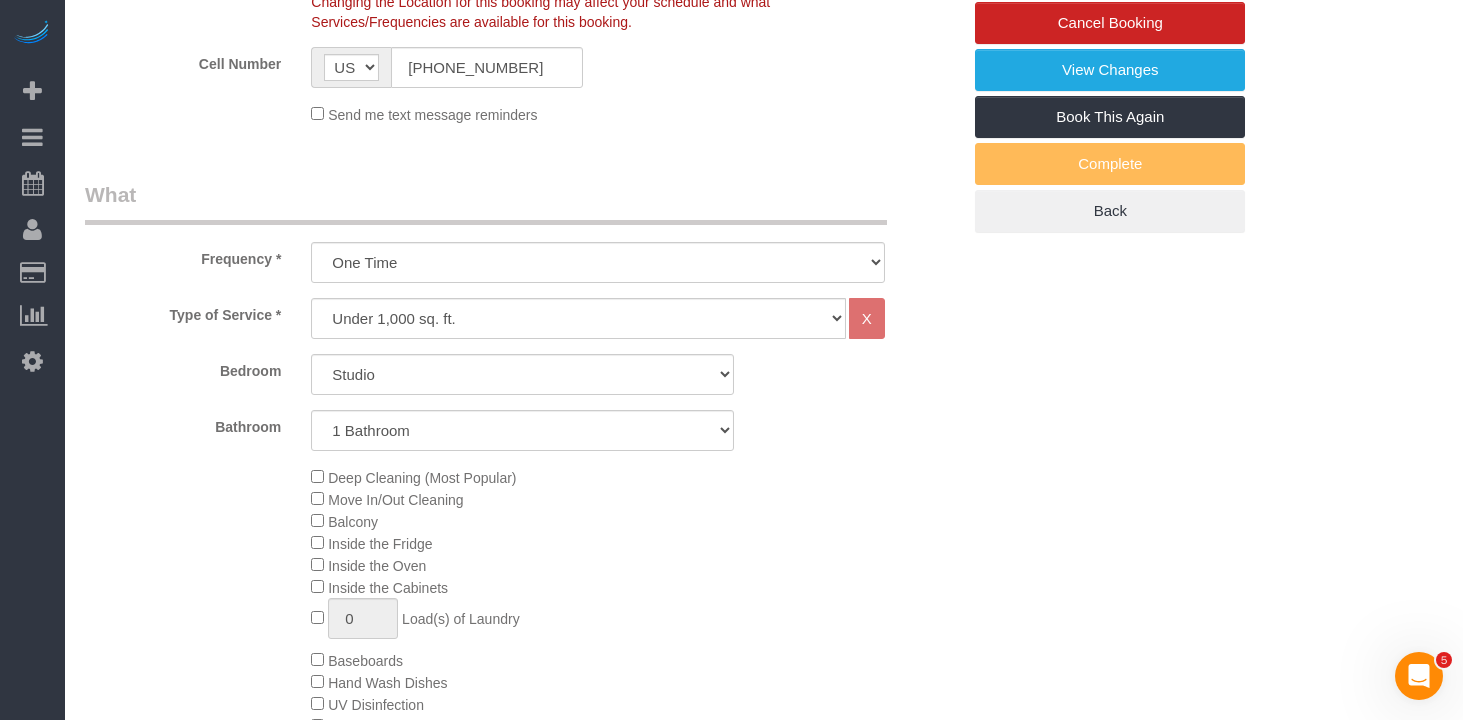 click on "Deep Cleaning (Most Popular)
Move In/Out Cleaning
Balcony
Inside the Fridge
Inside the Oven
Inside the Cabinets
0
Load(s) of Laundry
Baseboards
Hand Wash Dishes
0" 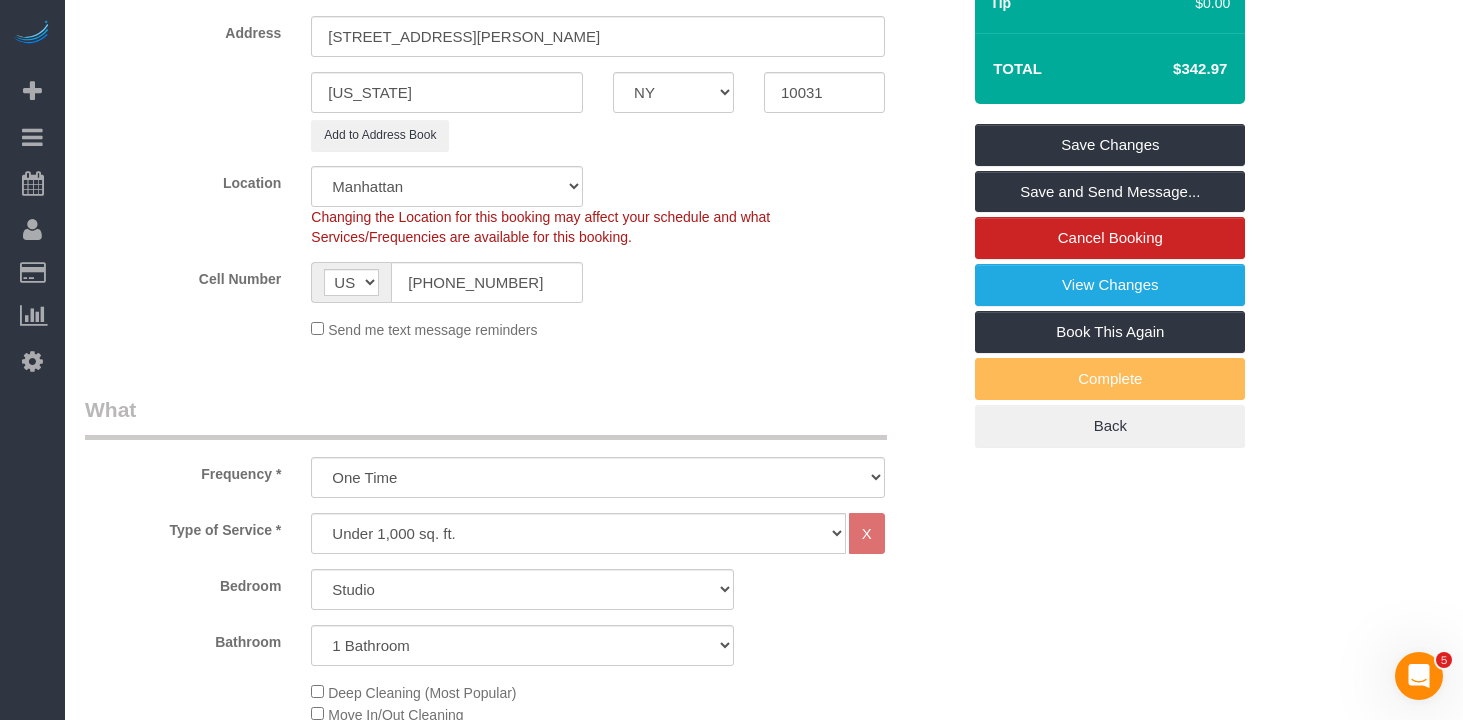 scroll, scrollTop: 357, scrollLeft: 0, axis: vertical 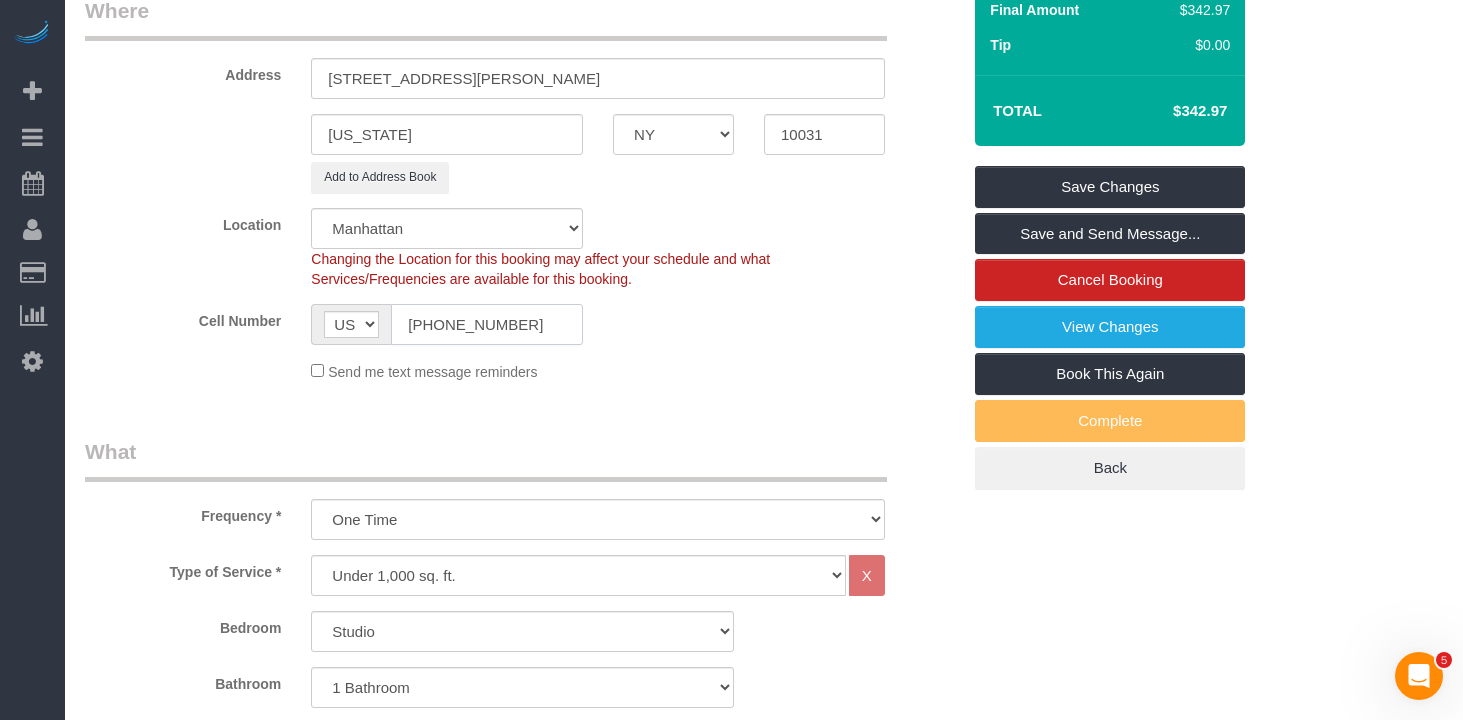 click on "(201) 205-0828" 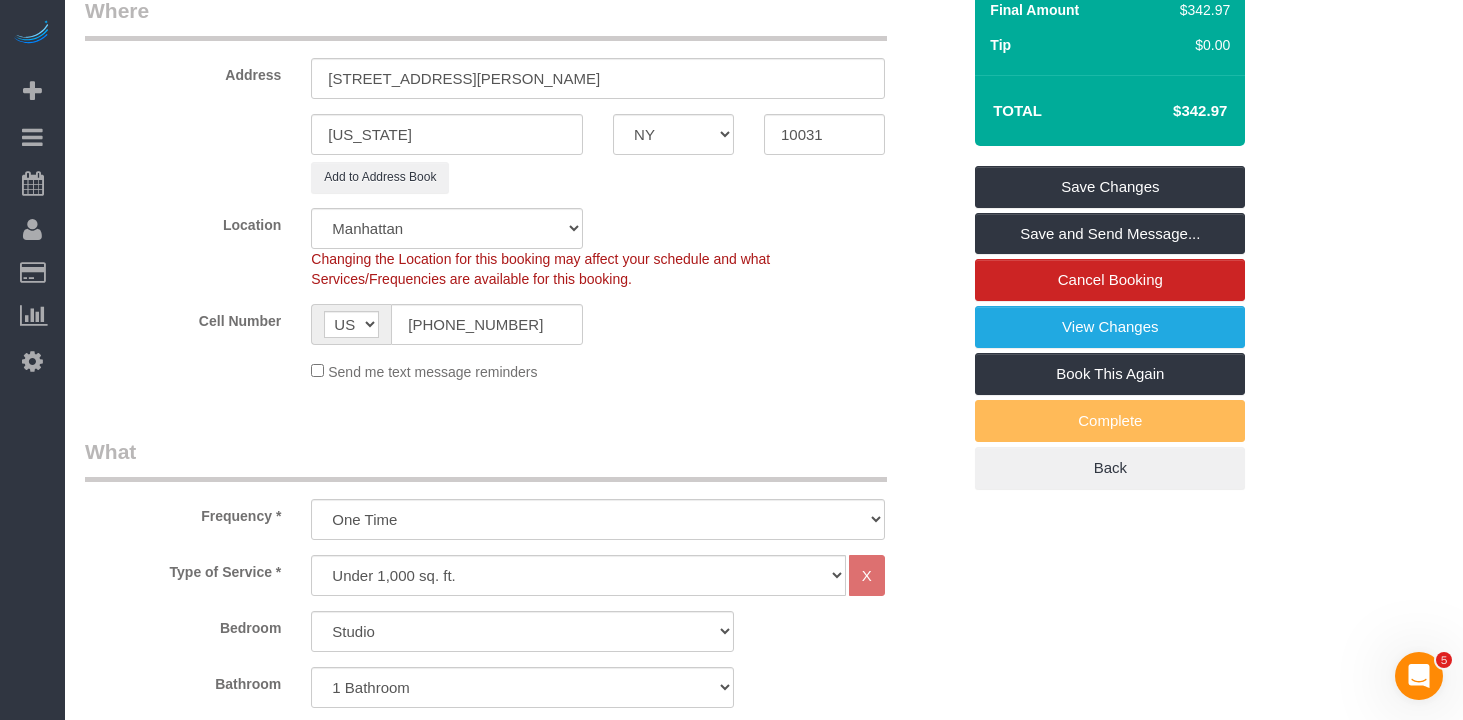 click on "Cell Number
AF AL DZ AD AO AI AQ AG AR AM AW AU AT AZ BS BH BD BB BY BE BZ BJ BM BT BO BA BW BR GB IO BN BG BF BI KH CM CA CV BQ KY CF TD CL CN CX CC CO KM CD CG CK CR HR CU CW CY CZ CI DK DJ DM DO TL EC EG SV GQ ER EE ET FK FO FJ FI FR GF PF TF GA GM GE DE GH GI GR GL GD GP GU GT GG GN GW GY HT HN HK HU IS IN ID IR IQ IE IM IL IT JM JP JE JO KZ KE KI KP KR KW KG LA LV LB LS LR LY LI LT LU MO MK MG MW MY MV ML MT MH MQ MR MU YT MX FM MD MC MN ME MS MA MZ MM NA NR NP NL NC NZ NI NE NG NU NF MP NO OM PK PW PS PA PG PY PE PH PN PL PT PR QA RO RU RW RE AS WS SM ST SA SN RS SC SL SG SK SI SB SO ZA GS SS ES LK BL SH KN LC SX MF PM VC SD SR SJ SZ SE CH SY TW TJ TZ TH TG TK TO TT TN TR TM TC TV UM UG UA AE US UY UZ VU VA VE VN VG VI WF EH YE ZM ZW AX
(201) 205-0828" 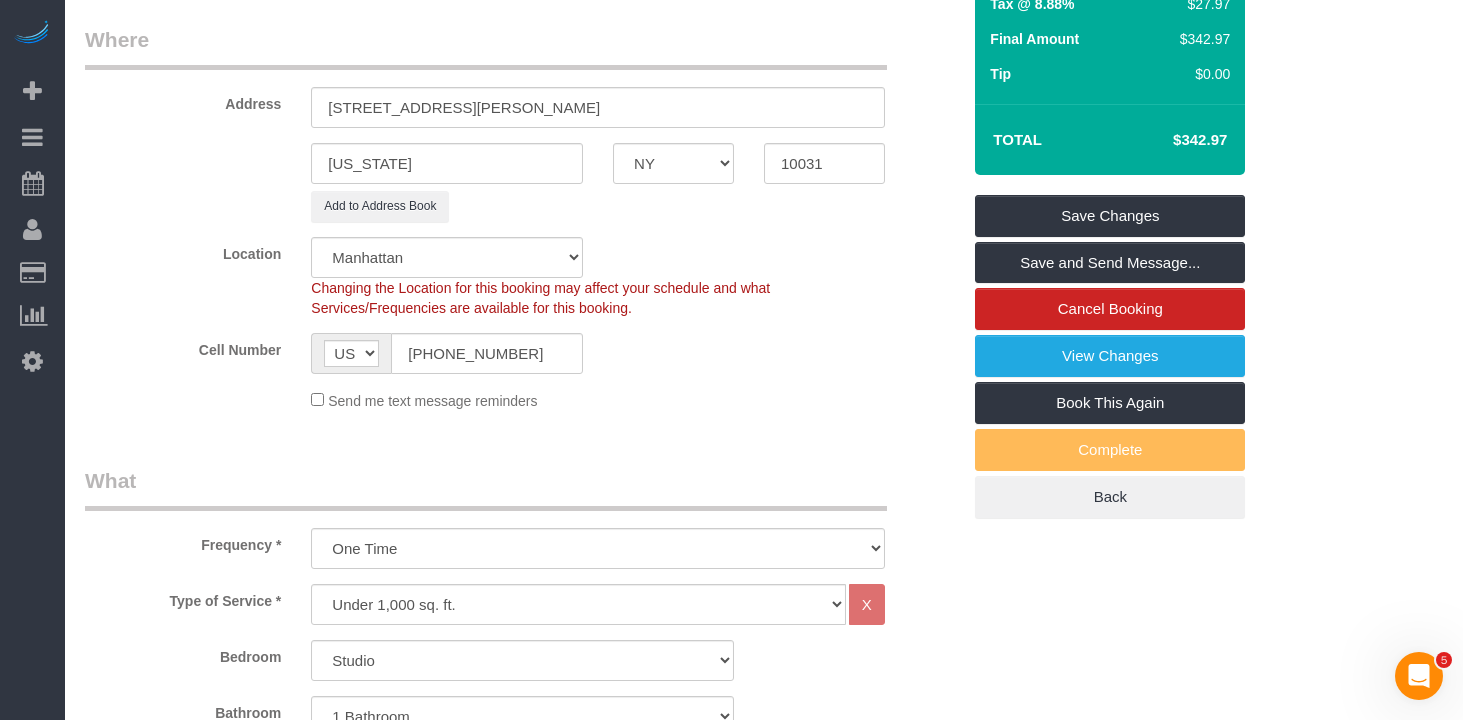 scroll, scrollTop: 0, scrollLeft: 0, axis: both 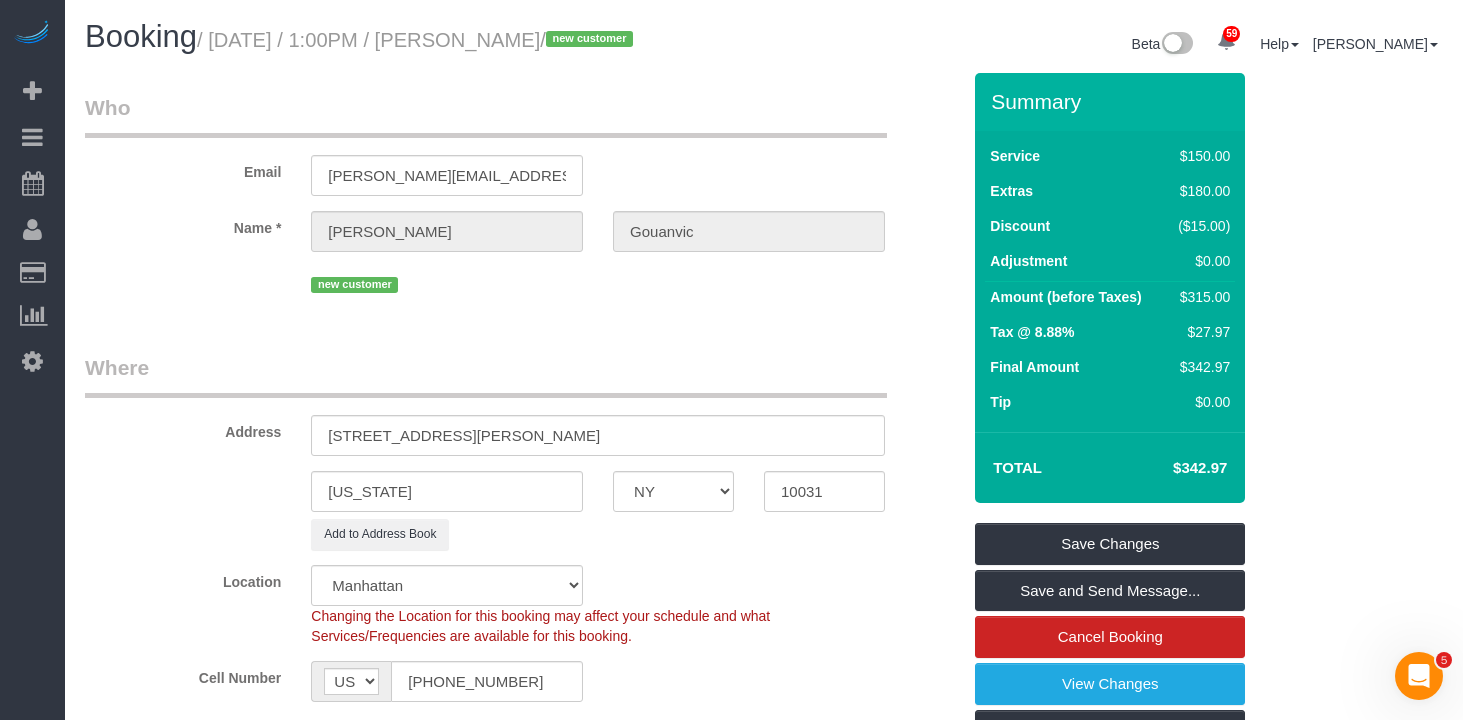 click on "Who
Email
andy.gouanvic@gmail.com
Name *
Andy
Gouanvic
new customer
Where
Address
48 Hamilton Place, Apt. 3
New York
AK
AL
AR
AZ
CA
CO
CT
DC
DE
FL
GA
HI
IA
ID
IL
IN
KS
KY
LA
MA
MD
ME
MI
MN
MO
MS
MT
NC
ND" at bounding box center [522, 1765] 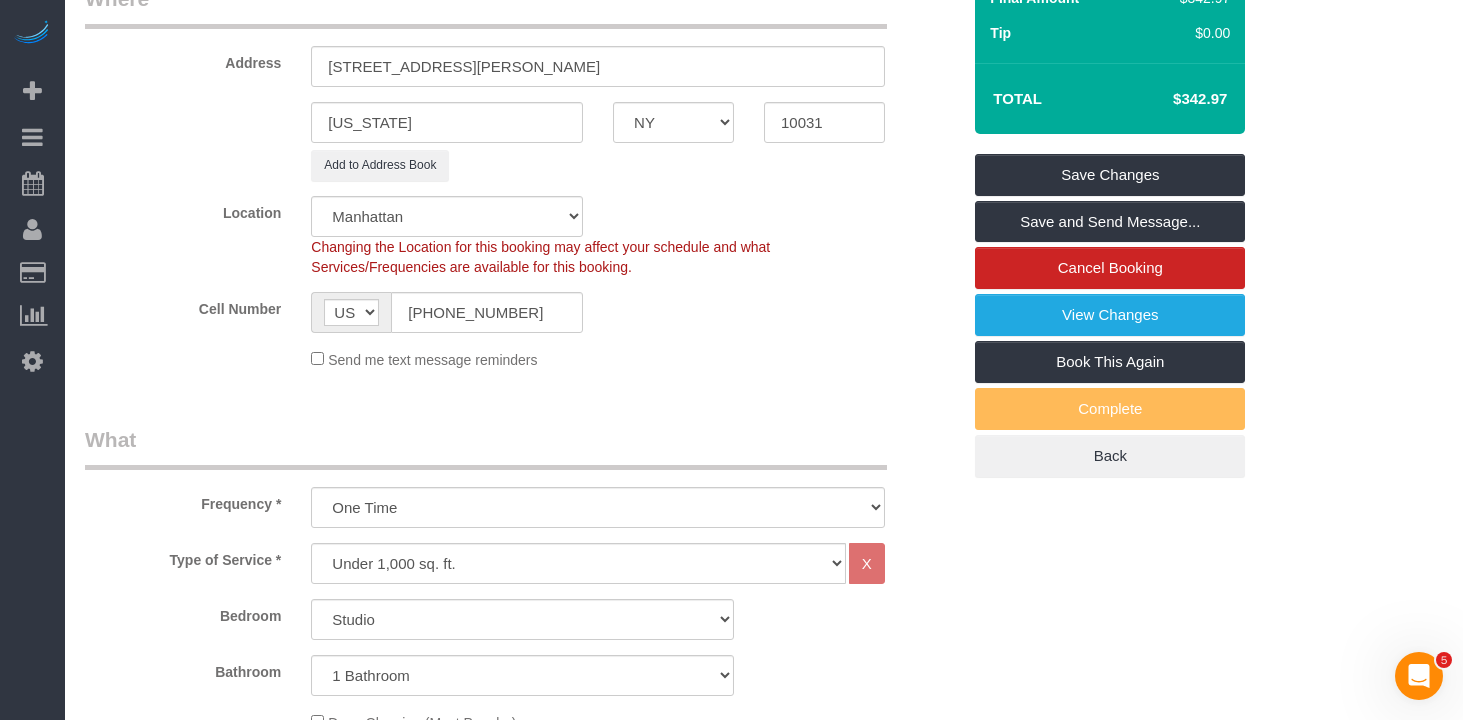 scroll, scrollTop: 361, scrollLeft: 0, axis: vertical 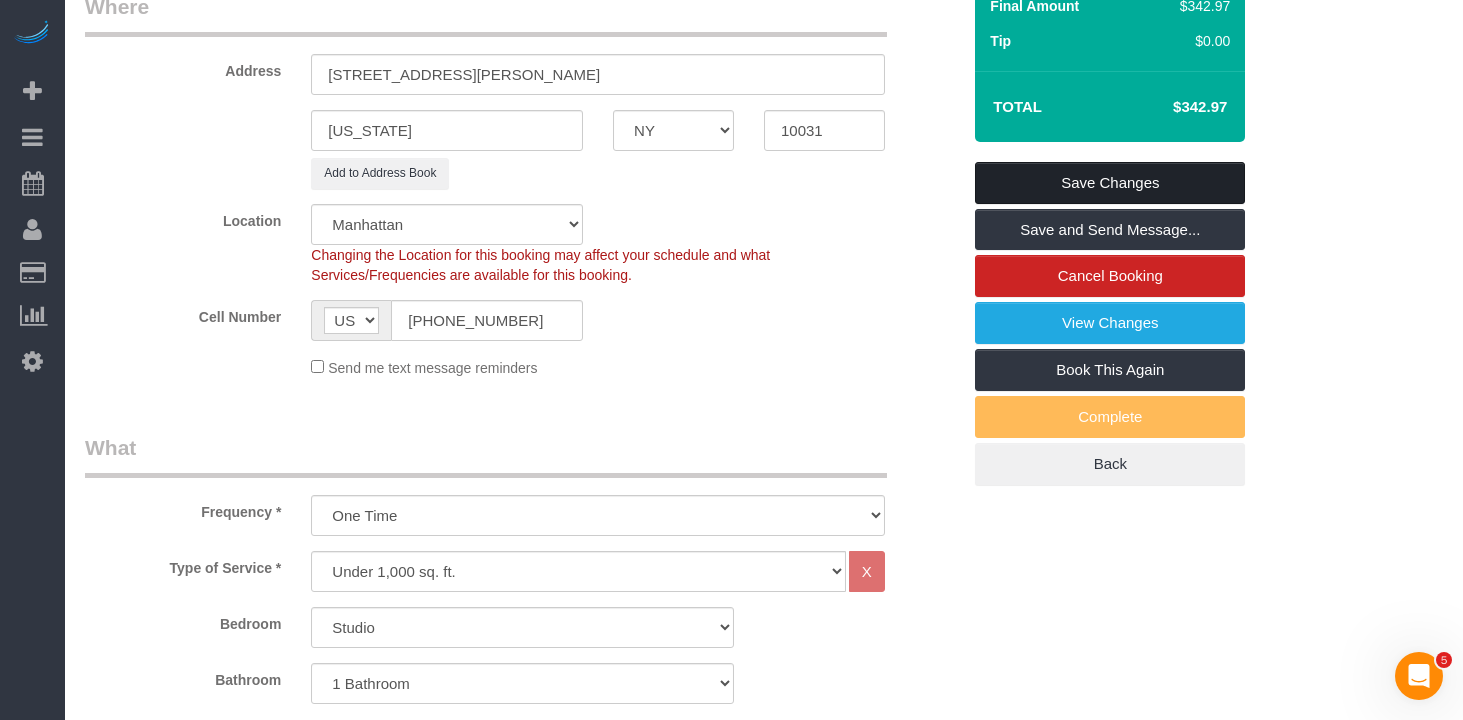 click on "Save Changes" at bounding box center (1110, 183) 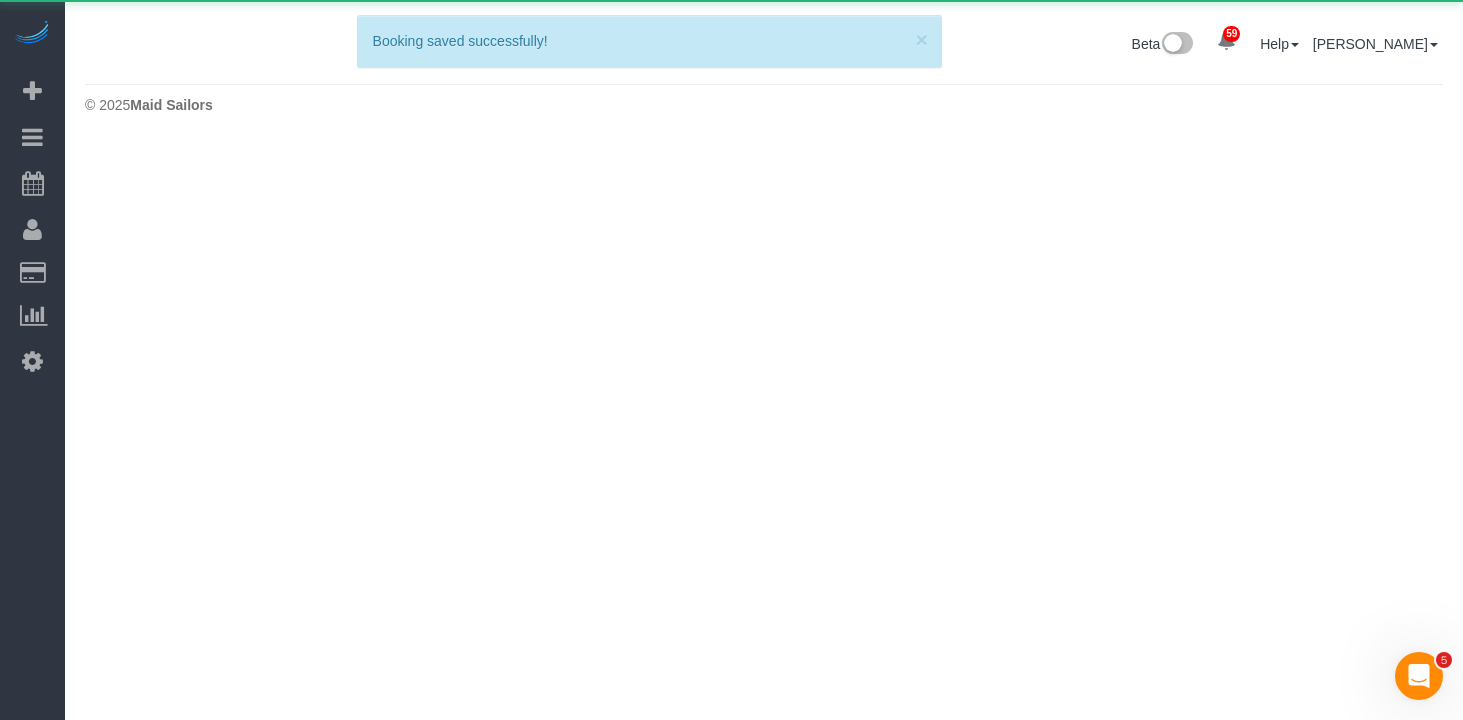 scroll, scrollTop: 0, scrollLeft: 0, axis: both 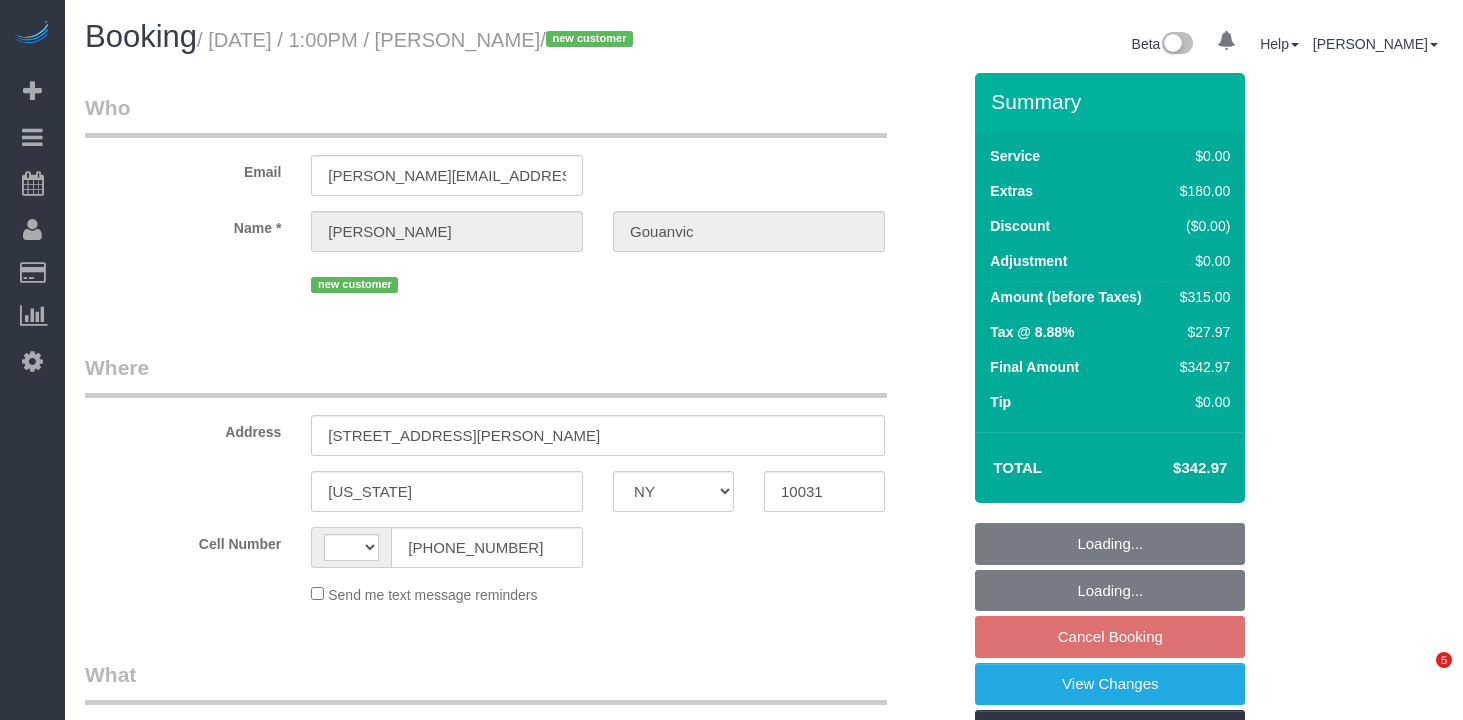 select on "NY" 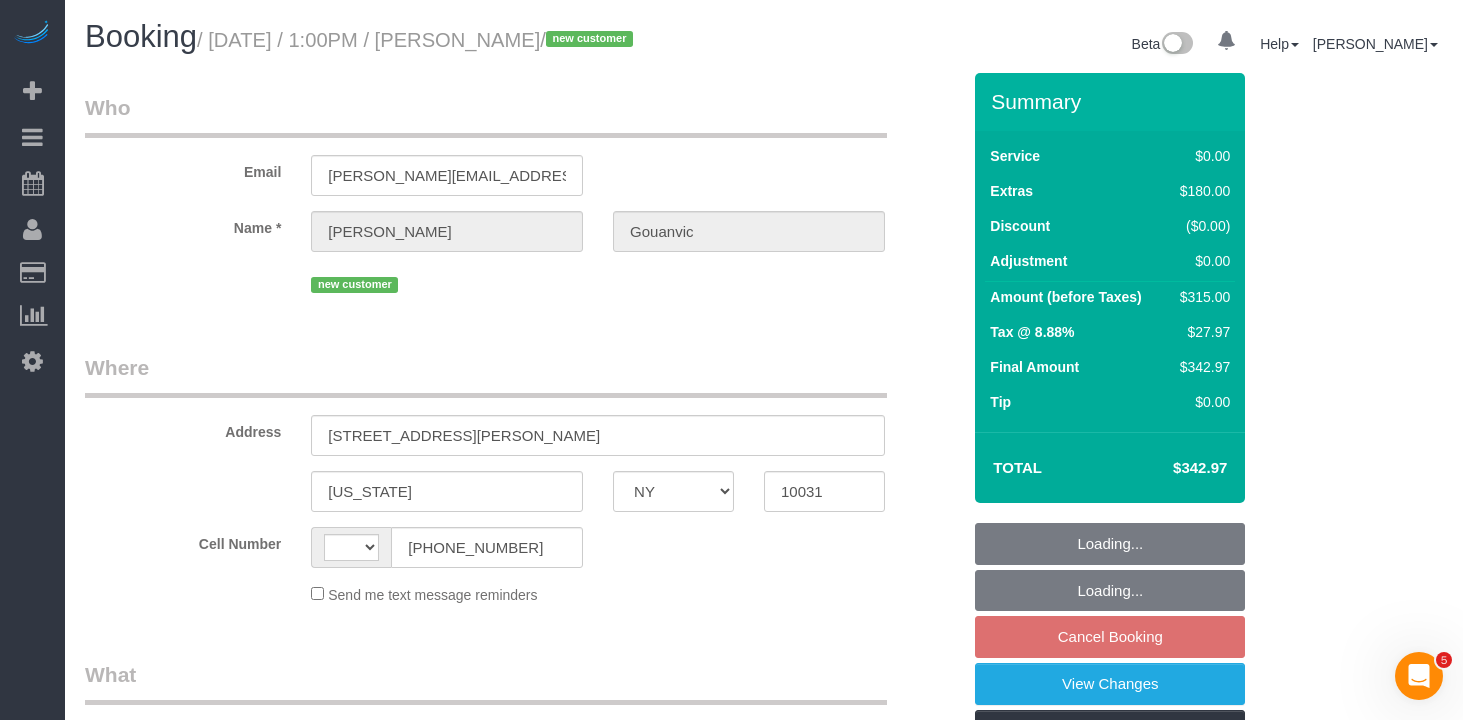 scroll, scrollTop: 0, scrollLeft: 0, axis: both 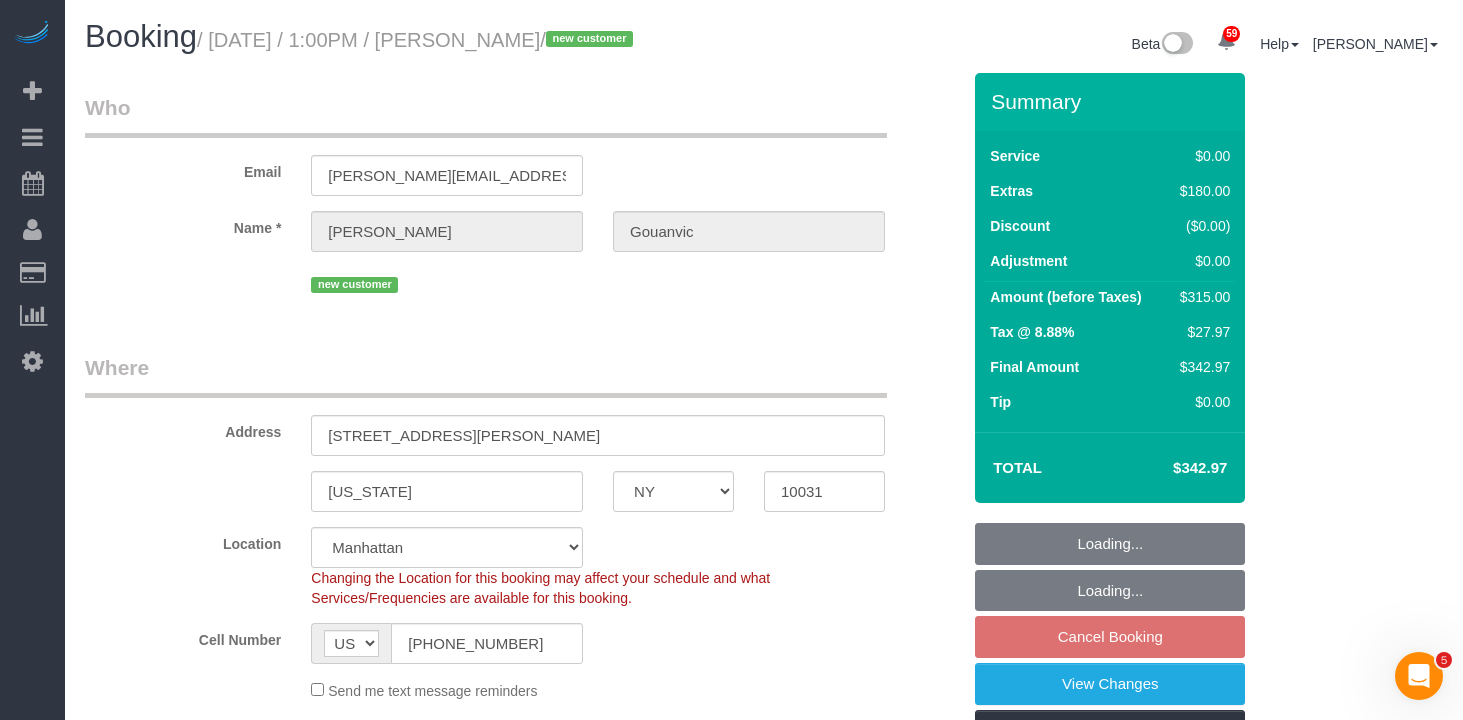 select on "object:815" 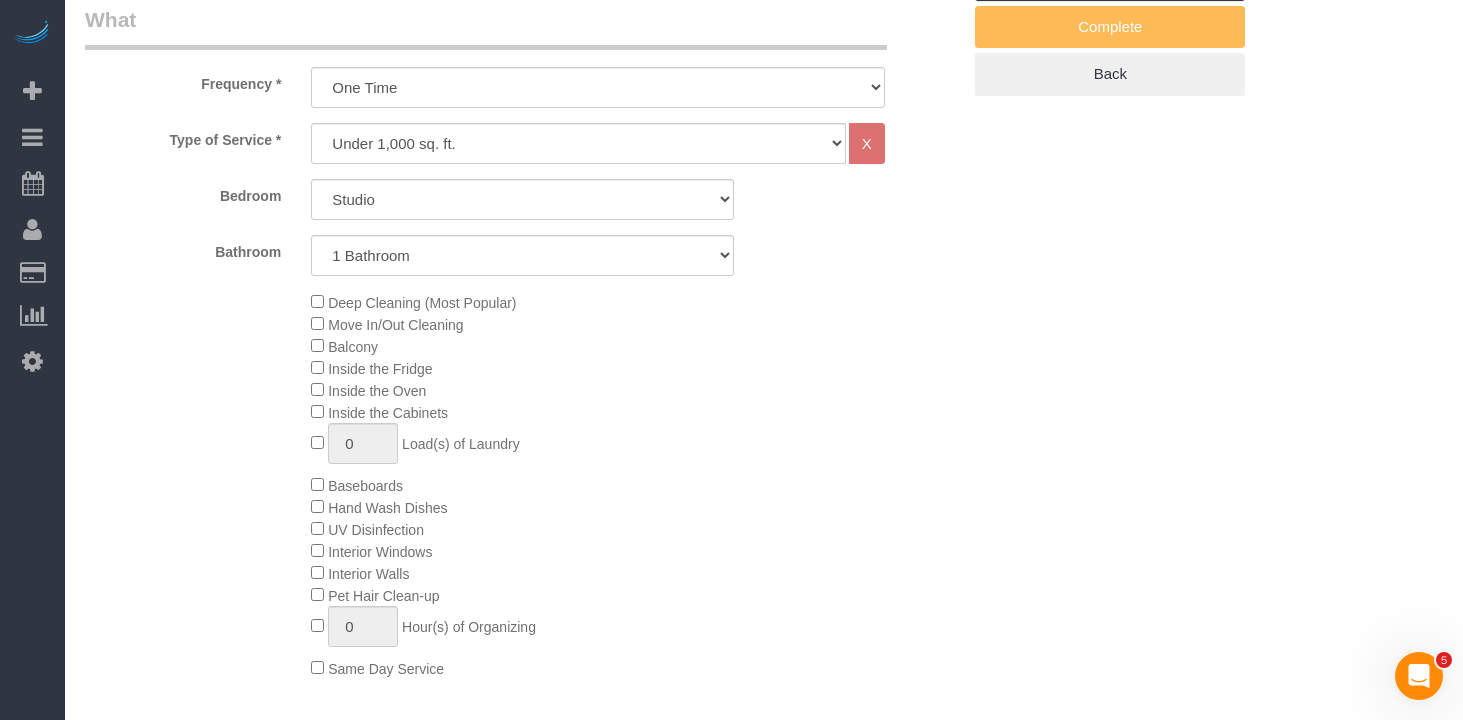 scroll, scrollTop: 725, scrollLeft: 0, axis: vertical 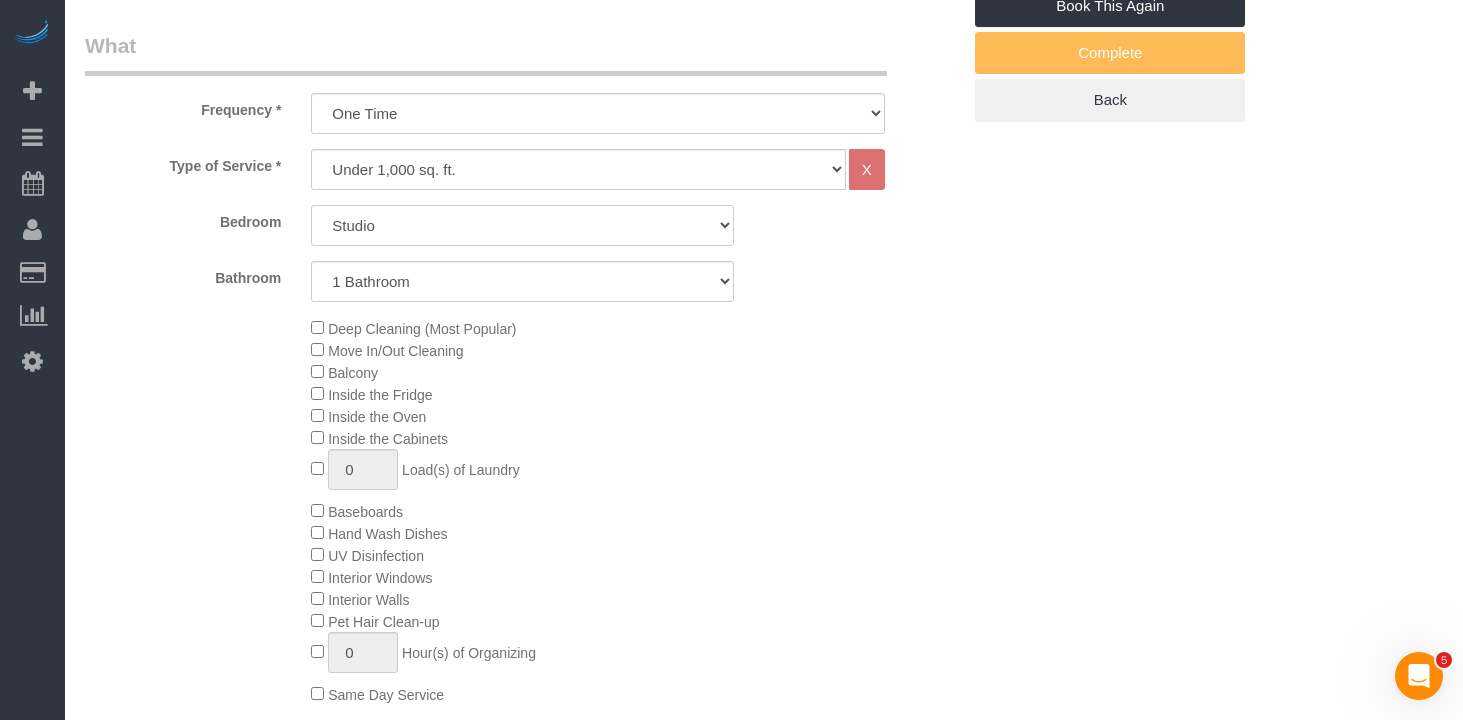 click on "Studio
1 Bedroom
2 Bedrooms
3 Bedrooms" 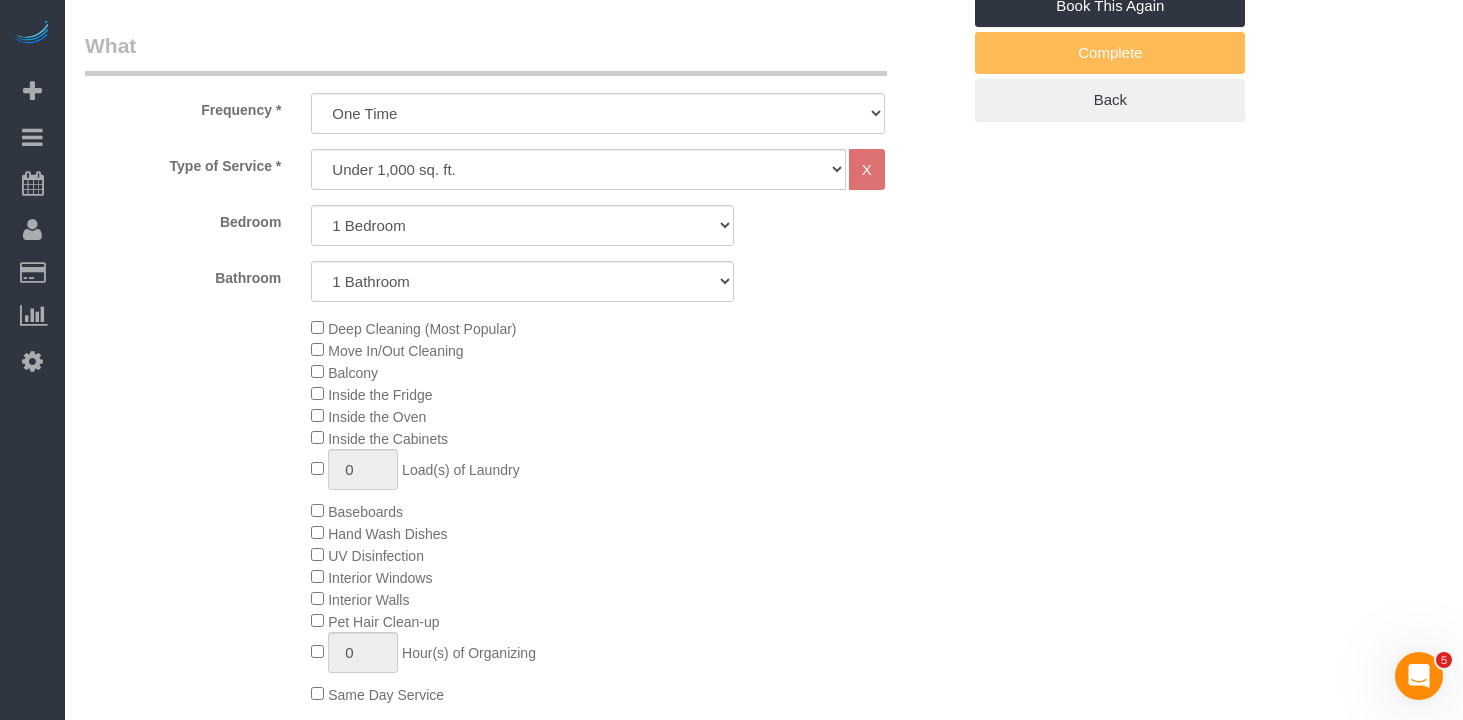 click on "Who
Email
andy.gouanvic@gmail.com
Name *
Andy
Gouanvic
new customer
Where
Address
48 Hamilton Place, Apt. 3
New York
AK
AL
AR
AZ
CA
CO
CT
DC
DE
FL
GA
HI
IA
ID
IL
IN
KS
KY
LA
MA
MD
ME
MI
MN
MO
MS
MT
NC" at bounding box center (764, 1021) 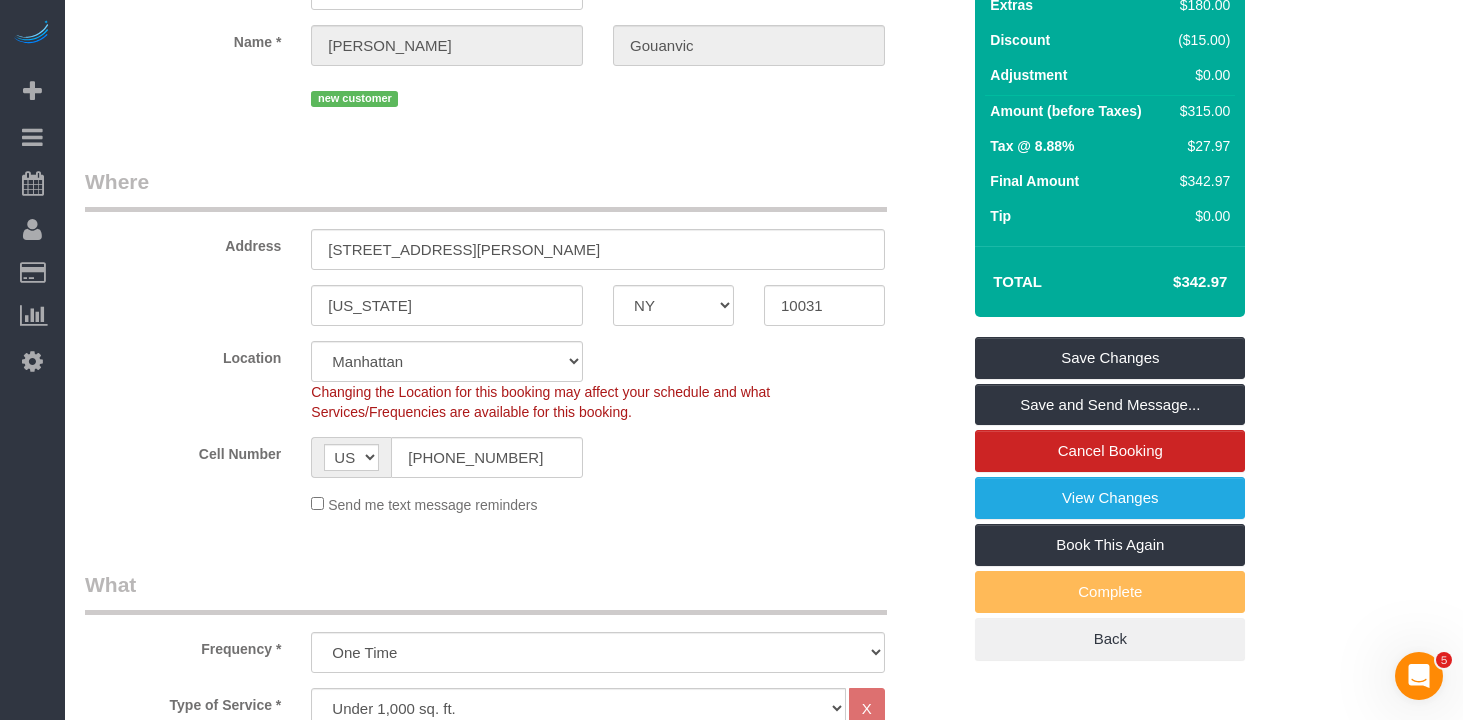 scroll, scrollTop: 38, scrollLeft: 0, axis: vertical 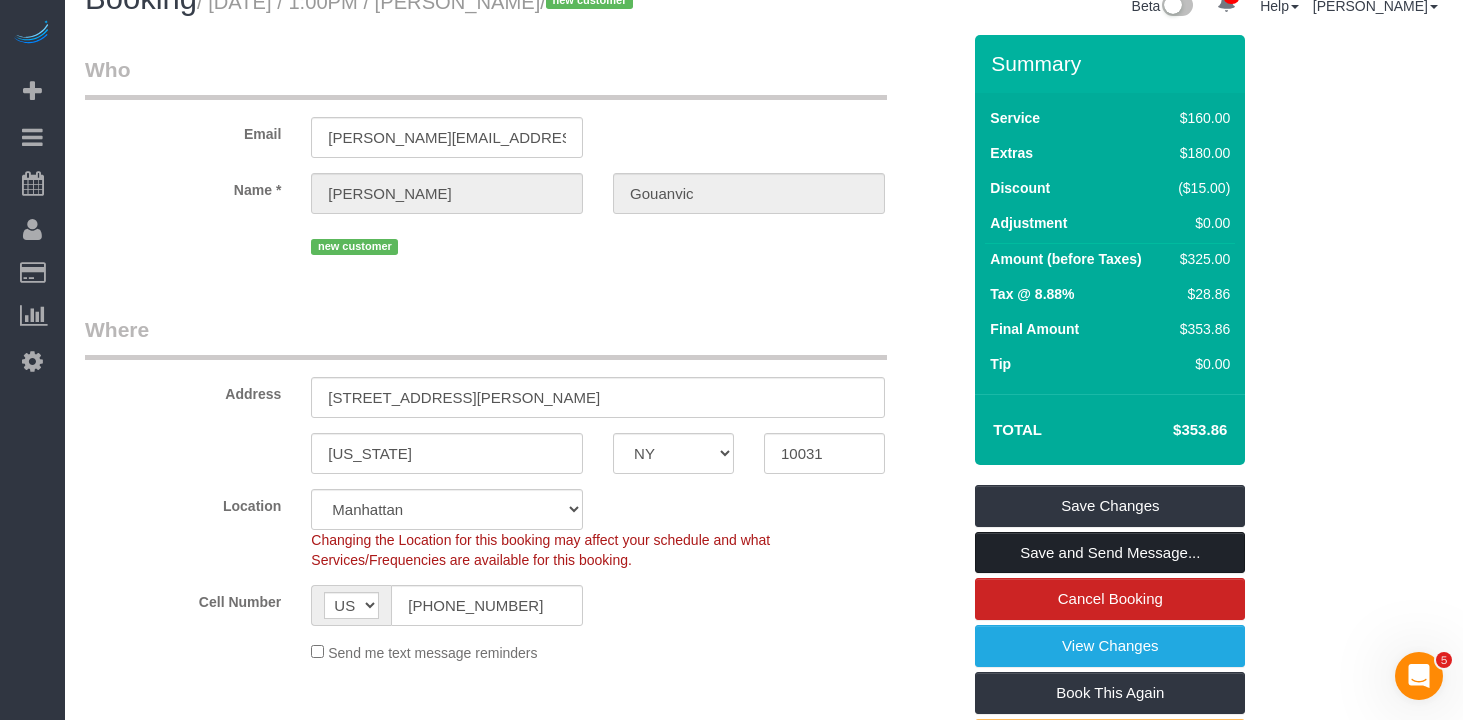click on "Save and Send Message..." at bounding box center (1110, 553) 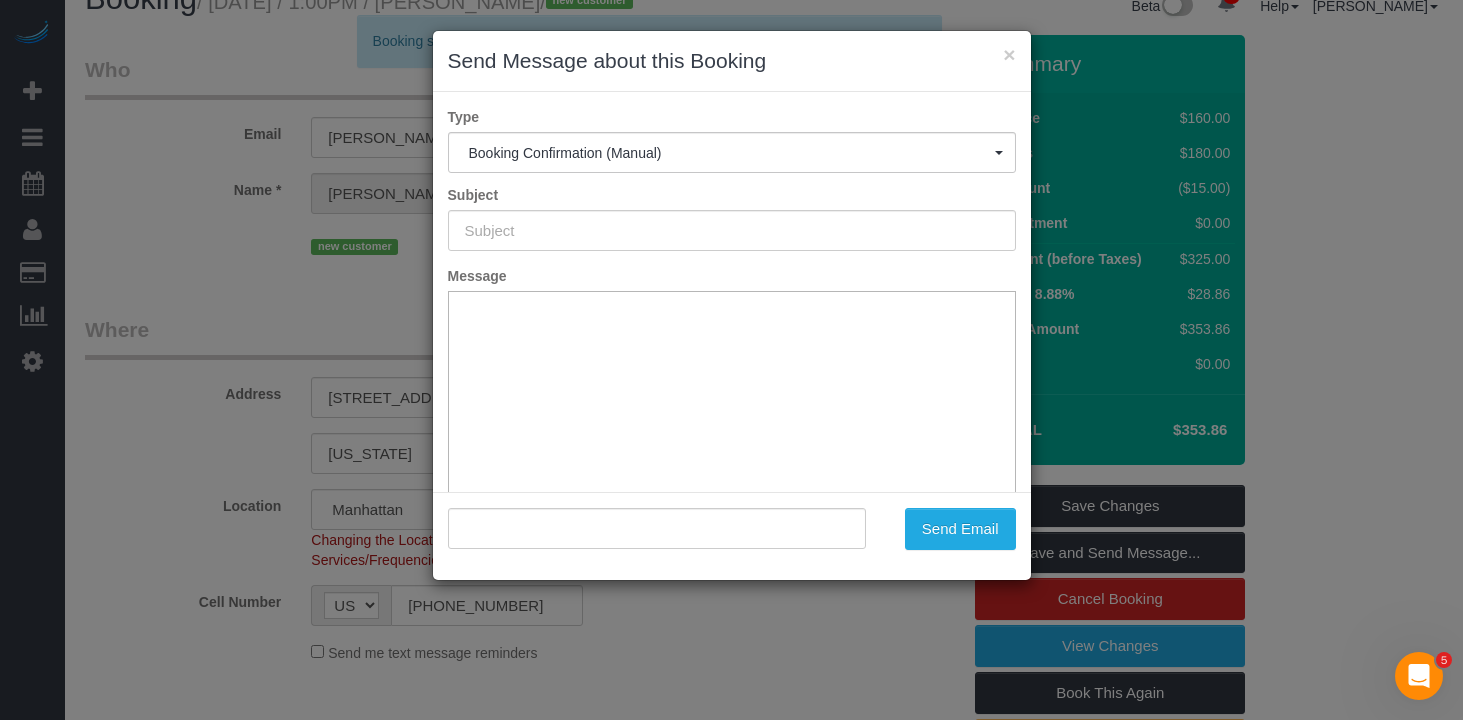 type on "Cleaning Confirmed for 07/17/2025 at 1:00pm" 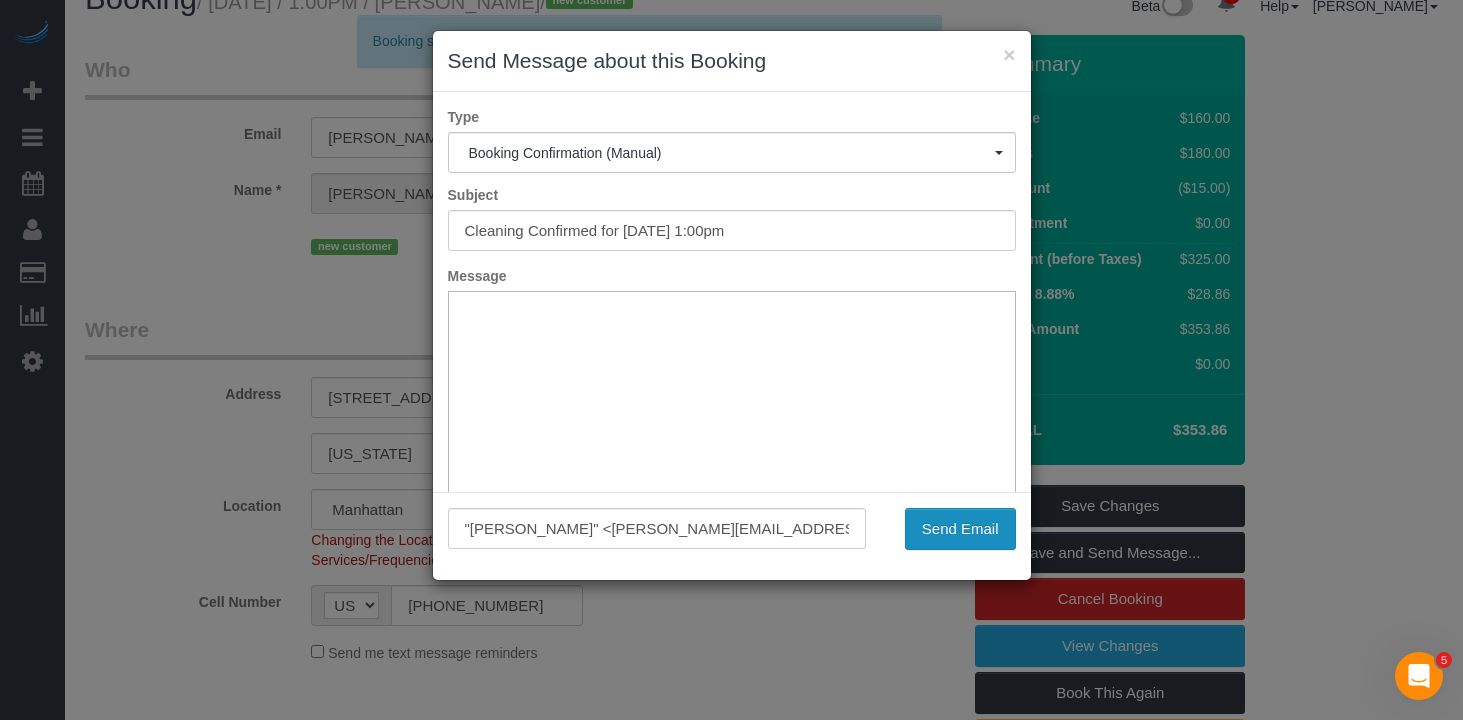 scroll, scrollTop: 0, scrollLeft: 0, axis: both 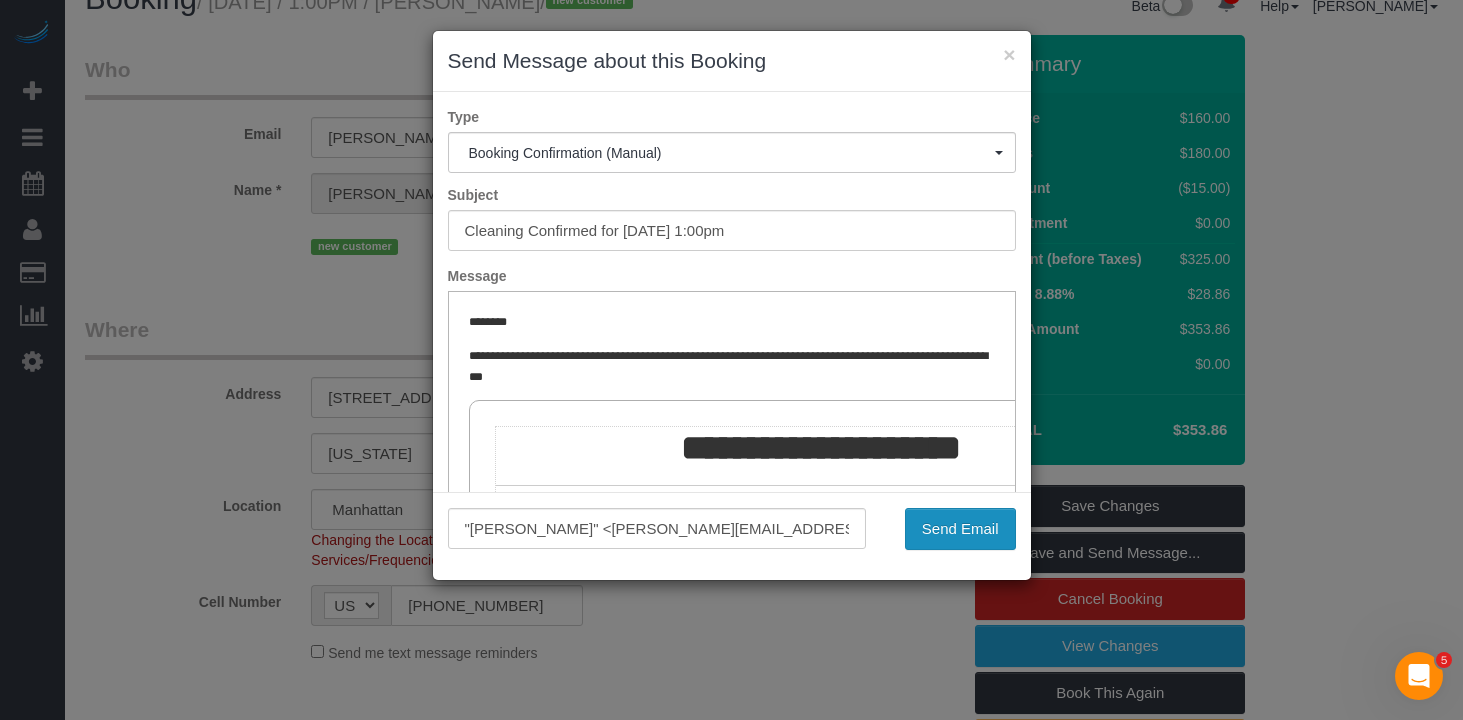 click on "Send Email" at bounding box center [960, 529] 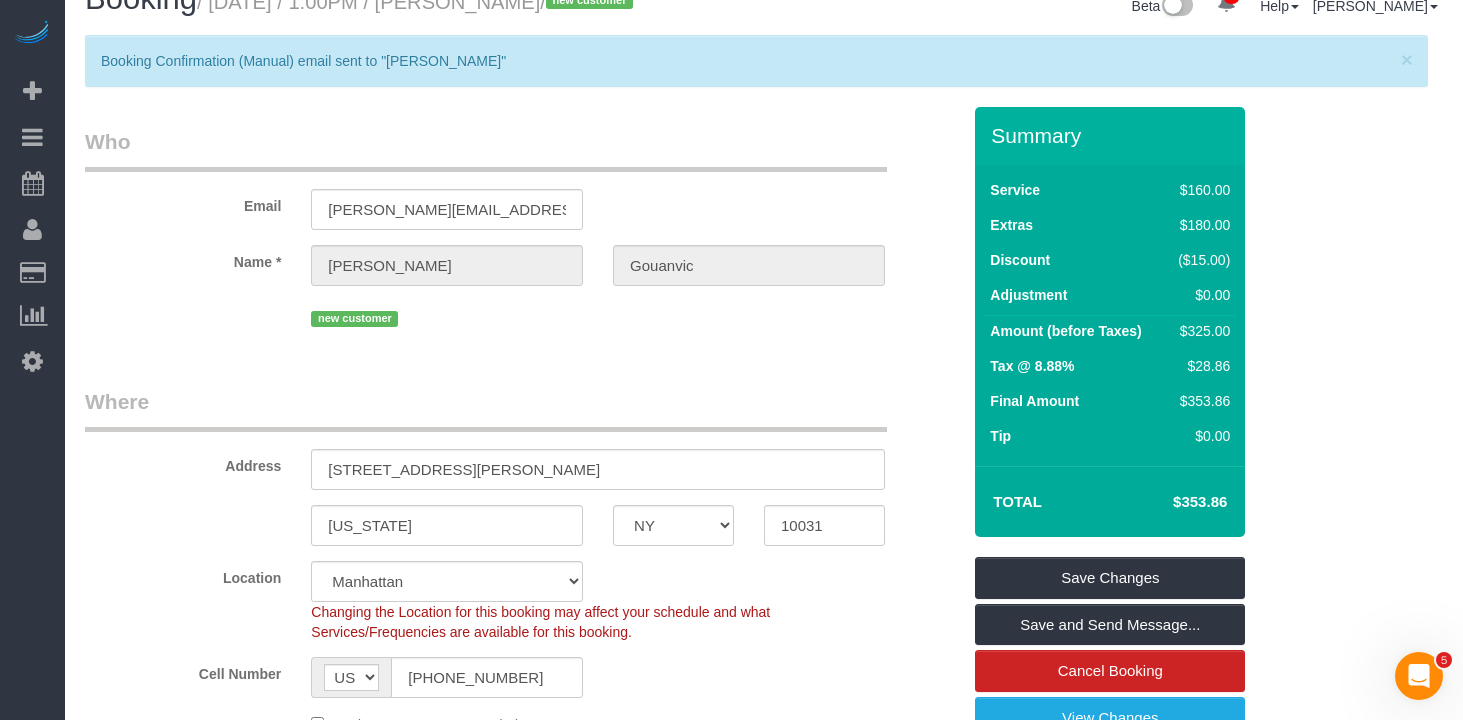 click on "Who
Email
andy.gouanvic@gmail.com
Name *
Andy
Gouanvic
new customer
Where
Address
48 Hamilton Place, Apt. 3
New York
AK
AL
AR
AZ
CA
CO
CT
DC
DE
FL
GA
HI
IA
ID
IL
IN
KS
KY
LA
MA
MD
ME
MI
MN
MO
MS
MT
NC
ND" at bounding box center (522, 1780) 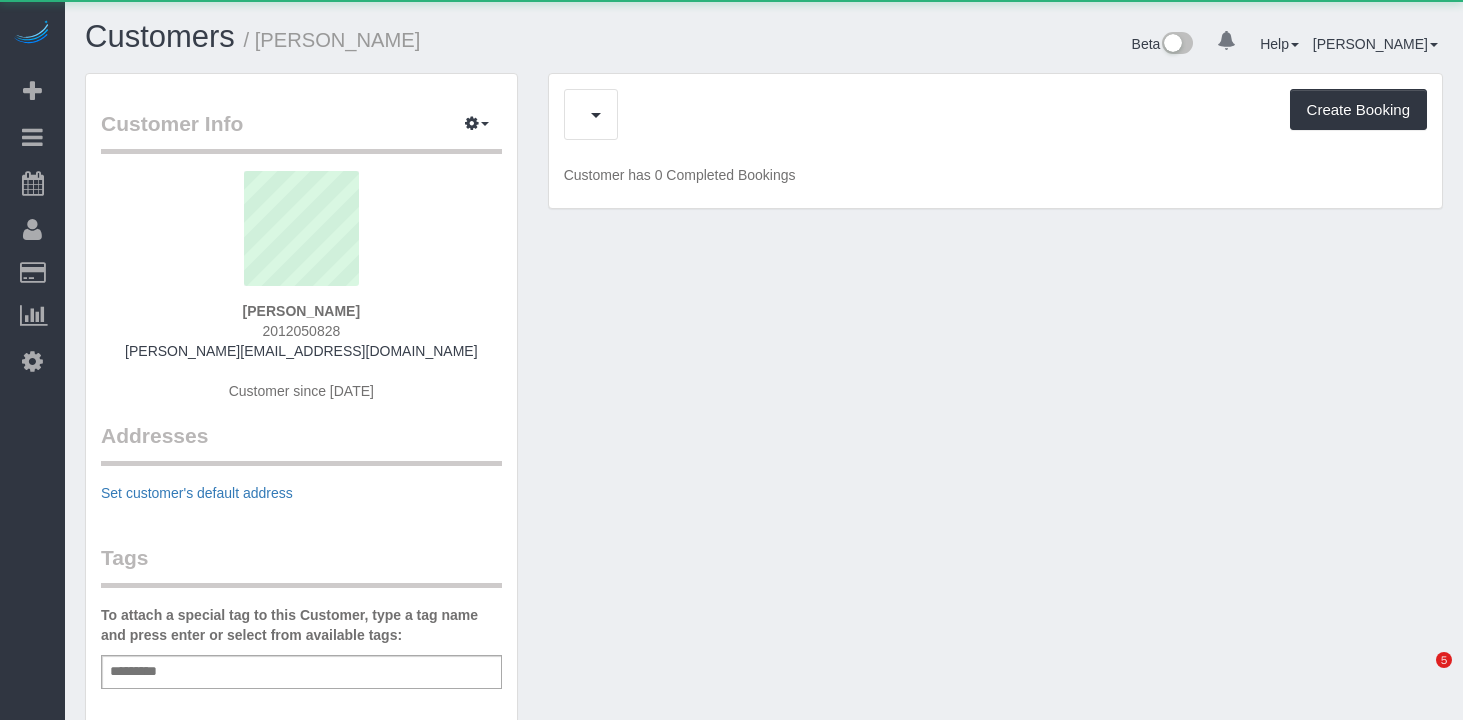 scroll, scrollTop: 0, scrollLeft: 0, axis: both 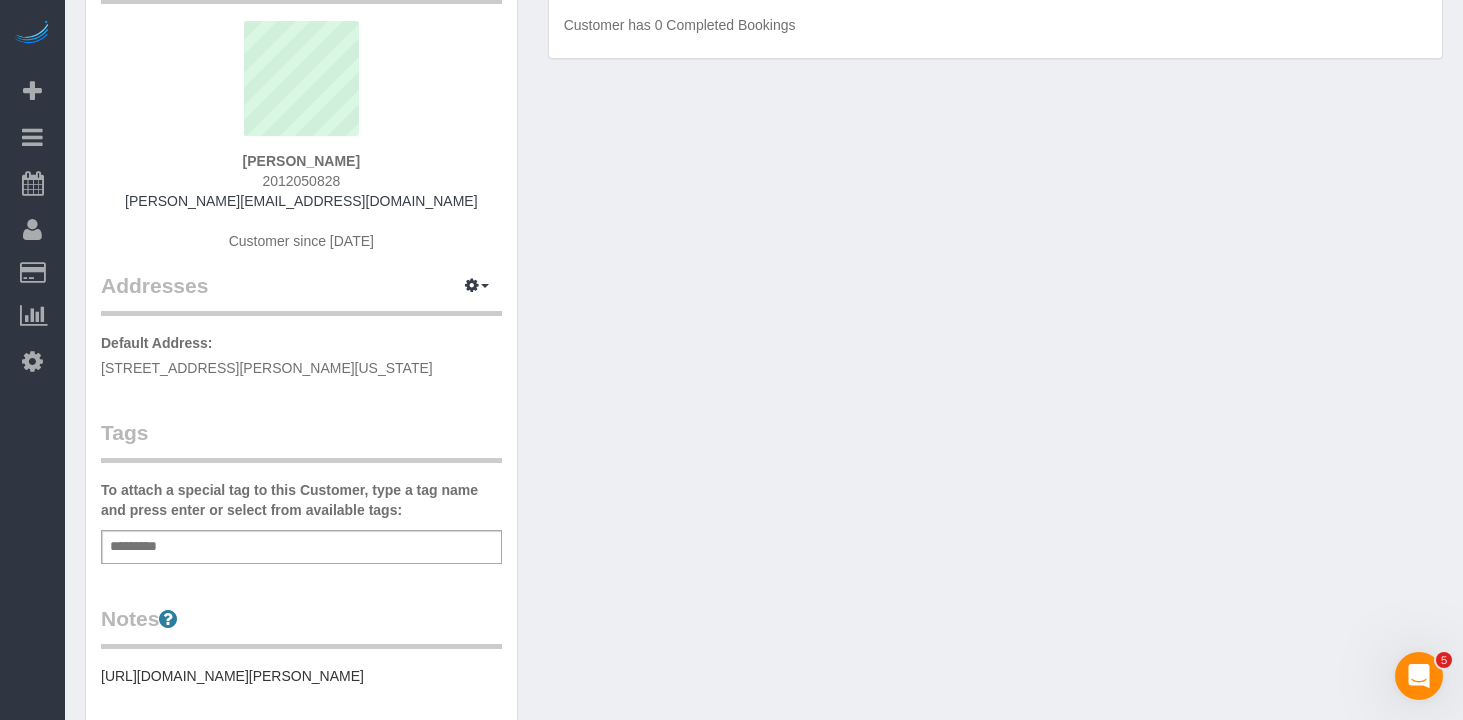 click on "Add a tag" at bounding box center (301, 547) 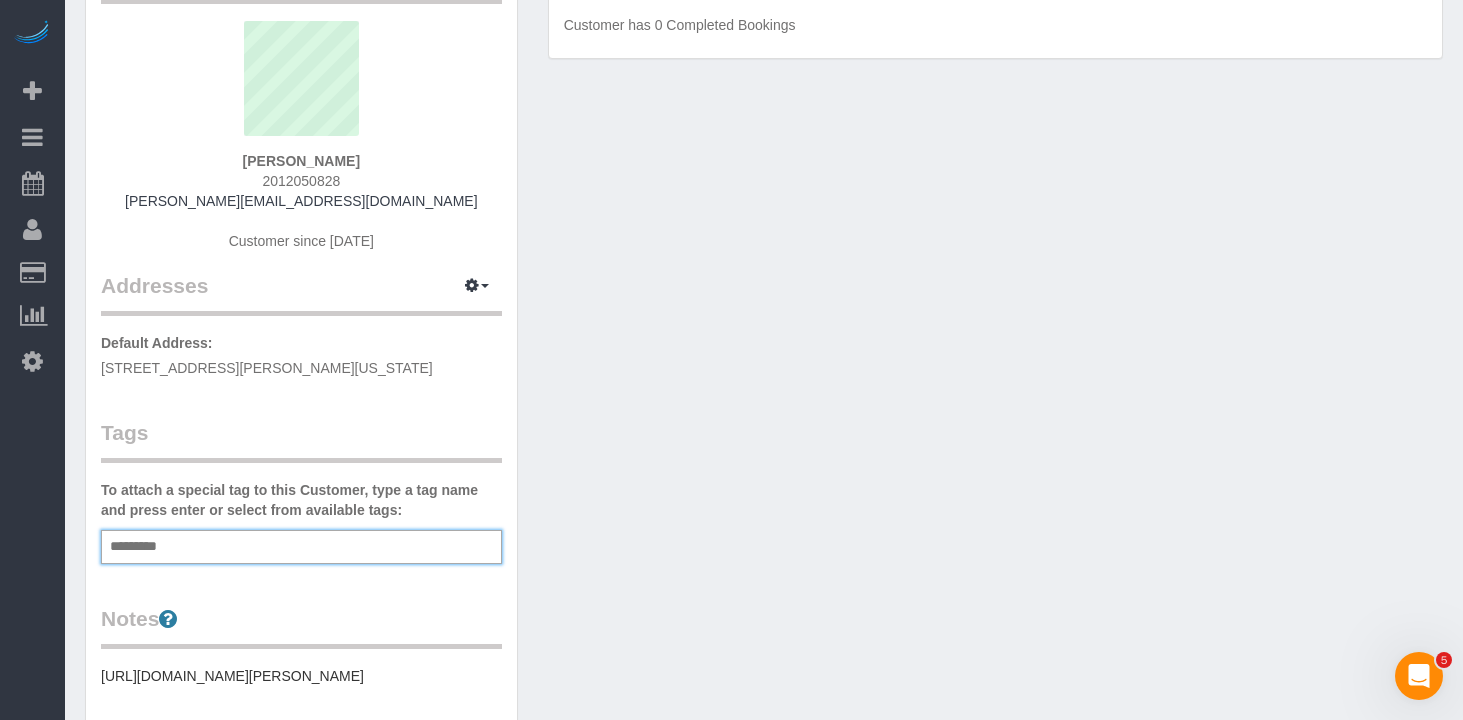 click on "Add a tag" at bounding box center [301, 547] 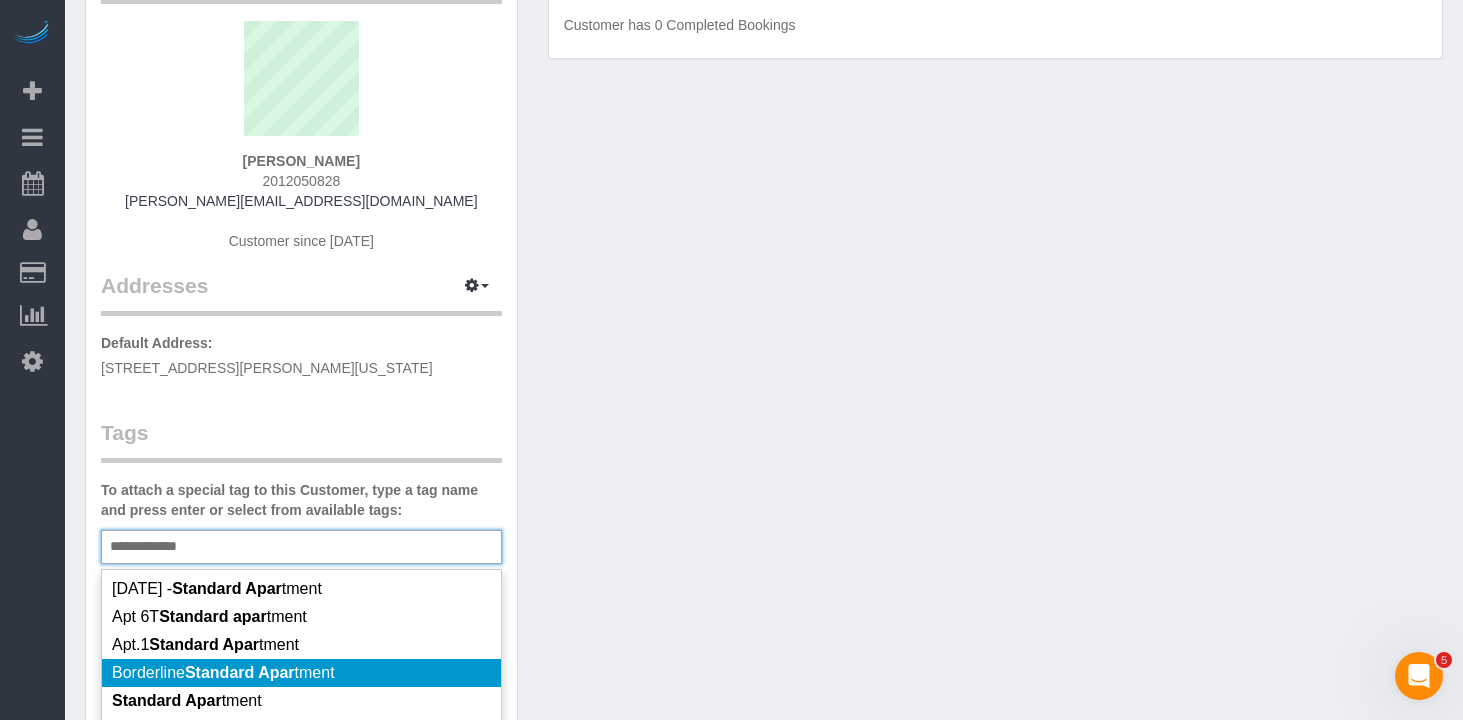 scroll, scrollTop: 191, scrollLeft: 0, axis: vertical 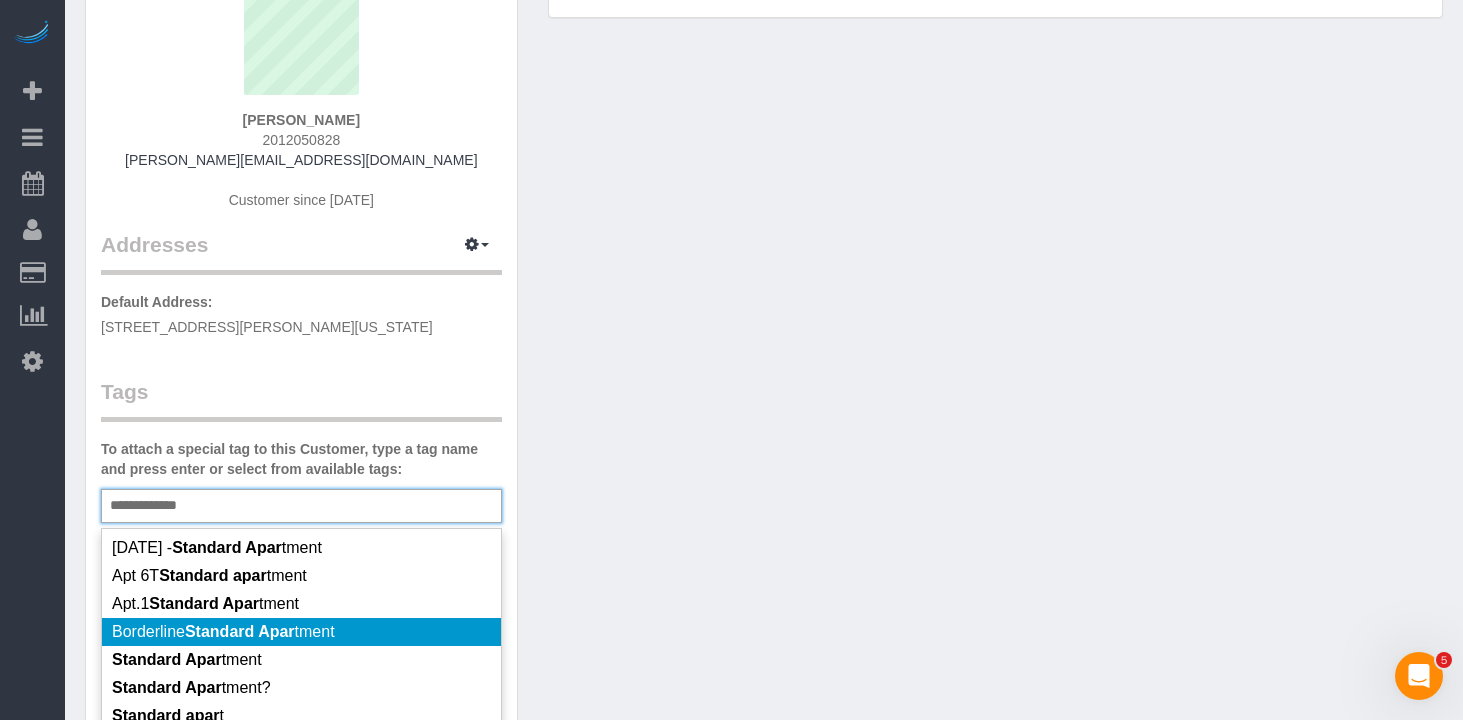 type on "**********" 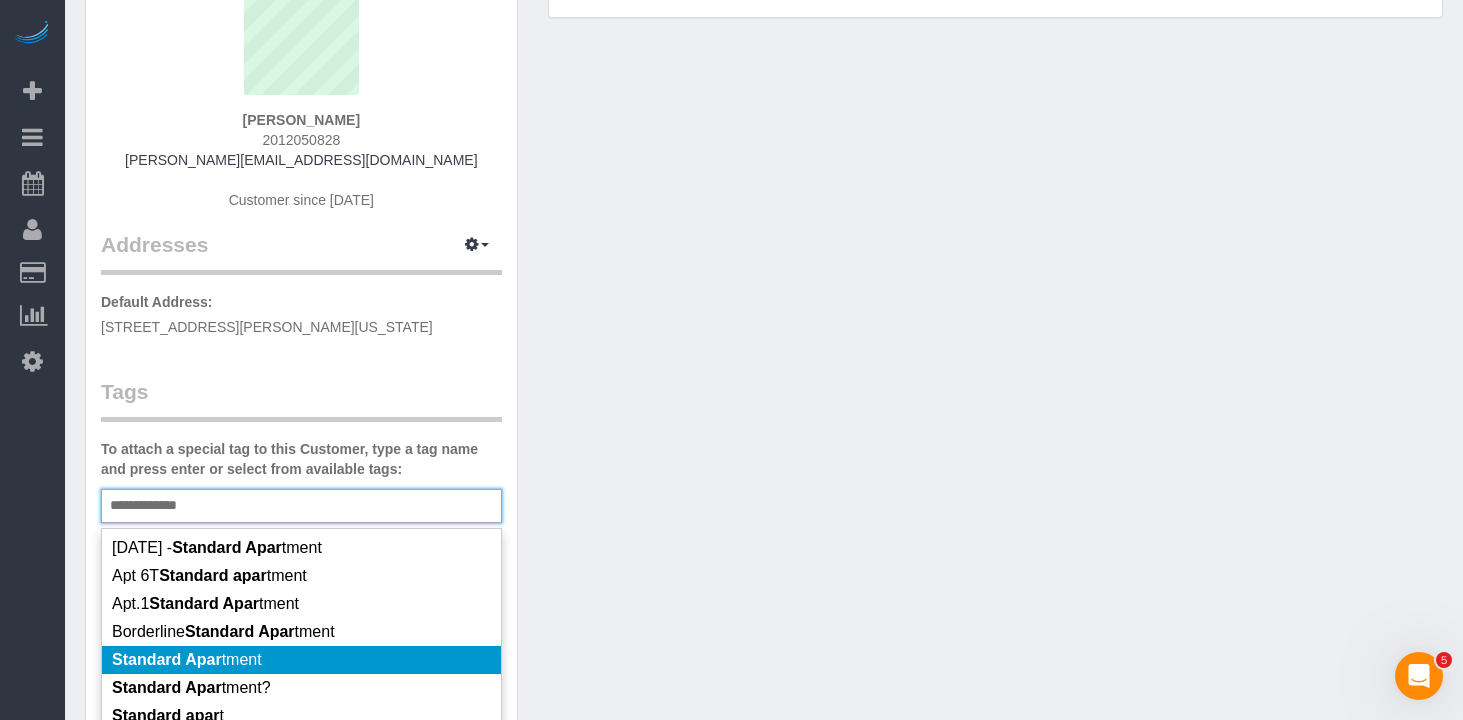 click on "Standard Apar" at bounding box center (167, 659) 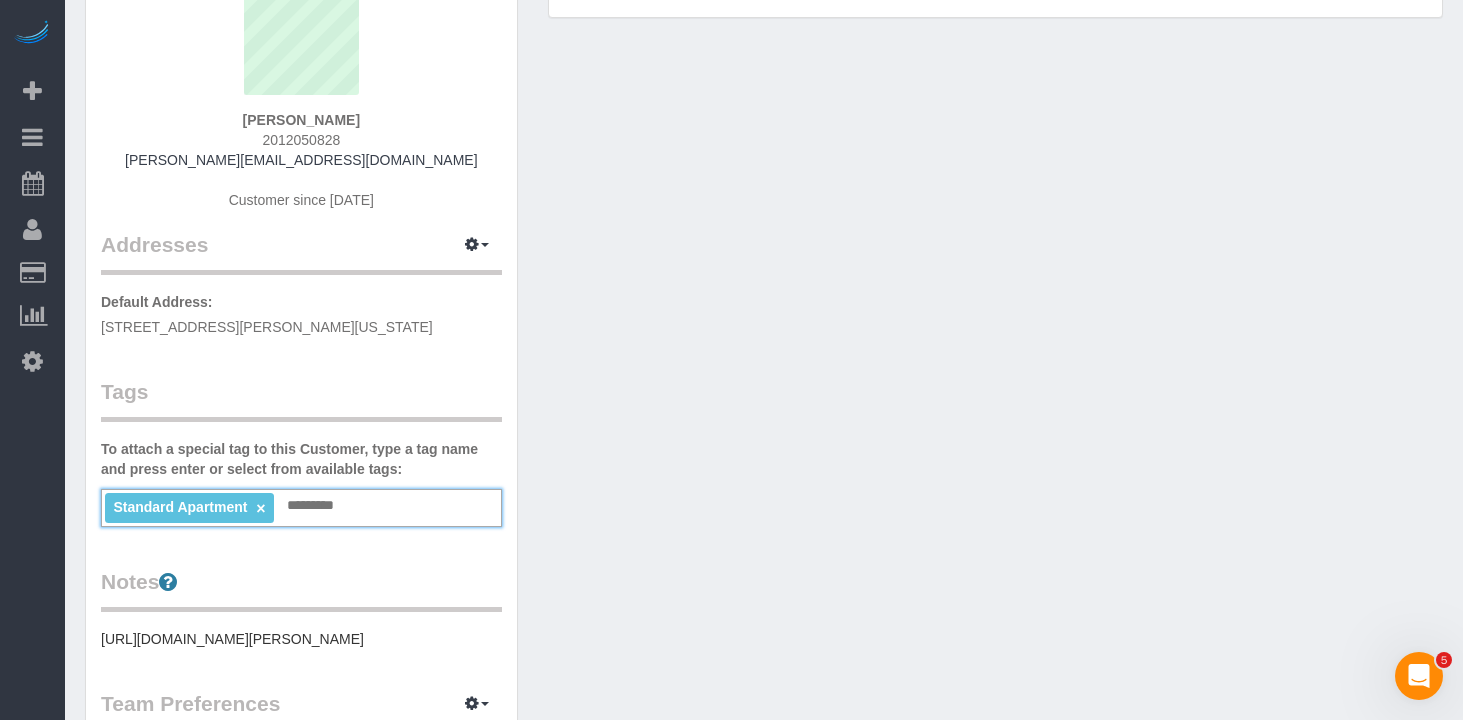 click on "Customer Info
Edit Contact Info
Send Message
Email Preferences
Special Sales Tax
View Changes
Mark as Unconfirmed
Block this Customer
Archive Account
Delete Account
Andy Gouanvic
2012050828" at bounding box center [764, 544] 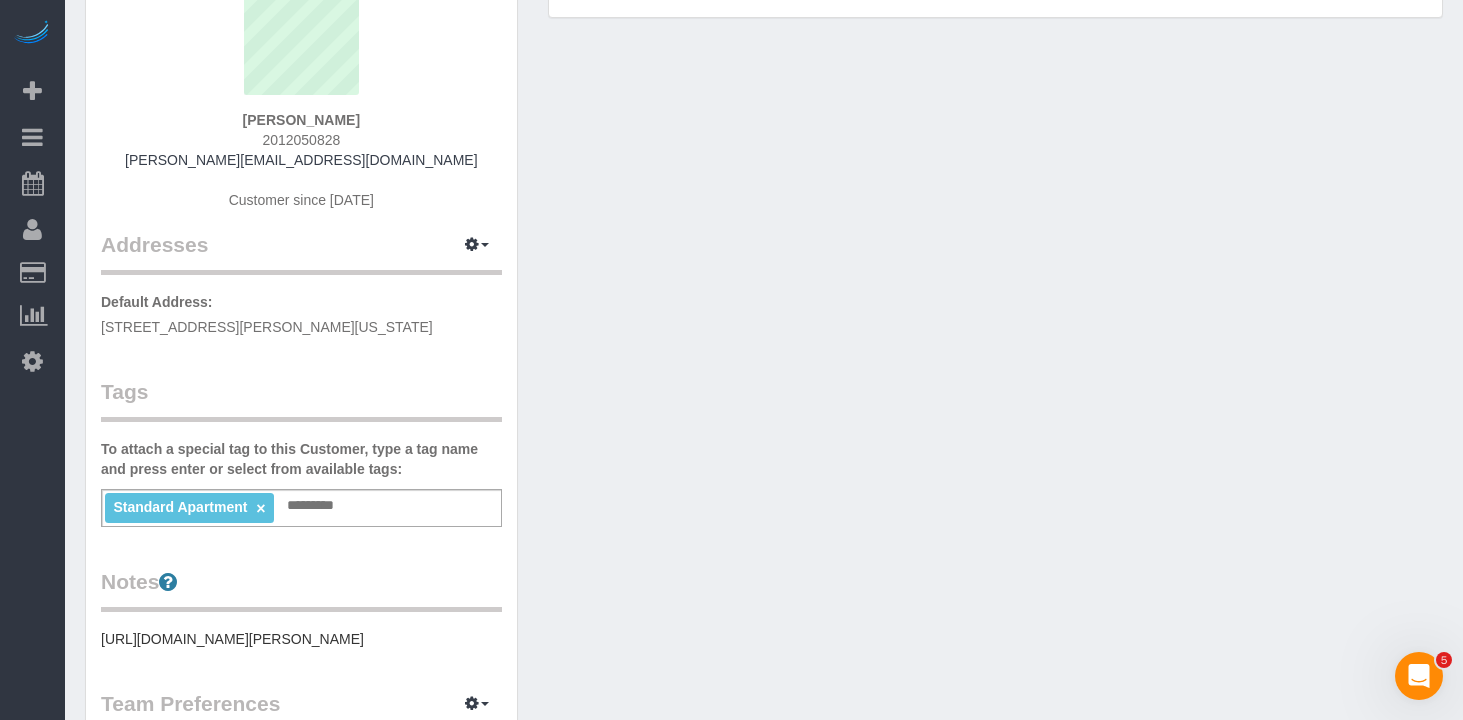scroll, scrollTop: 0, scrollLeft: 0, axis: both 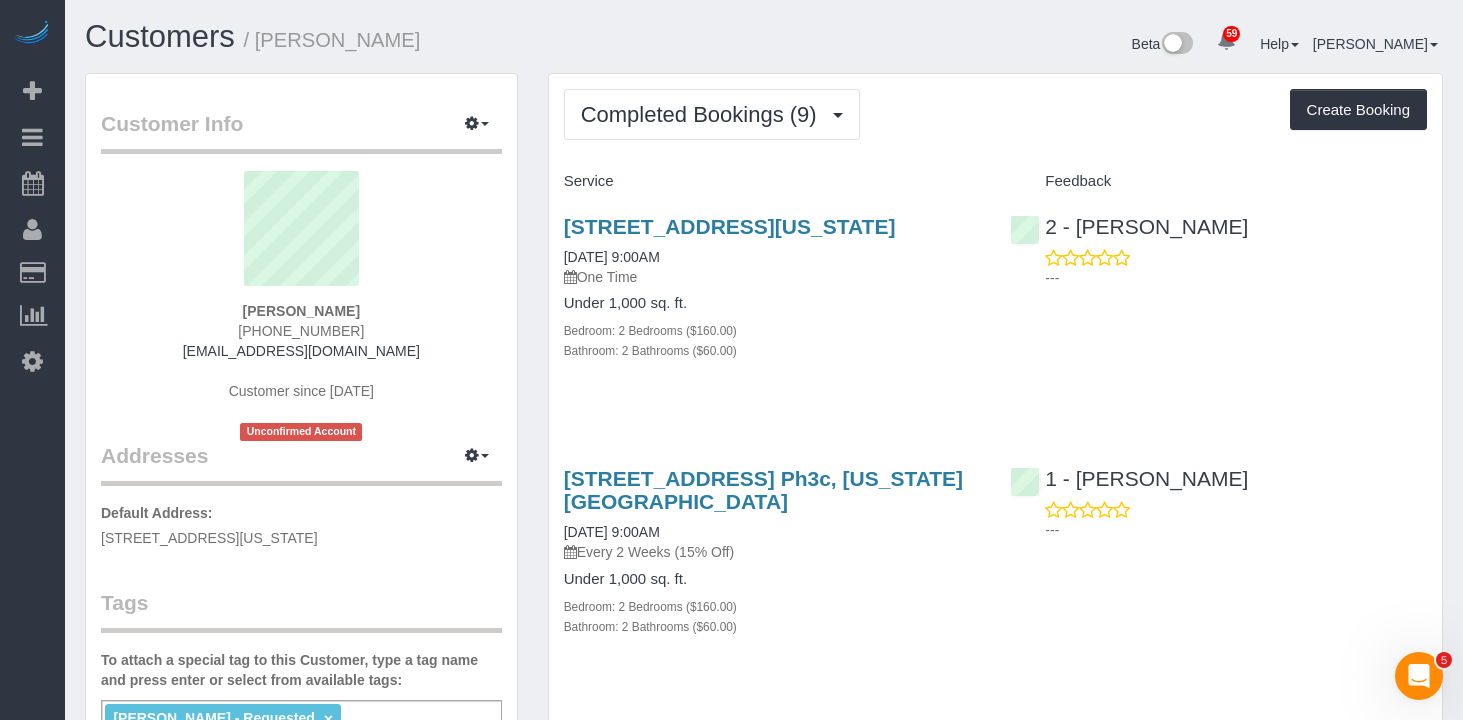 click on "[STREET_ADDRESS][US_STATE]
[DATE] 9:00AM
One Time
Under 1,000 sq. ft.
Bedroom: 2 Bedrooms ($160.00)
Bathroom: 2 Bathrooms ($60.00)
2 - [PERSON_NAME]
---" at bounding box center [995, 299] 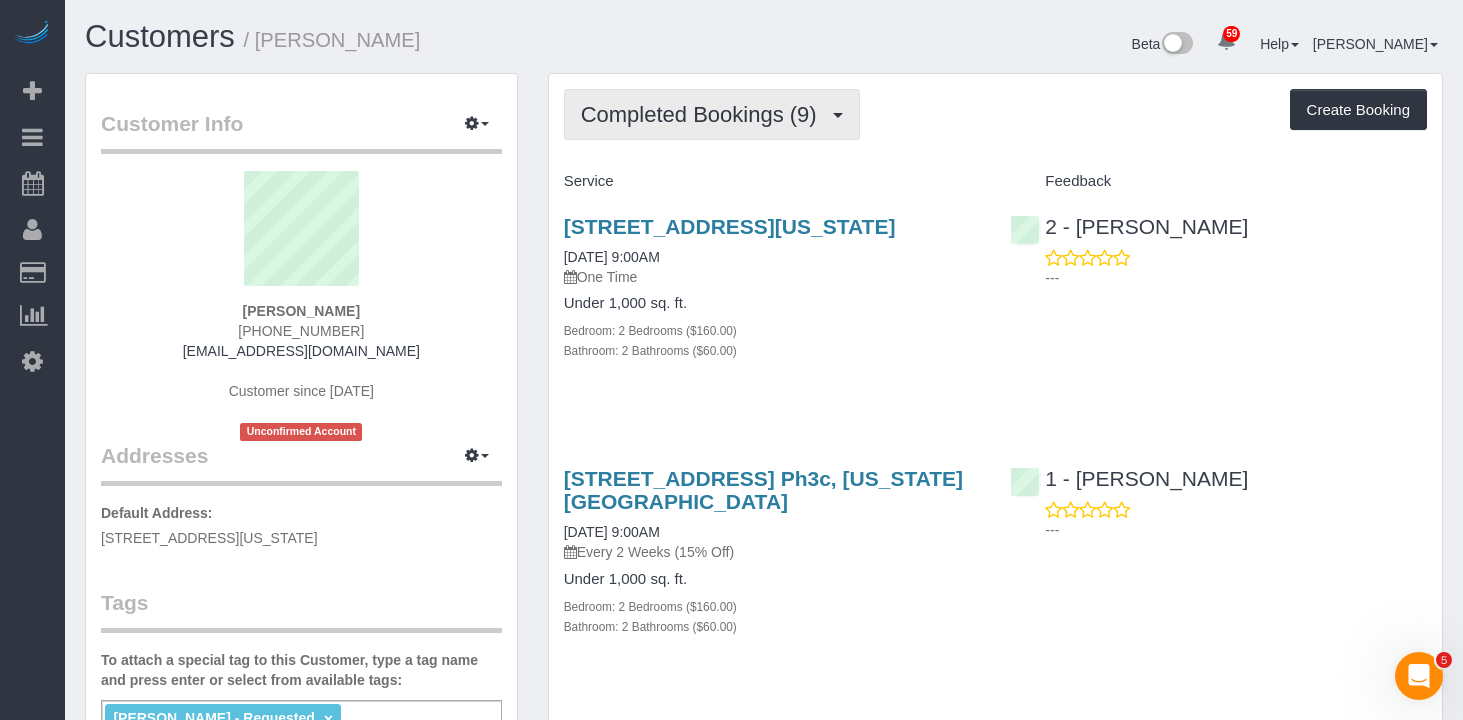 click on "Completed Bookings (9)" at bounding box center (712, 114) 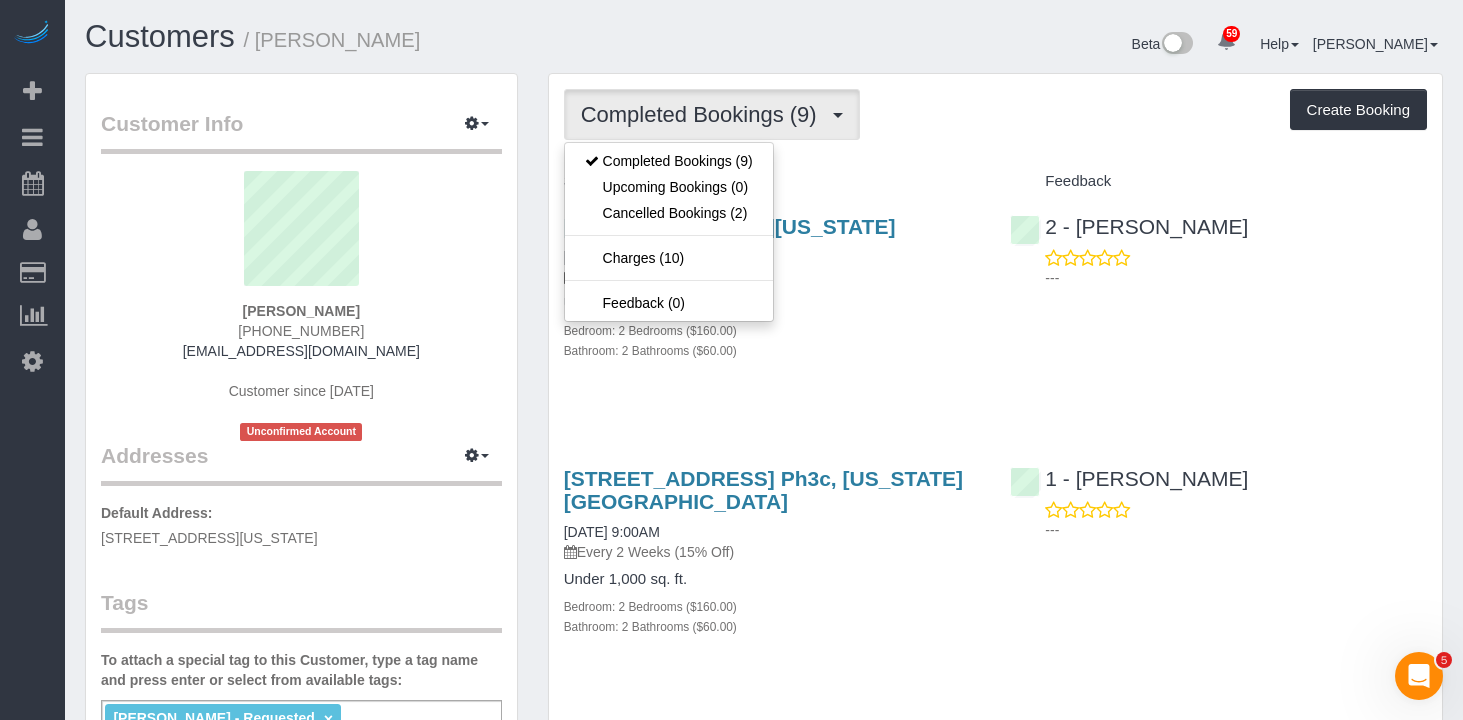 click on "Completed Bookings (9)
Completed Bookings (9)
Upcoming Bookings (0)
Cancelled Bookings (2)
Charges (10)
Feedback (0)
Create Booking" at bounding box center [995, 114] 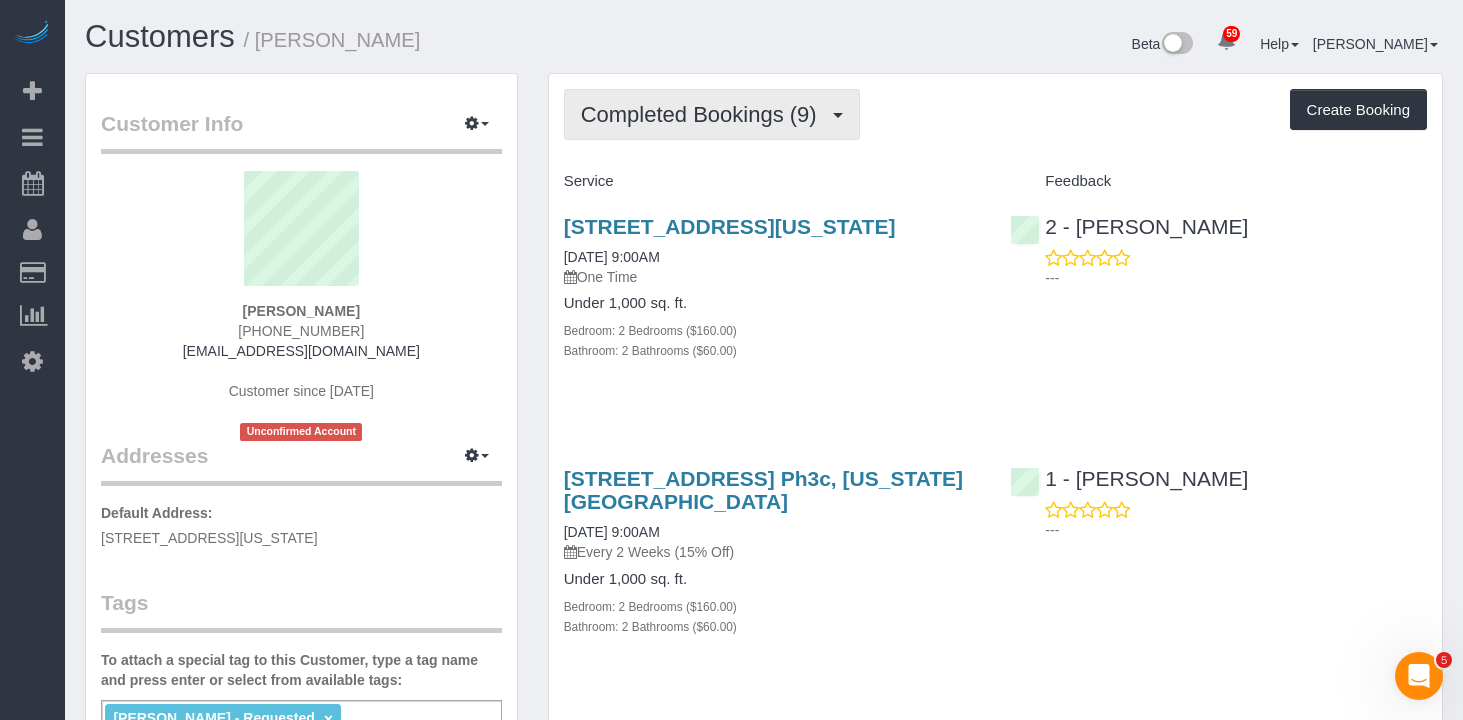 click on "Completed Bookings (9)" at bounding box center [704, 114] 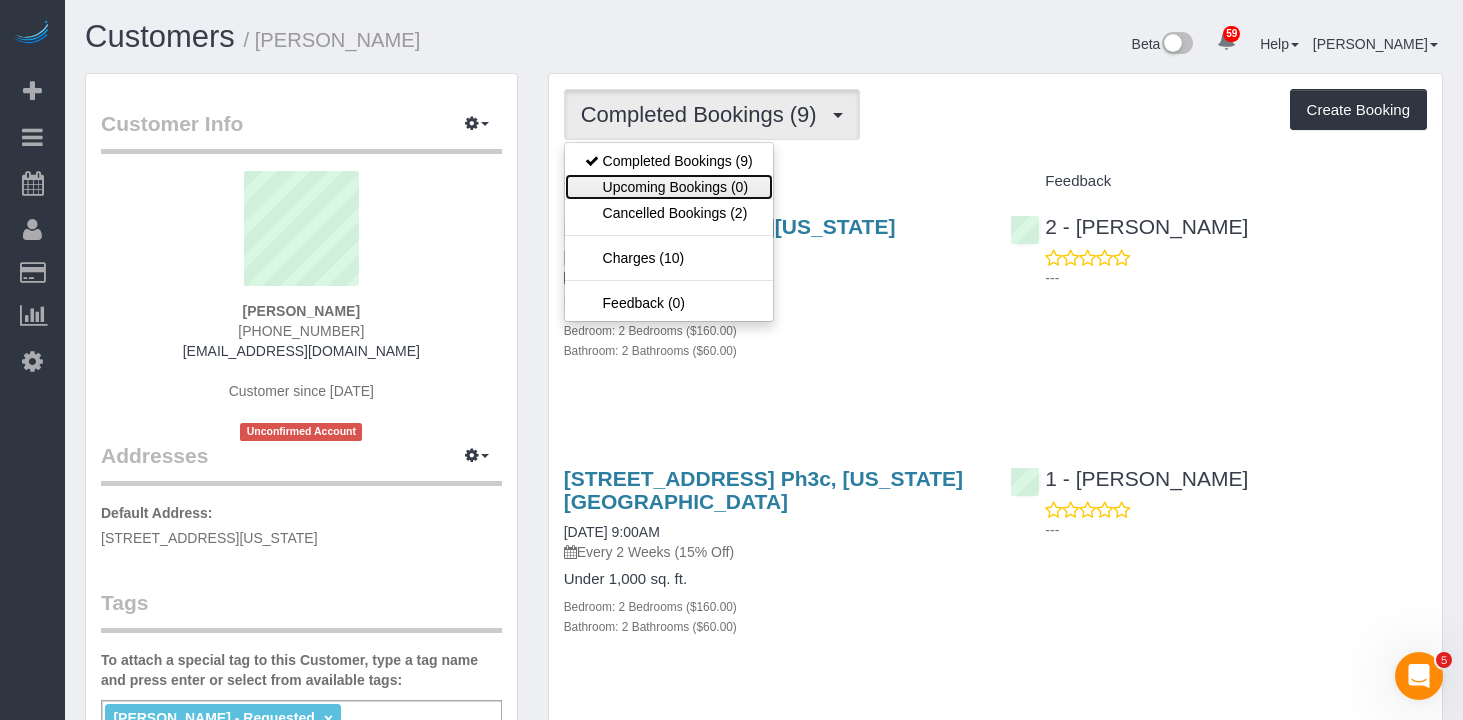 click on "Upcoming Bookings (0)" at bounding box center (669, 187) 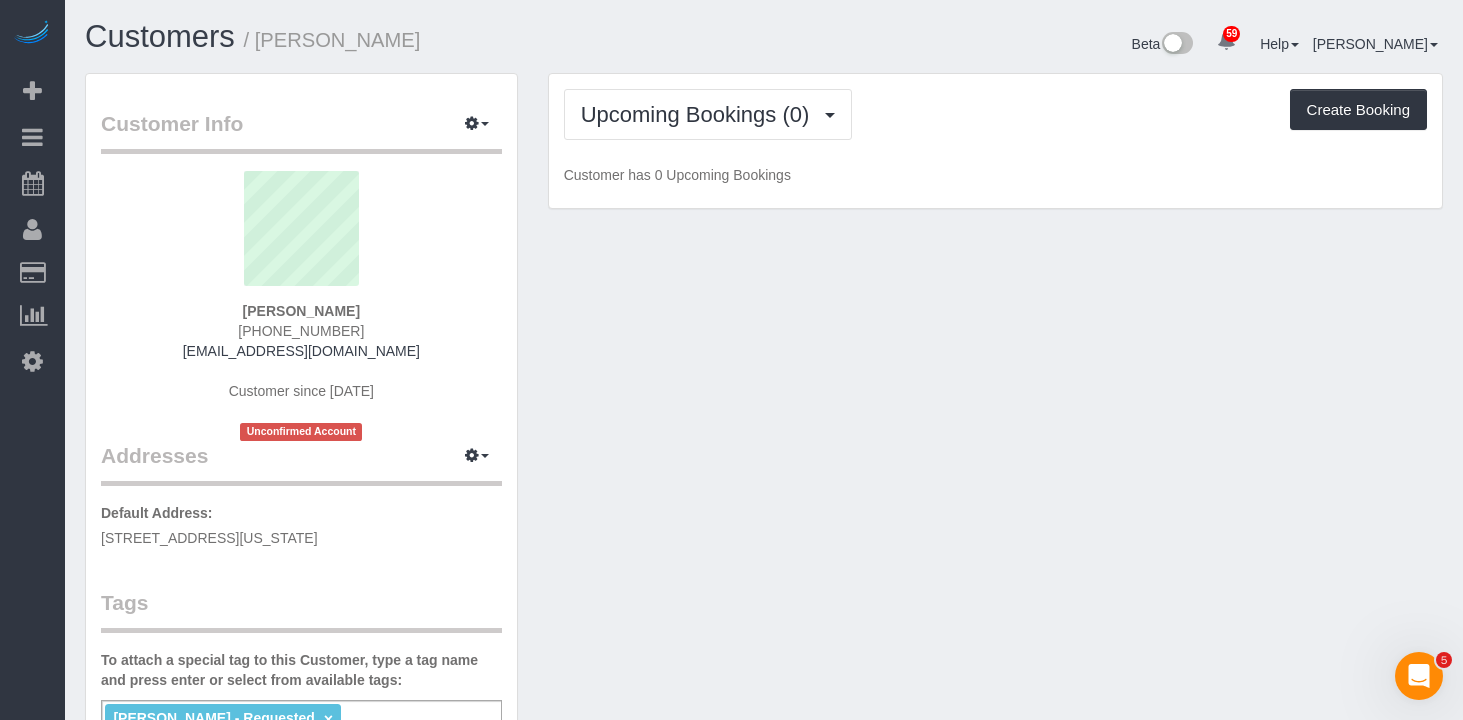 click on "Upcoming Bookings (0)
Completed Bookings (9)
Upcoming Bookings (0)
Cancelled Bookings (2)
Charges (10)
Feedback (0)
Create Booking" at bounding box center (995, 114) 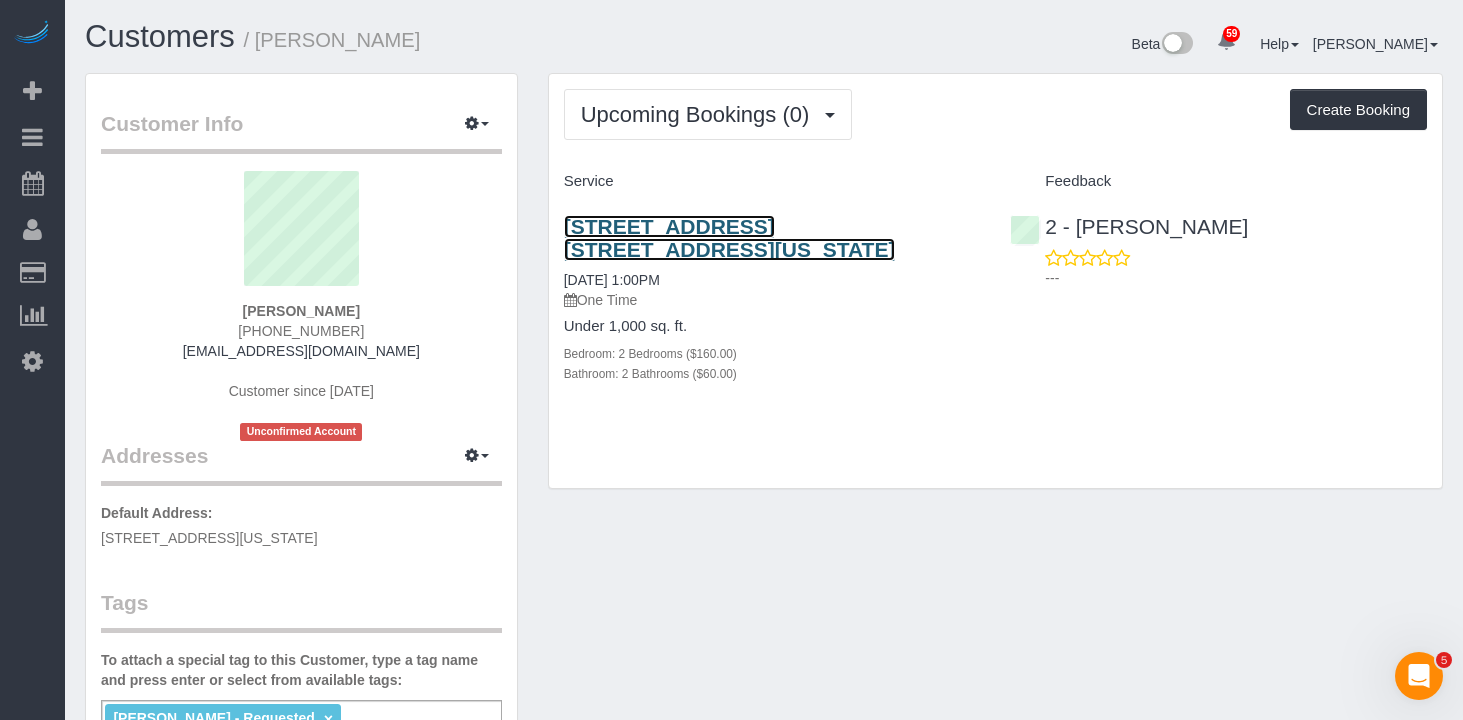 click on "435 West 31st Street, Apt. 57p, New York, NY 10001" at bounding box center [730, 238] 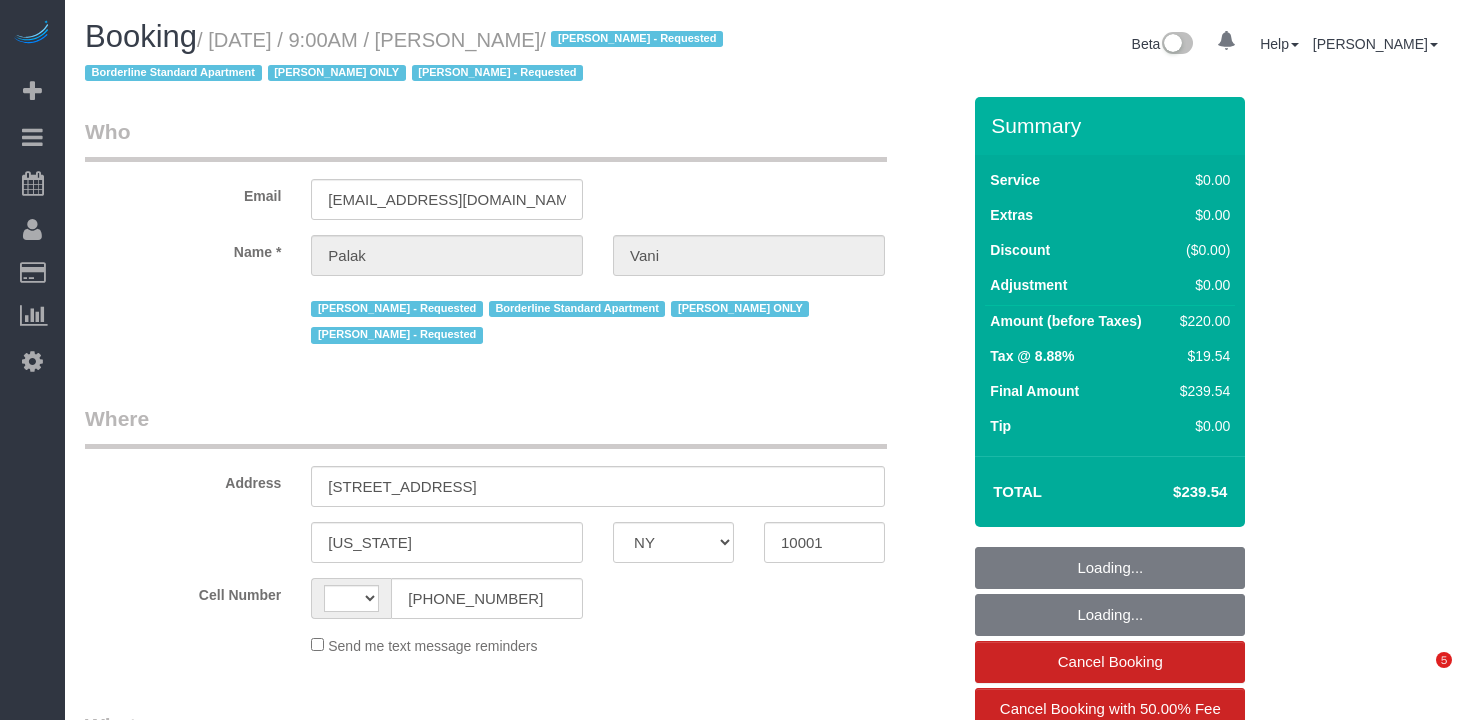 select on "NY" 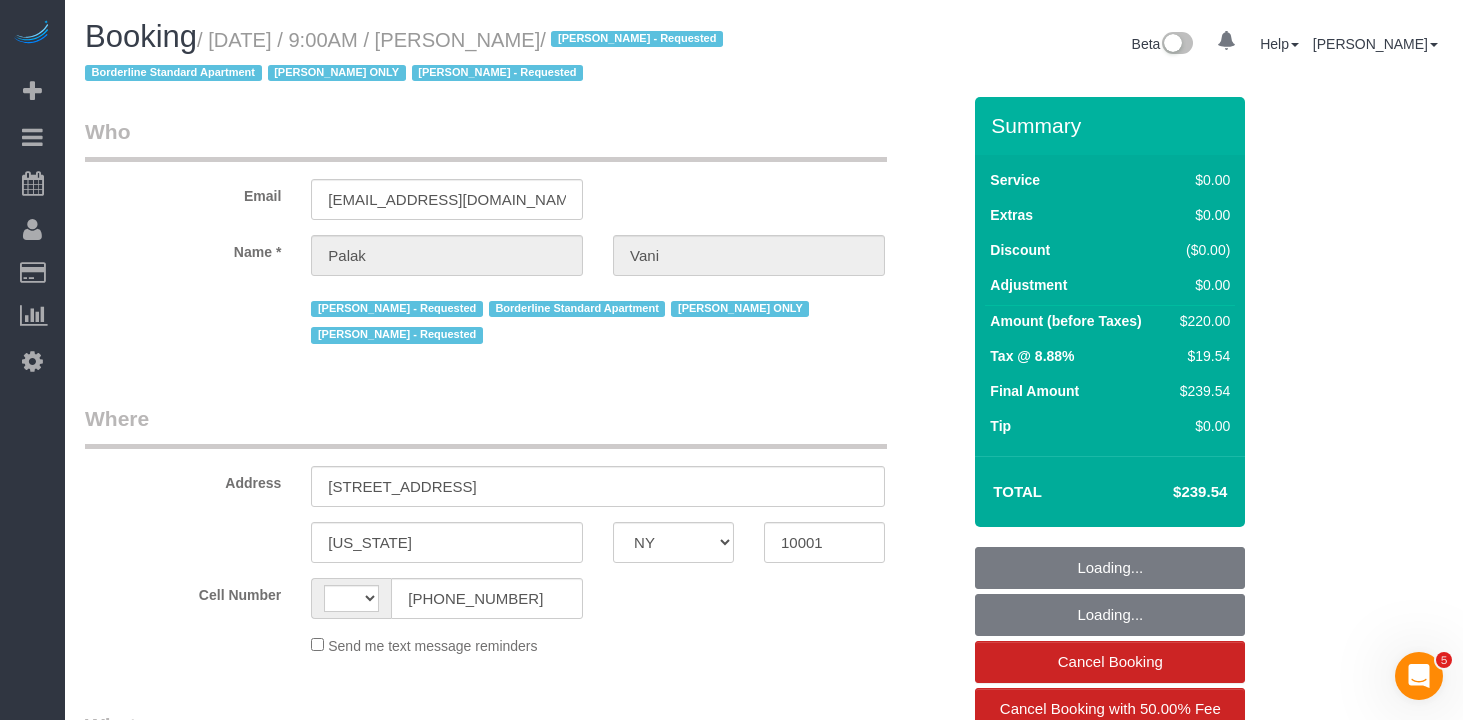 scroll, scrollTop: 0, scrollLeft: 0, axis: both 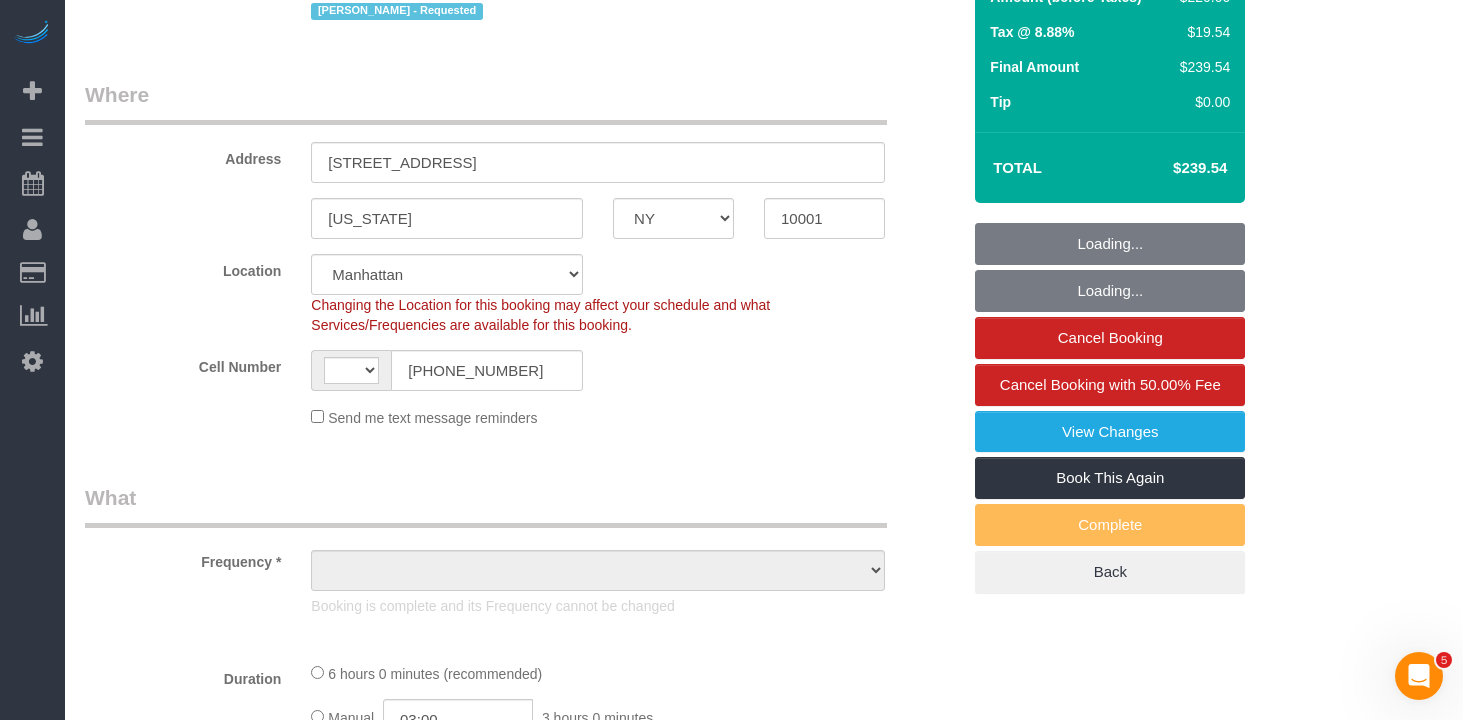 select on "string:[GEOGRAPHIC_DATA]" 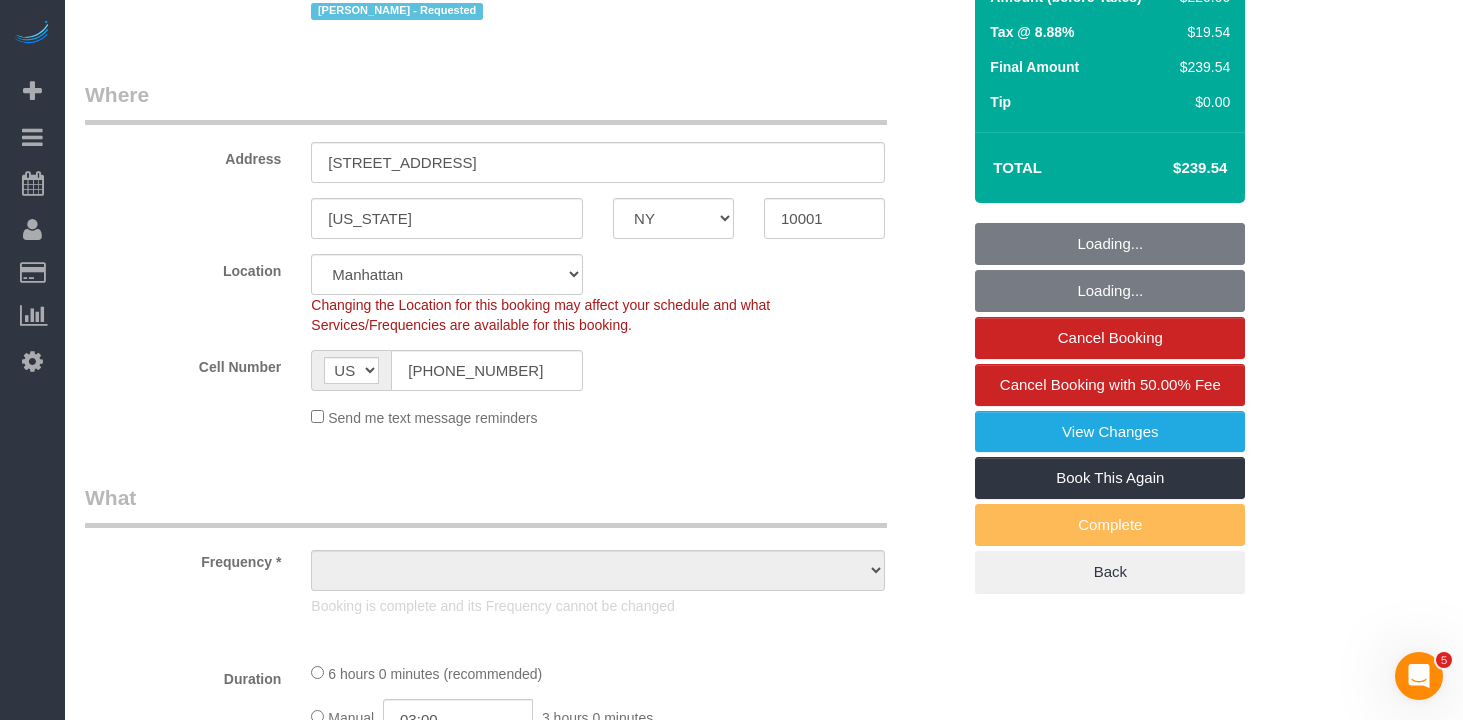 select on "object:862" 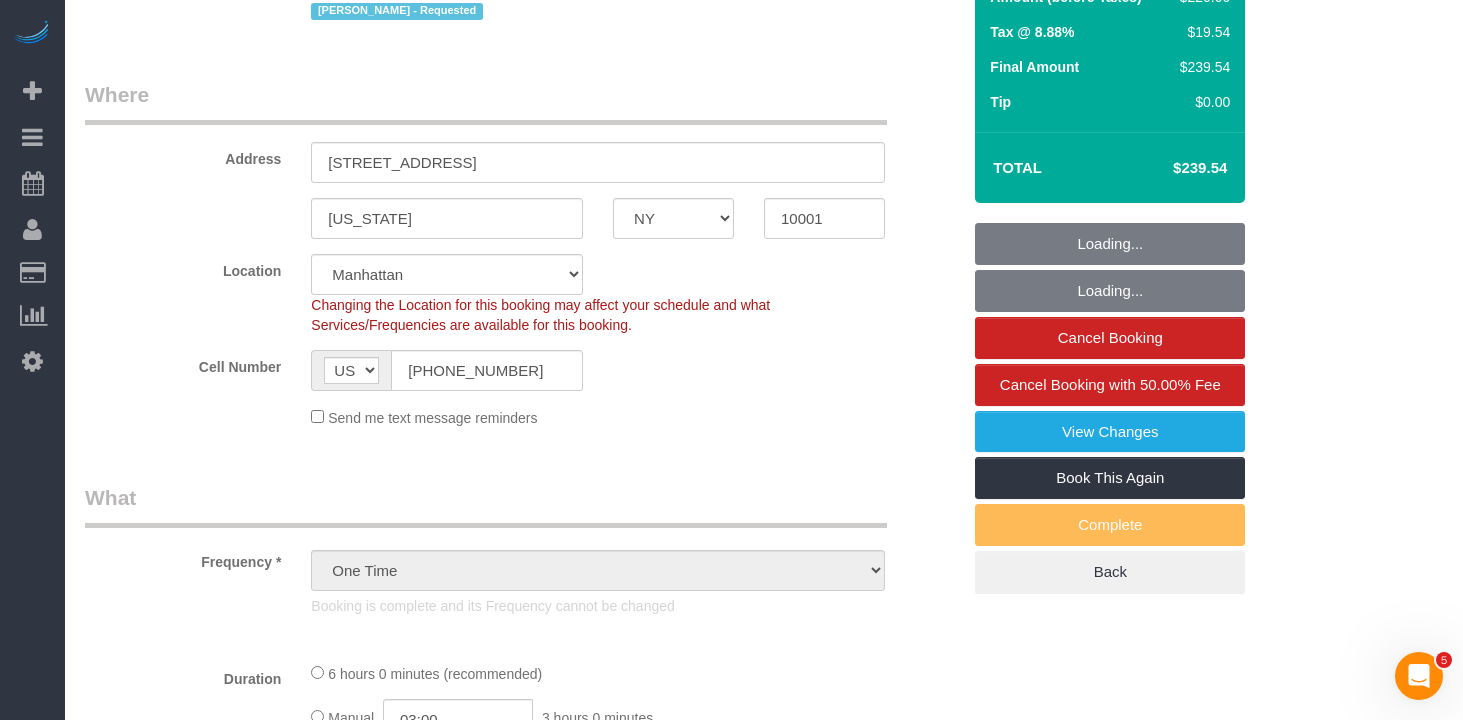 select on "object:1462" 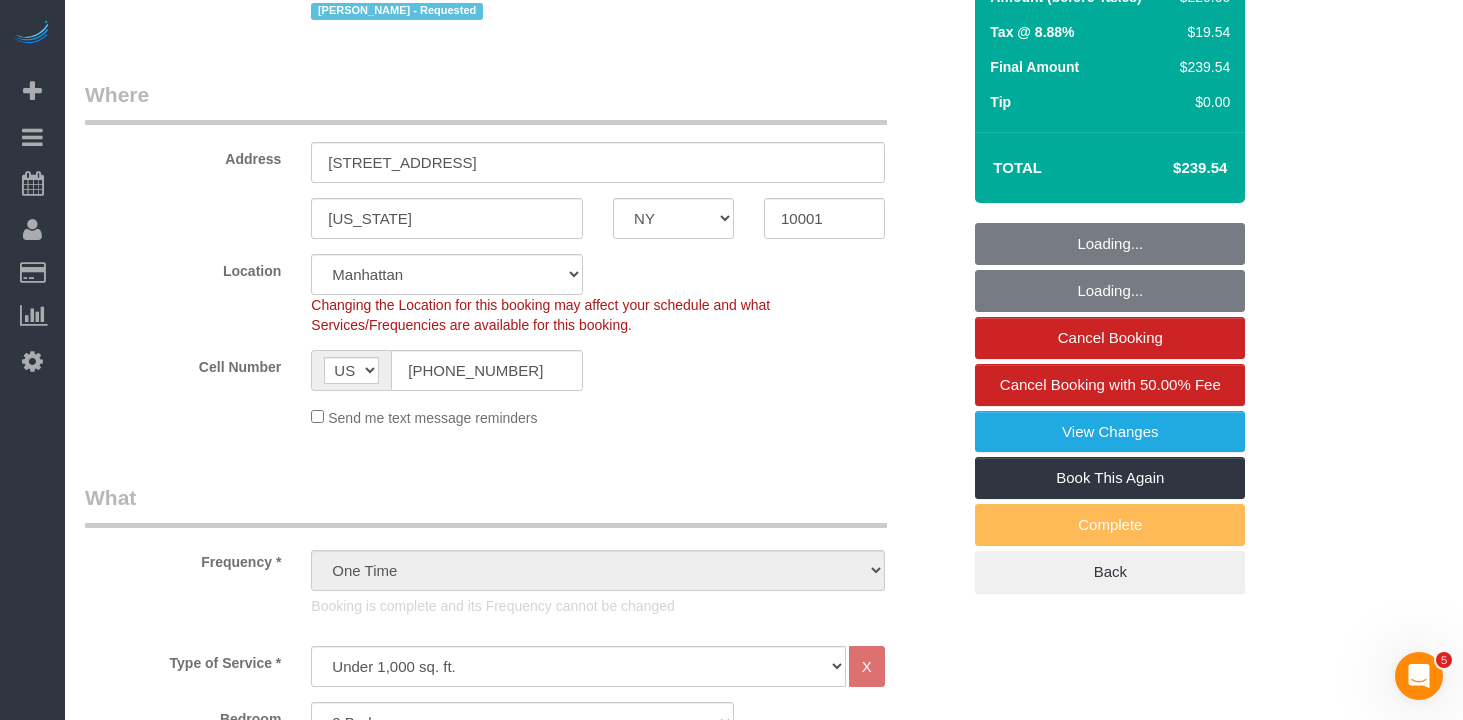select on "2" 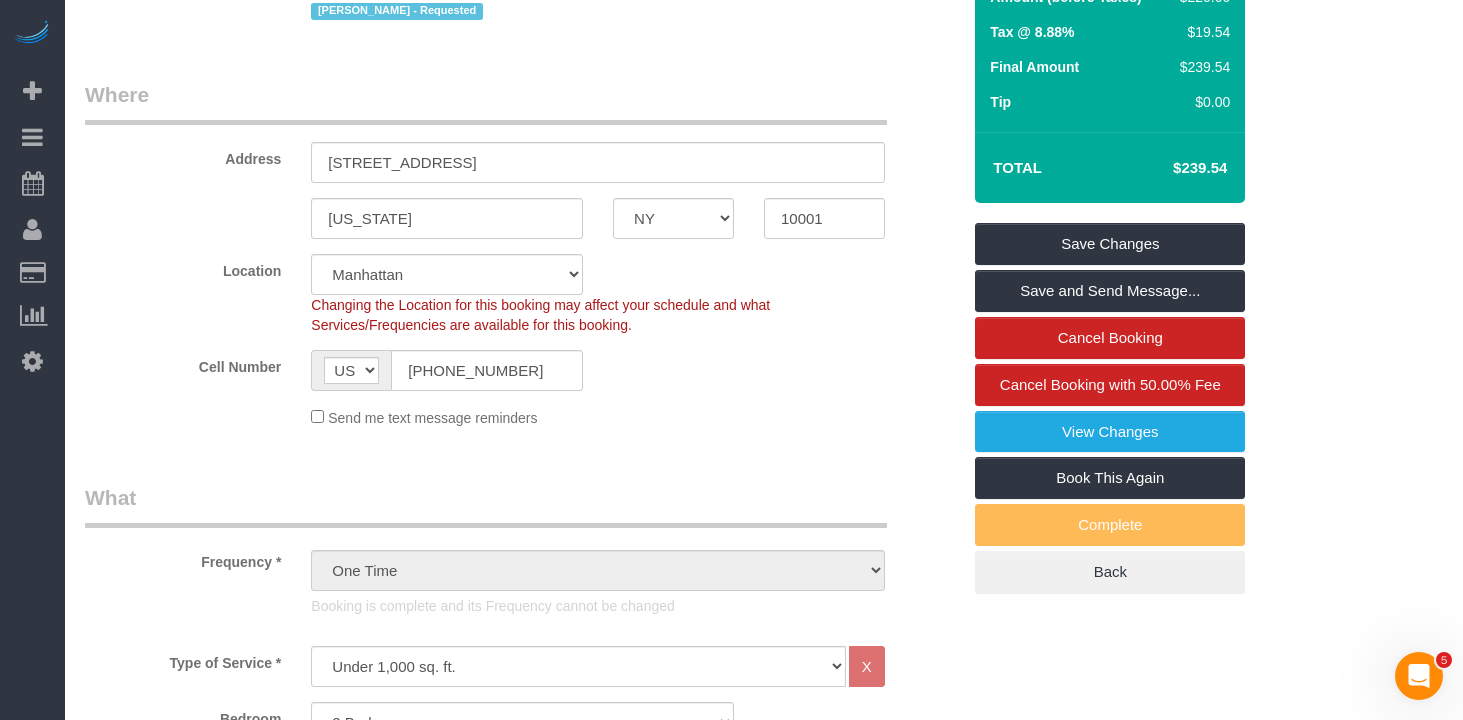 click on "Who
Email
[EMAIL_ADDRESS][DOMAIN_NAME]
Name *
[GEOGRAPHIC_DATA][PERSON_NAME]
[PERSON_NAME] - Requested
Borderline Standard Apartment
[PERSON_NAME] ONLY
[PERSON_NAME] - Requested
Where
Address
[STREET_ADDRESS]
[US_STATE]
AK
AL
AR
AZ
CA
CO
CT
DC
DE
[GEOGRAPHIC_DATA]
[GEOGRAPHIC_DATA]
HI
IA
ID
IL
IN
KS
[GEOGRAPHIC_DATA]
LA
MA
MD
ME" at bounding box center [522, 1594] 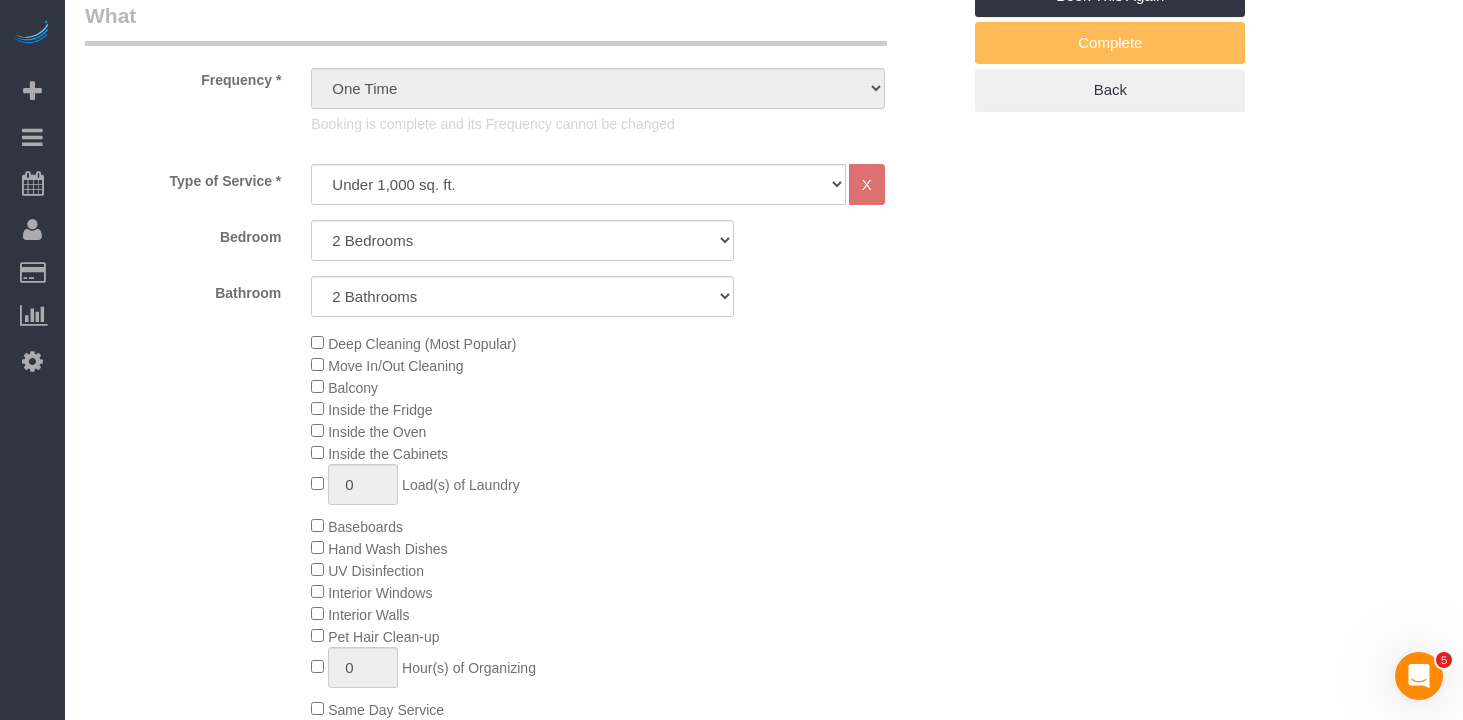 scroll, scrollTop: 807, scrollLeft: 0, axis: vertical 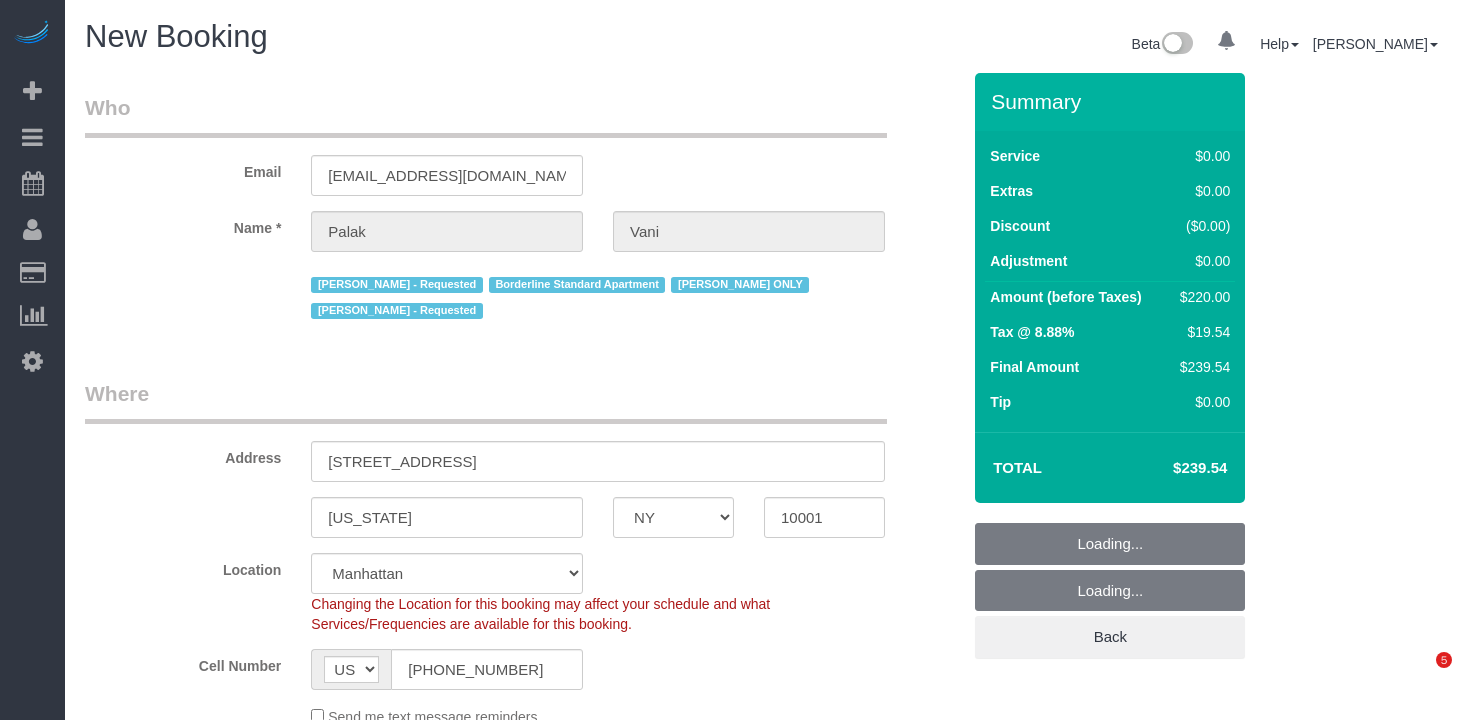 select on "NY" 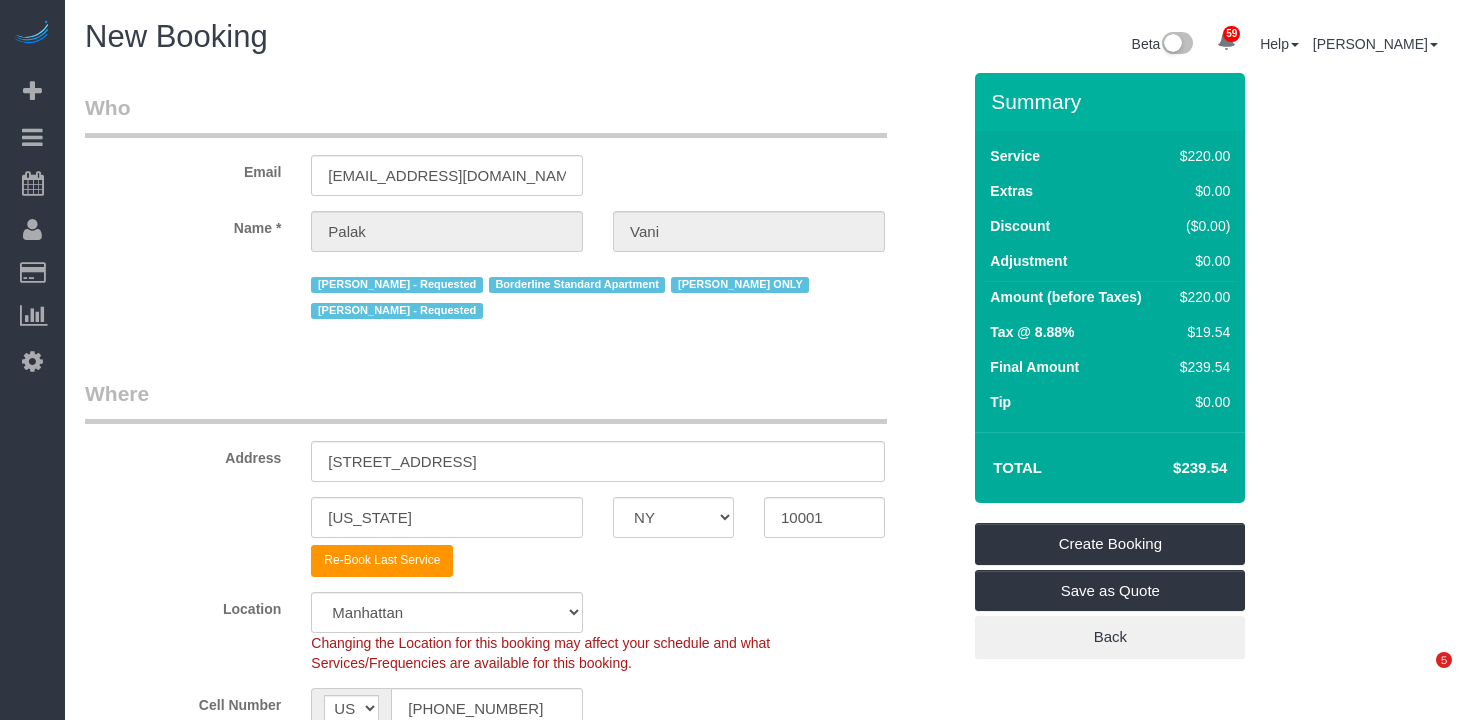 scroll, scrollTop: 0, scrollLeft: 0, axis: both 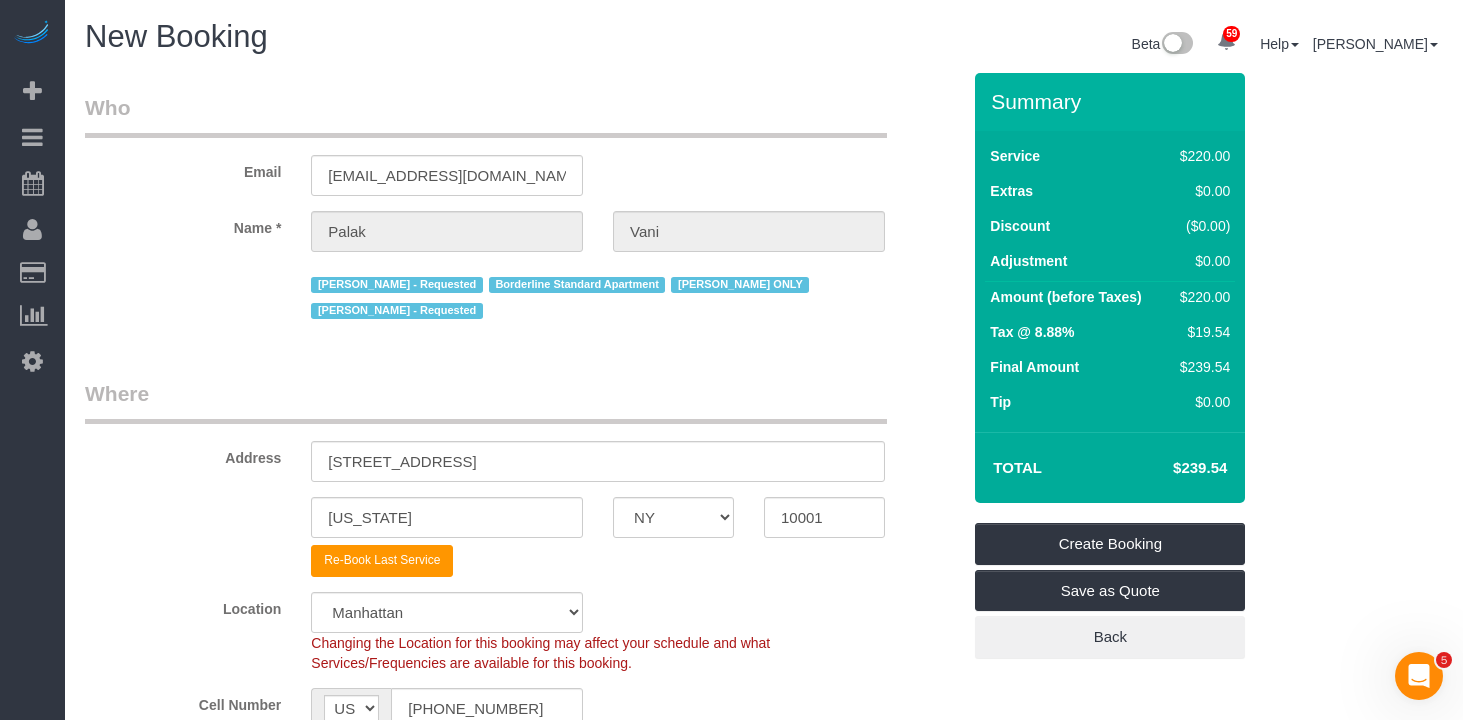 select on "object:1433" 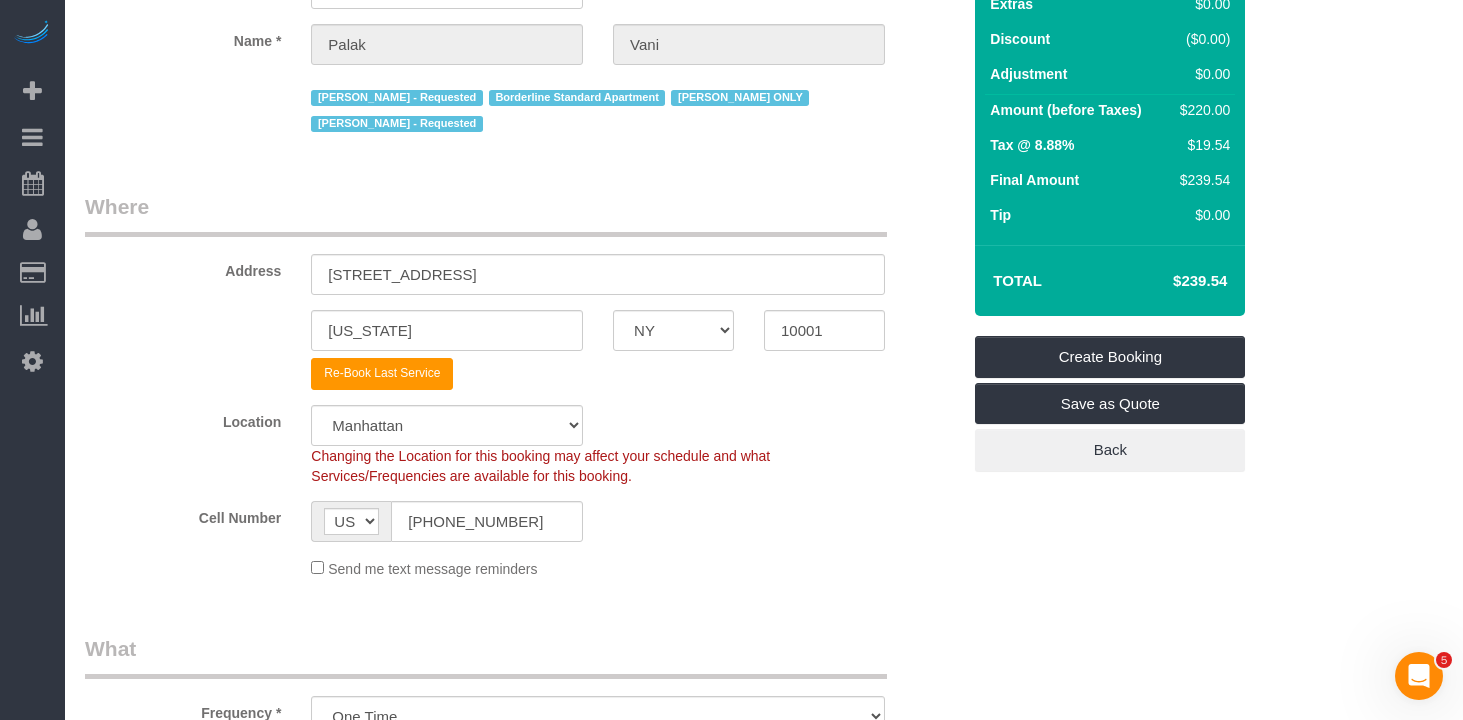 select on "2" 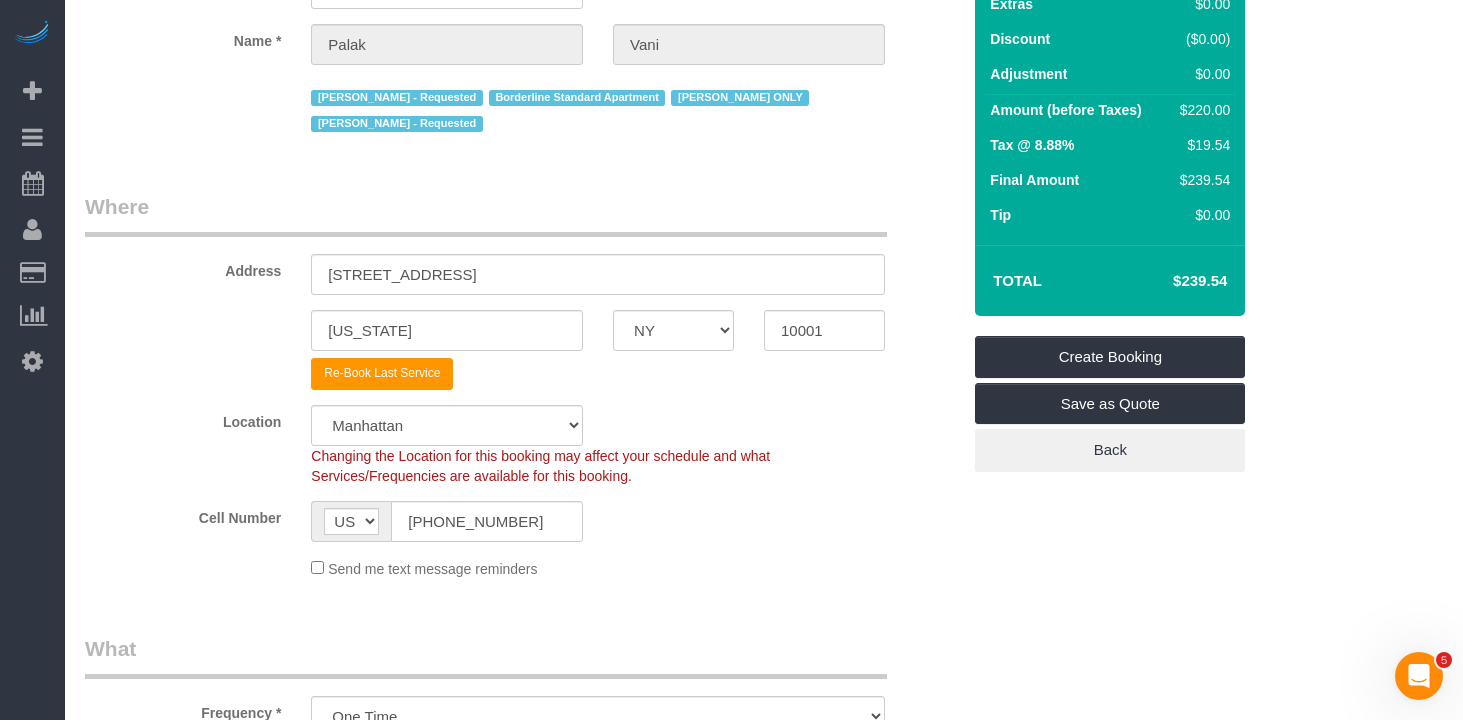 select on "2" 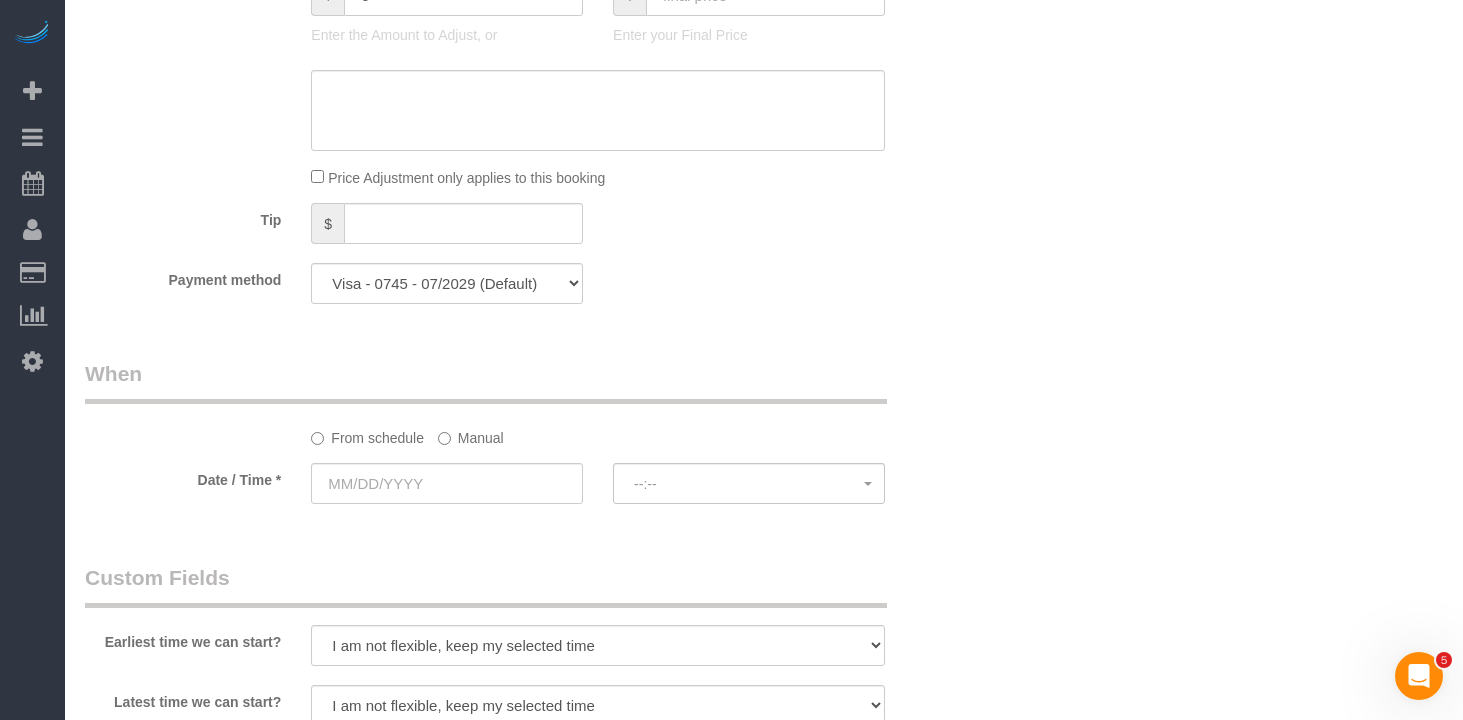 scroll, scrollTop: 1872, scrollLeft: 0, axis: vertical 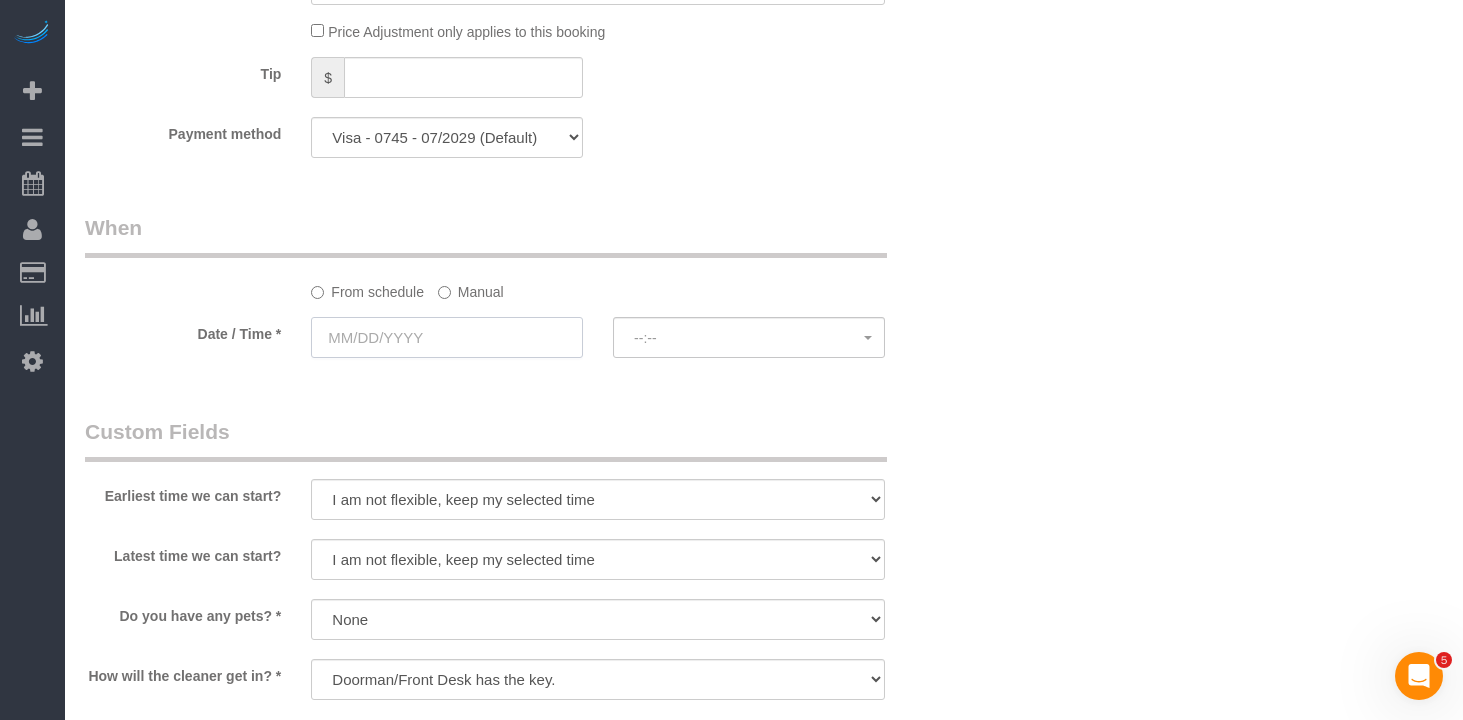 click at bounding box center (447, 337) 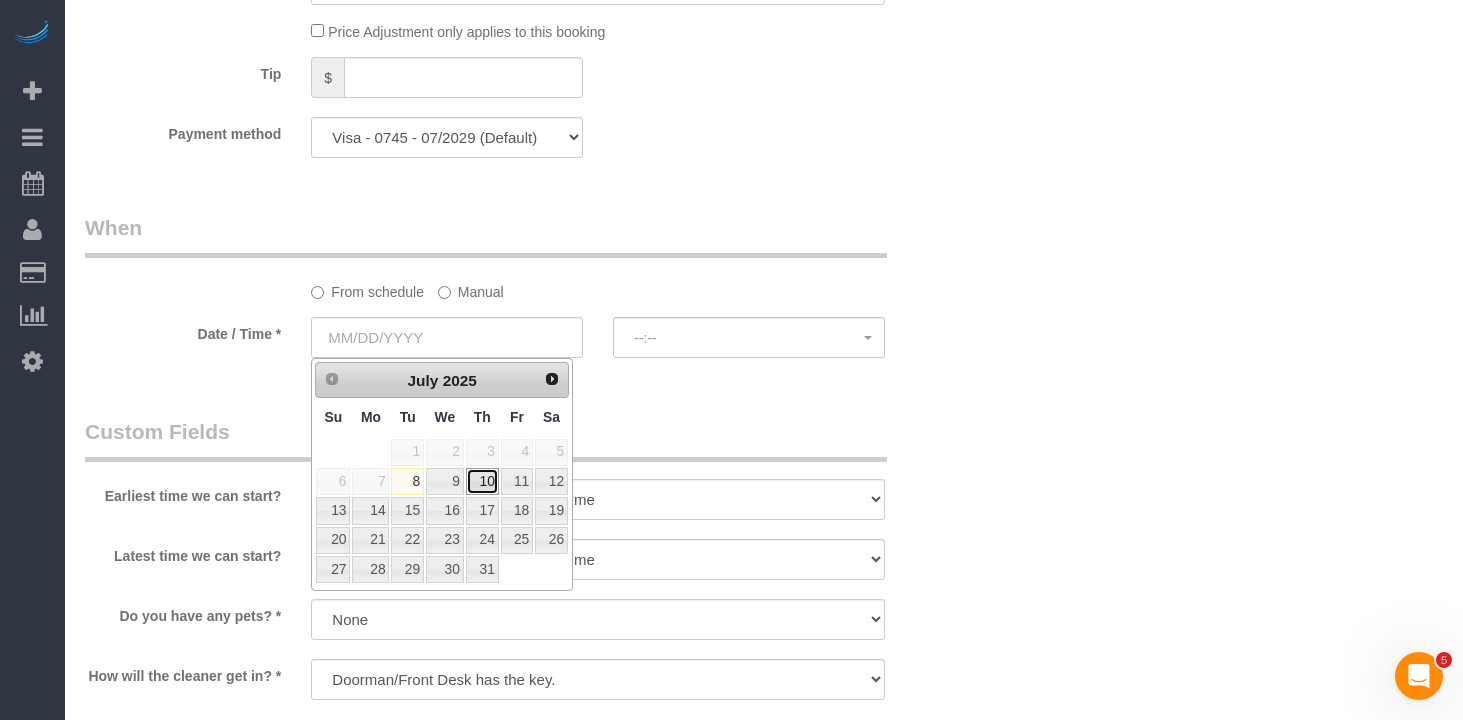 click on "10" at bounding box center [482, 481] 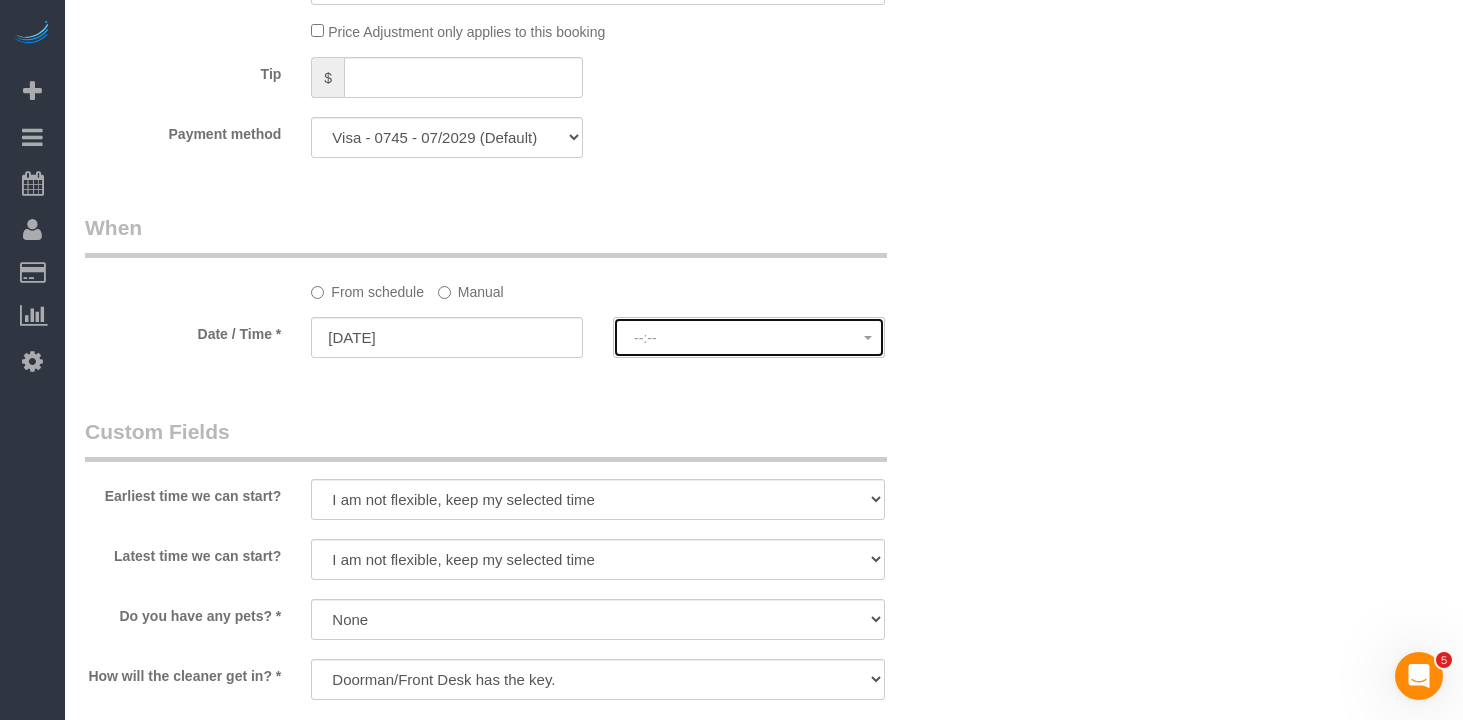 click on "--:--" 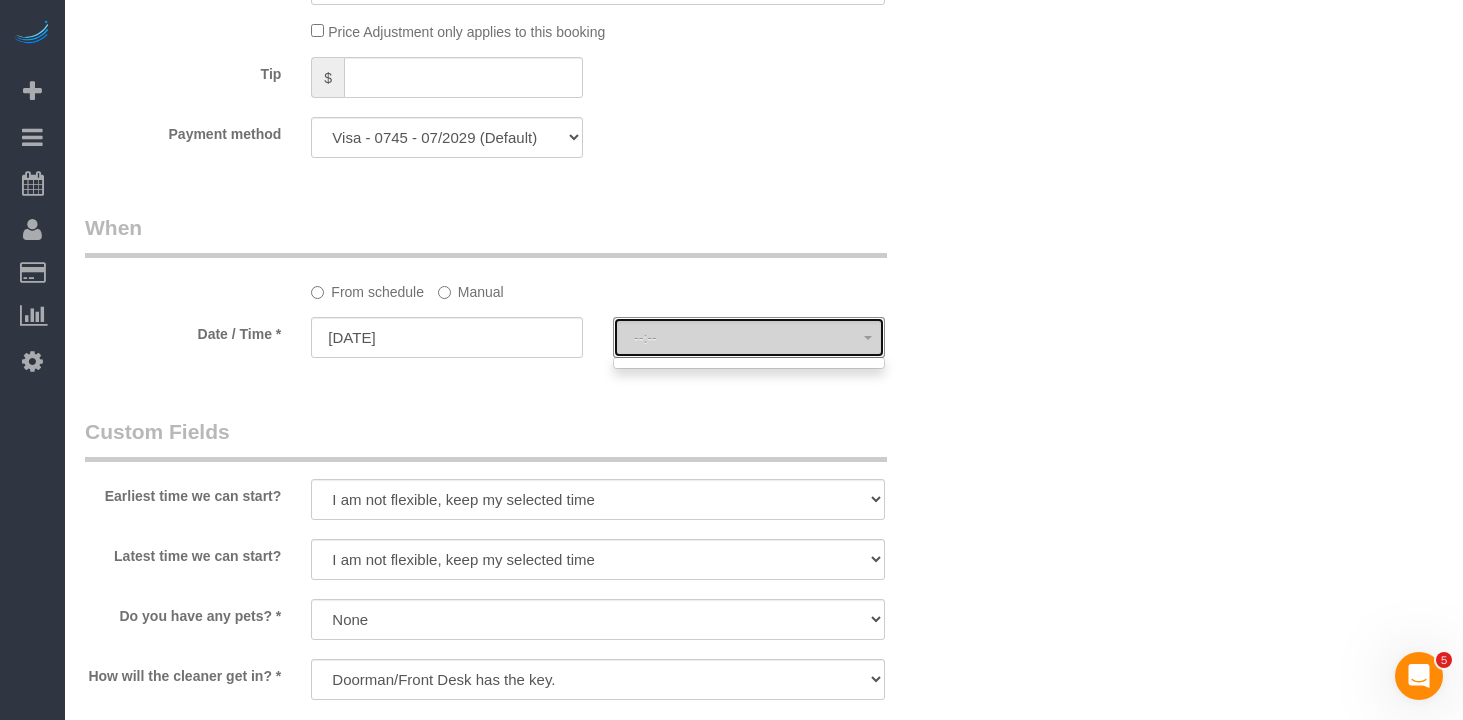 click on "--:--" 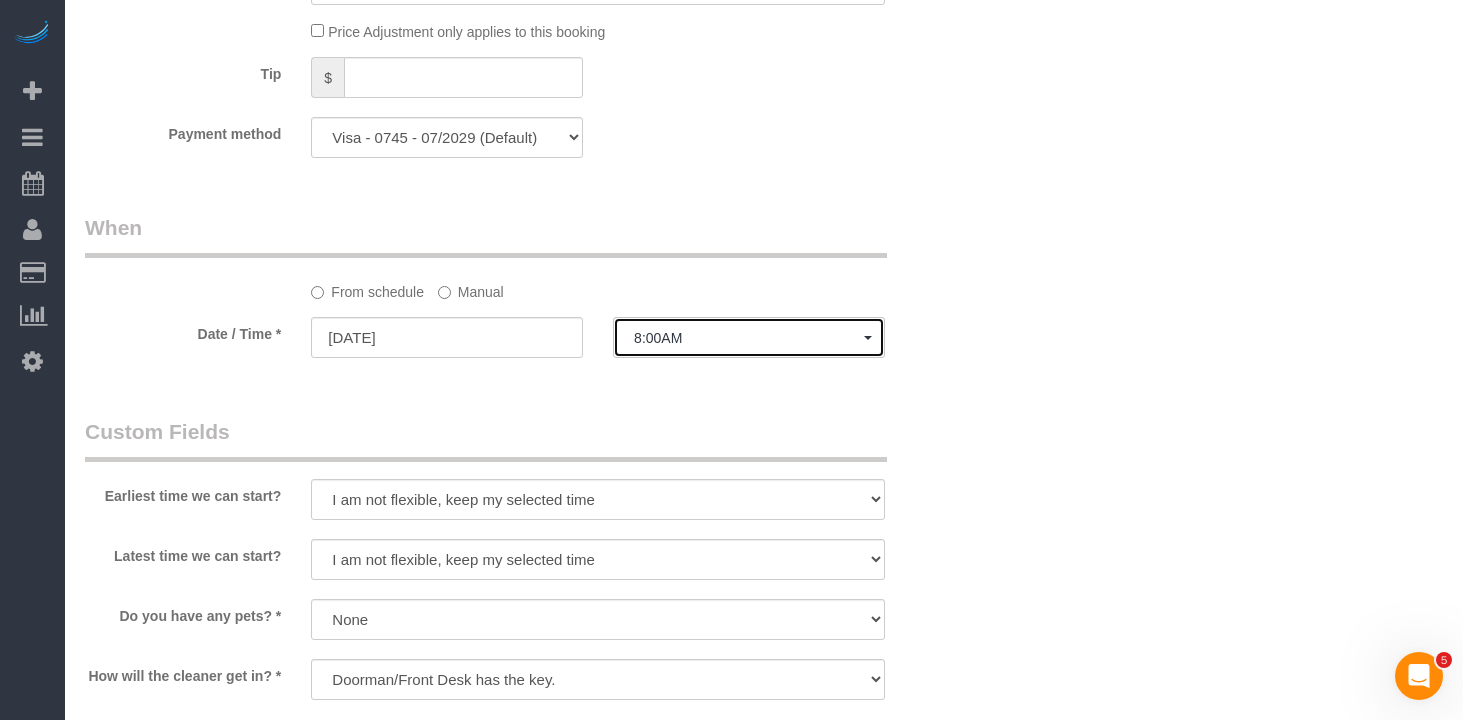 click on "8:00AM" 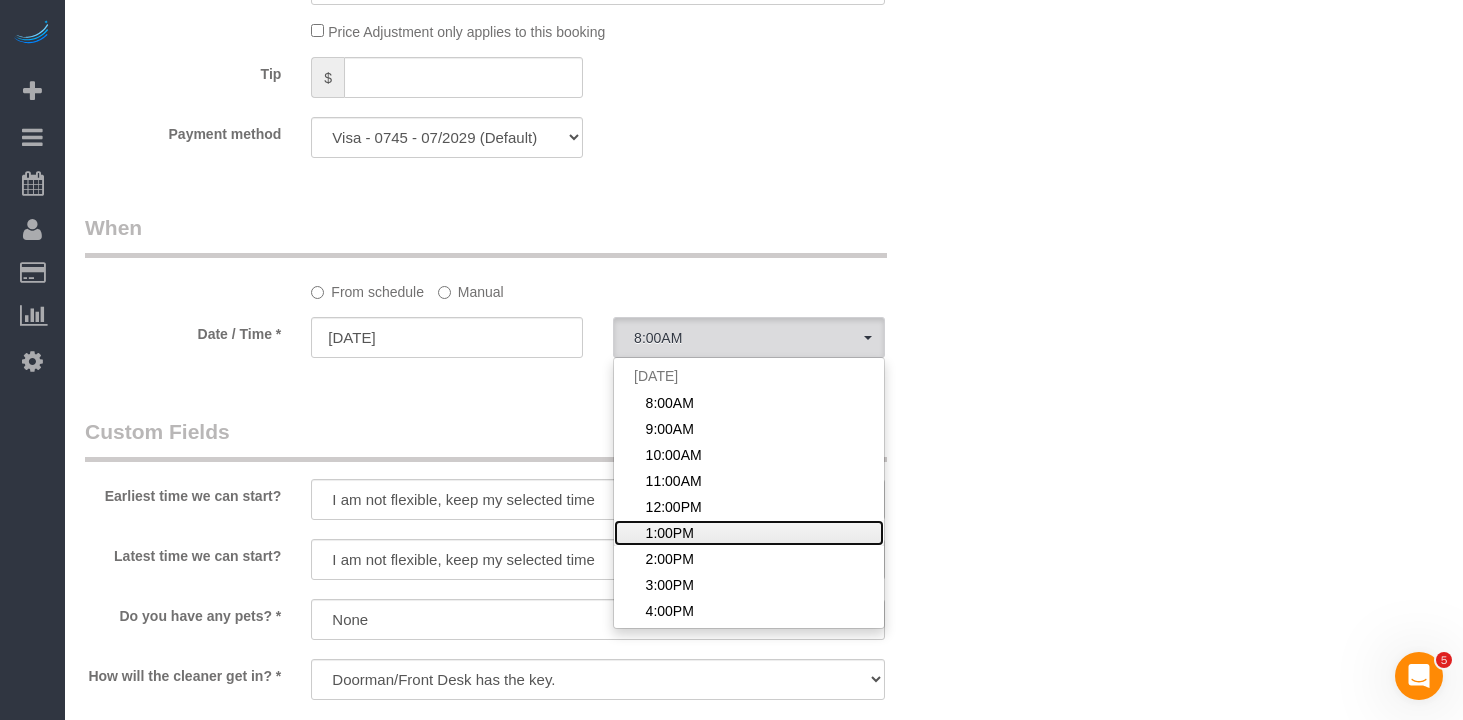 click on "1:00PM" 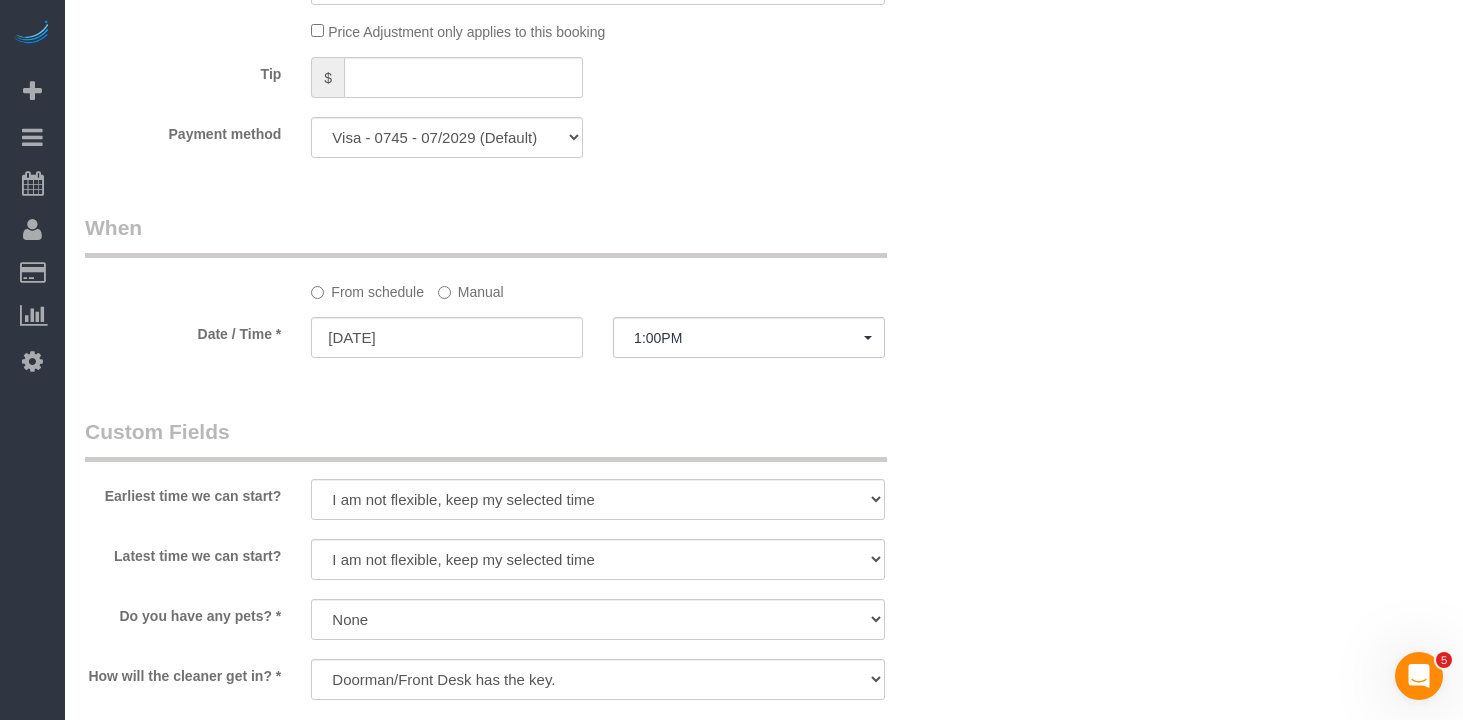 click on "Custom Fields" at bounding box center (486, 439) 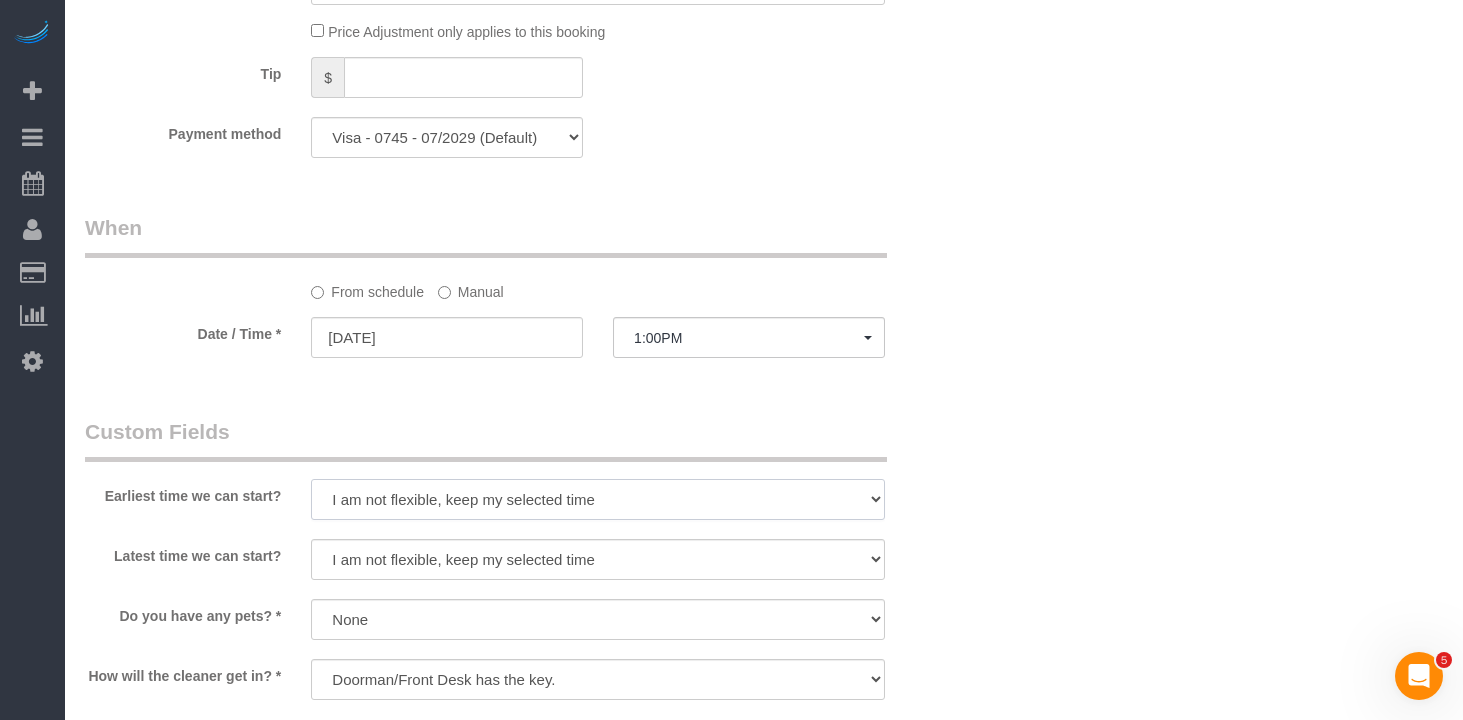 click on "I am not flexible, keep my selected time 8:00 AM 9:00 AM 10:00 AM 11:00 AM 12:00 PM 1:00 PM 2:00 PM 3:00 PM 4:00 PM 5:00 PM 6:00 PM 7:00 PM" at bounding box center (598, 499) 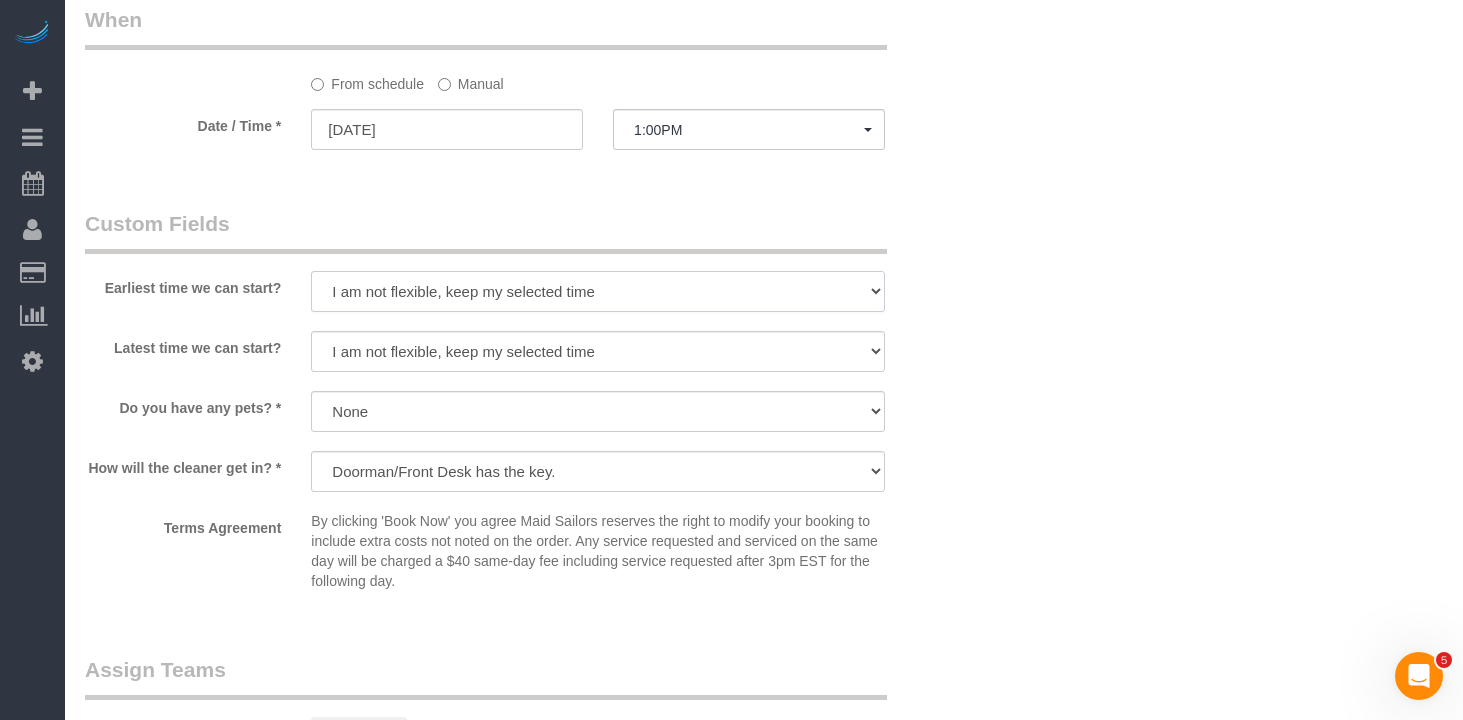 scroll, scrollTop: 2175, scrollLeft: 0, axis: vertical 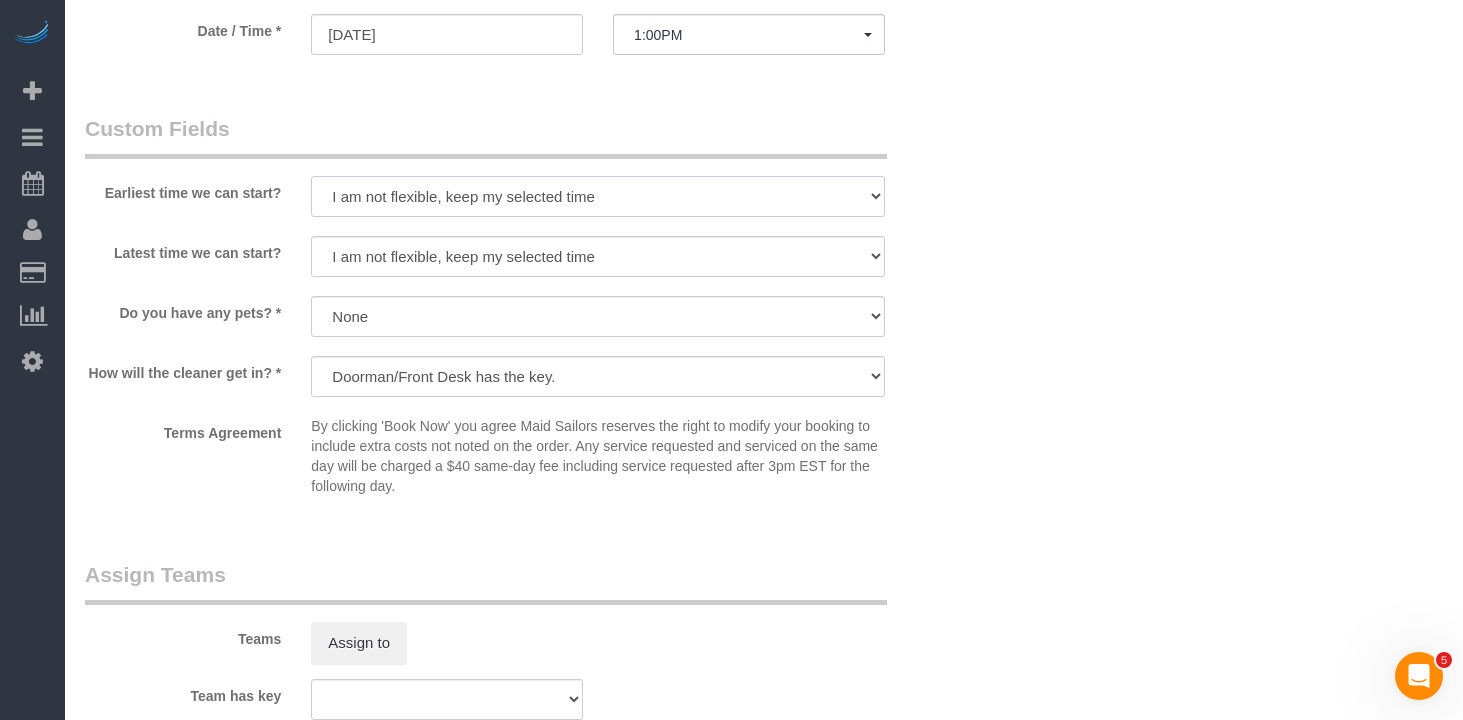 click on "I am not flexible, keep my selected time 8:00 AM 9:00 AM 10:00 AM 11:00 AM 12:00 PM 1:00 PM 2:00 PM 3:00 PM 4:00 PM 5:00 PM 6:00 PM 7:00 PM" at bounding box center (598, 196) 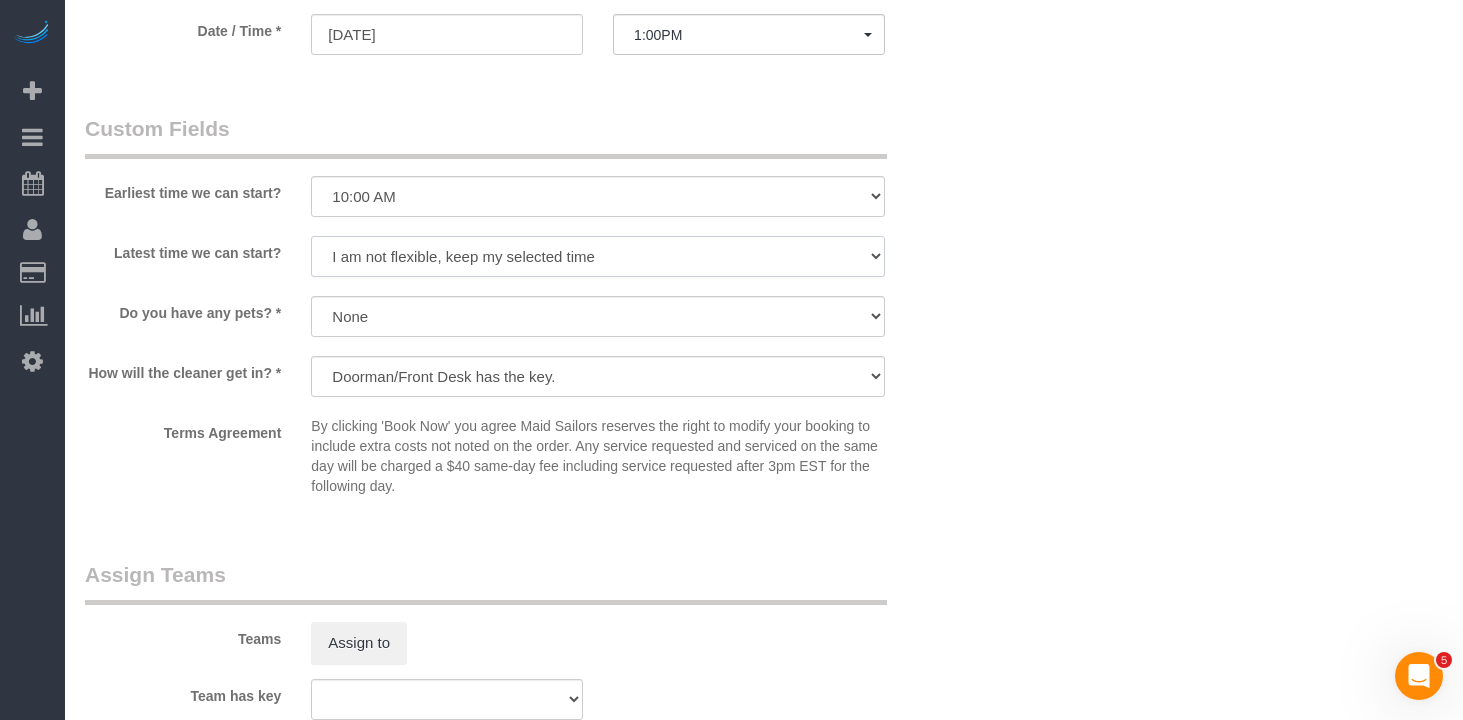 click on "I am not flexible, keep my selected time 8:00 AM 9:00 AM 10:00 AM 11:00 AM 12:00 PM 1:00 PM 2:00 PM 3:00 PM 4:00 PM 5:00 PM 6:00 PM 7:00 PM" at bounding box center (598, 256) 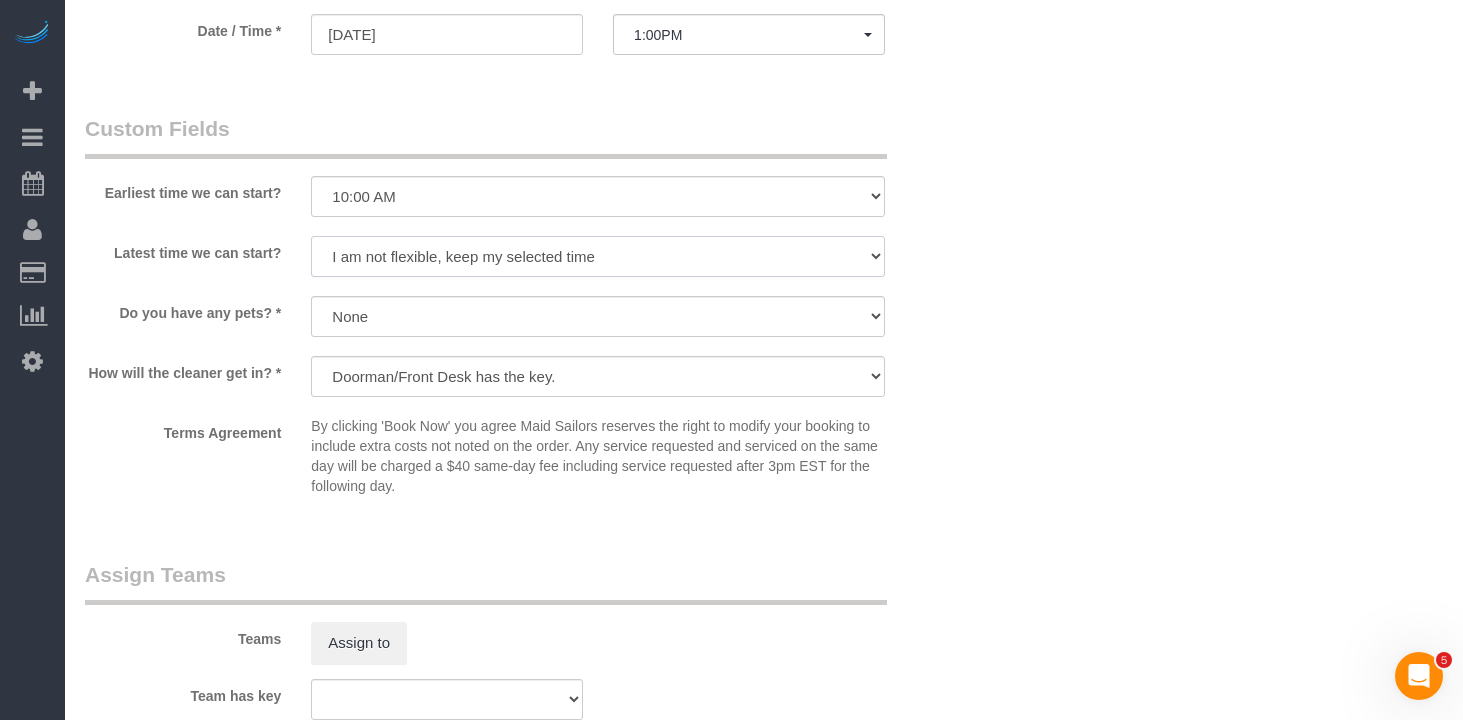 select on "number:73" 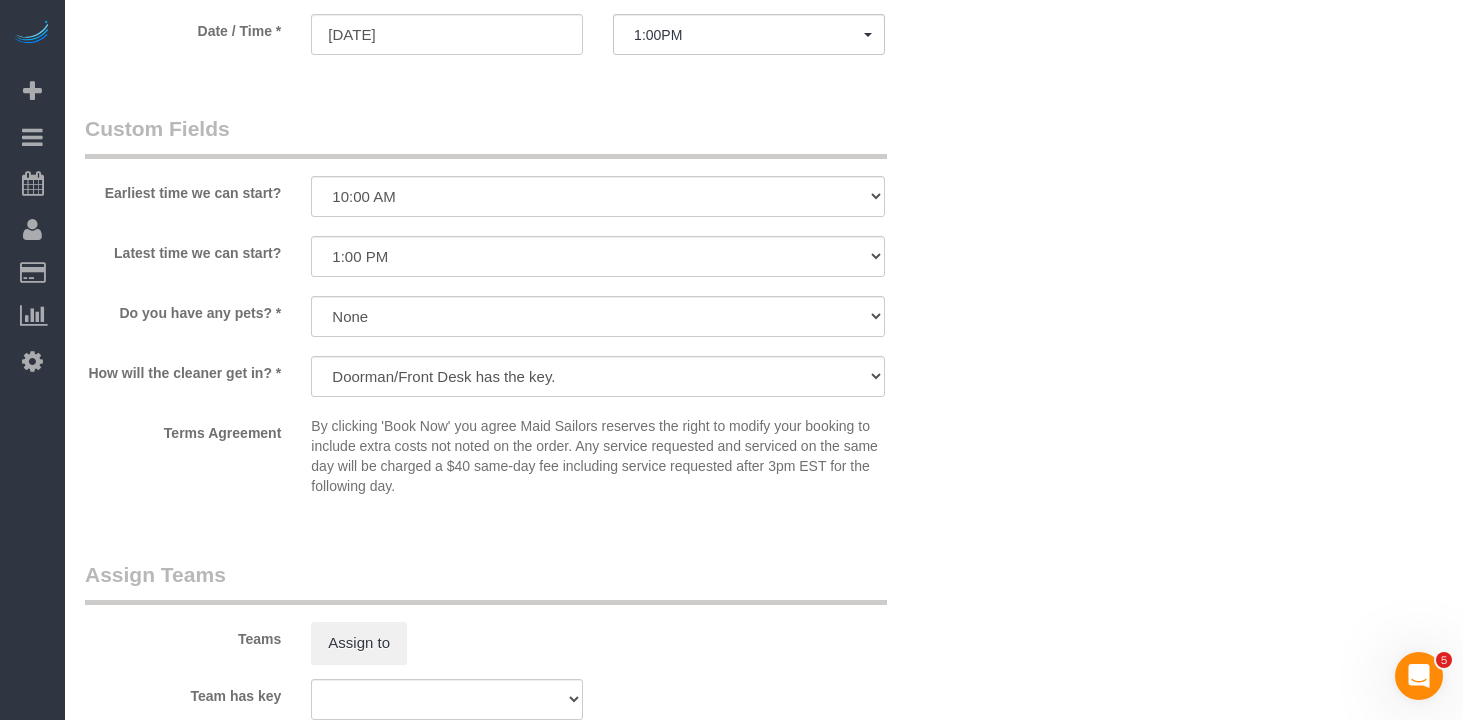 click on "Who
Email
palakvani@gmail.com
Name *
Palak
Vani
Ana Rodriguez - Requested
Borderline Standard Apartment
Ingrid Malasi ONLY
Ingrid Malasi - Requested
Where
Address
435 West 31st Street Apt 57P
New York
AK
AL
AR
AZ
CA
CO
CT
DC
DE
FL
GA
HI
IA
ID
IL
IN
KS
KY
LA
MA
MD
ME" at bounding box center [764, -451] 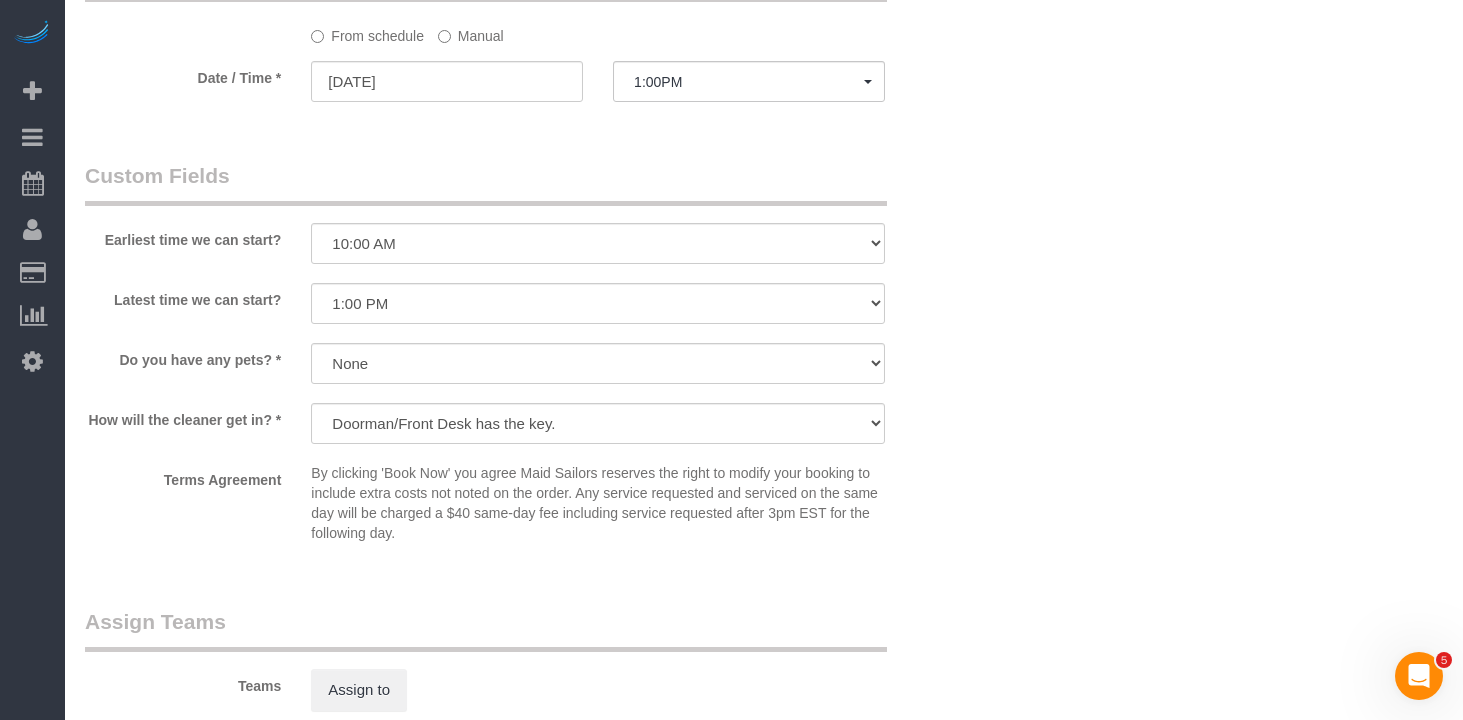 scroll, scrollTop: 2185, scrollLeft: 0, axis: vertical 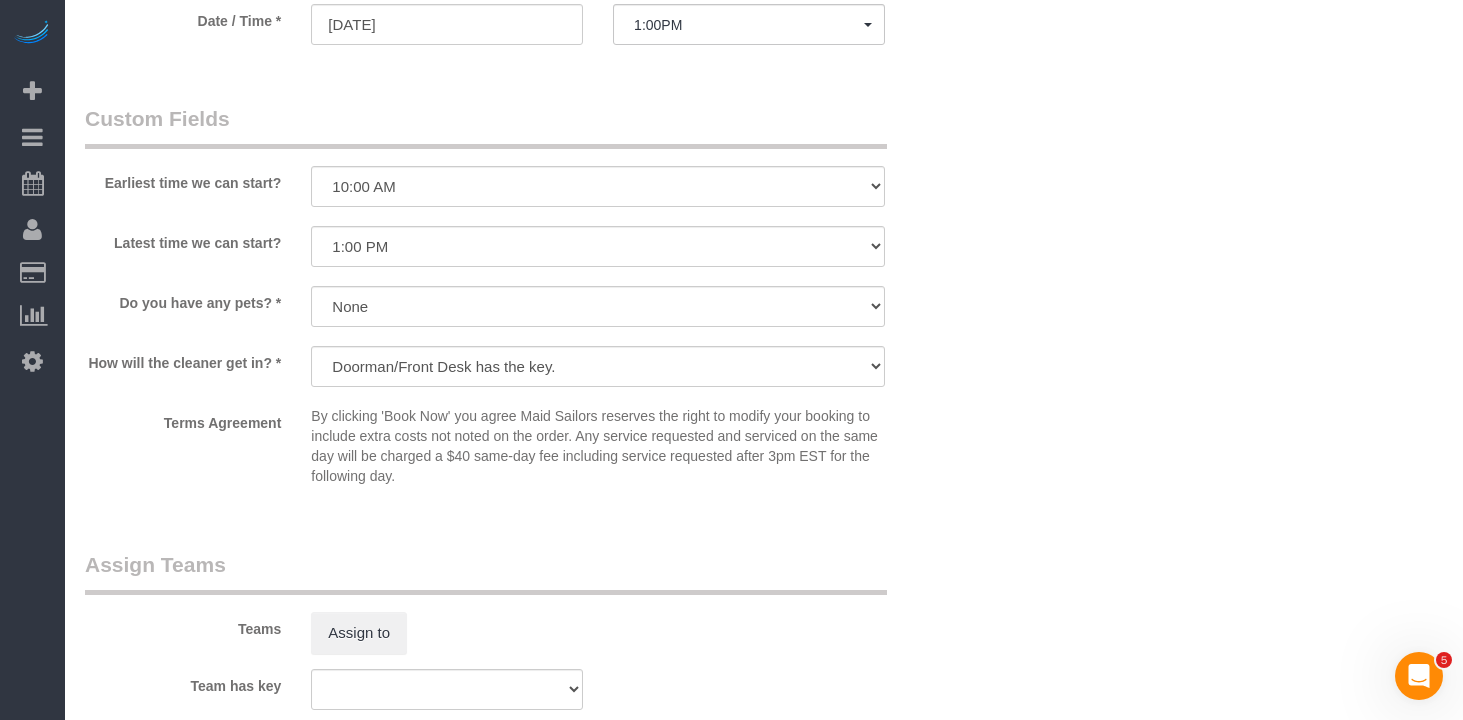 click on "Who
Email
palakvani@gmail.com
Name *
Palak
Vani
Ana Rodriguez - Requested
Borderline Standard Apartment
Ingrid Malasi ONLY
Ingrid Malasi - Requested
Where
Address
435 West 31st Street Apt 57P
New York
AK
AL
AR
AZ
CA
CO
CT
DC
DE
FL
GA
HI
IA
ID
IL
IN
KS
KY
LA
MA
MD
ME" at bounding box center (522, -461) 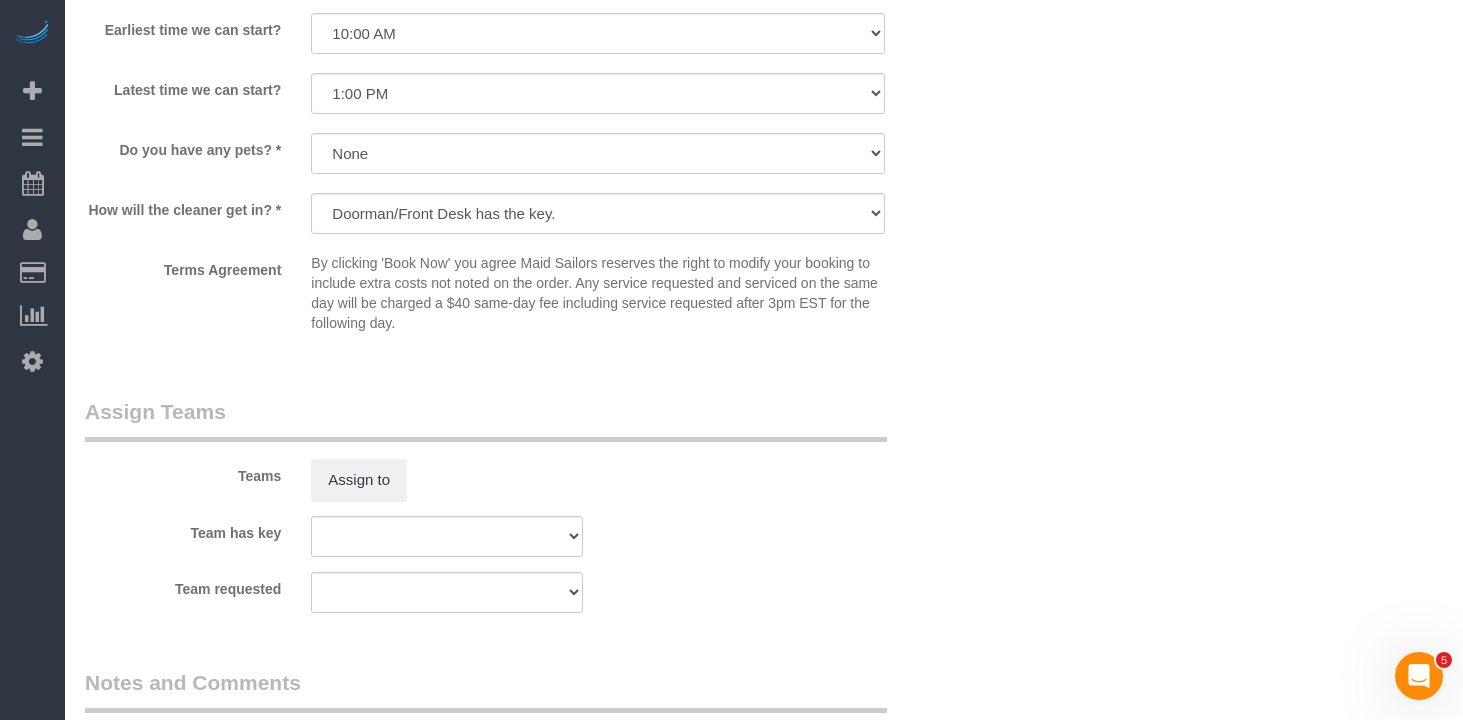 scroll, scrollTop: 2420, scrollLeft: 0, axis: vertical 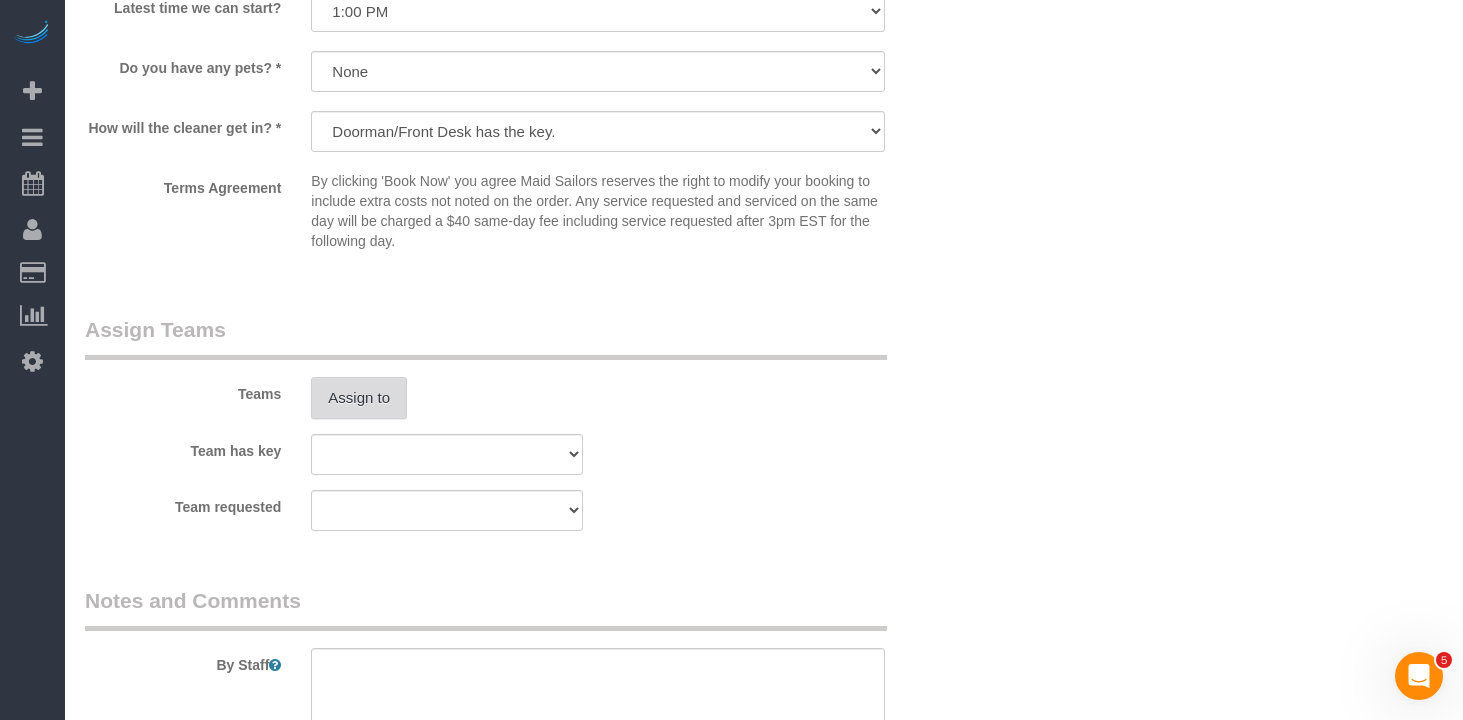 click on "Assign to" at bounding box center (359, 398) 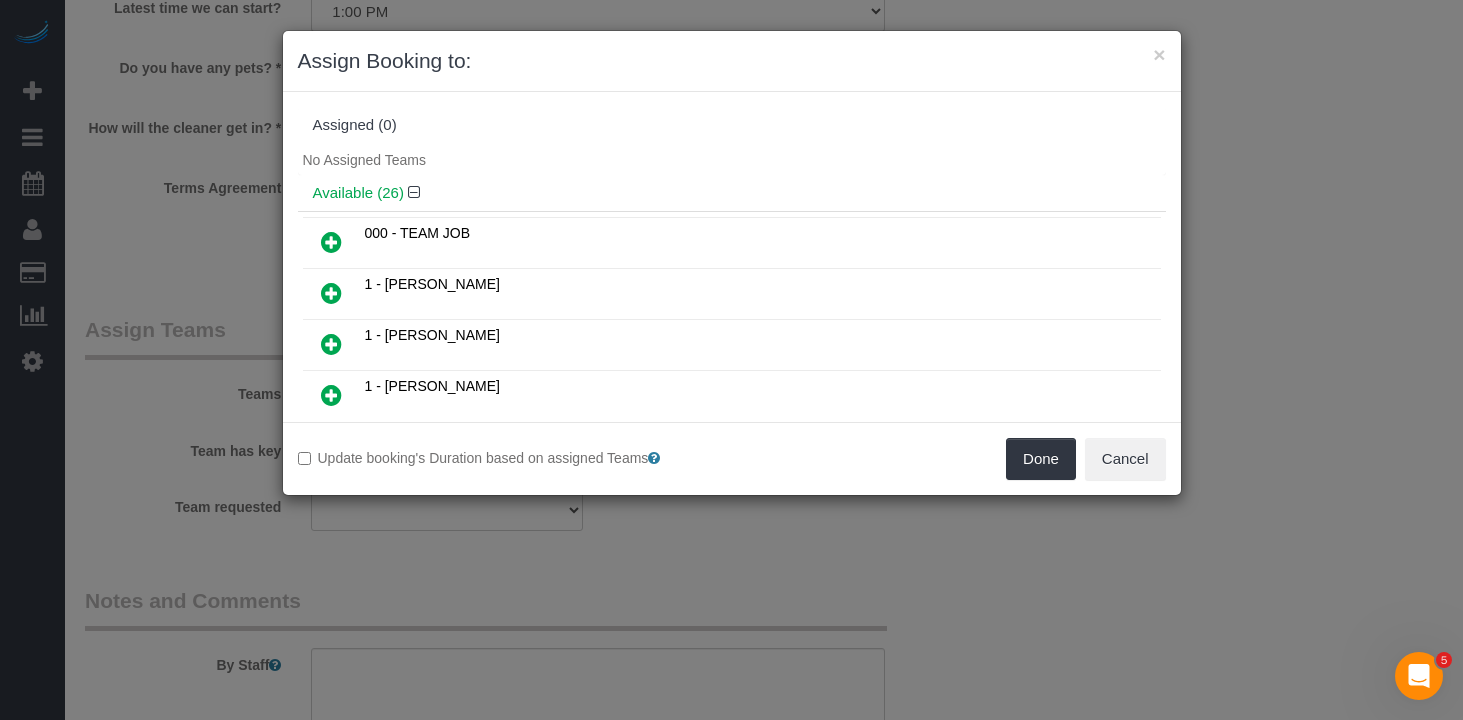 scroll, scrollTop: 641, scrollLeft: 0, axis: vertical 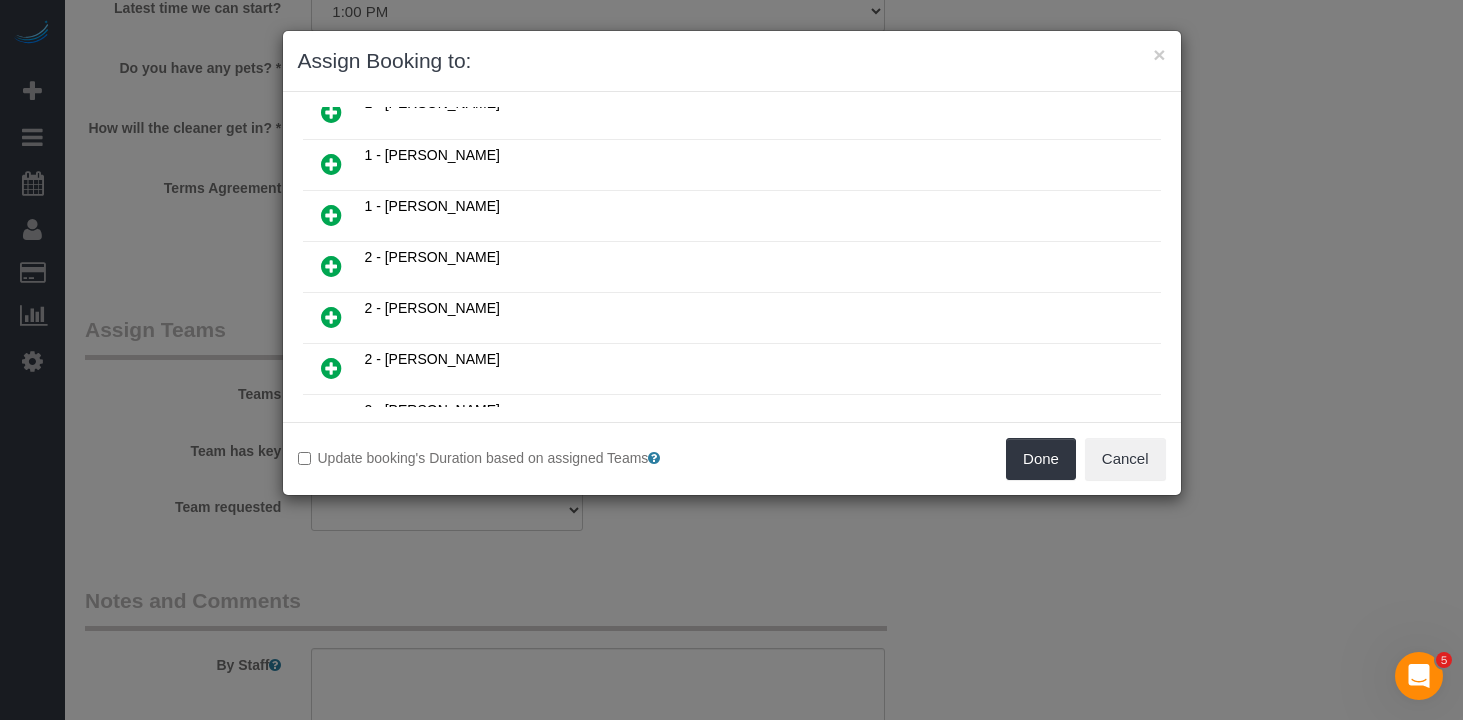 click at bounding box center (331, 266) 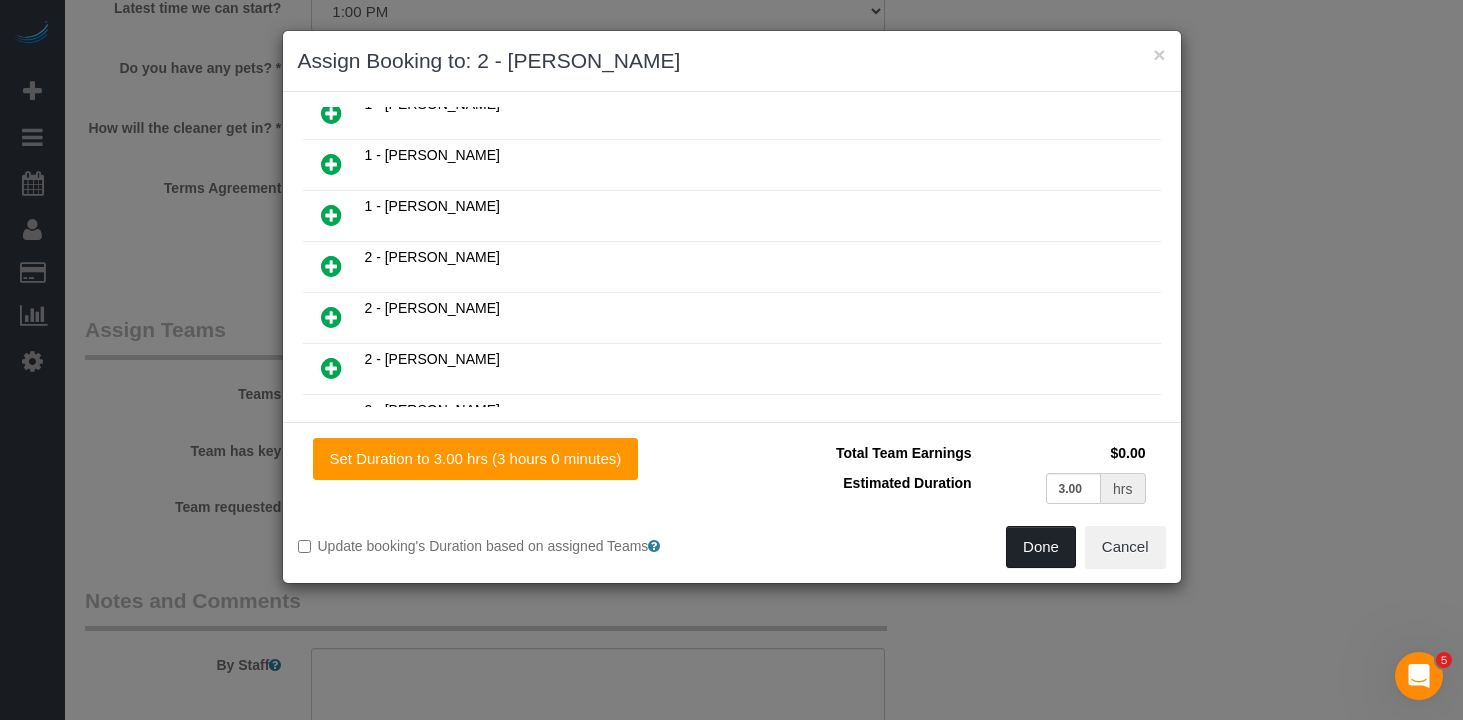 click on "Done" at bounding box center (1041, 547) 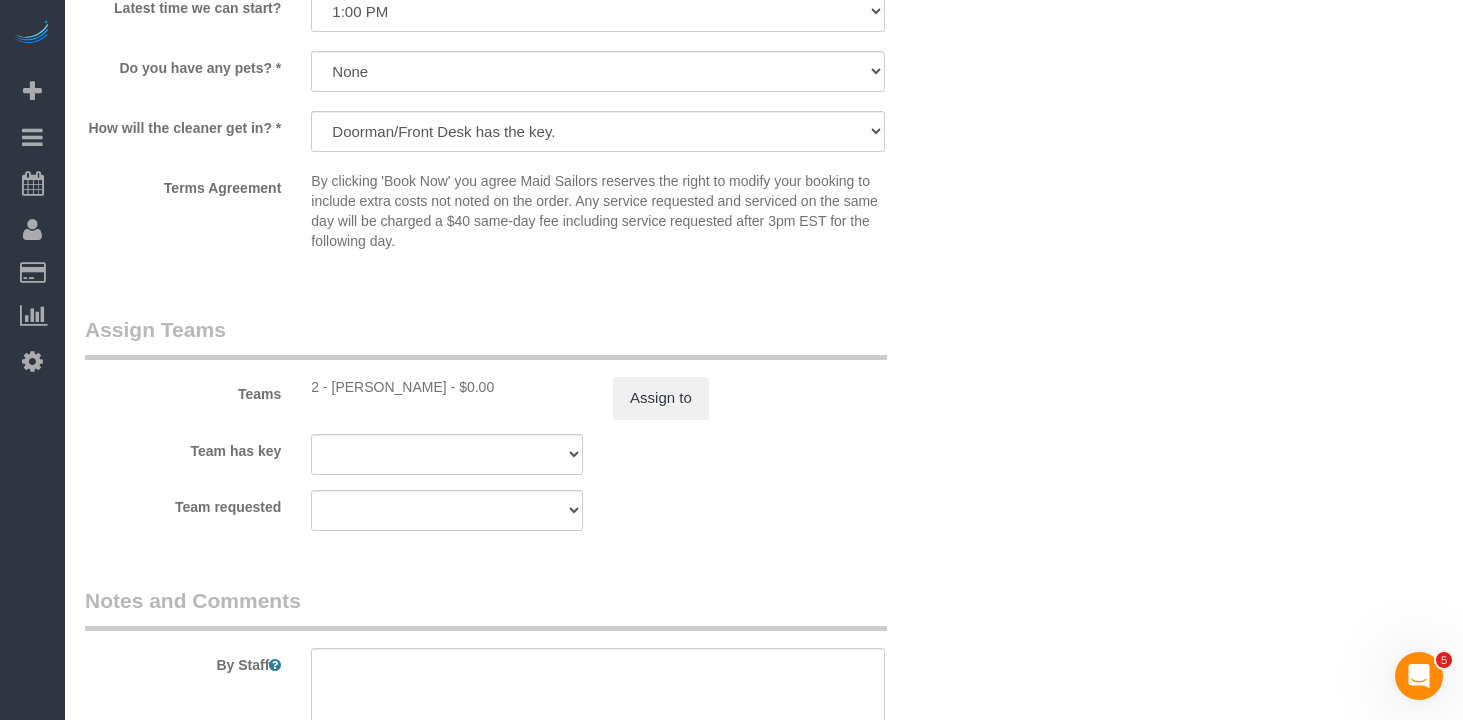 click on "Team requested
000- Donna Mercado
000 - Partnerships
000 - TEAM JOB
0 - Angelis Taveras
1 - Adiza Bangna
1 - Amidatou Sebou
1 - Ana Lopez
1 - Assibi Ouro Akpo
1 - Berdina Philistin
1 - Briana Bailey
1 - Chanda Douglas
1 - Ebony Howard
1 - Elba Lobo Varela
1 - Emely Jimenez
1 - Fatoumata Diallo
1 - Hamdi Yatou Sabtihou
1 - Ingrid Malasi
1 - Jhonaysy Materano
1 - John Harris
1 - Kariluz Romero
1 - Loveness Fulton
1 - Mandy Williams
1 - Marlenyn Robles
1 - Matty Niang
1 - Moudjabatou Adinda Abi
1 - Noufoh Sodandji
1 - Paula Avila" at bounding box center [522, 510] 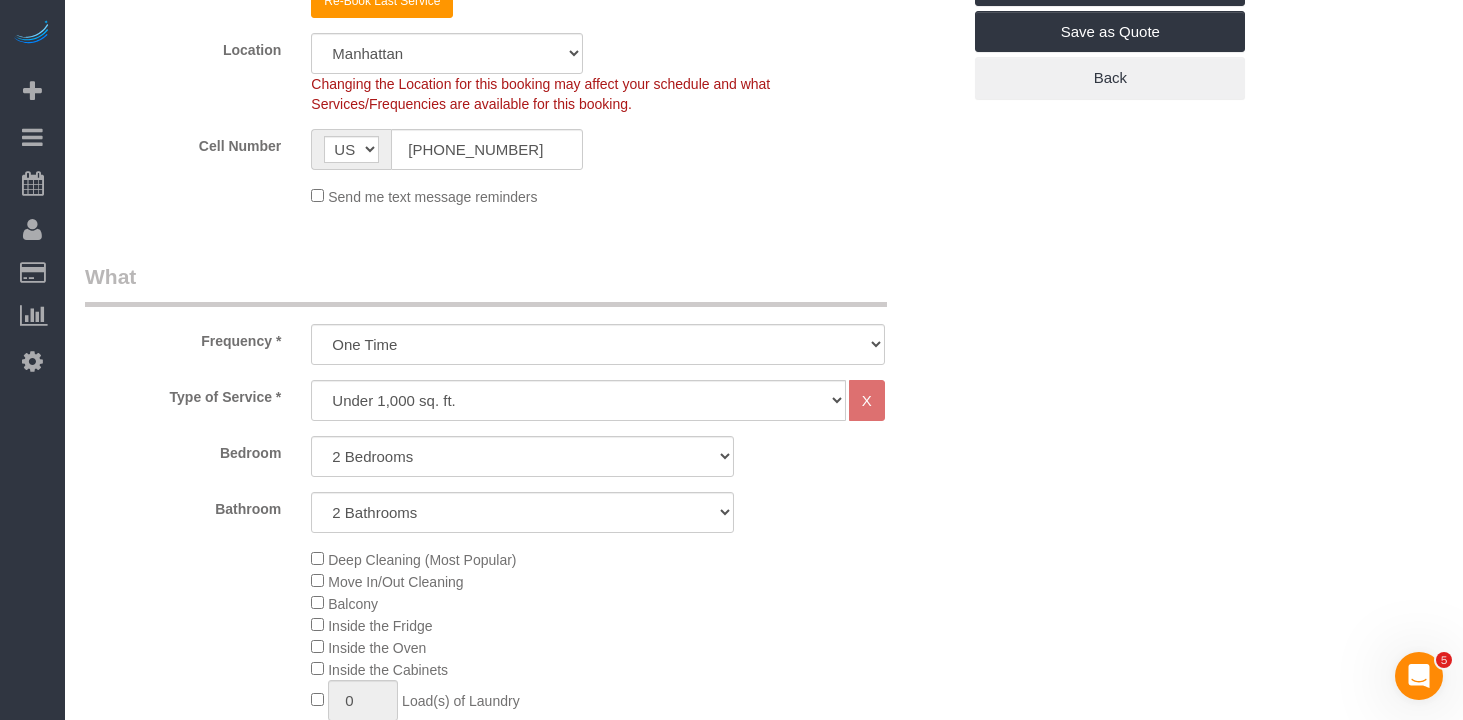 scroll, scrollTop: 224, scrollLeft: 0, axis: vertical 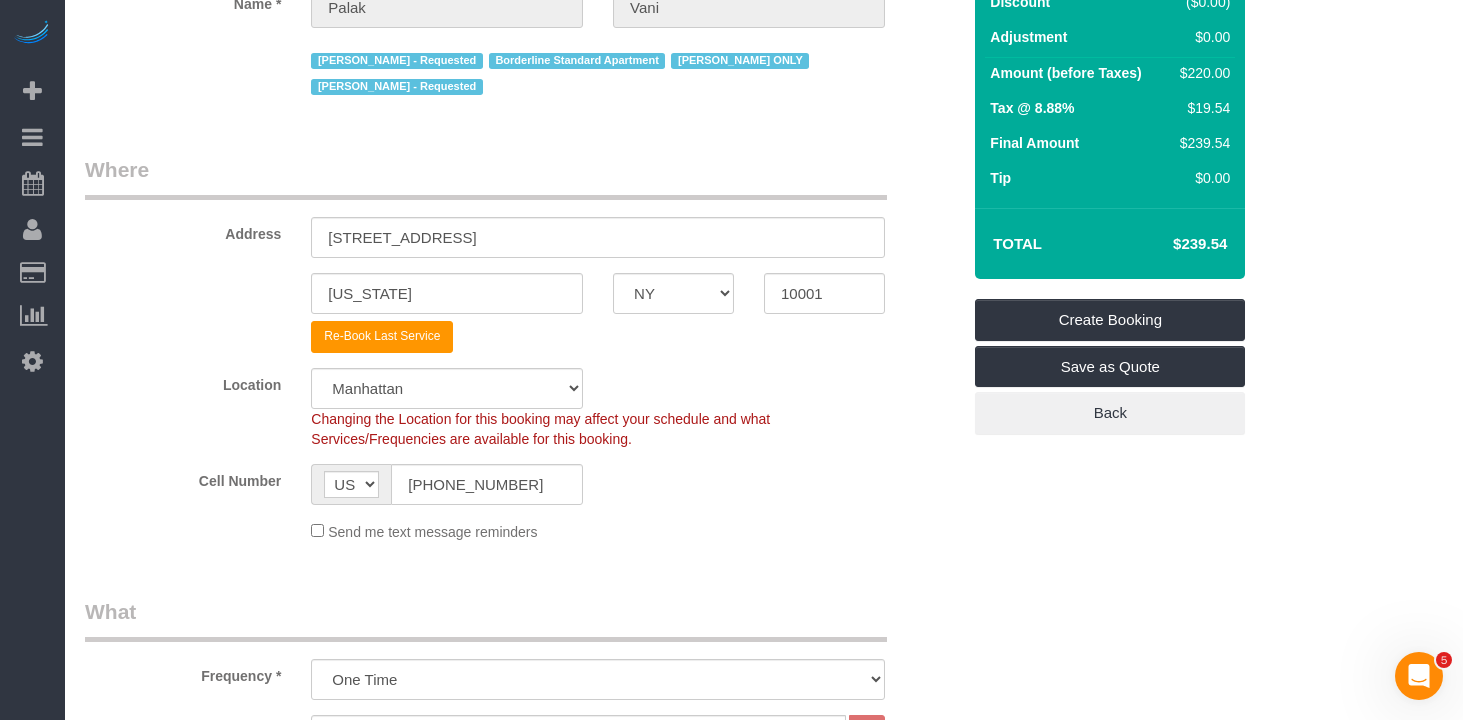 click on "Location
Manhattan Austin Boston Bronx Brooklyn Charlotte Denver New Jersey Portland Queens Seattle Staten Island
Changing the Location for this booking may affect your schedule and what
Services/Frequencies are available for this booking.
Cell Number
AF AL DZ AD AO AI AQ AG AR AM AW AU AT AZ BS BH BD BB BY BE BZ BJ BM BT BO BA BW BR GB IO BN BG BF BI KH CM CA CV BQ KY CF TD CL CN CX CC CO KM CD CG CK CR HR CU CW CY CZ CI DK DJ DM DO TL EC EG SV GQ ER EE ET FK FO FJ FI FR GF PF TF GA GM GE DE GH GI GR GL GD GP GU GT GG GN GW GY HT HN HK HU IS IN ID IR IQ IE IM IL IT JM JP JE JO KZ KE KI KP KR KW KG LA LV LB LS LR LY LI LT LU MO MK MG MW MY MV ML MT MH MQ MR MU YT MX FM MD MC MN ME MS MA MZ MM NA NR NP NL NC NZ NI NE NG NU NF MP NO OM PK PW PS PA PG PY PE PH PN PL PT PR QA RO RU RW RE AS WS SM ST SA SN RS SC SL SG SK SI SB SO ZA GS SS ES LK BL SH KN LC SX MF PM VC SD SR SJ SZ SE CH SY TW TJ TZ TH TG TK" 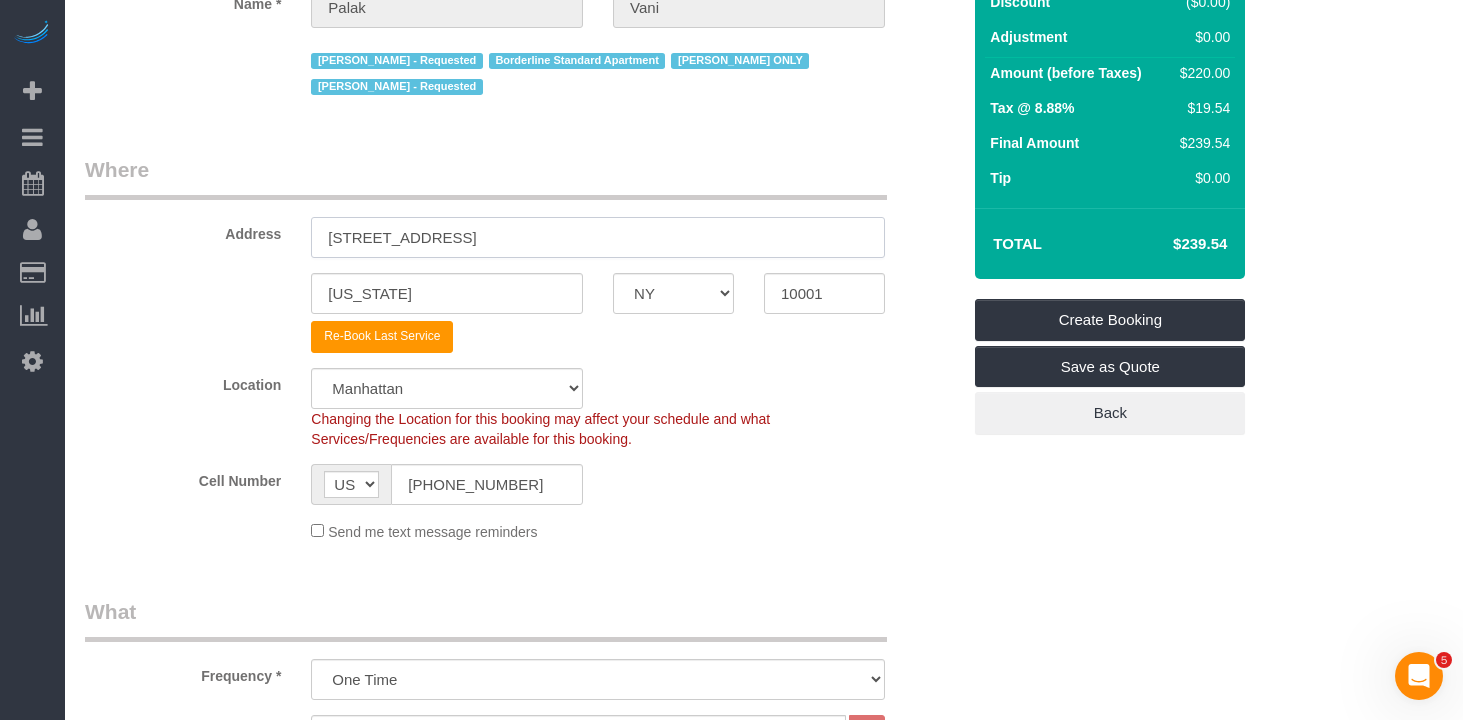 click on "435 West 31st Street Apt 57P" at bounding box center (598, 237) 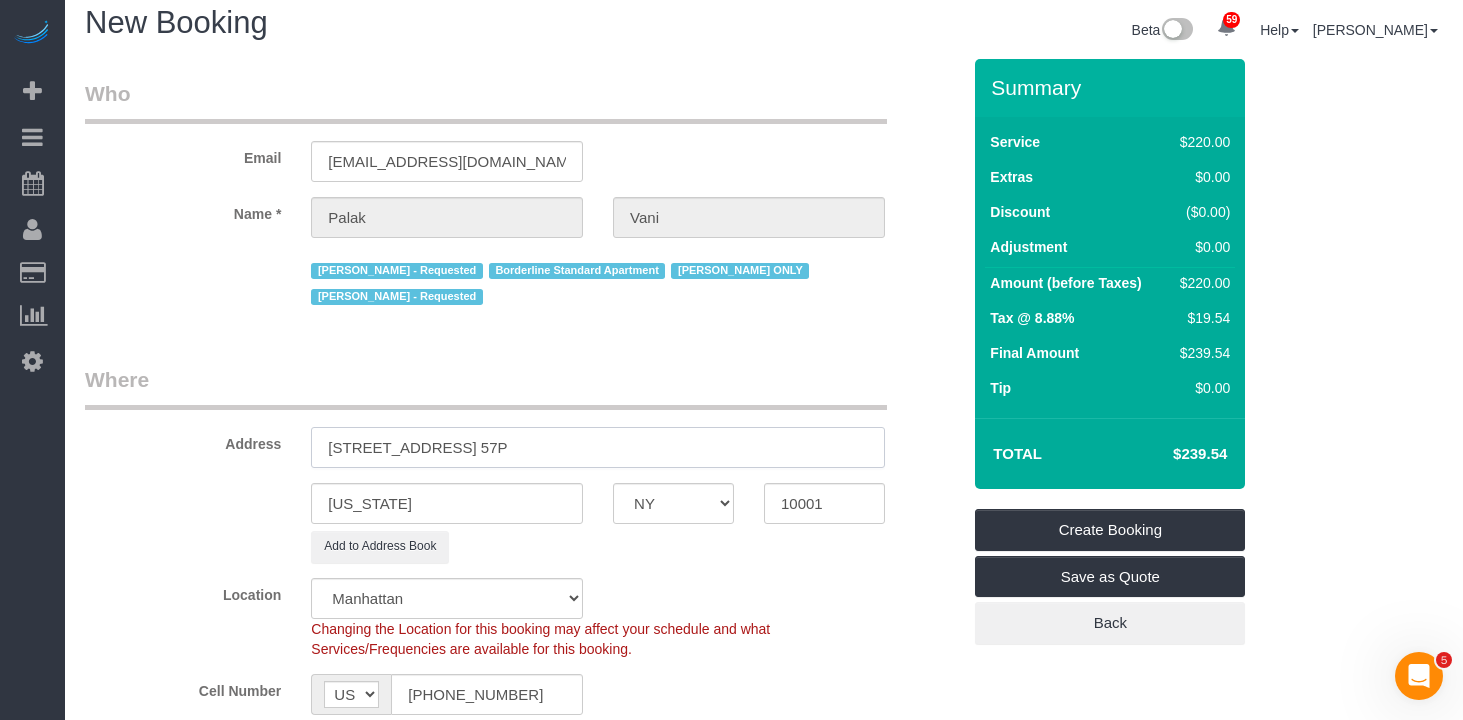 scroll, scrollTop: 0, scrollLeft: 0, axis: both 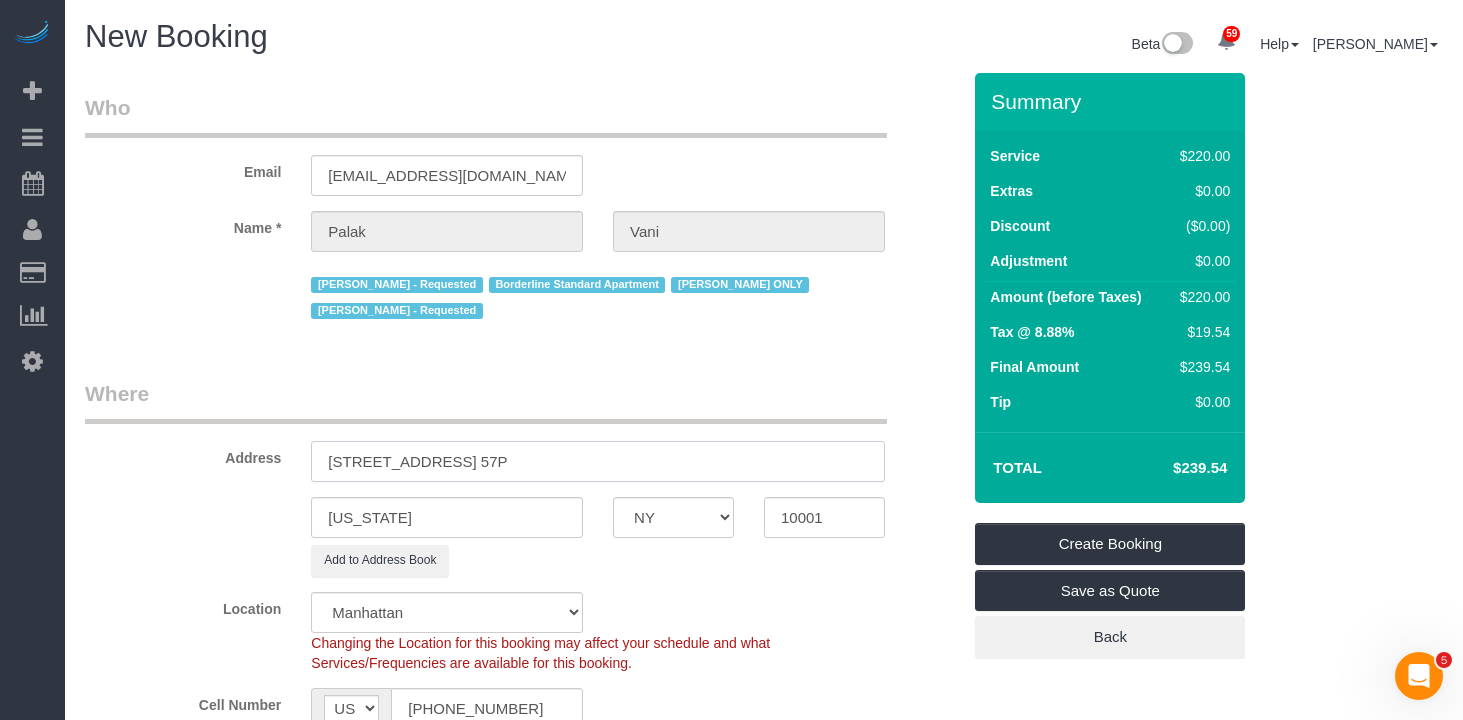 click on "435 West 31st Street Apt. 57P" at bounding box center (598, 461) 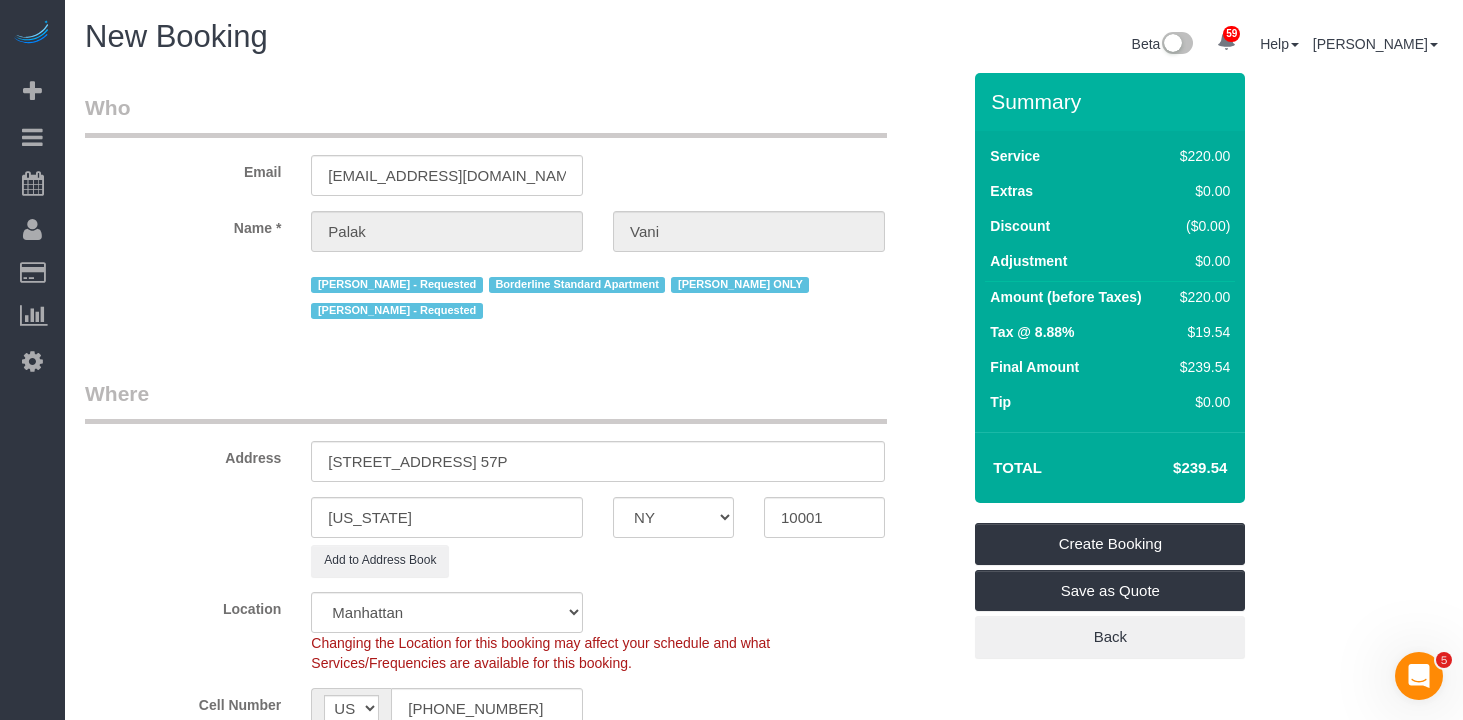 click on "Who
Email
palakvani@gmail.com
Name *
Palak
Vani
Ana Rodriguez - Requested
Borderline Standard Apartment
Ingrid Malasi ONLY
Ingrid Malasi - Requested
Where
Address
435 West 31st Street, Apt. 57P
New York
AK
AL
AR
AZ
CA
CO
CT
DC
DE
FL
GA
HI
IA
ID
IL
IN
KS
KY
LA
MA
MD
ME" at bounding box center [522, 1724] 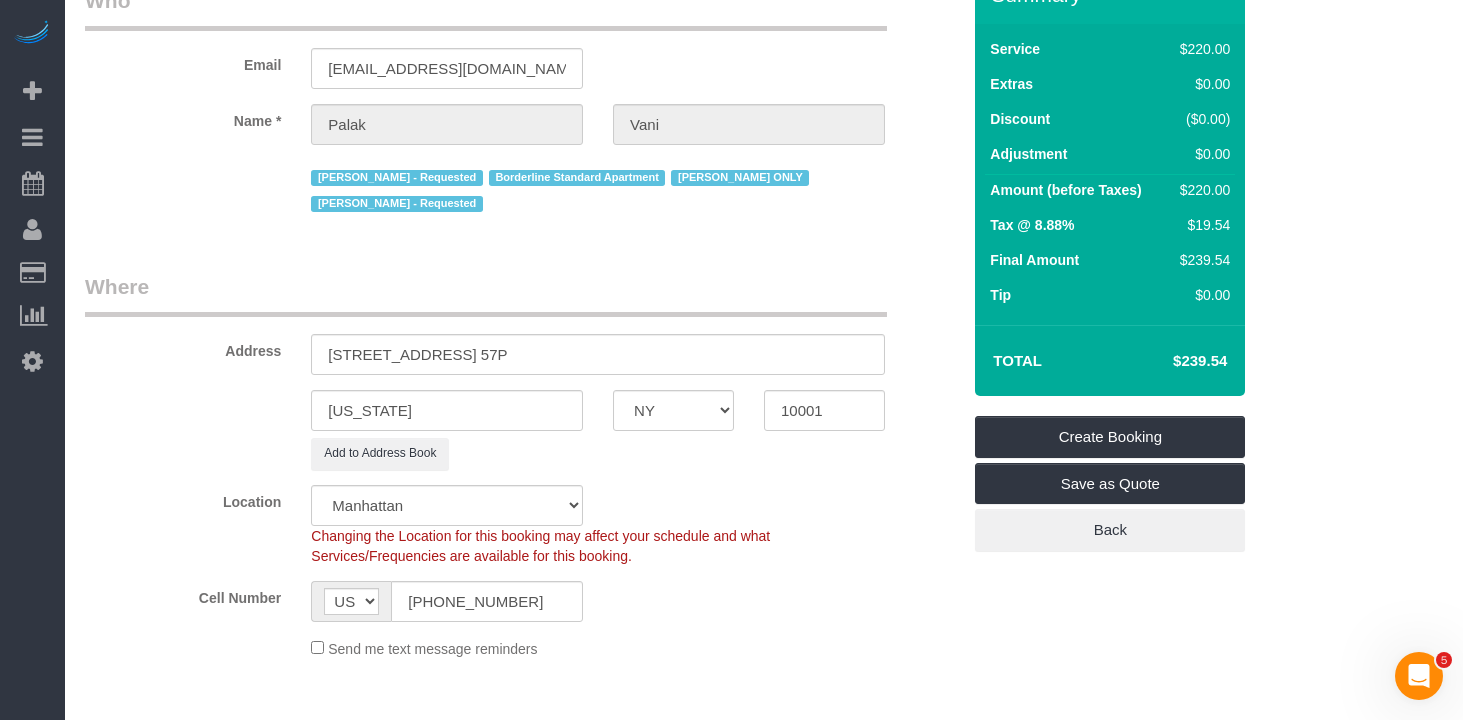 scroll, scrollTop: 156, scrollLeft: 0, axis: vertical 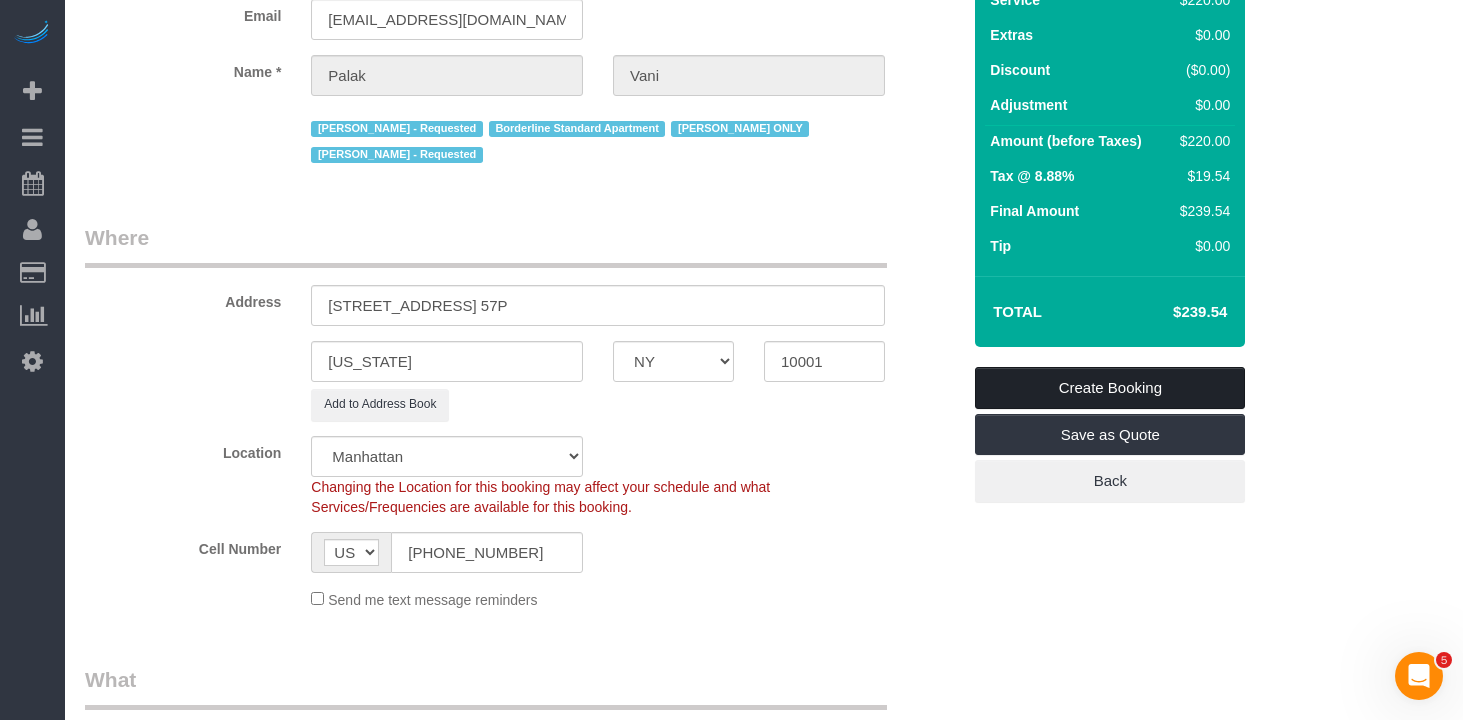 click on "Create Booking" at bounding box center (1110, 388) 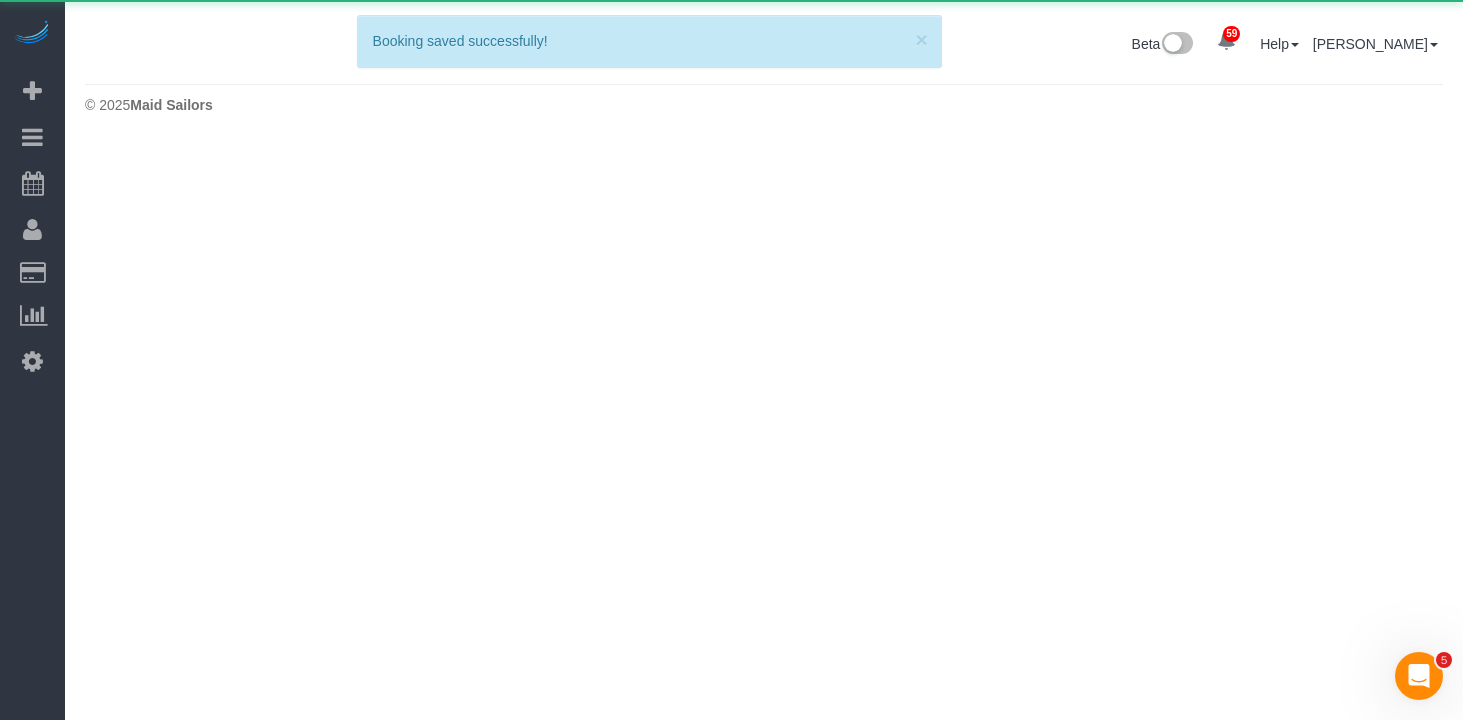 scroll, scrollTop: 0, scrollLeft: 0, axis: both 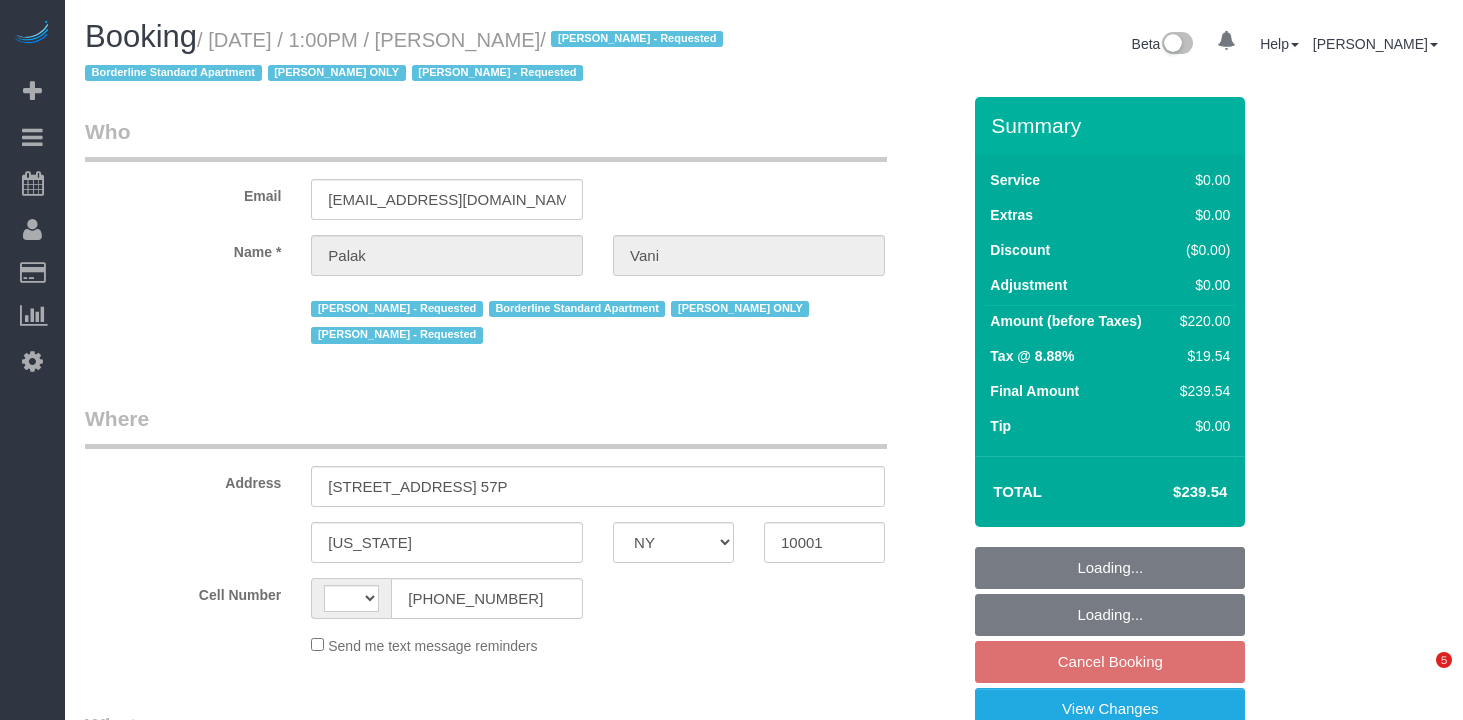 select on "NY" 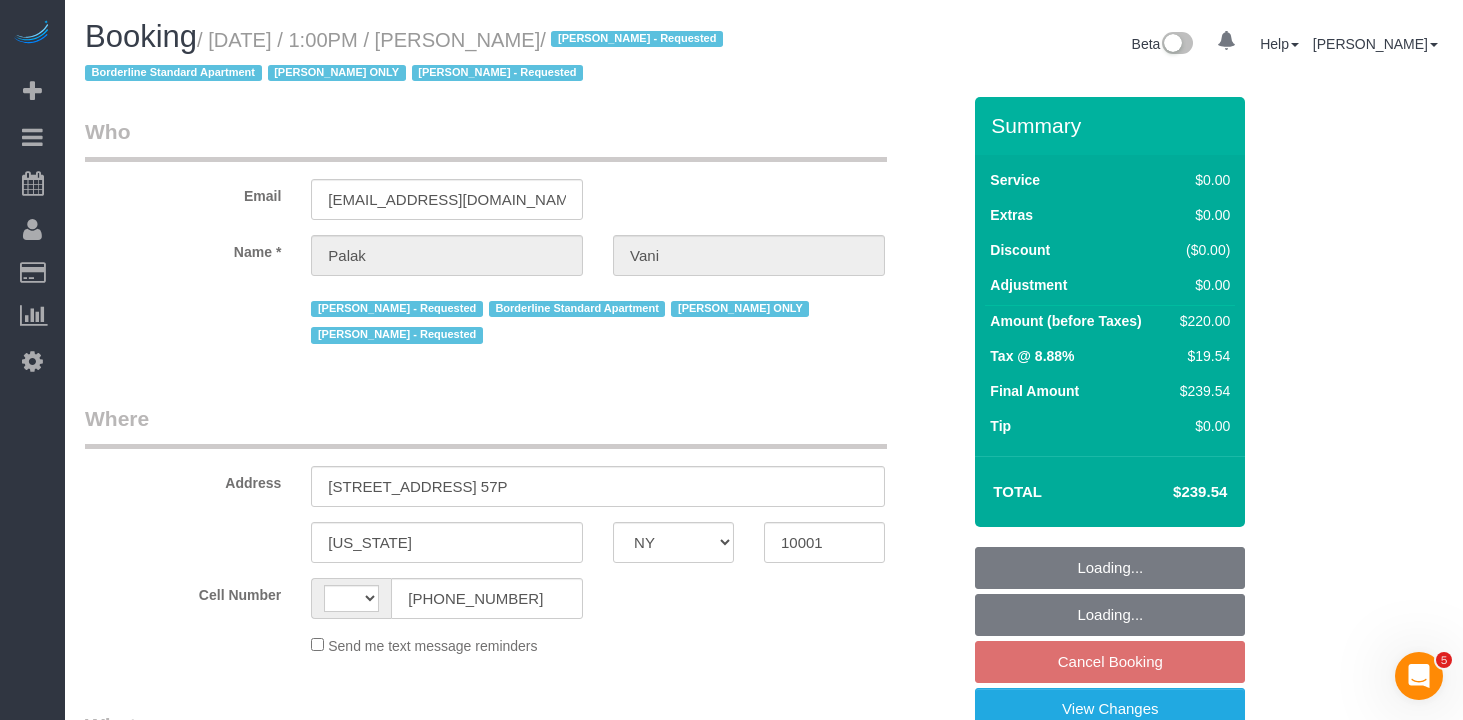 scroll, scrollTop: 0, scrollLeft: 0, axis: both 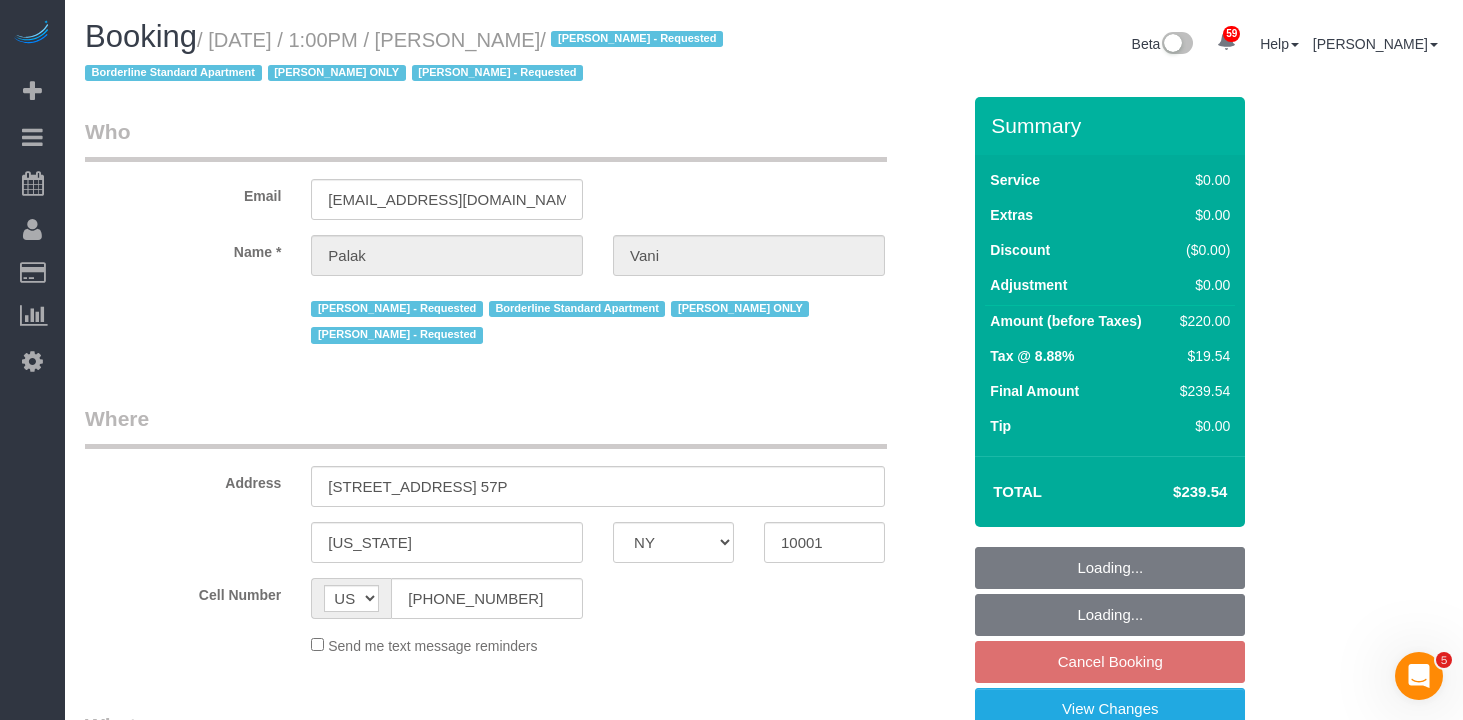 select on "number:58" 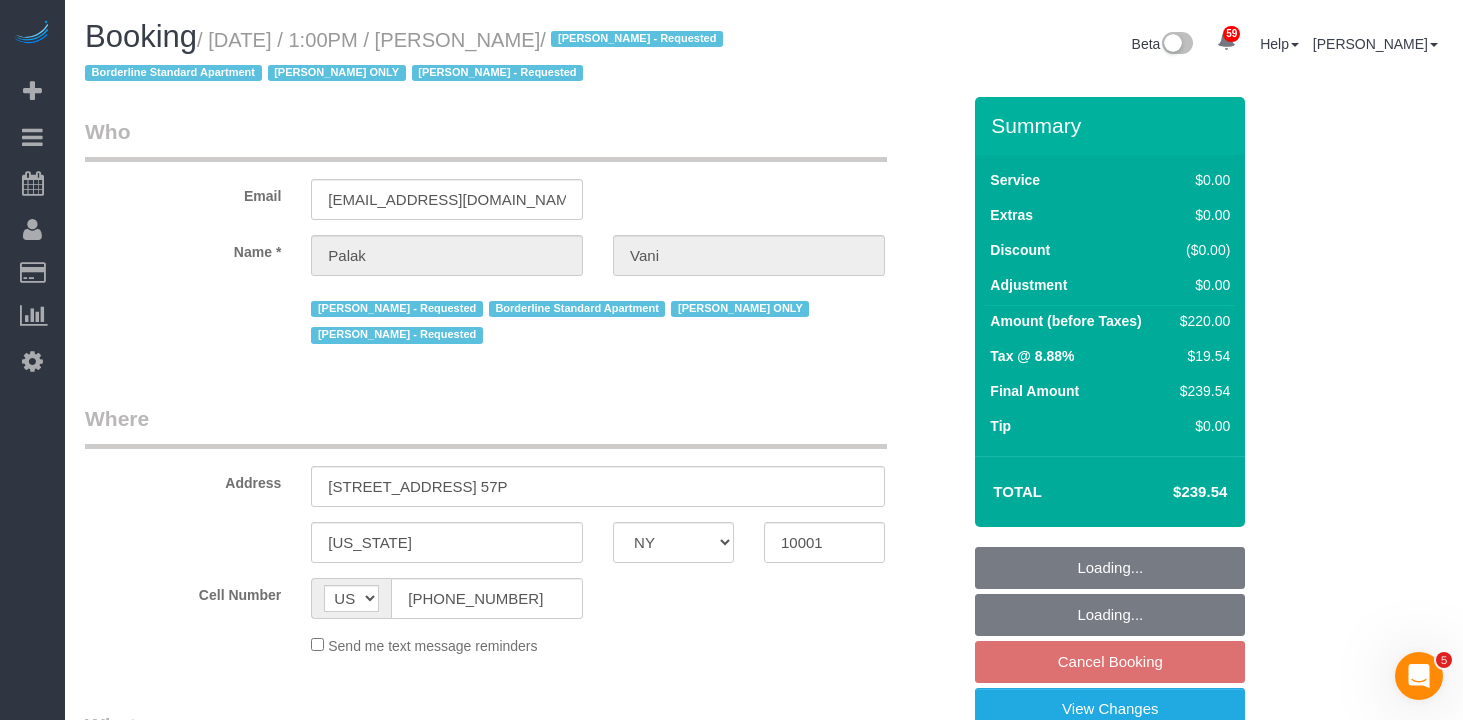 select on "number:73" 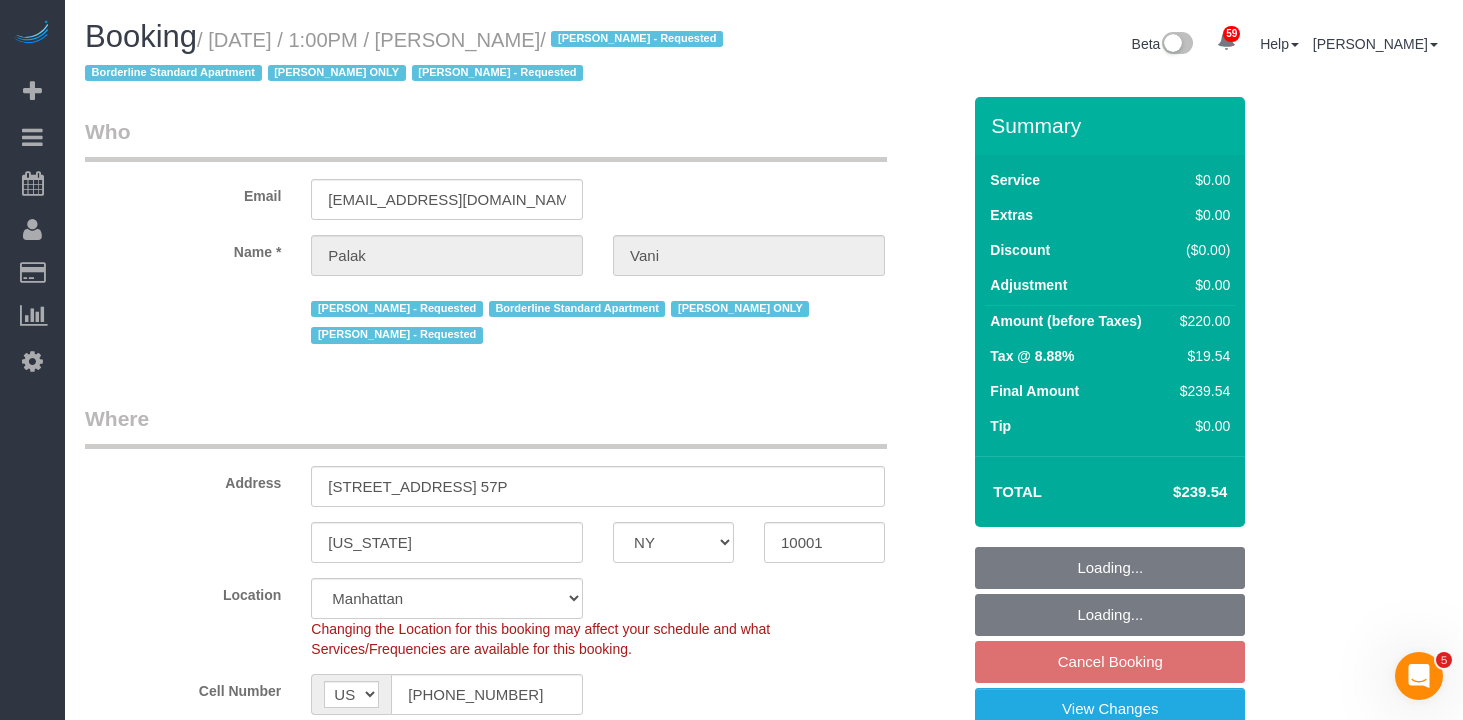 select on "object:1086" 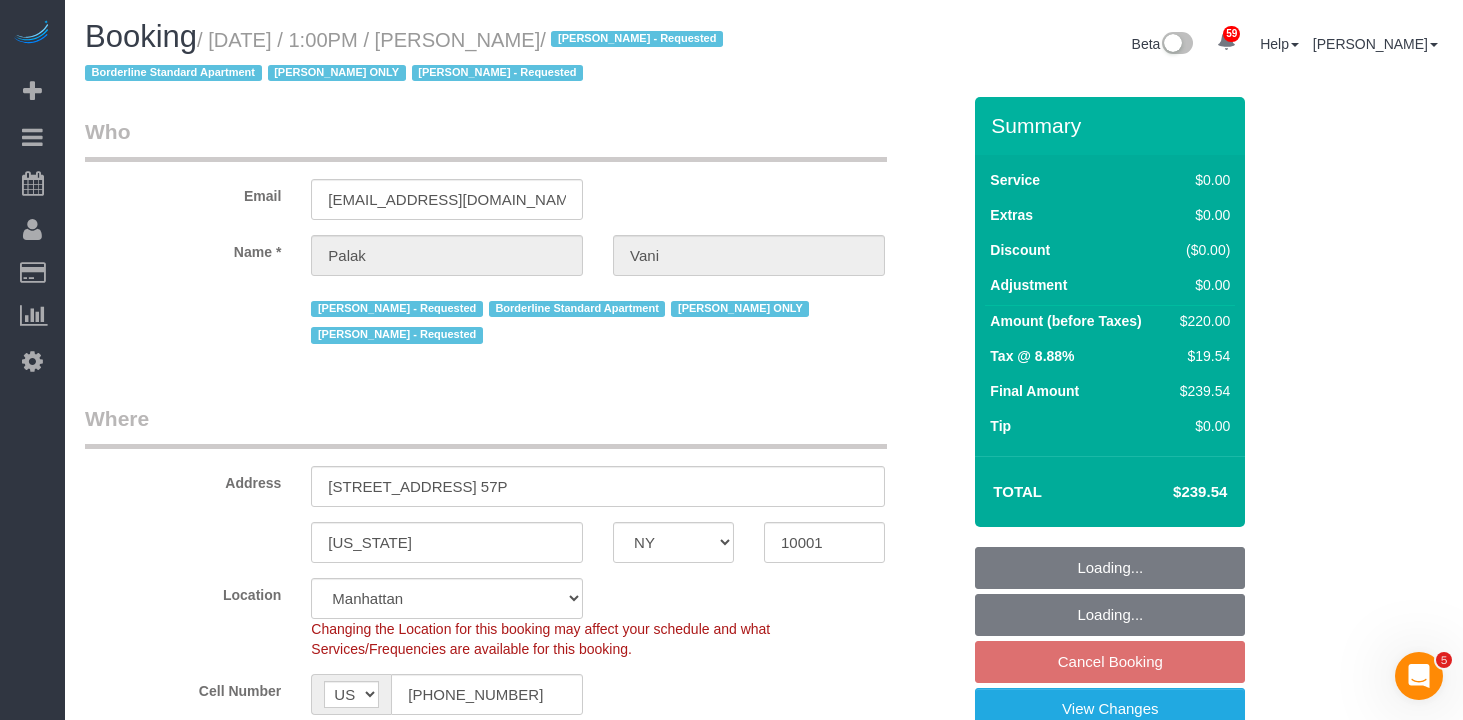 select on "string:stripe-pm_1QKjM94VGloSiKo7iNxGS3kV" 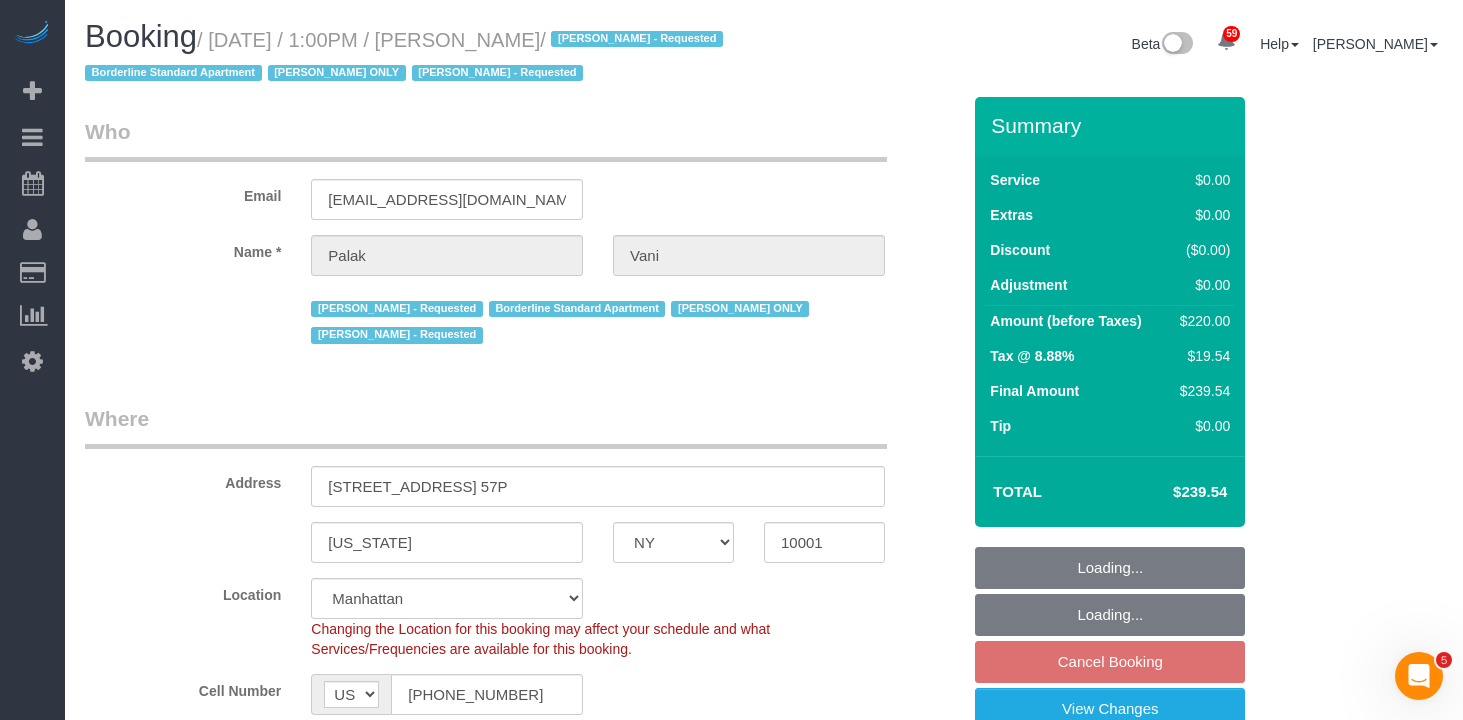 scroll, scrollTop: 105, scrollLeft: 0, axis: vertical 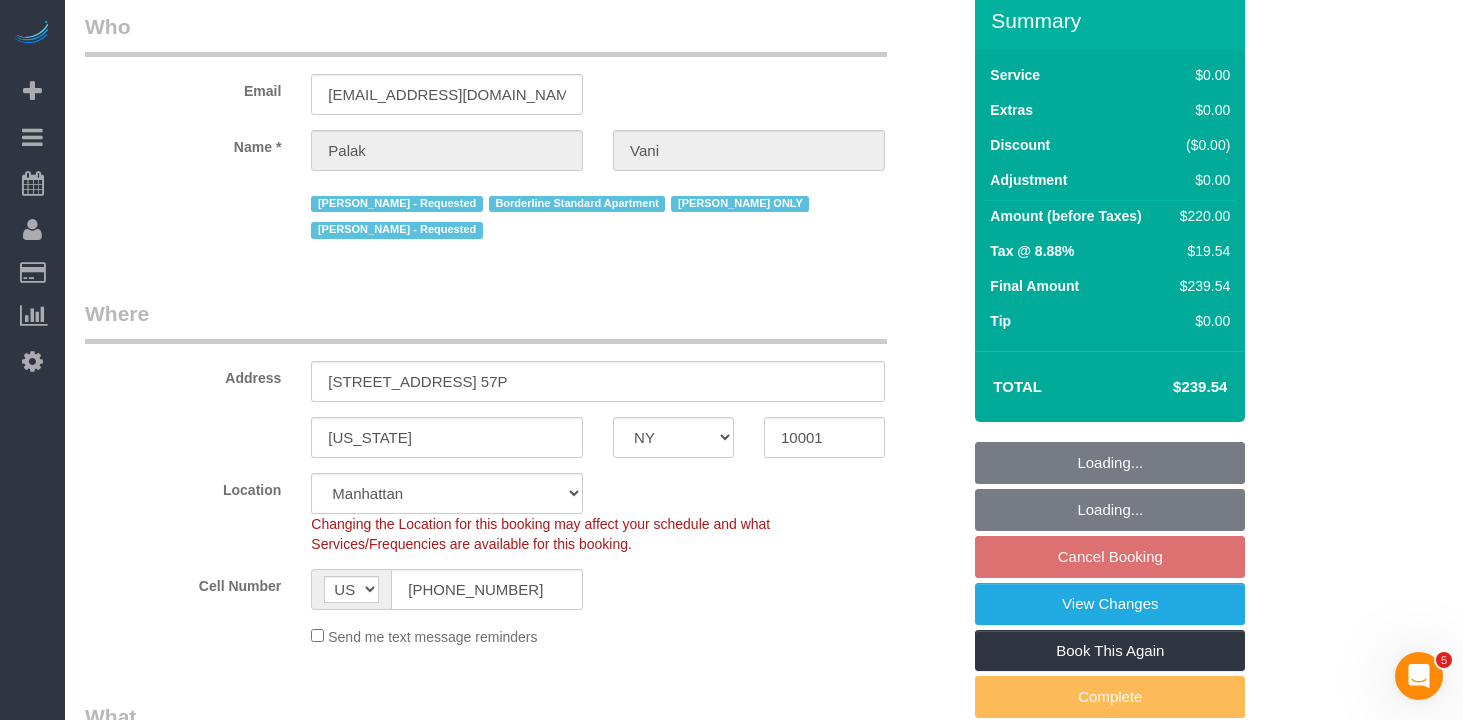 select on "2" 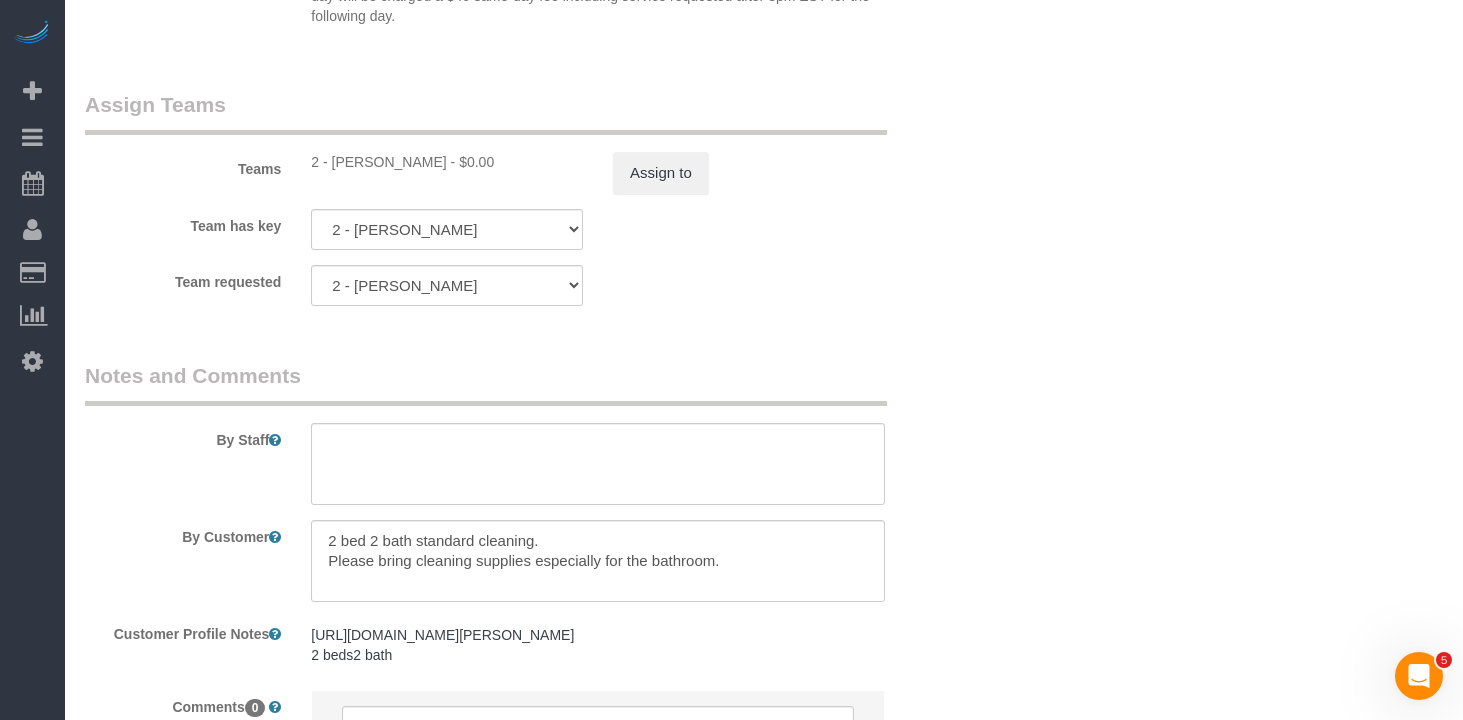 scroll, scrollTop: 2696, scrollLeft: 0, axis: vertical 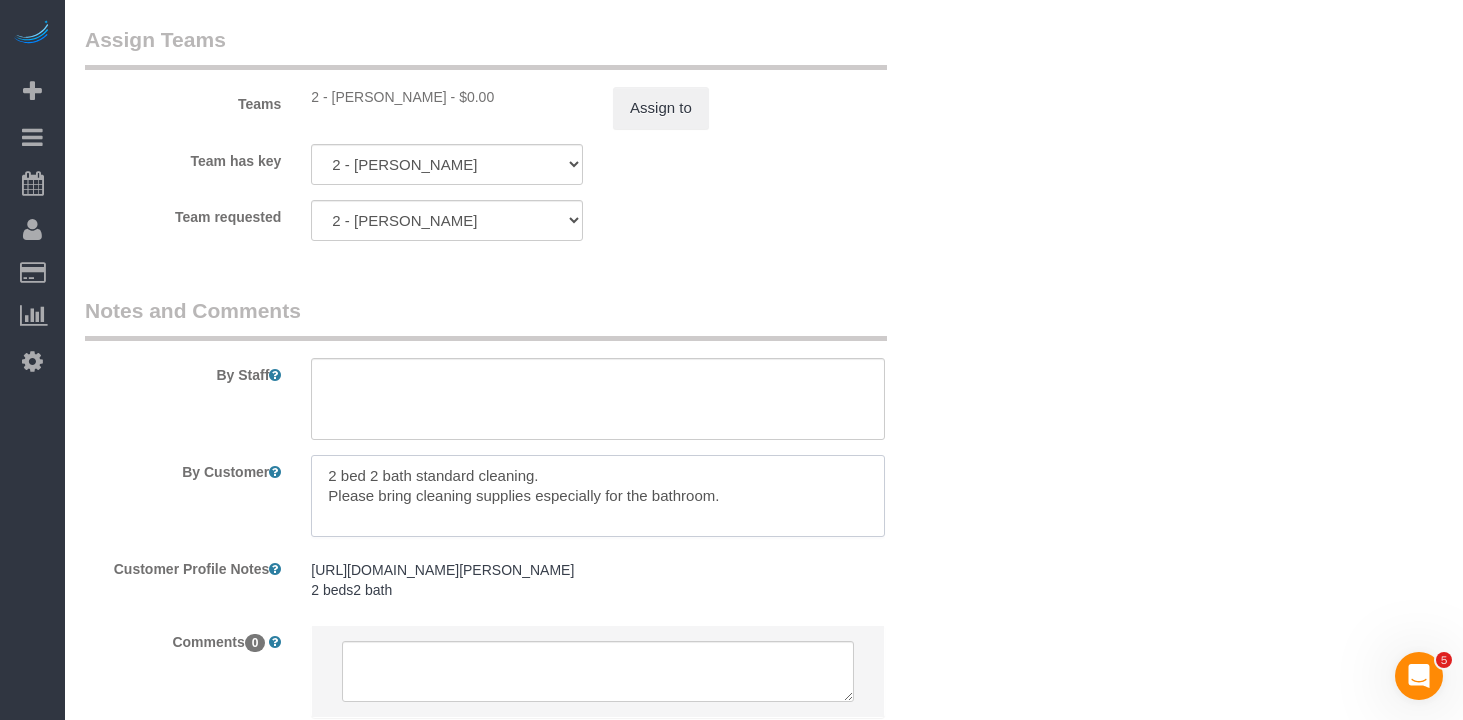 click at bounding box center [598, 496] 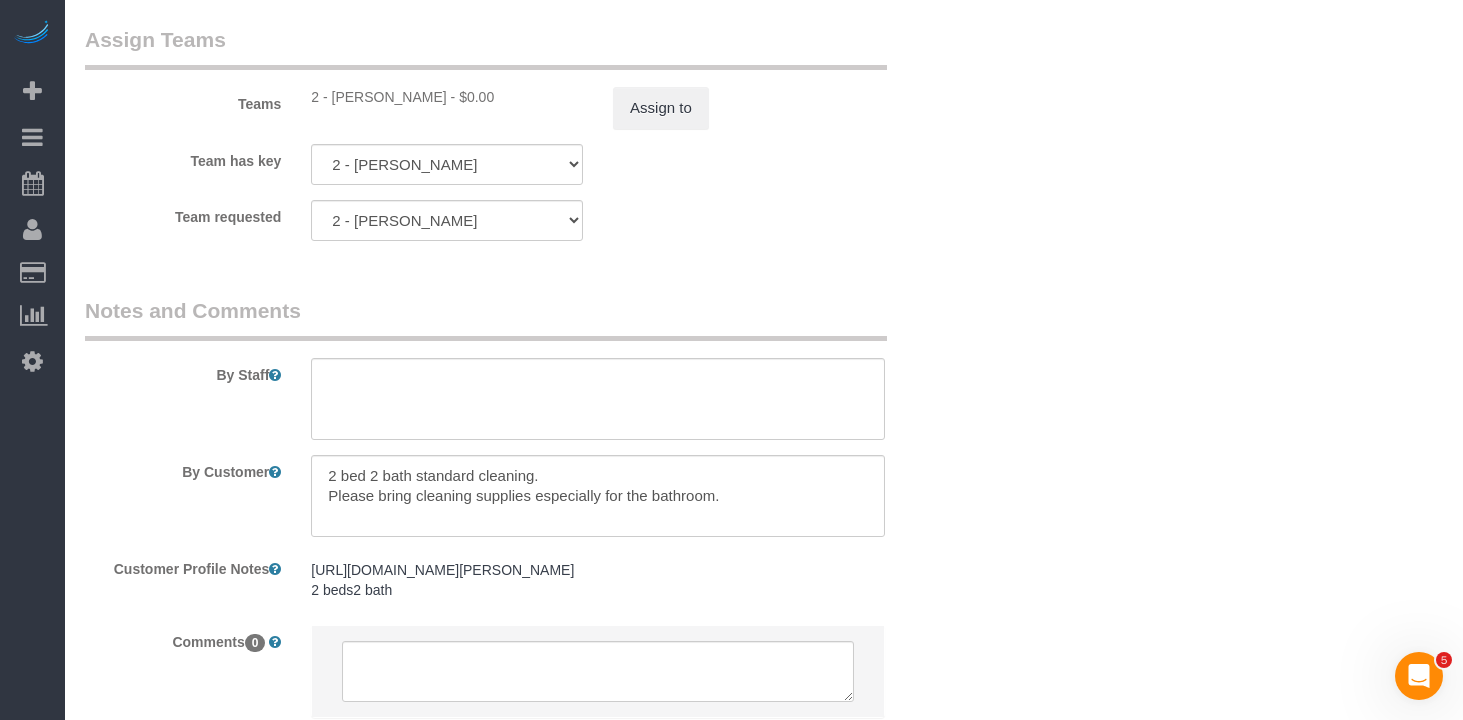 click on "By Customer" at bounding box center (522, 496) 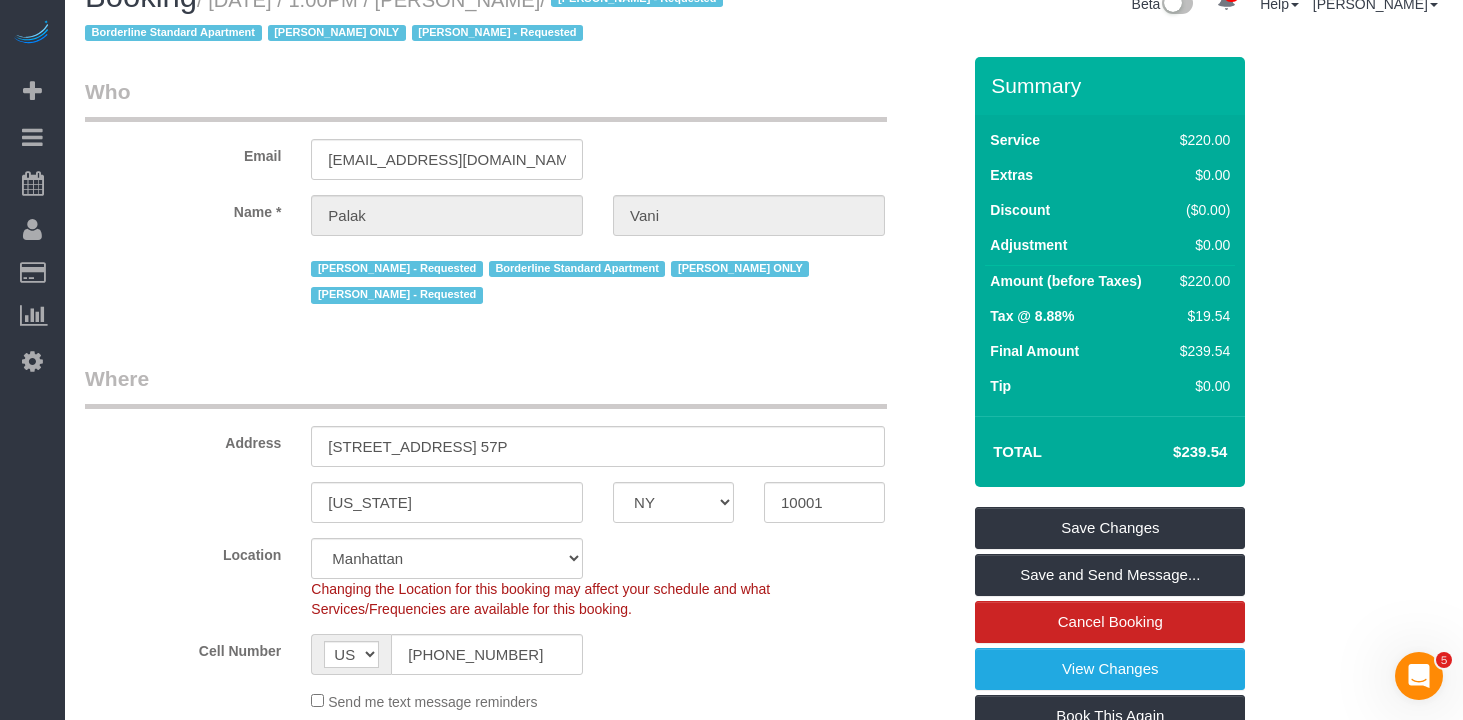 scroll, scrollTop: 0, scrollLeft: 0, axis: both 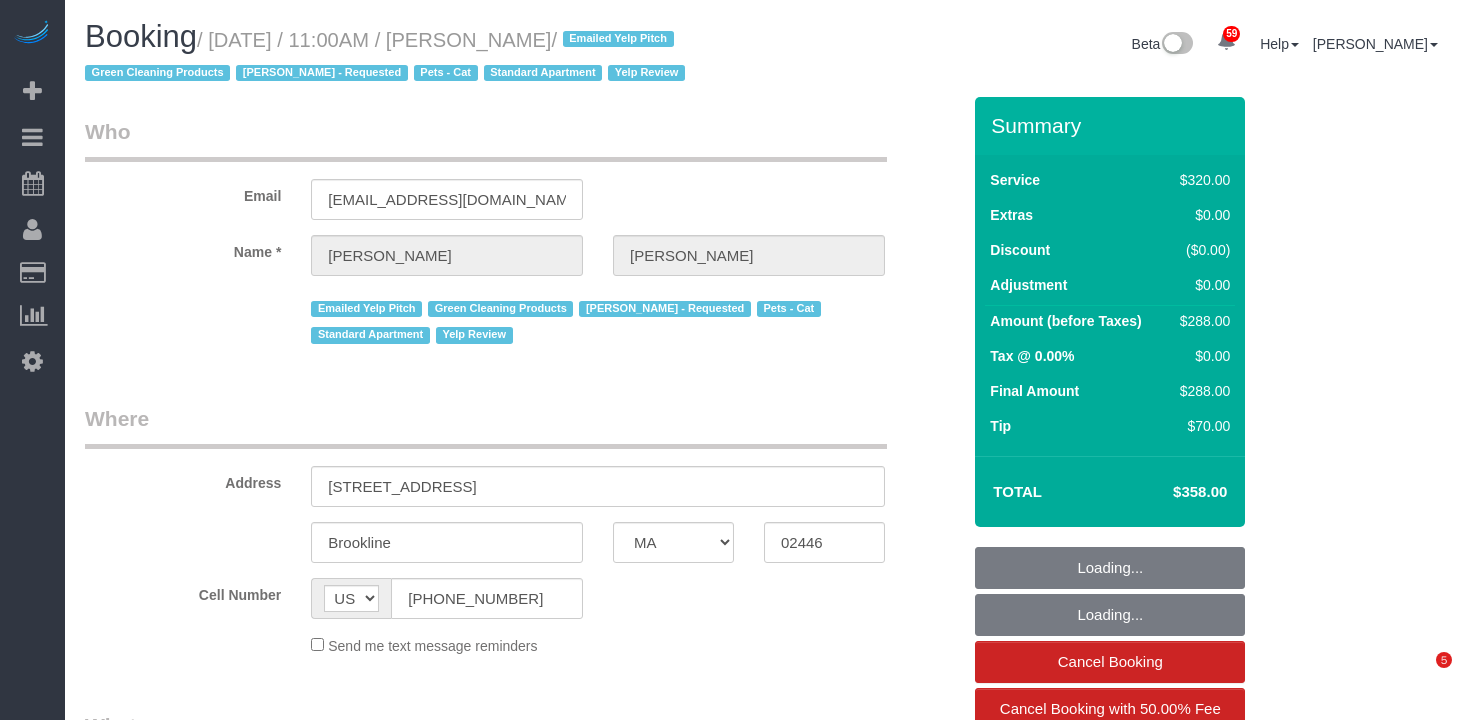 select on "MA" 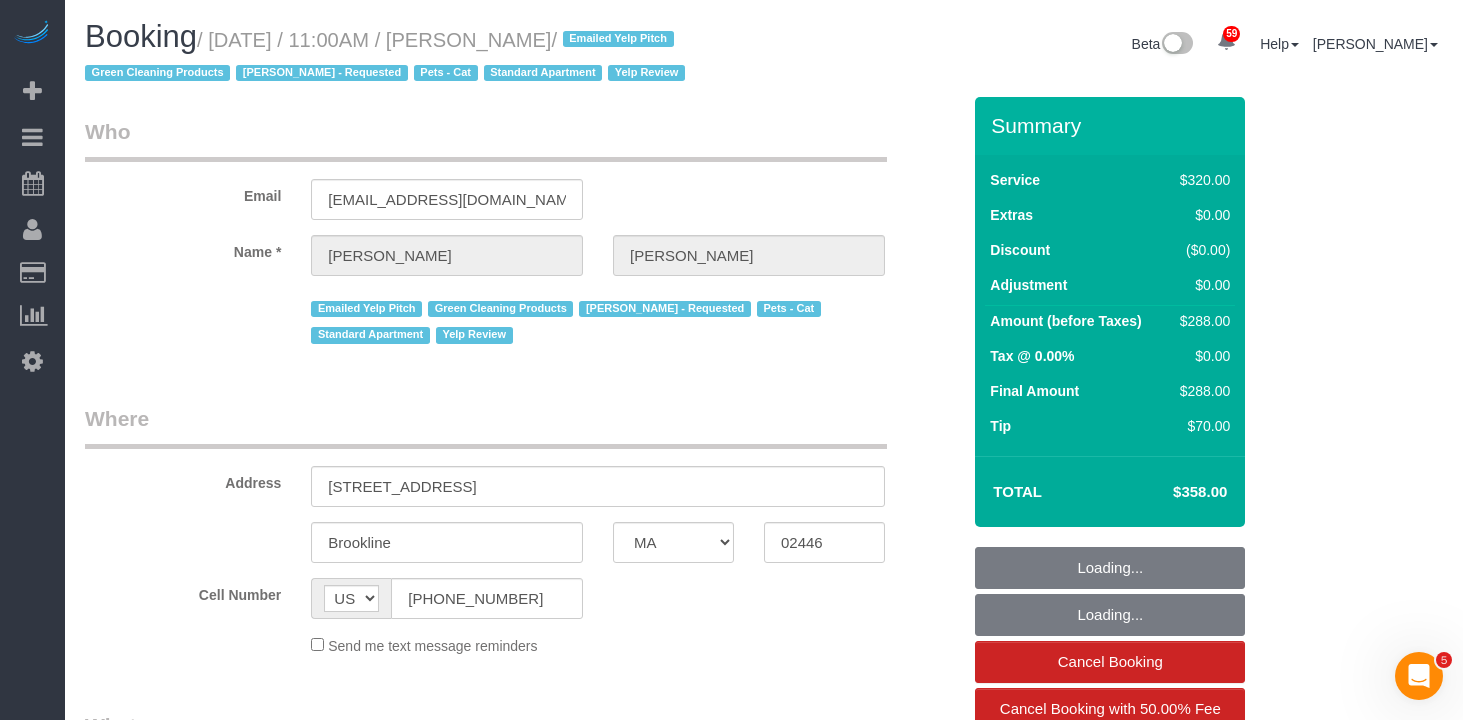 scroll, scrollTop: 0, scrollLeft: 0, axis: both 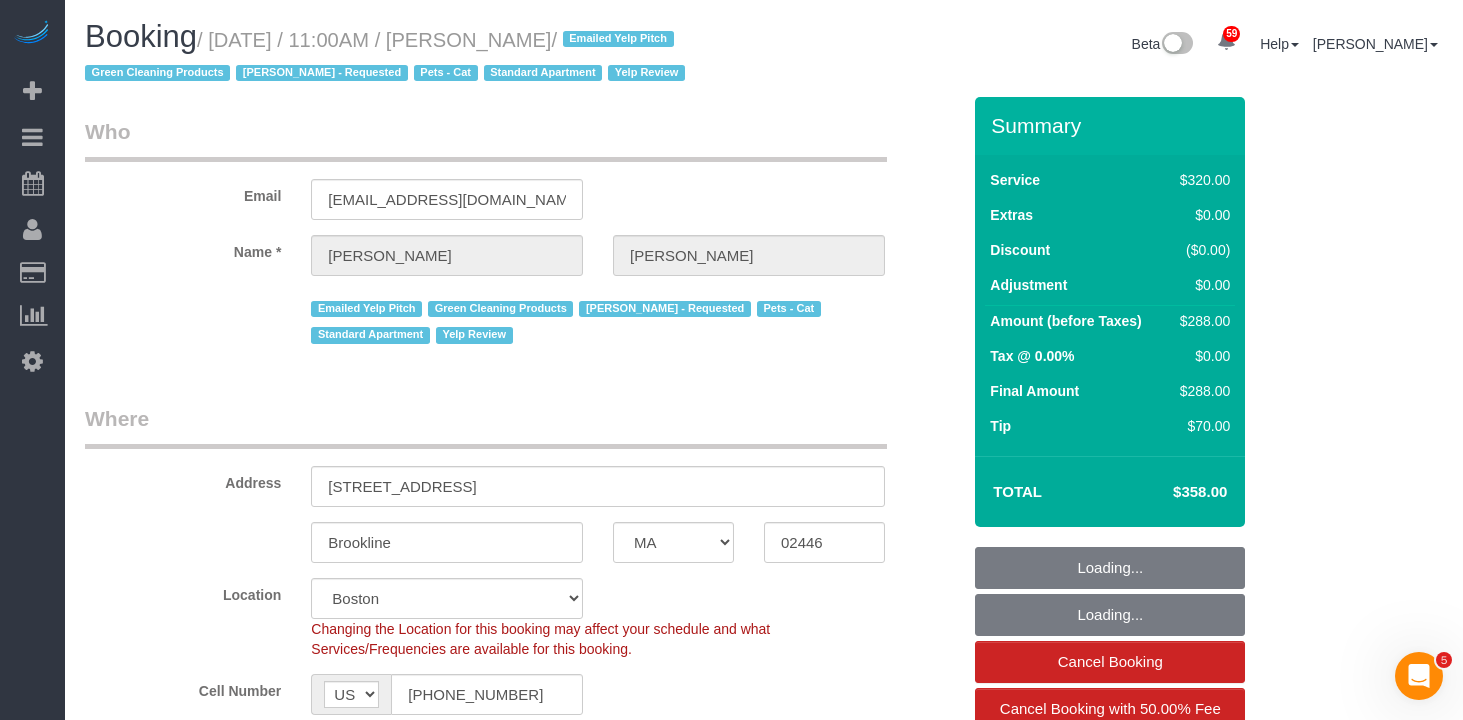 select on "object:992" 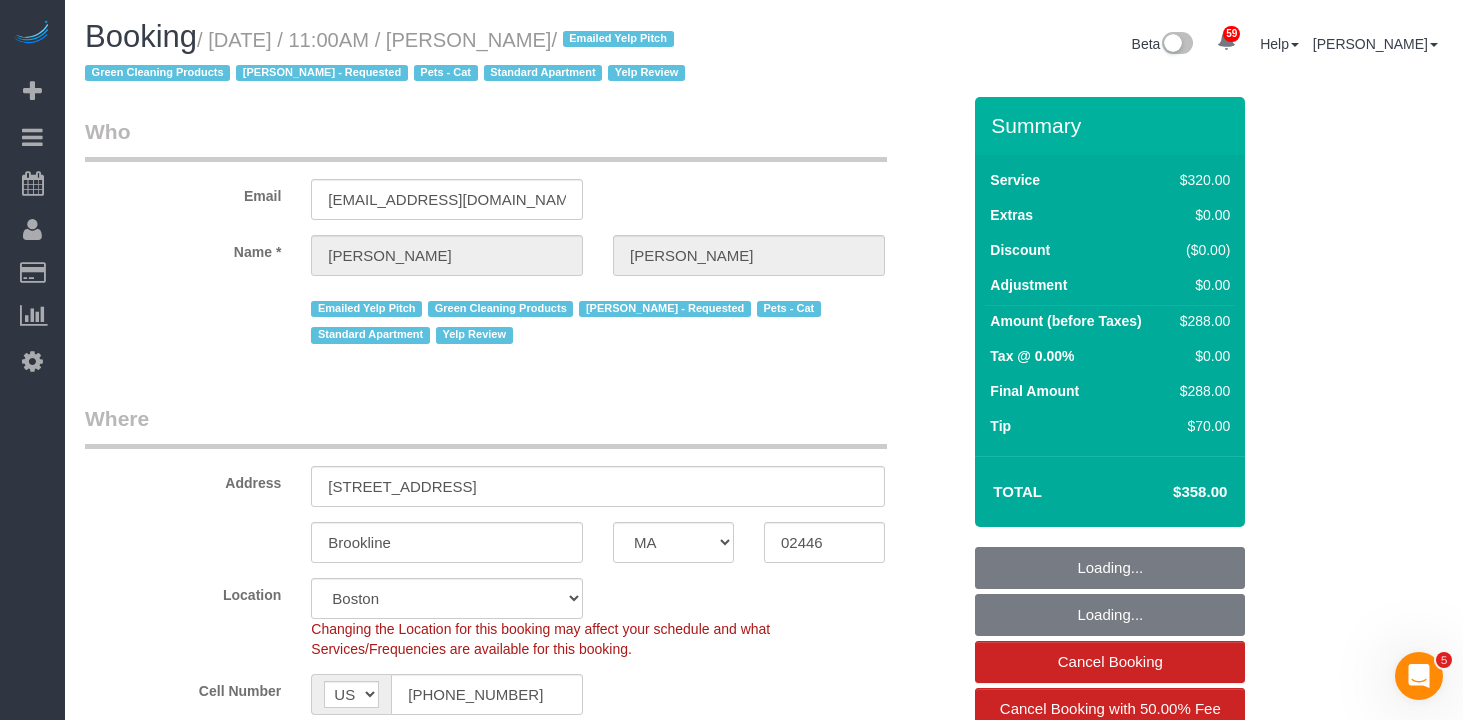 select on "string:stripe-pm_1JmlMy4VGloSiKo7g7yU70hY" 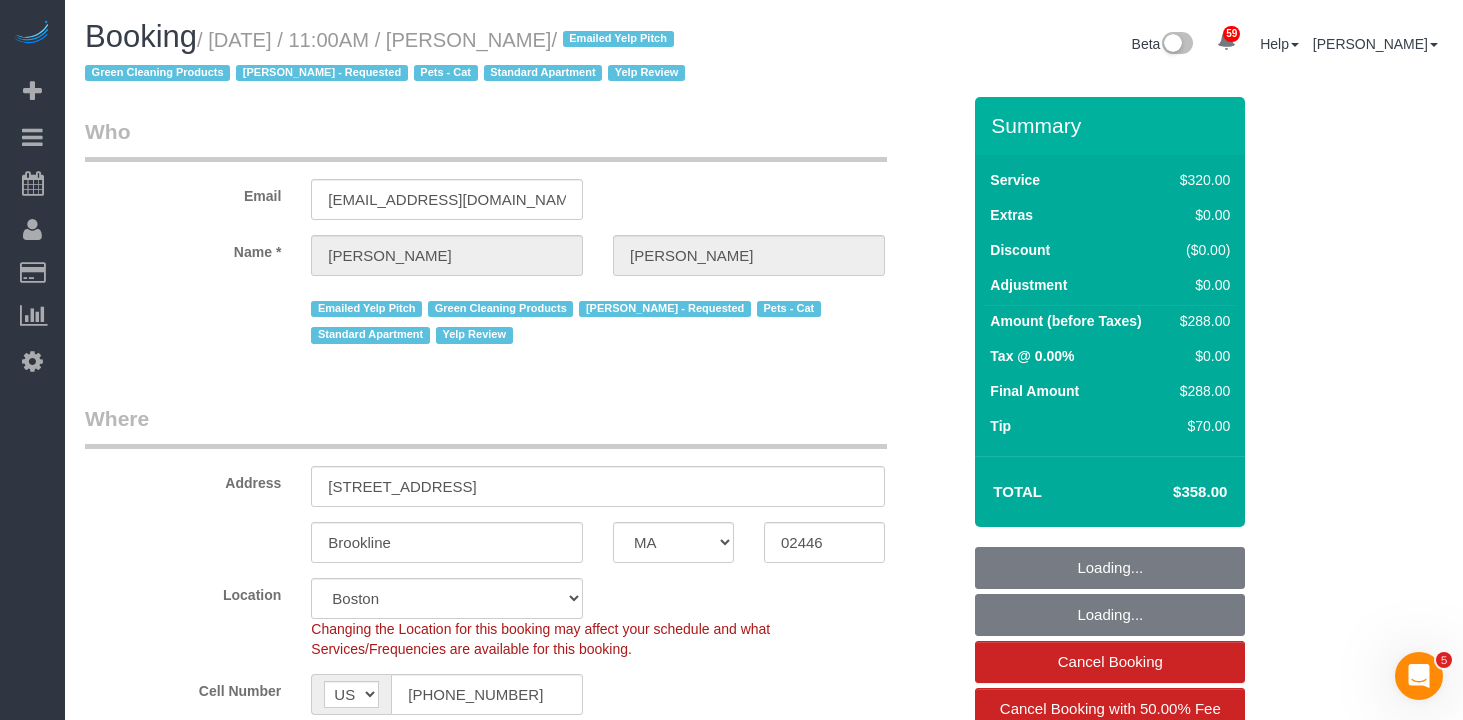select on "2" 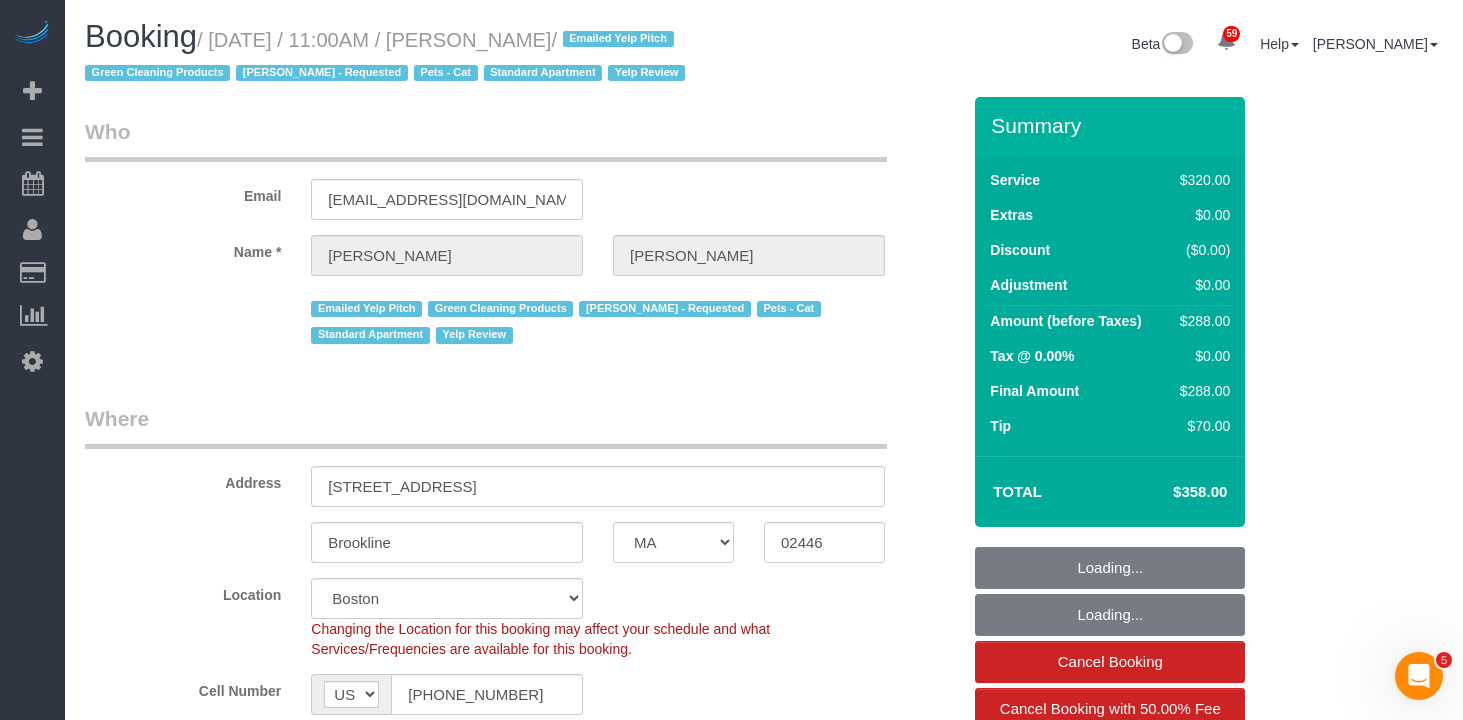 select on "spot1" 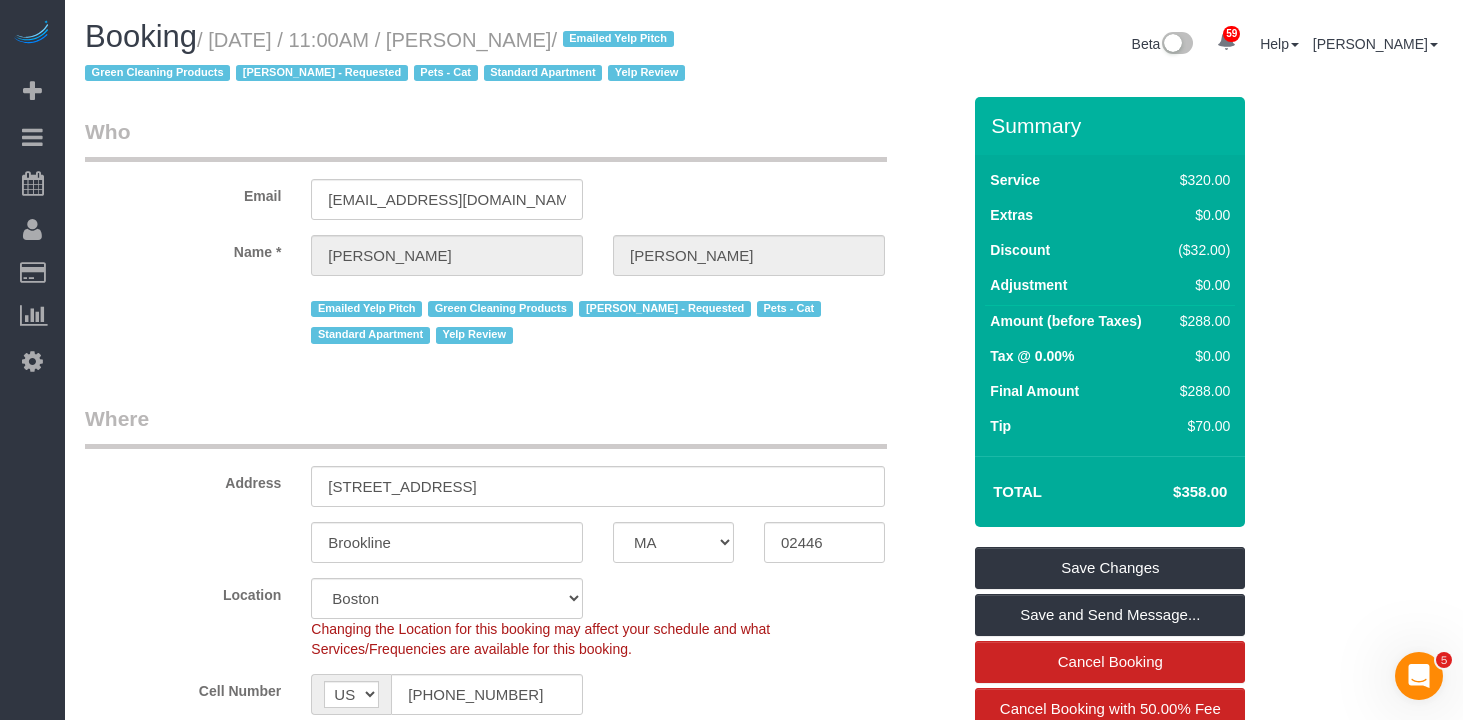 drag, startPoint x: 228, startPoint y: 44, endPoint x: 596, endPoint y: 46, distance: 368.00543 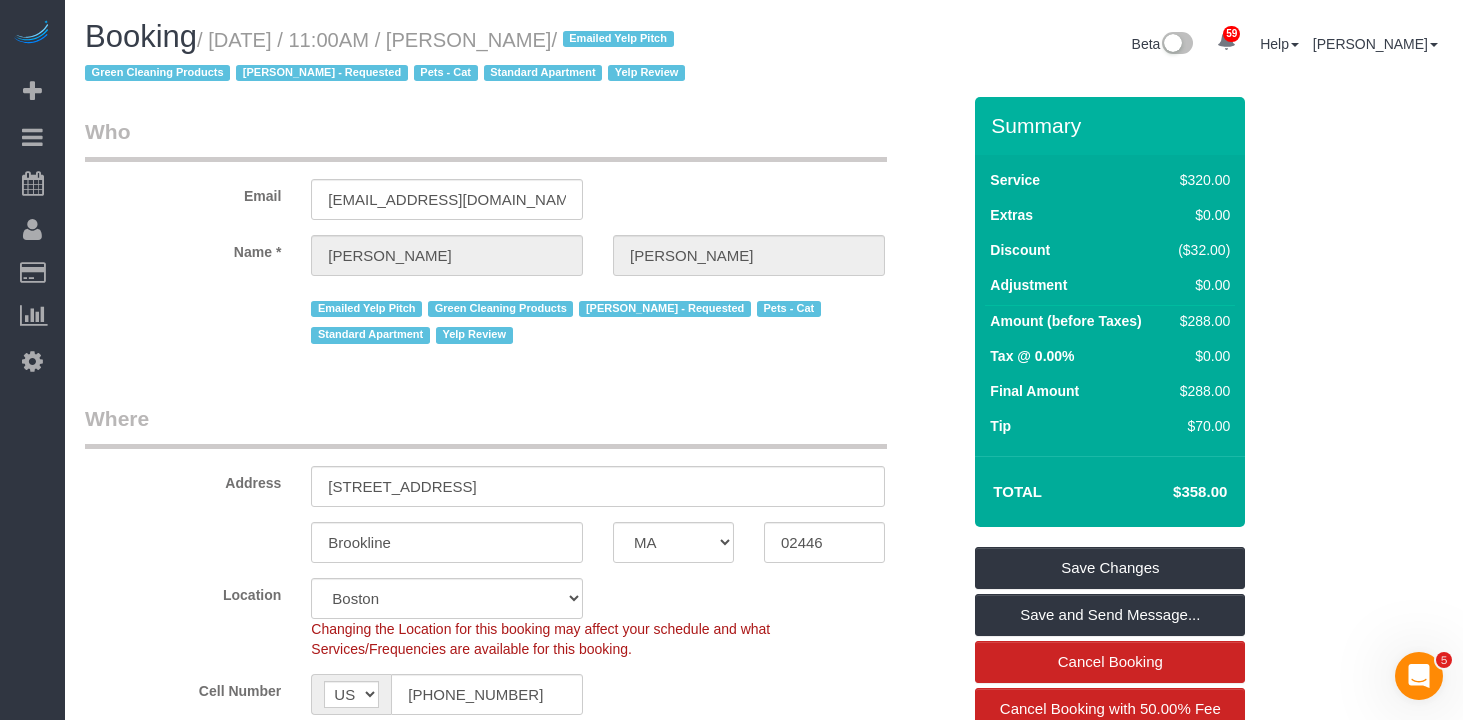 click on "/ July 08, 2025 / 11:00AM / Katie Robinson
/
Emailed Yelp Pitch
Green Cleaning Products
Marcela Lujano - Requested
Pets - Cat
Standard Apartment
Yelp Review" at bounding box center (388, 57) 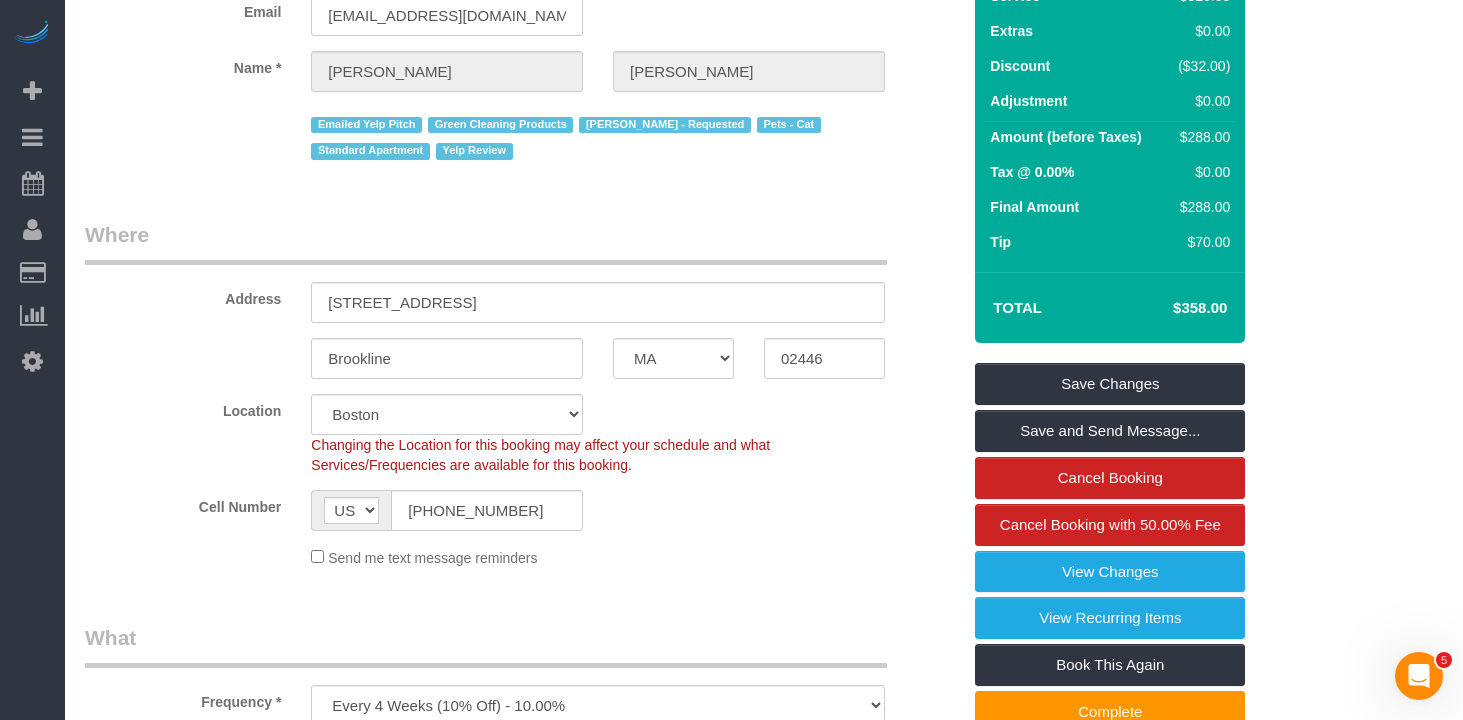 scroll, scrollTop: 235, scrollLeft: 0, axis: vertical 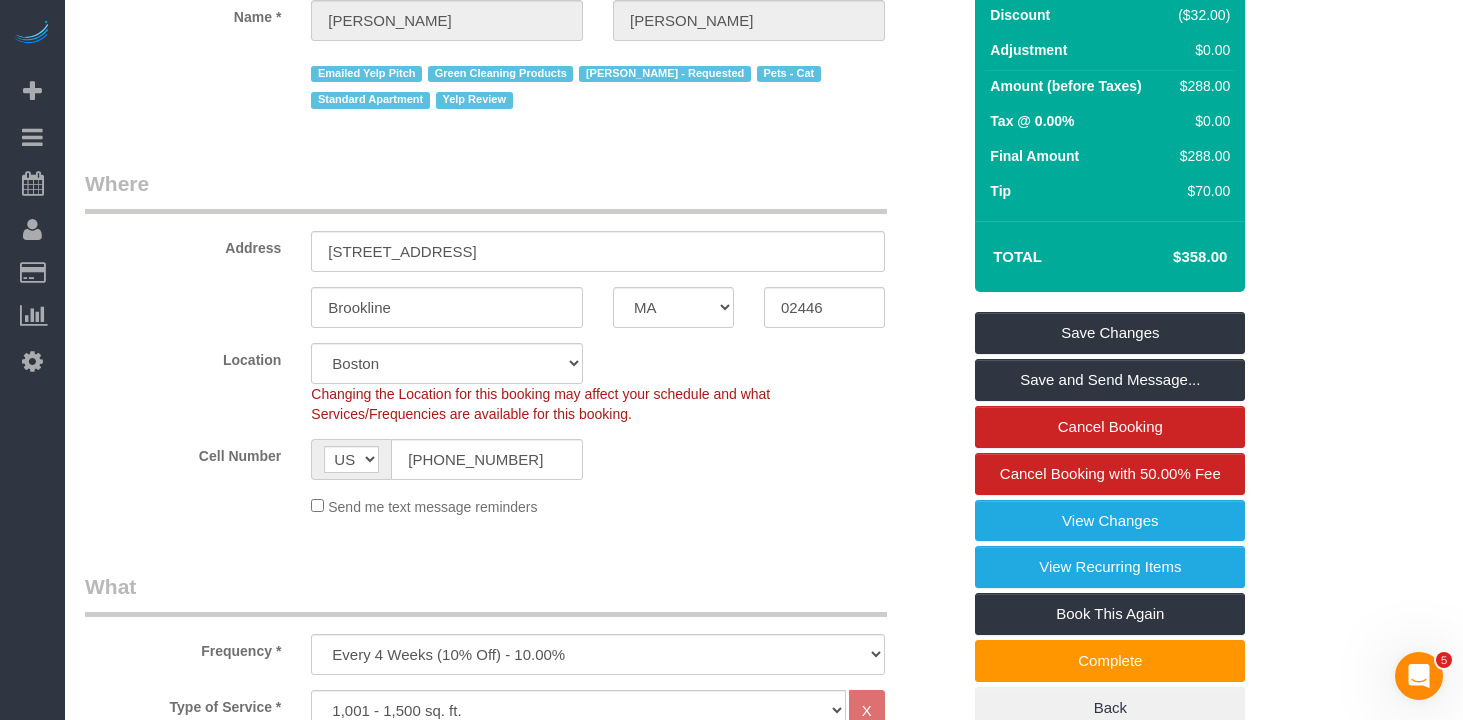 click on "Location
Manhattan Austin Boston Bronx Brooklyn Charlotte Denver New Jersey Portland Queens Seattle Staten Island
Changing the Location for this booking may affect your schedule and what
Services/Frequencies are available for this booking.
Cell Number
AF AL DZ AD AO AI AQ AG AR AM AW AU AT AZ BS BH BD BB BY BE BZ BJ BM BT BO BA BW BR GB IO BN BG BF BI KH CM CA CV BQ KY CF TD CL CN CX CC CO KM CD CG CK CR HR CU CW CY CZ CI DK DJ DM DO TL EC EG SV GQ ER EE ET FK FO FJ FI FR GF PF TF GA GM GE DE GH GI GR GL GD GP GU GT GG GN GW GY HT HN HK HU IS IN ID IR IQ IE IM IL IT JM JP JE JO KZ KE KI KP KR KW KG LA LV LB LS LR LY LI LT LU MO MK MG MW MY MV ML MT MH MQ MR MU YT MX FM MD MC MN ME MS MA MZ MM NA NR NP NL NC NZ NI NE NG NU NF MP NO OM PK PW PS PA PG PY PE PH PN PL PT PR QA RO RU RW RE AS WS SM ST SA SN RS SC SL SG SK SI SB SO ZA GS SS ES LK BL SH KN LC SX MF PM VC SD SR SJ SZ SE CH SY TW TJ TZ TH TG TK" 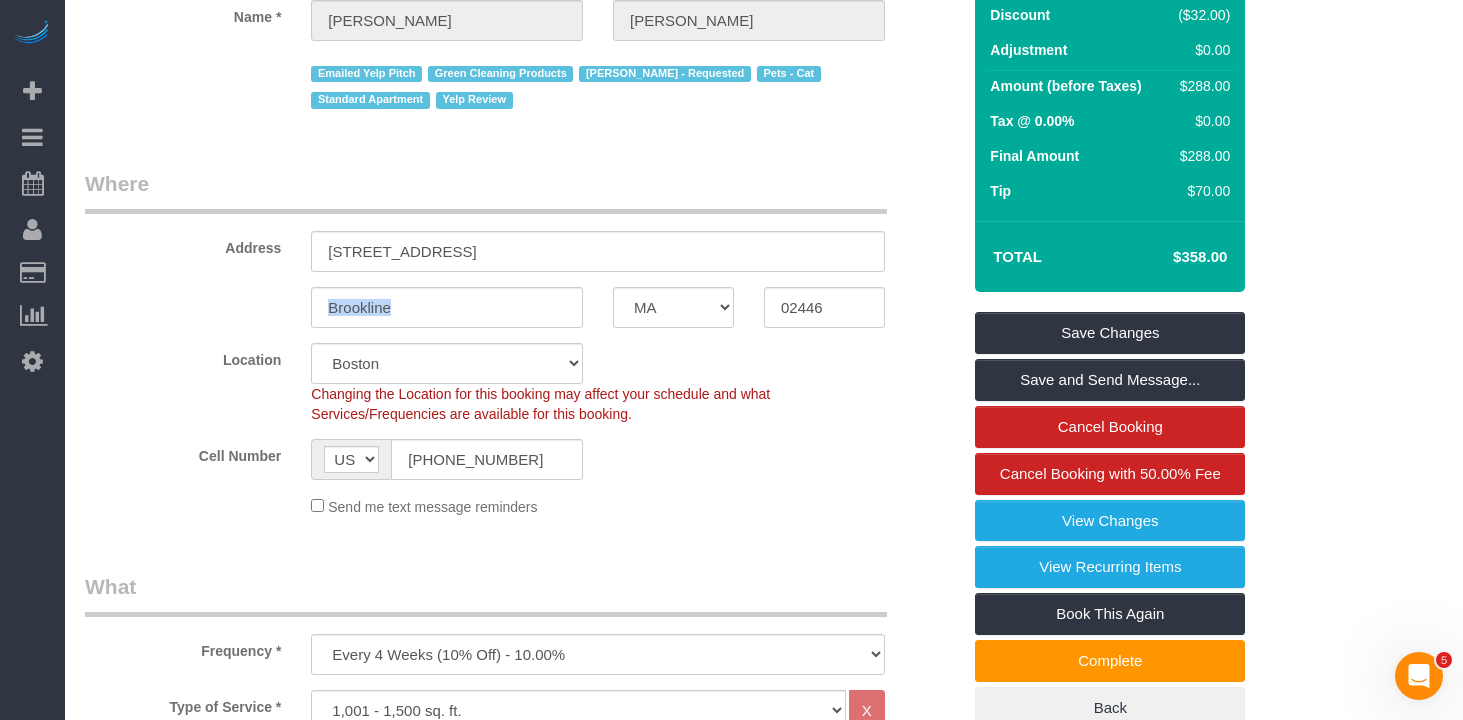 click on "Location
Manhattan Austin Boston Bronx Brooklyn Charlotte Denver New Jersey Portland Queens Seattle Staten Island
Changing the Location for this booking may affect your schedule and what
Services/Frequencies are available for this booking.
Cell Number
AF AL DZ AD AO AI AQ AG AR AM AW AU AT AZ BS BH BD BB BY BE BZ BJ BM BT BO BA BW BR GB IO BN BG BF BI KH CM CA CV BQ KY CF TD CL CN CX CC CO KM CD CG CK CR HR CU CW CY CZ CI DK DJ DM DO TL EC EG SV GQ ER EE ET FK FO FJ FI FR GF PF TF GA GM GE DE GH GI GR GL GD GP GU GT GG GN GW GY HT HN HK HU IS IN ID IR IQ IE IM IL IT JM JP JE JO KZ KE KI KP KR KW KG LA LV LB LS LR LY LI LT LU MO MK MG MW MY MV ML MT MH MQ MR MU YT MX FM MD MC MN ME MS MA MZ MM NA NR NP NL NC NZ NI NE NG NU NF MP NO OM PK PW PS PA PG PY PE PH PN PL PT PR QA RO RU RW RE AS WS SM ST SA SN RS SC SL SG SK SI SB SO ZA GS SS ES LK BL SH KN LC SX MF PM VC SD SR SJ SZ SE CH SY TW TJ TZ TH TG TK" 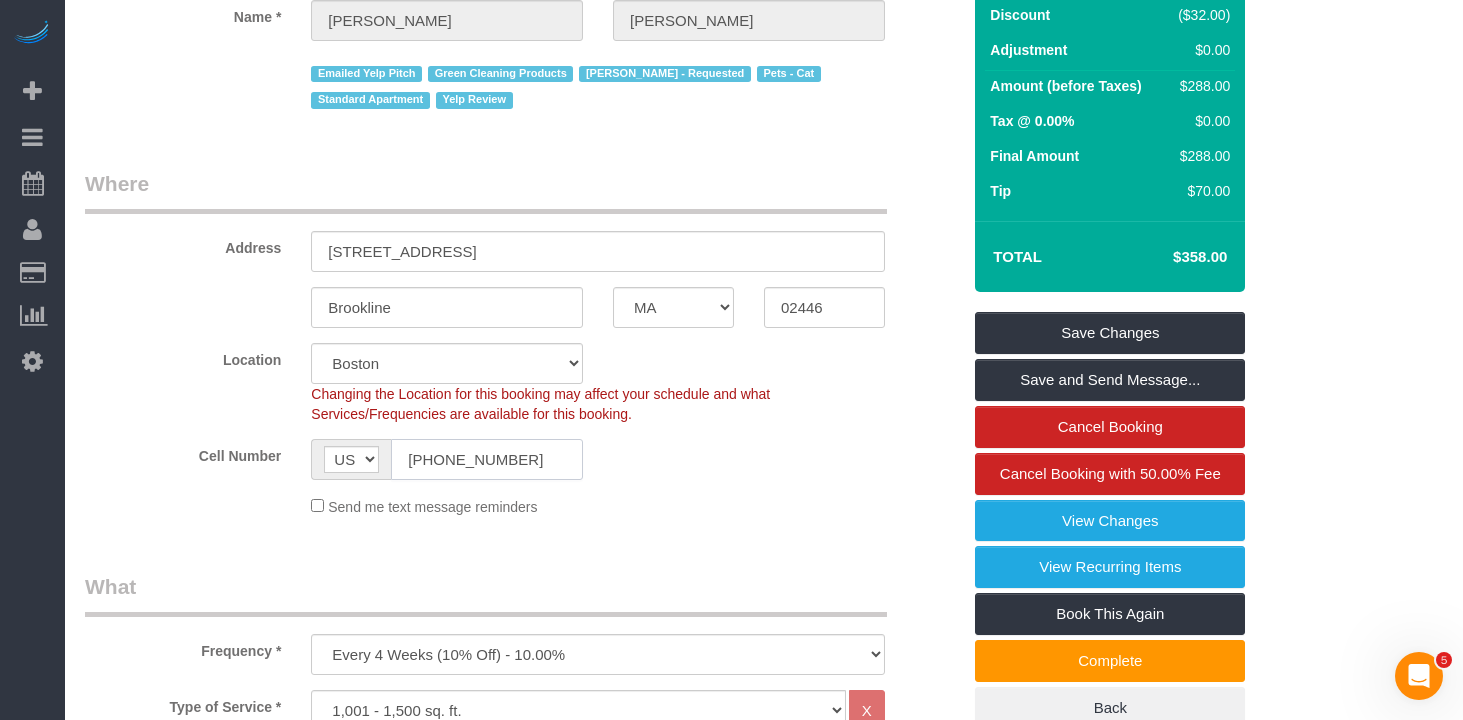click on "(484) 354-3752" 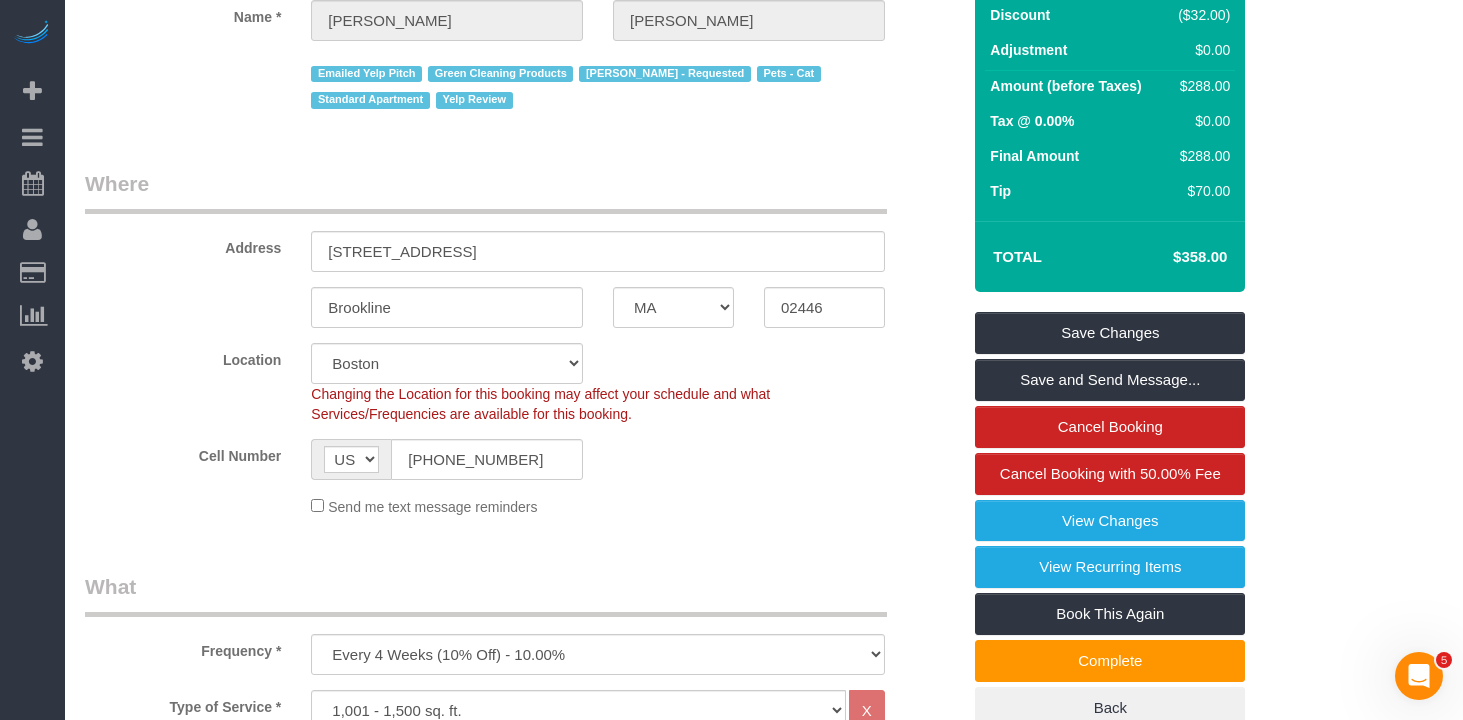 click on "Send me text message reminders" 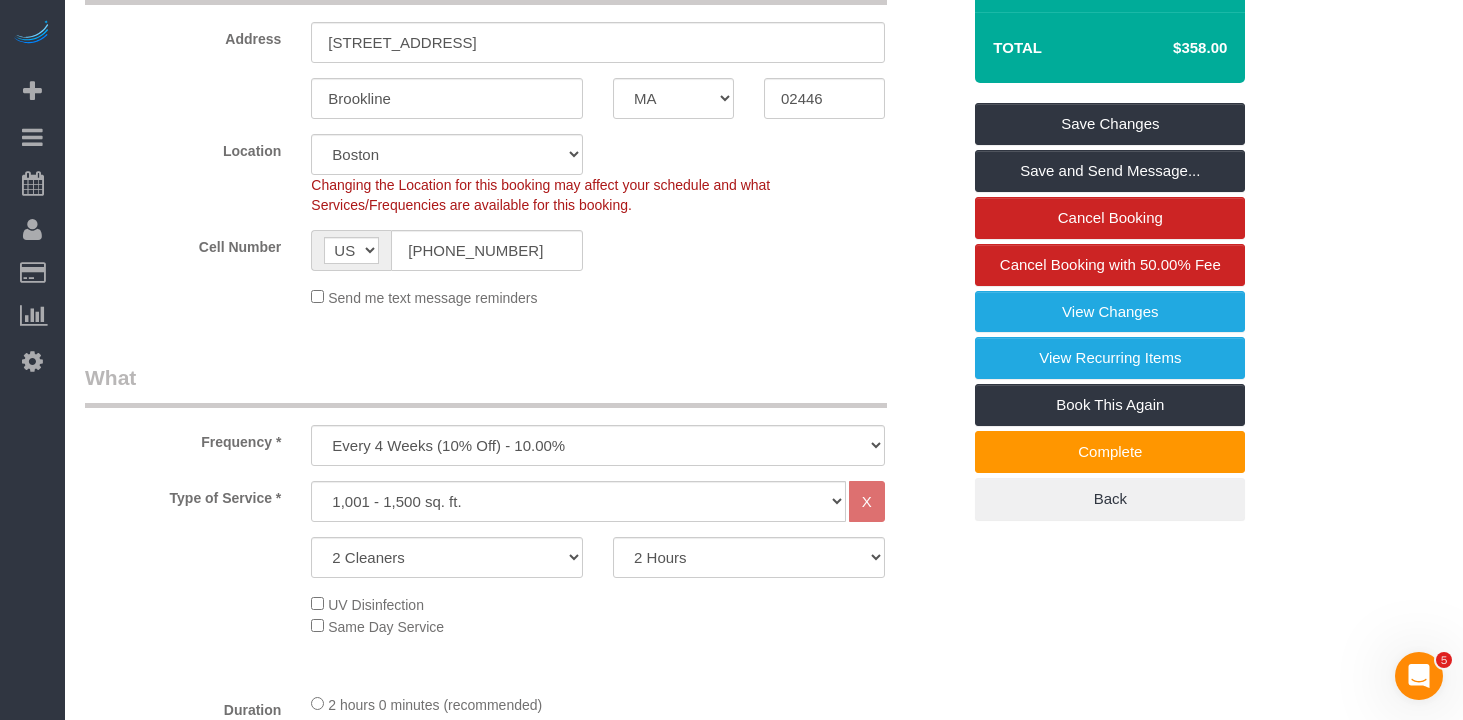 scroll, scrollTop: 320, scrollLeft: 0, axis: vertical 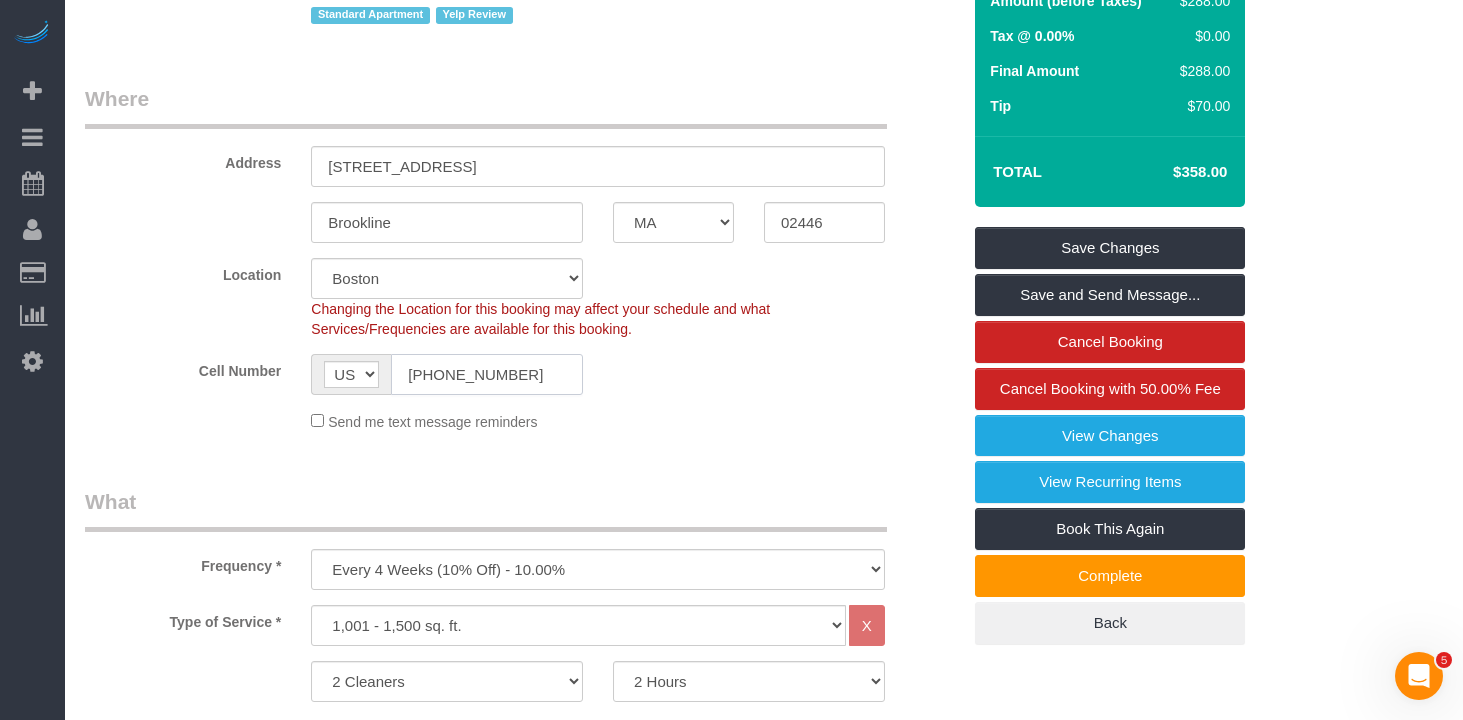 click on "(484) 354-3752" 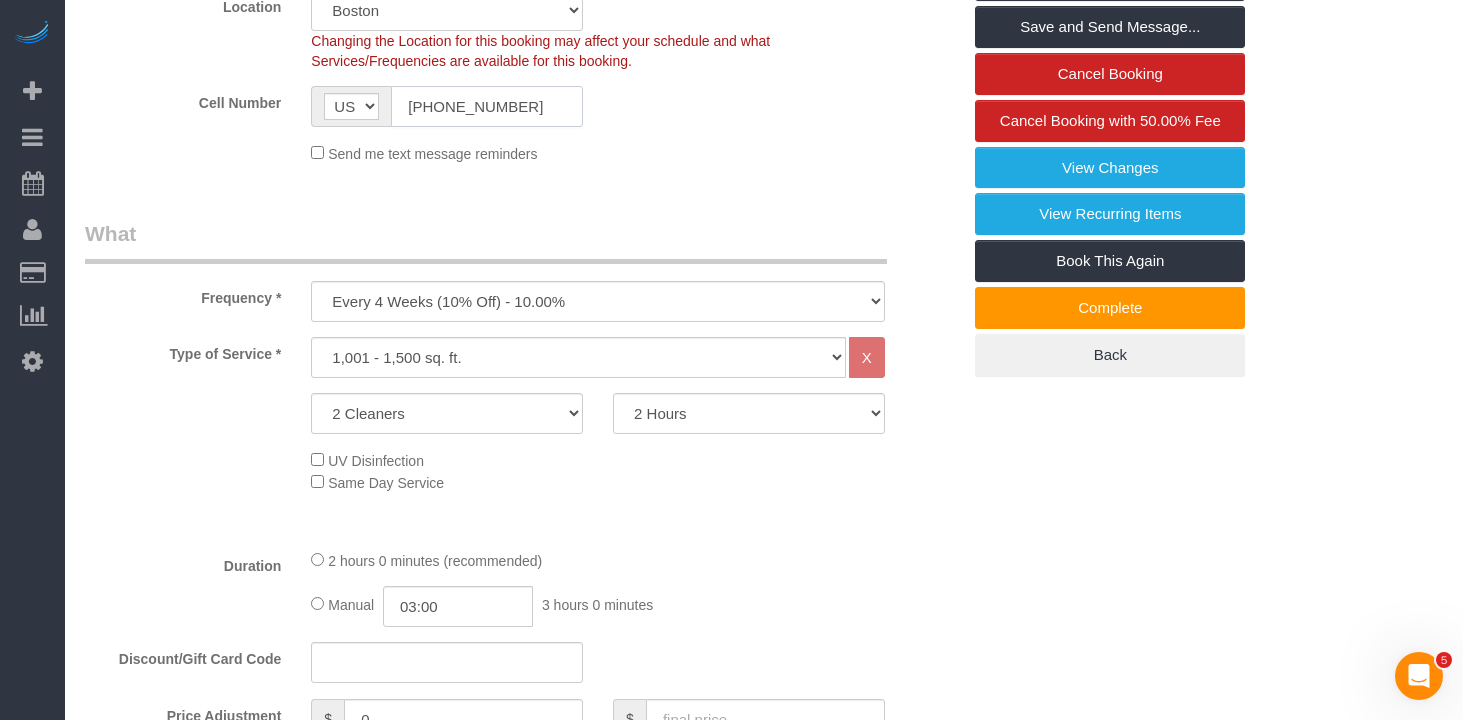 scroll, scrollTop: 595, scrollLeft: 0, axis: vertical 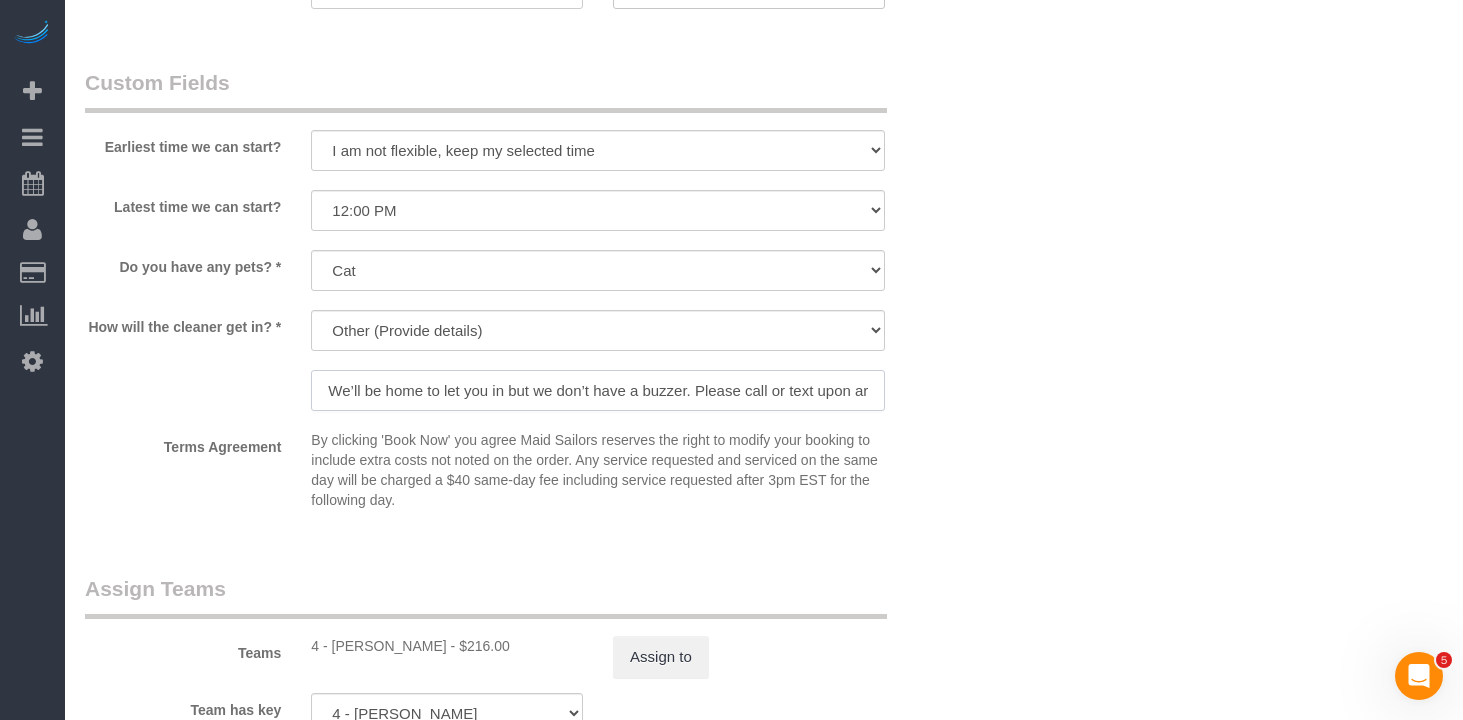 click on "We’ll be home to let you in but we don’t have a buzzer. Please call or text upon arrival. Thanks!" at bounding box center [598, 390] 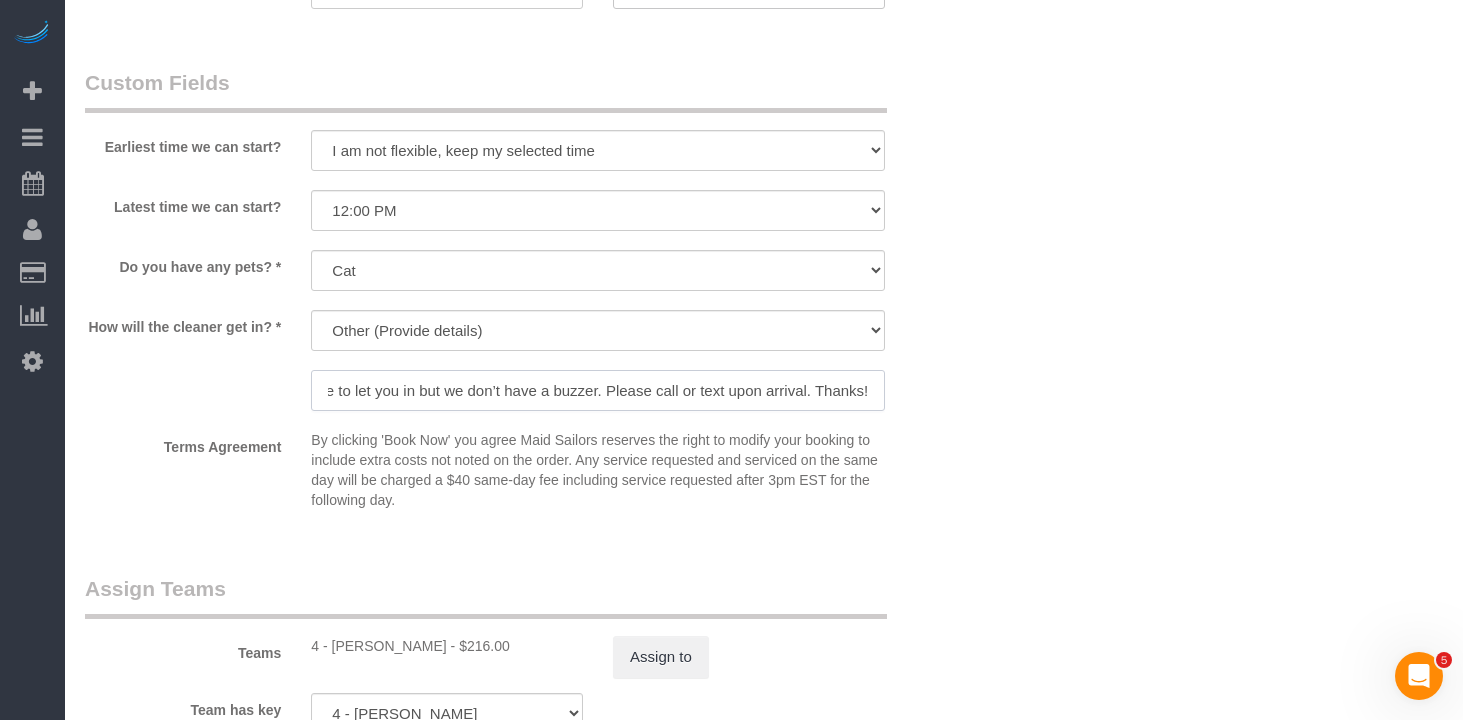 click on "We’ll be home to let you in but we don’t have a buzzer. Please call or text upon arrival. Thanks!" at bounding box center [598, 390] 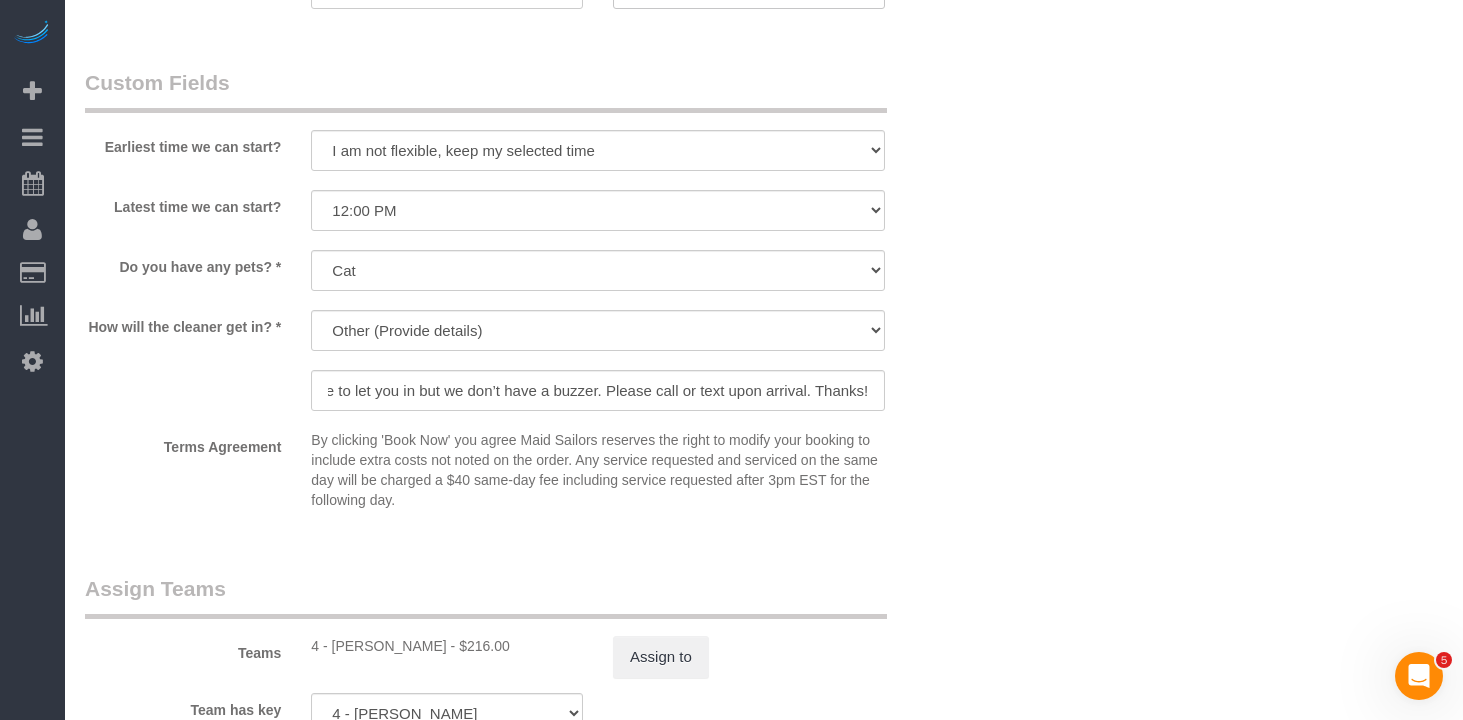 click on "Who
Email
katiearobinson11@yahoo.com
Name *
Katie
Robinson
Emailed Yelp Pitch
Green Cleaning Products
Marcela Lujano - Requested
Pets - Cat
Standard Apartment
Yelp Review
Where
Address
135 Pleasant St, apt 308
Brookline
AK
AL
AR
AZ
CA
CO
CT
DC
DE
FL
GA
HI
IA
ID
IL
IN
KS
KY
LA" at bounding box center (764, -194) 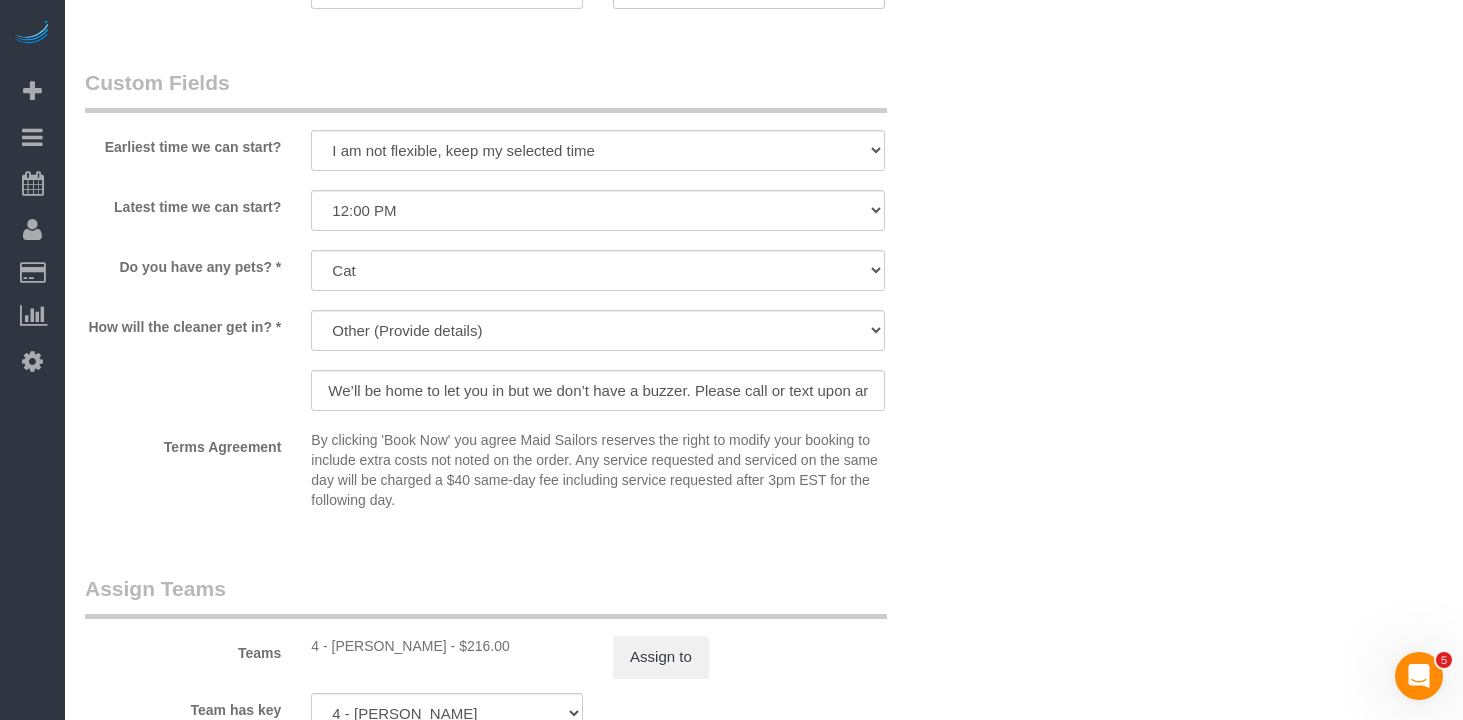 click on "Earliest time we can start?
I am not flexible, keep my selected time 8:00 AM 9:00 AM 10:00 AM 11:00 AM 12:00 PM 1:00 PM 2:00 PM 3:00 PM 4:00 PM 5:00 PM 6:00 PM 7:00 PM
Latest time we can start?" at bounding box center [522, 293] 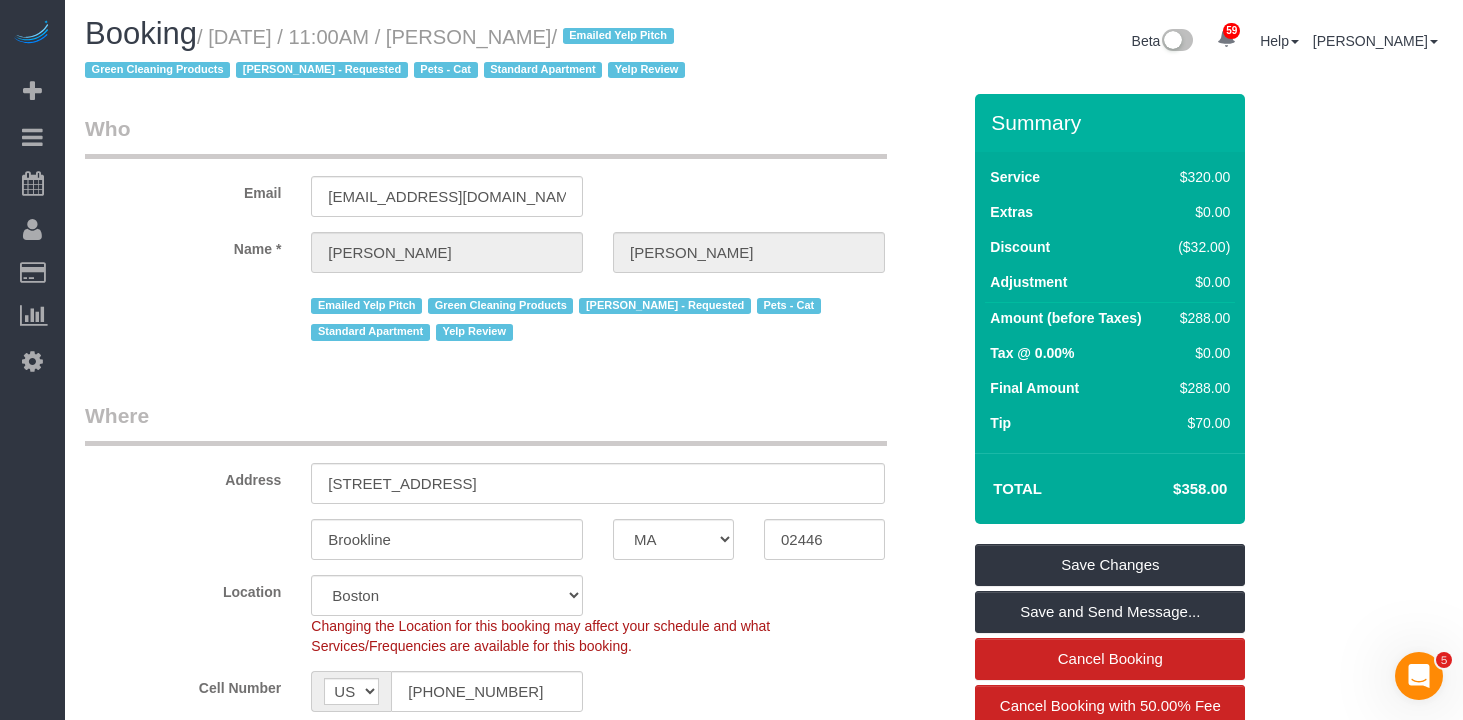 scroll, scrollTop: 0, scrollLeft: 0, axis: both 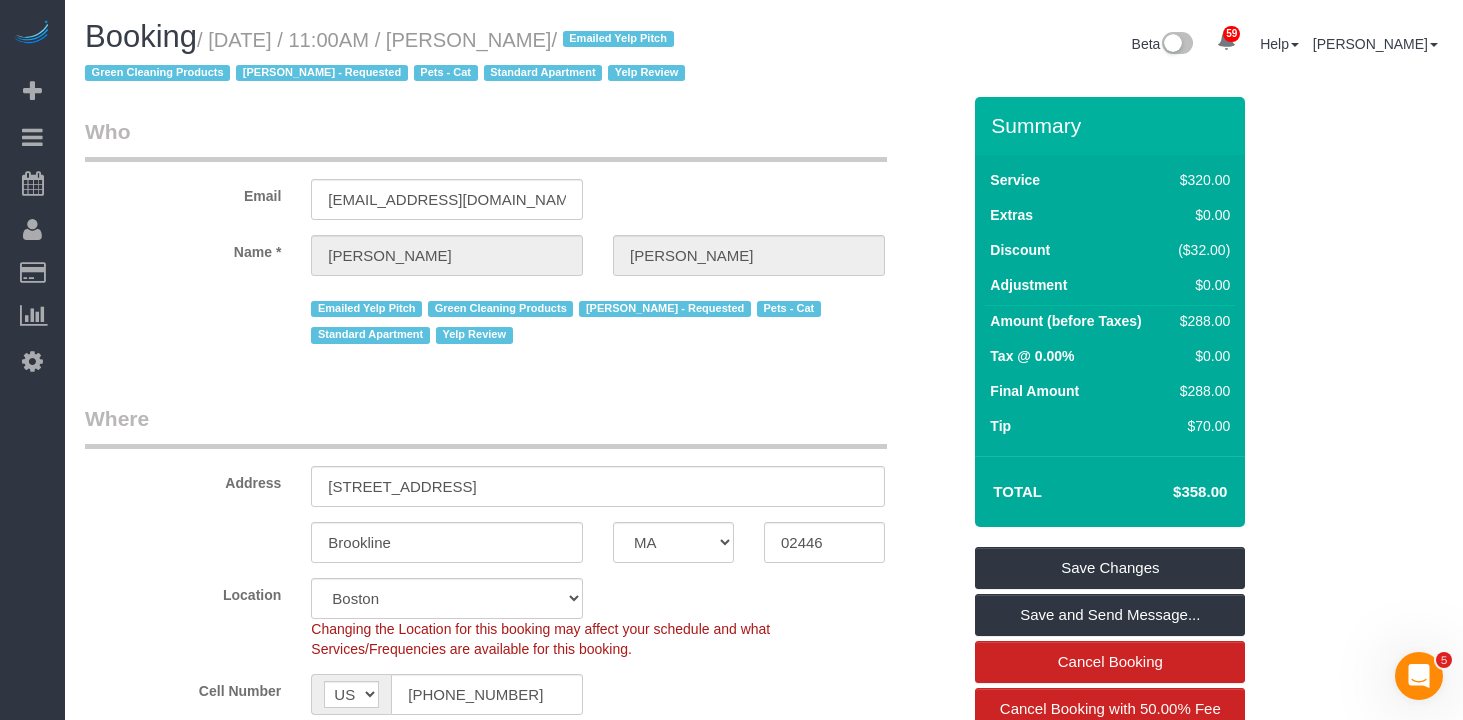 click on "Who" at bounding box center [486, 139] 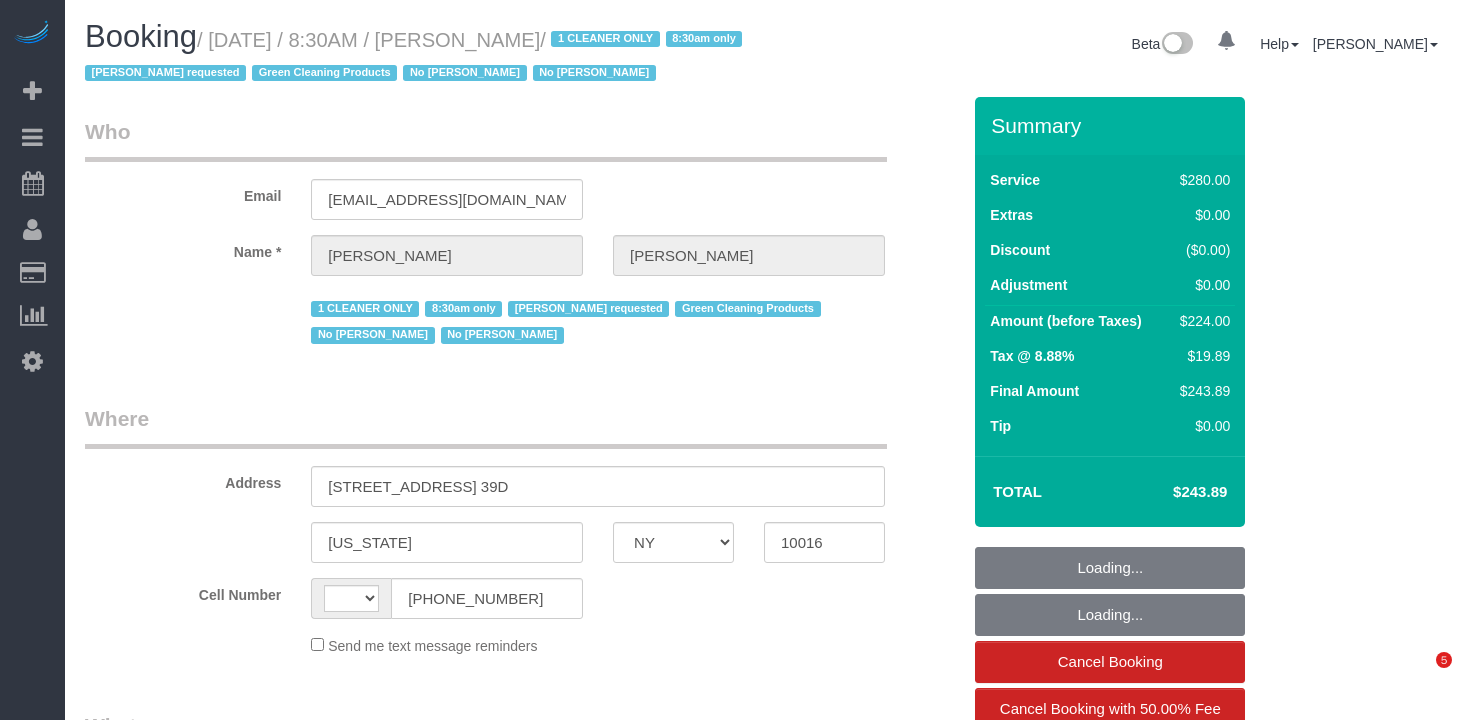 select on "NY" 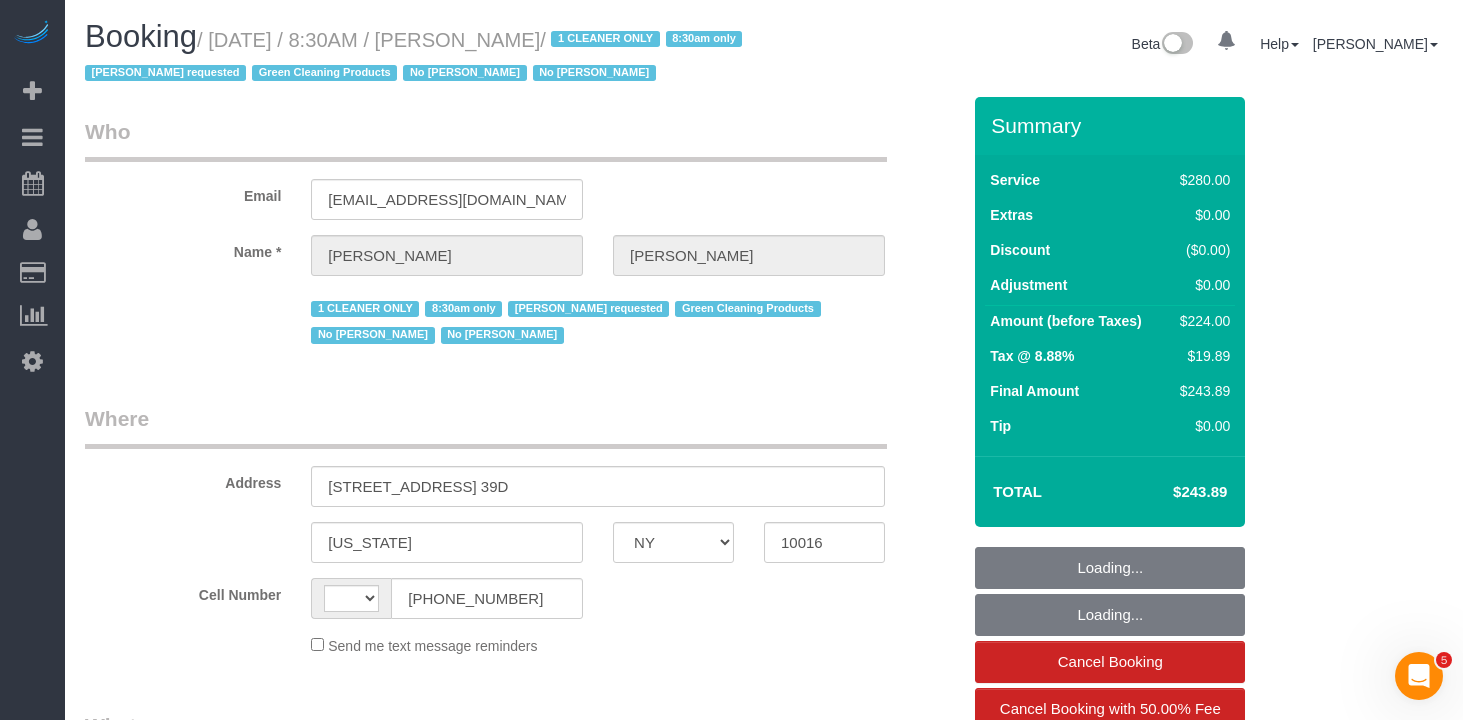 scroll, scrollTop: 0, scrollLeft: 0, axis: both 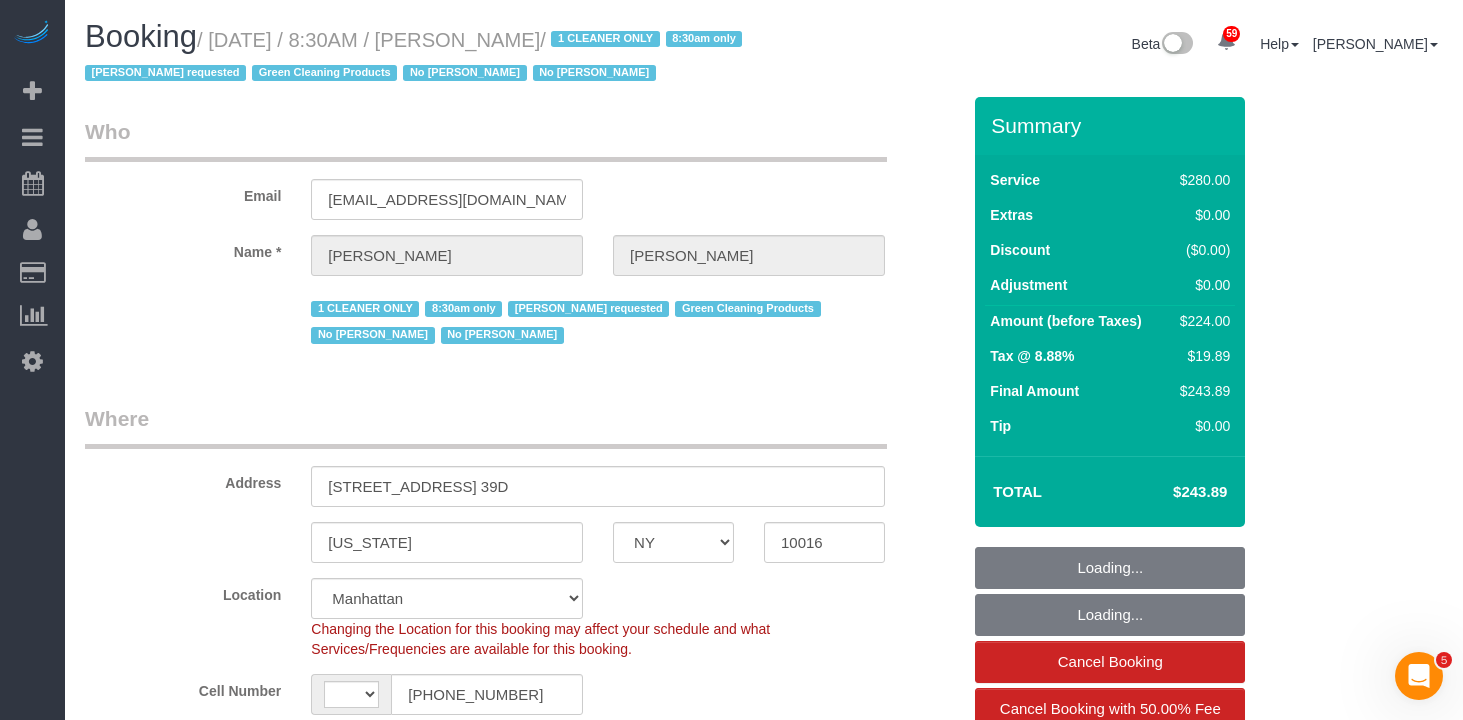 select on "string:[GEOGRAPHIC_DATA]" 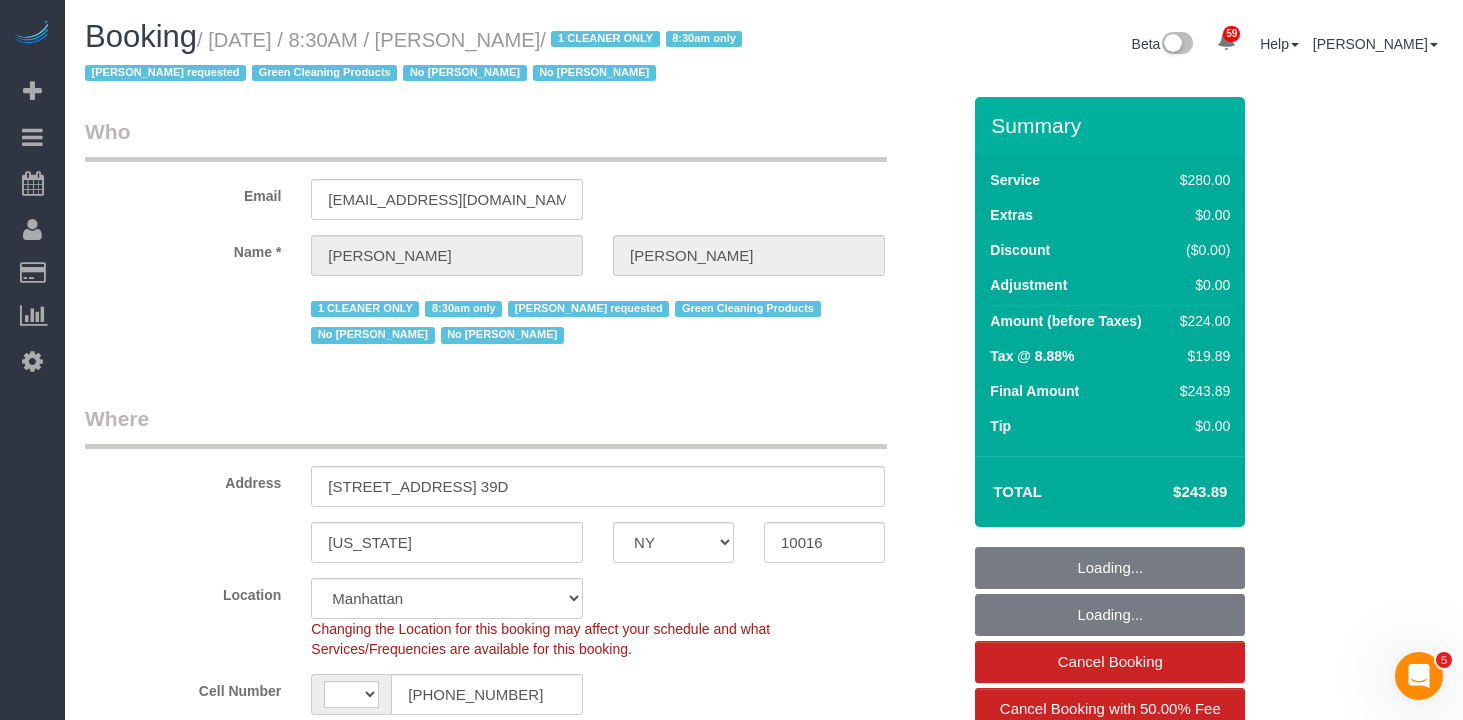 select on "object:922" 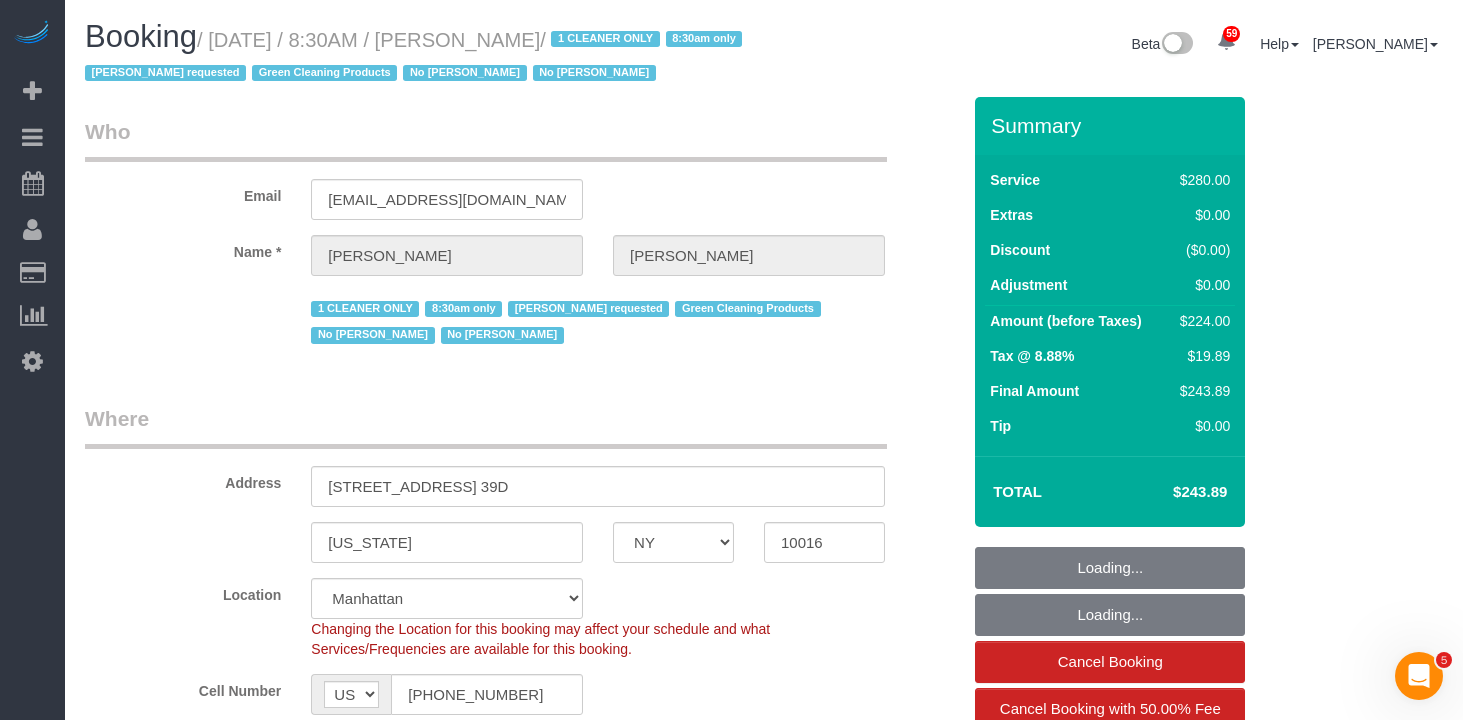 select on "number:89" 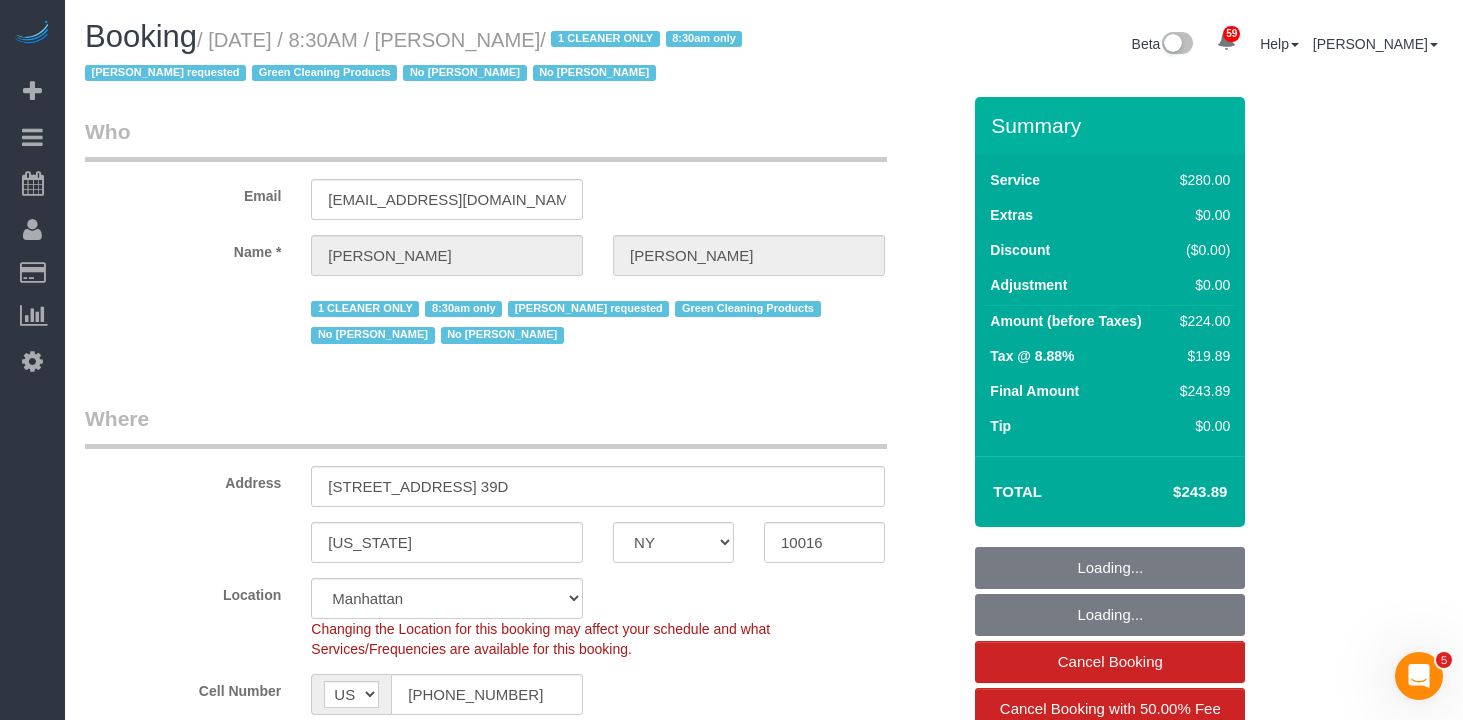 select on "number:90" 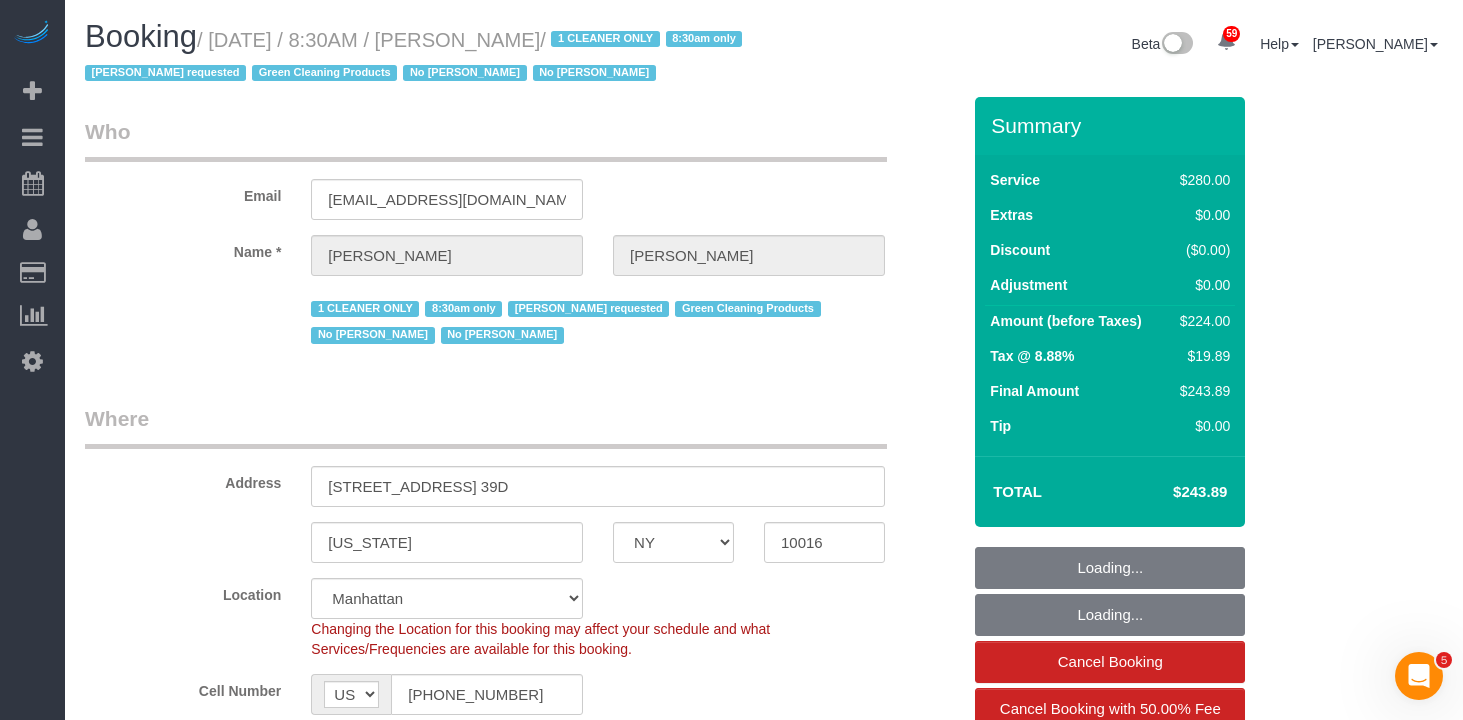 select on "object:1423" 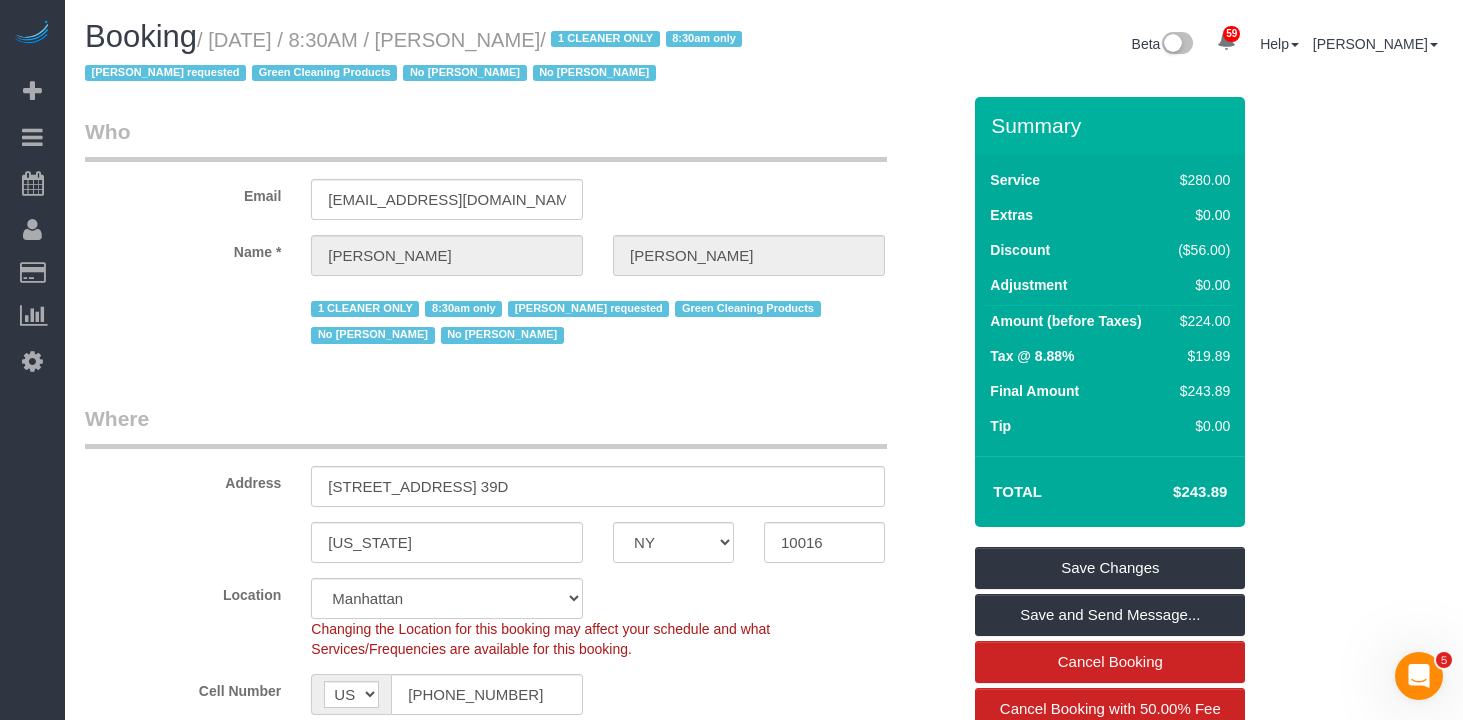drag, startPoint x: 542, startPoint y: 15, endPoint x: 544, endPoint y: 26, distance: 11.18034 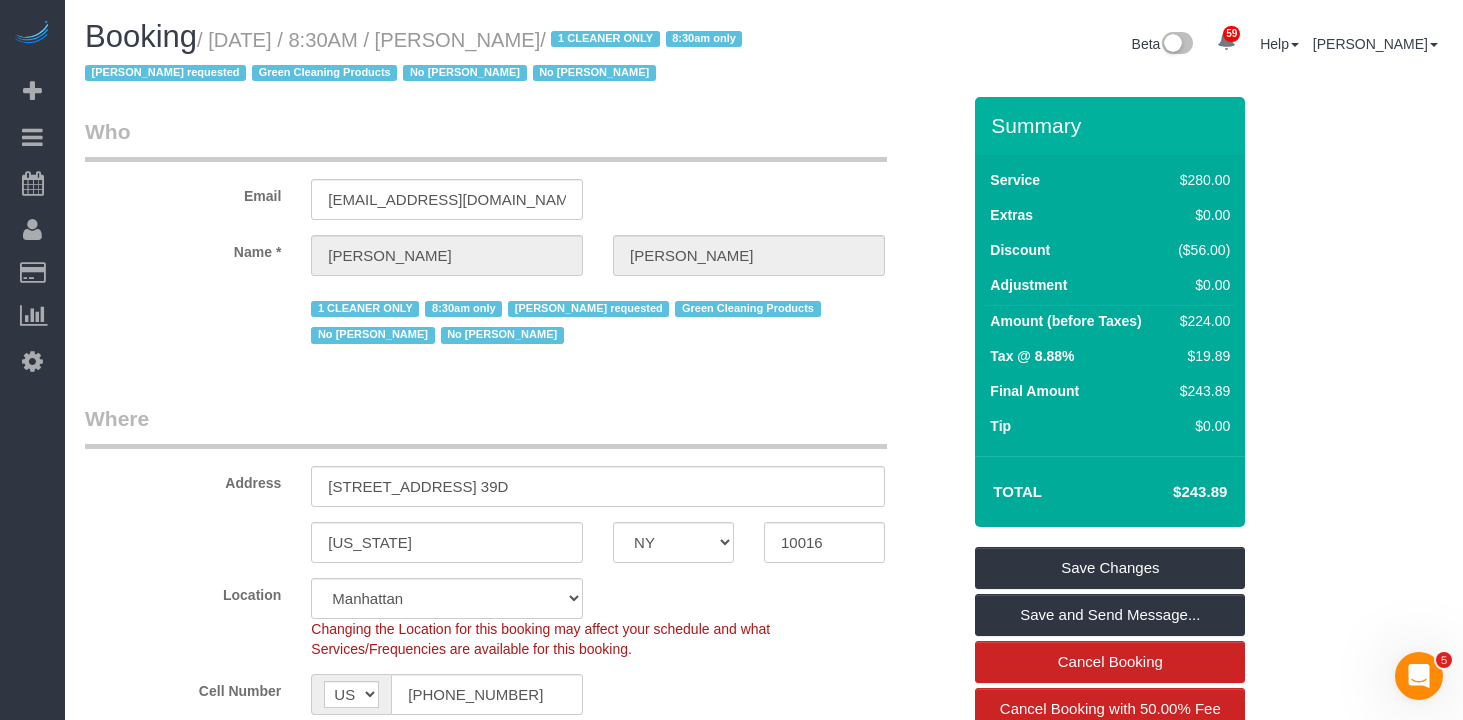 drag, startPoint x: 578, startPoint y: 43, endPoint x: 449, endPoint y: 35, distance: 129.24782 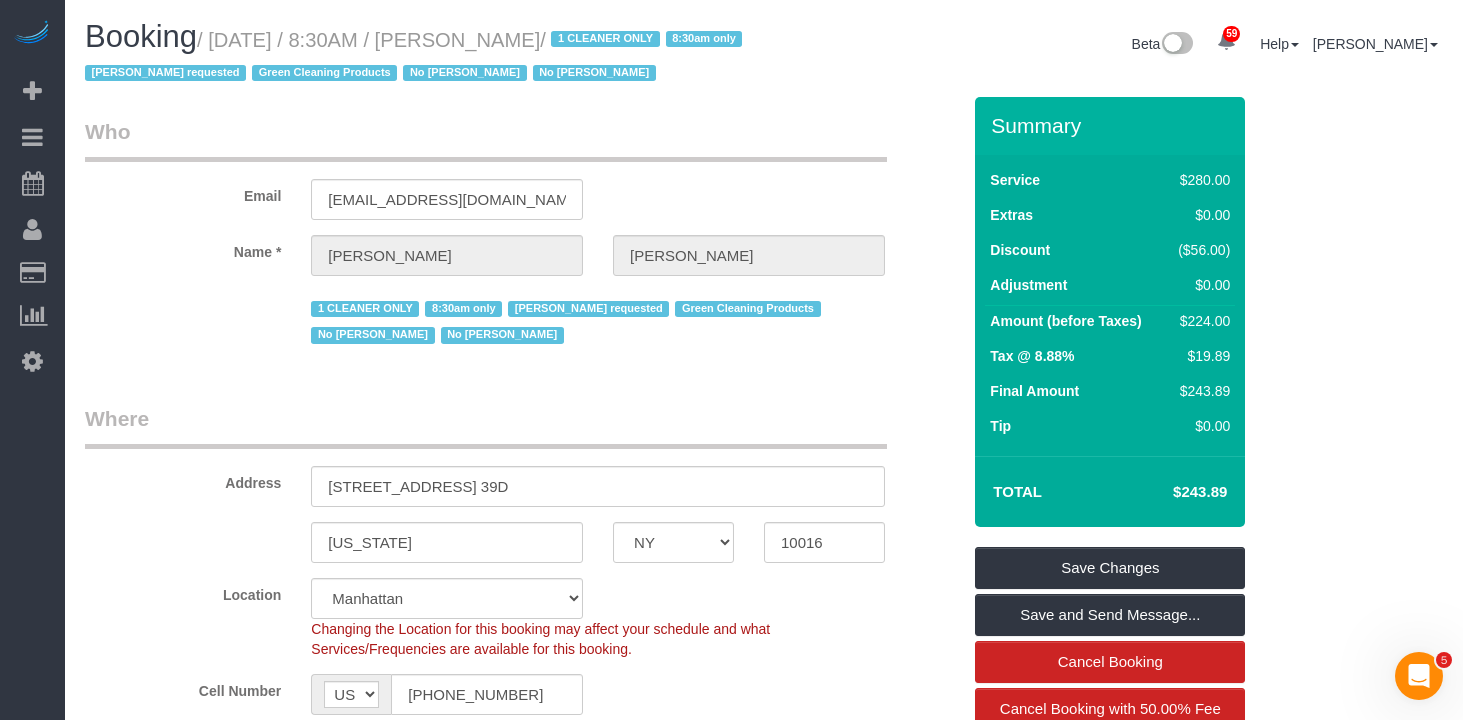 click on "/ July 08, 2025 / 8:30AM / Sheila Murthy
/
1 CLEANER ONLY
8:30am only
Ana Araujo requested
Green Cleaning Products
No Ana Rodriguez
No Katiuska Suarez" at bounding box center [416, 57] 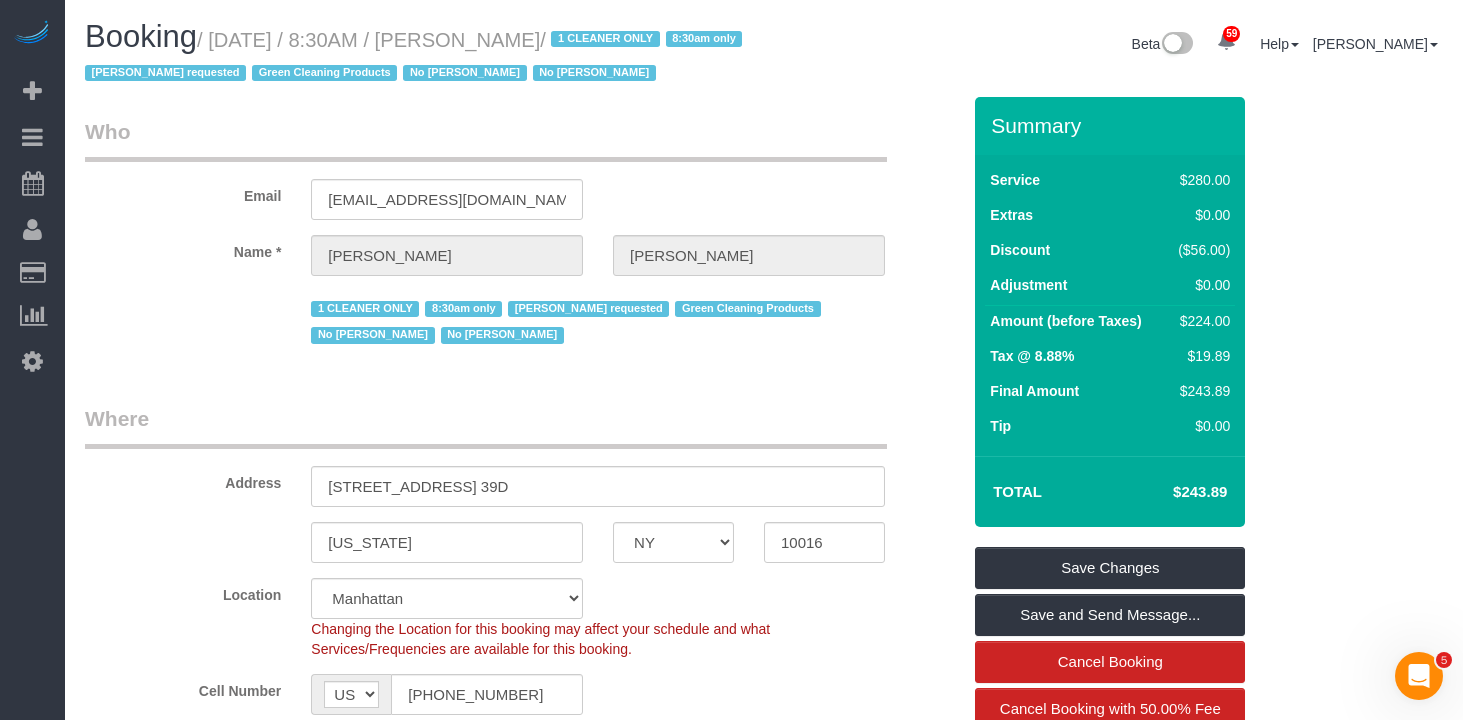 drag, startPoint x: 226, startPoint y: 36, endPoint x: 572, endPoint y: 28, distance: 346.09247 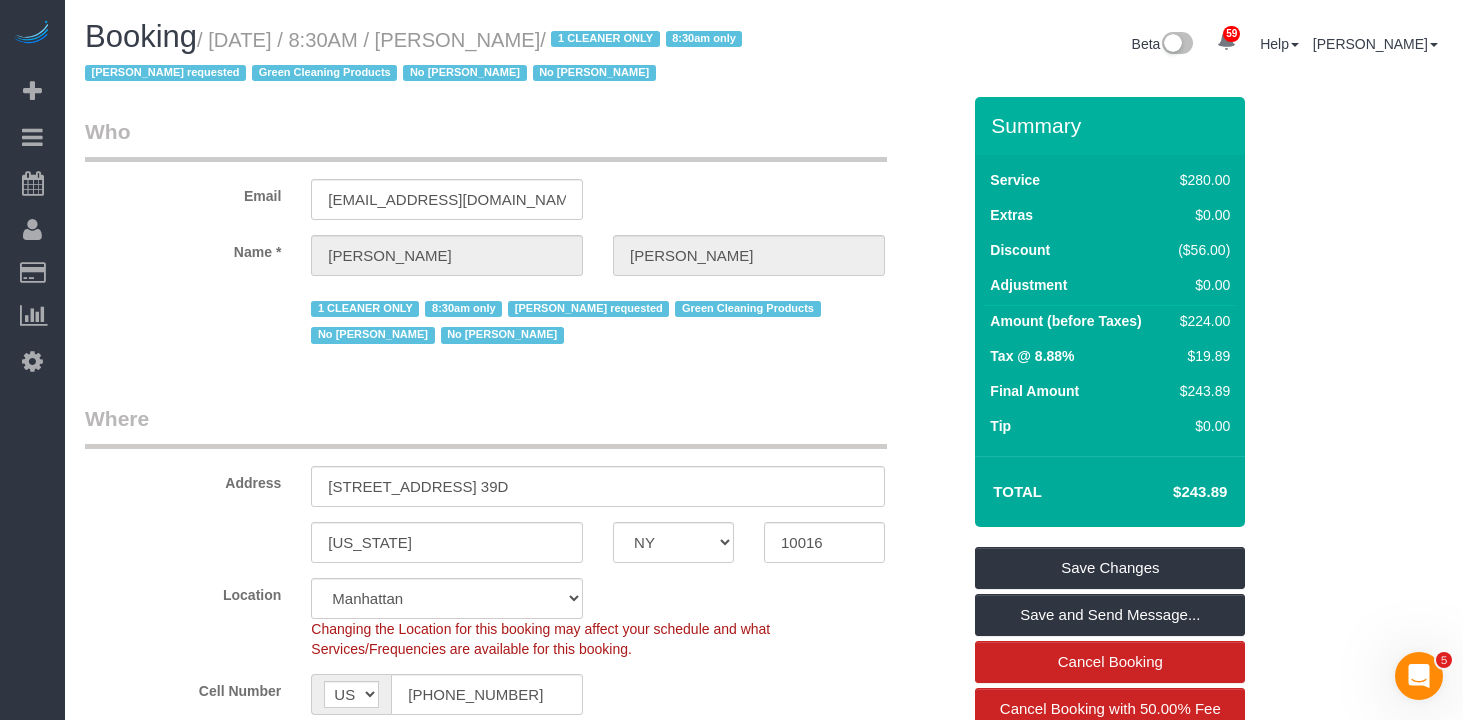 click on "/ July 08, 2025 / 8:30AM / Sheila Murthy
/
1 CLEANER ONLY
8:30am only
Ana Araujo requested
Green Cleaning Products
No Ana Rodriguez
No Katiuska Suarez" at bounding box center (416, 57) 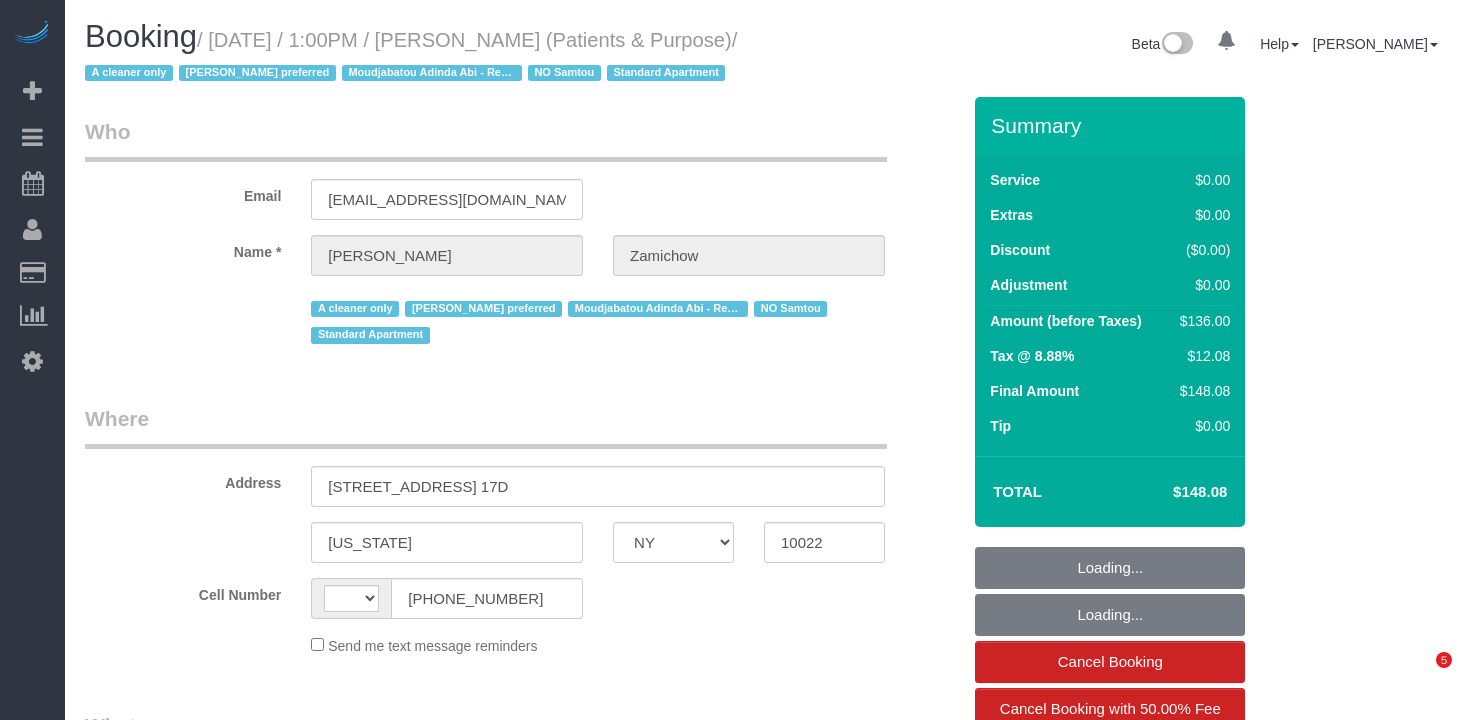 select on "NY" 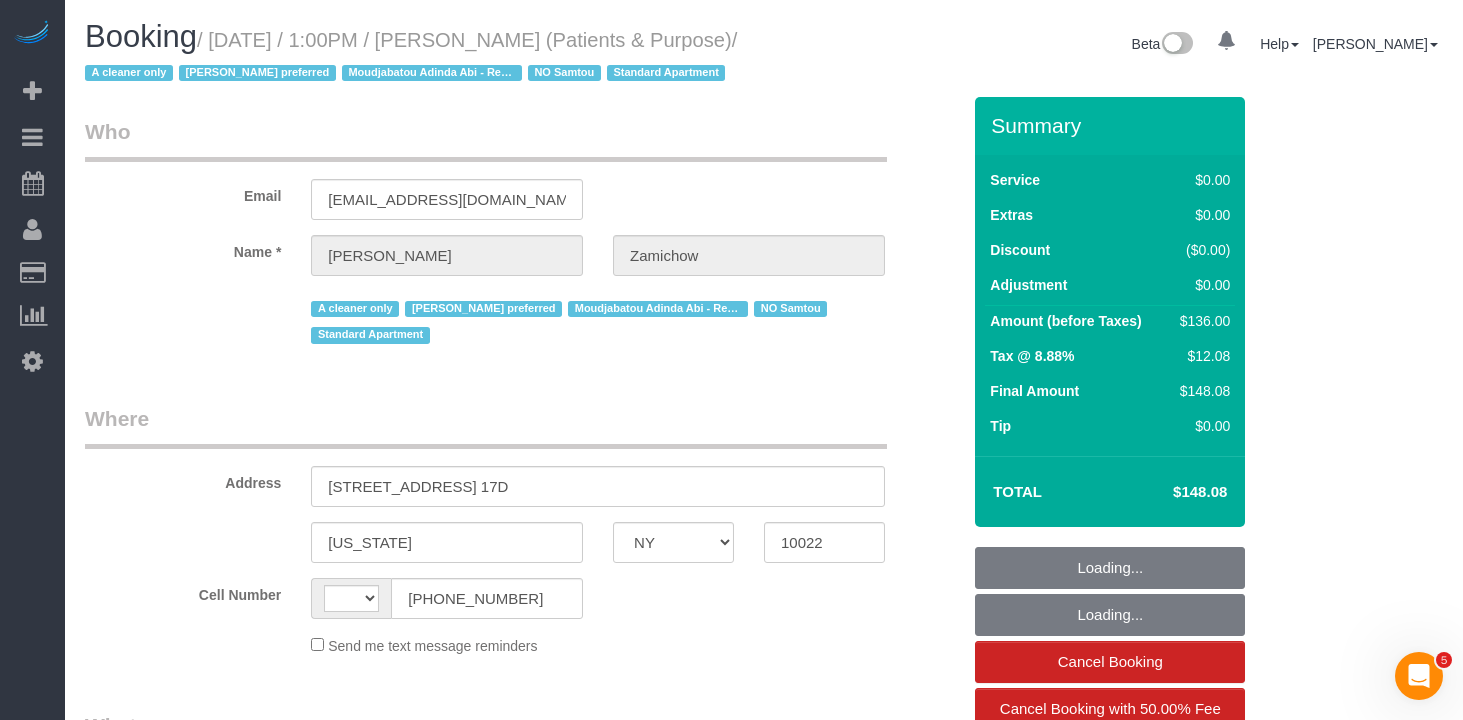 scroll, scrollTop: 0, scrollLeft: 0, axis: both 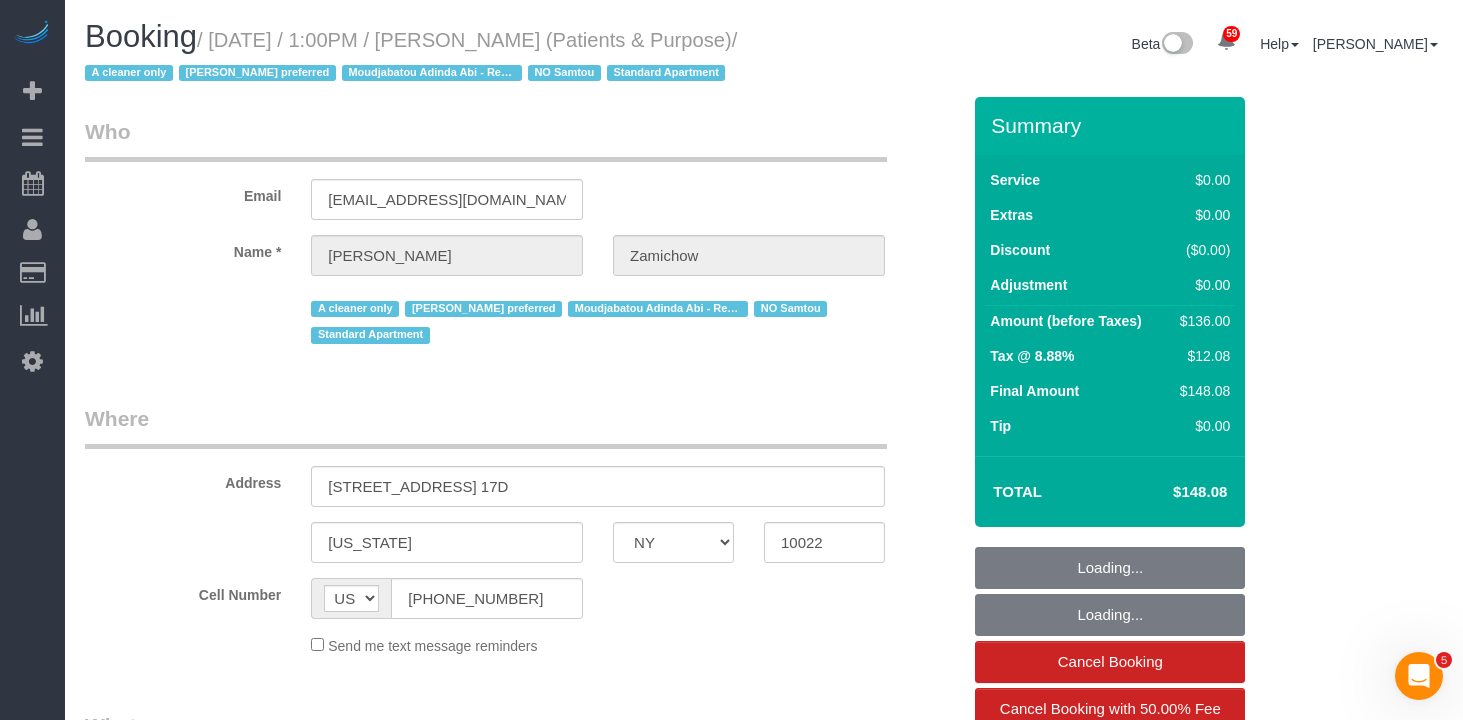 select on "1" 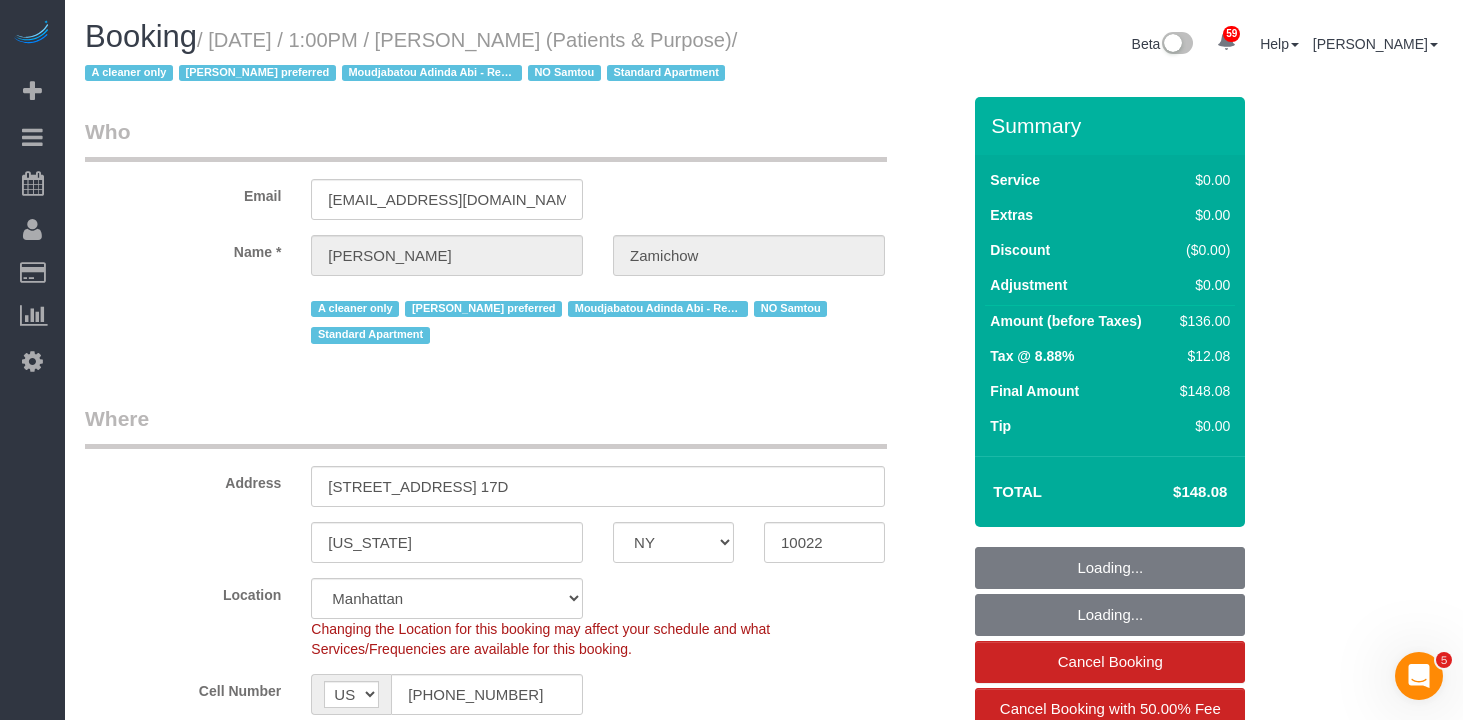 select on "object:1432" 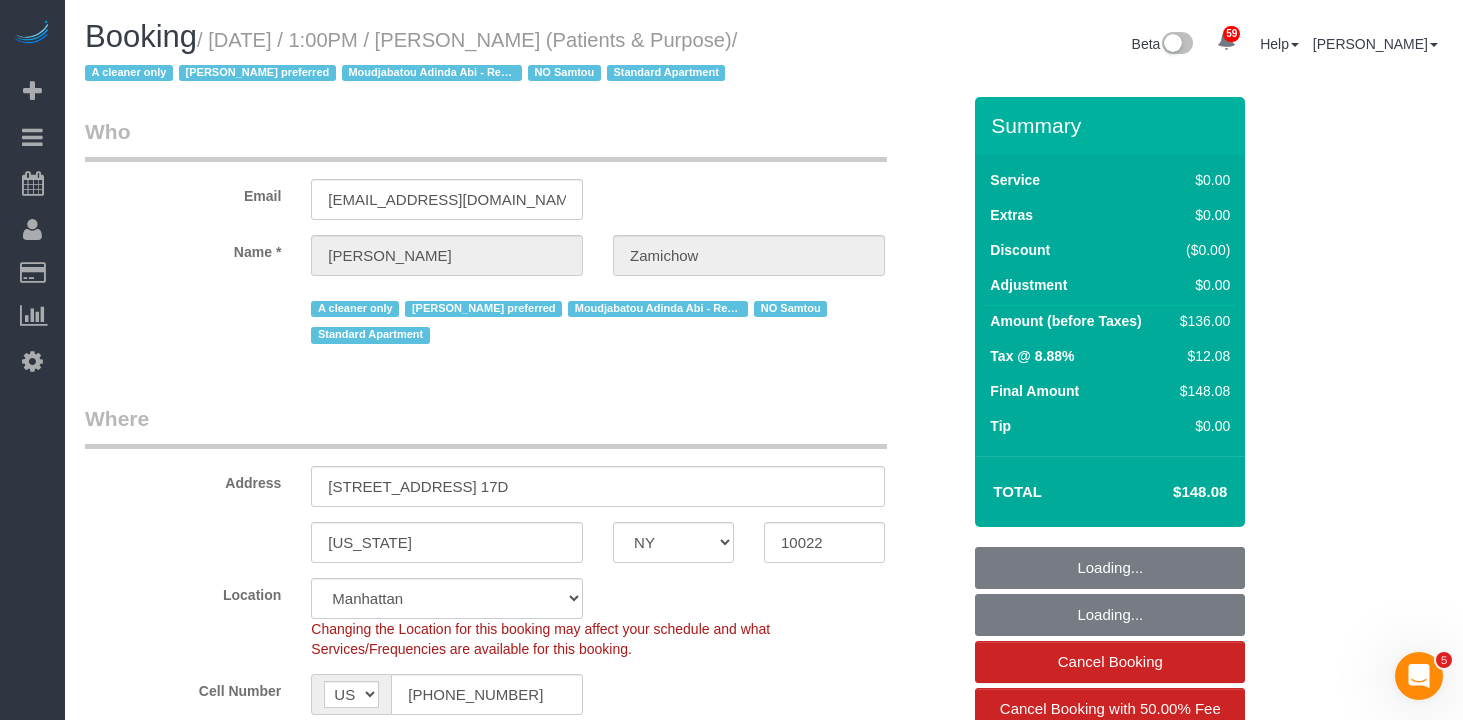 select on "string:stripe-pm_1QChMk4VGloSiKo73YhVfFtE" 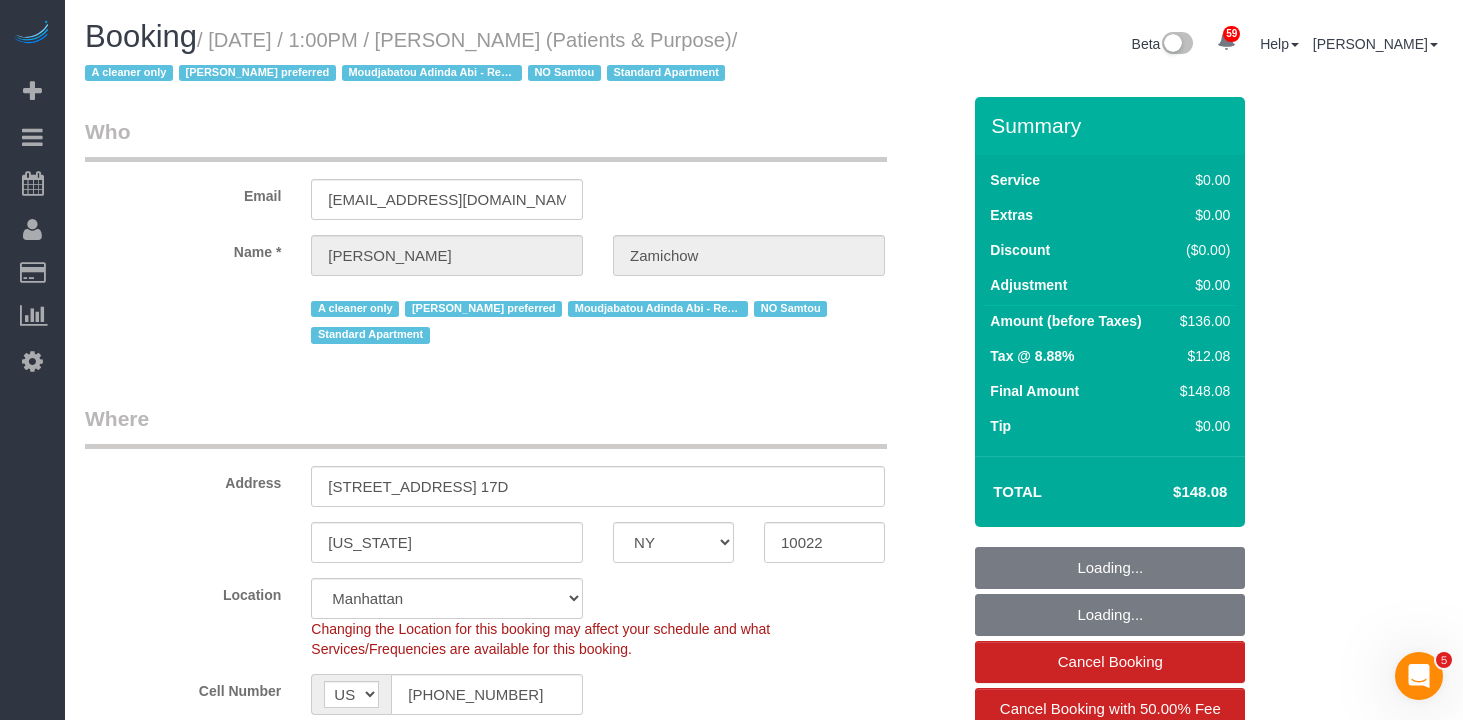 select on "1" 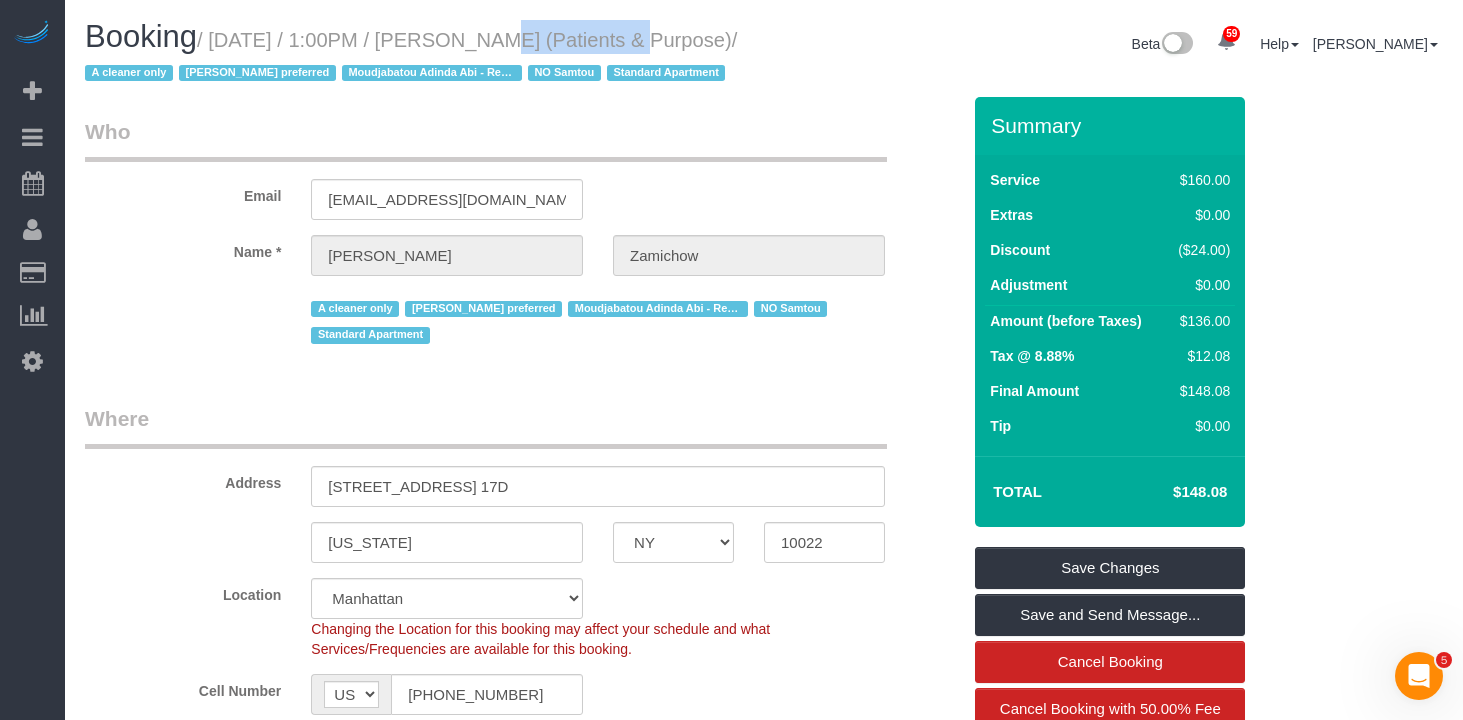 drag, startPoint x: 454, startPoint y: 42, endPoint x: 612, endPoint y: 48, distance: 158.11388 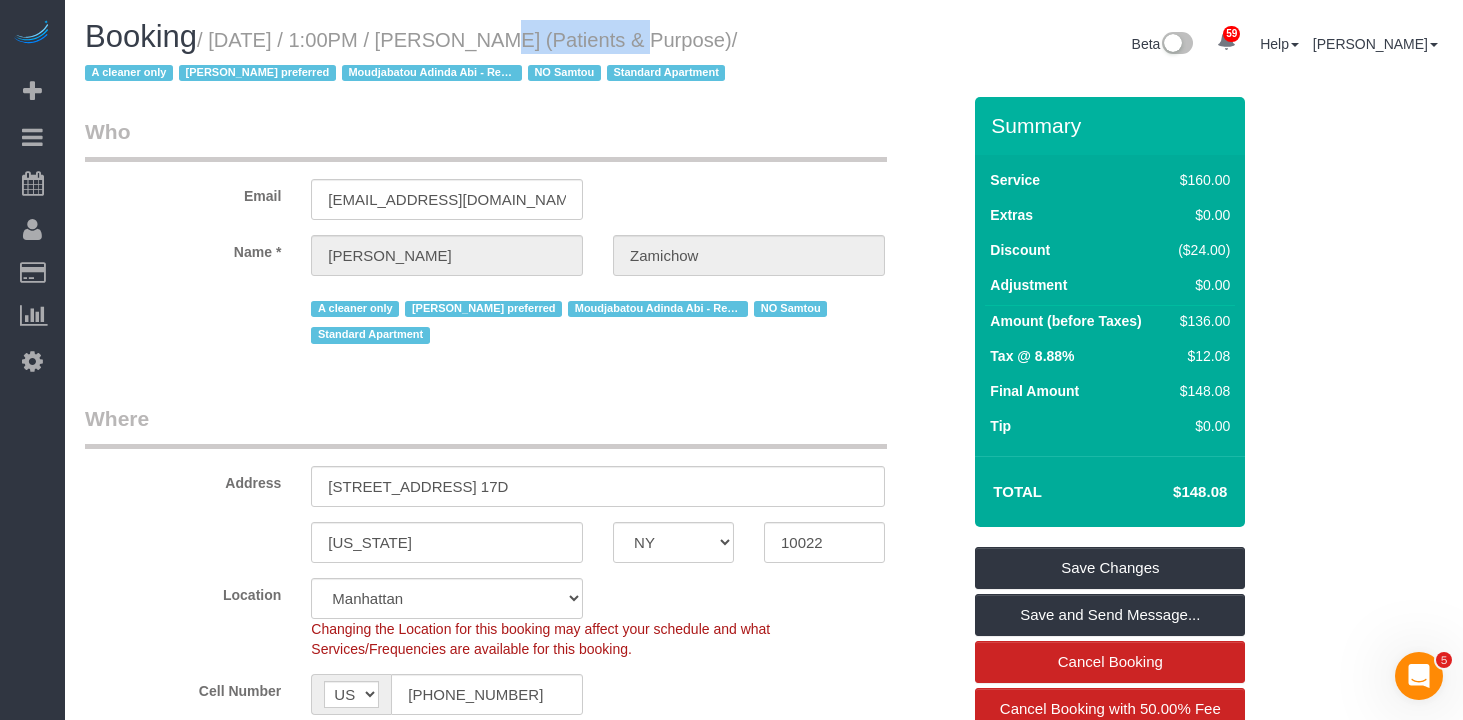 click on "/ [DATE] / 1:00PM / [PERSON_NAME] (Patients & Purpose)
/
A cleaner only
[PERSON_NAME] preferred
[PERSON_NAME] - Requested
NO [GEOGRAPHIC_DATA]
Standard Apartment" at bounding box center [411, 57] 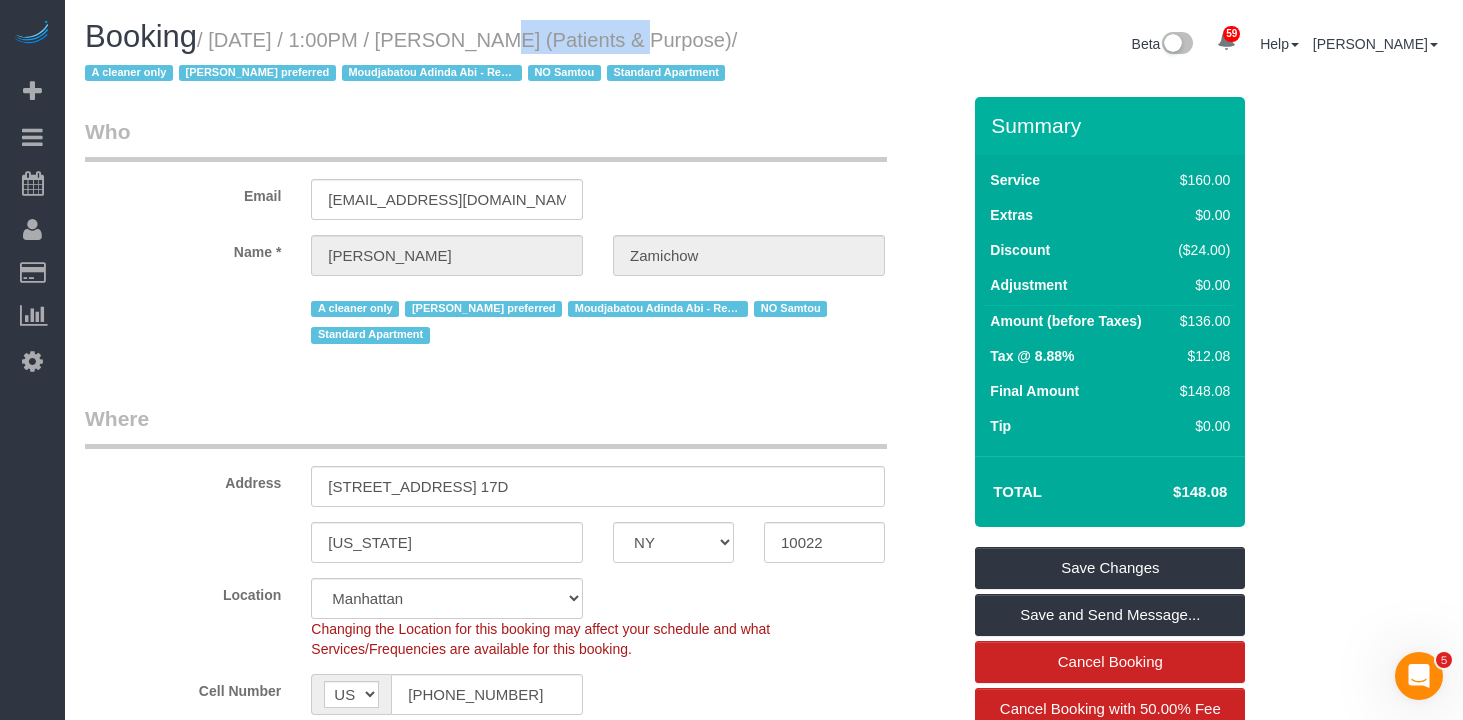 drag, startPoint x: 165, startPoint y: 73, endPoint x: 226, endPoint y: 42, distance: 68.42514 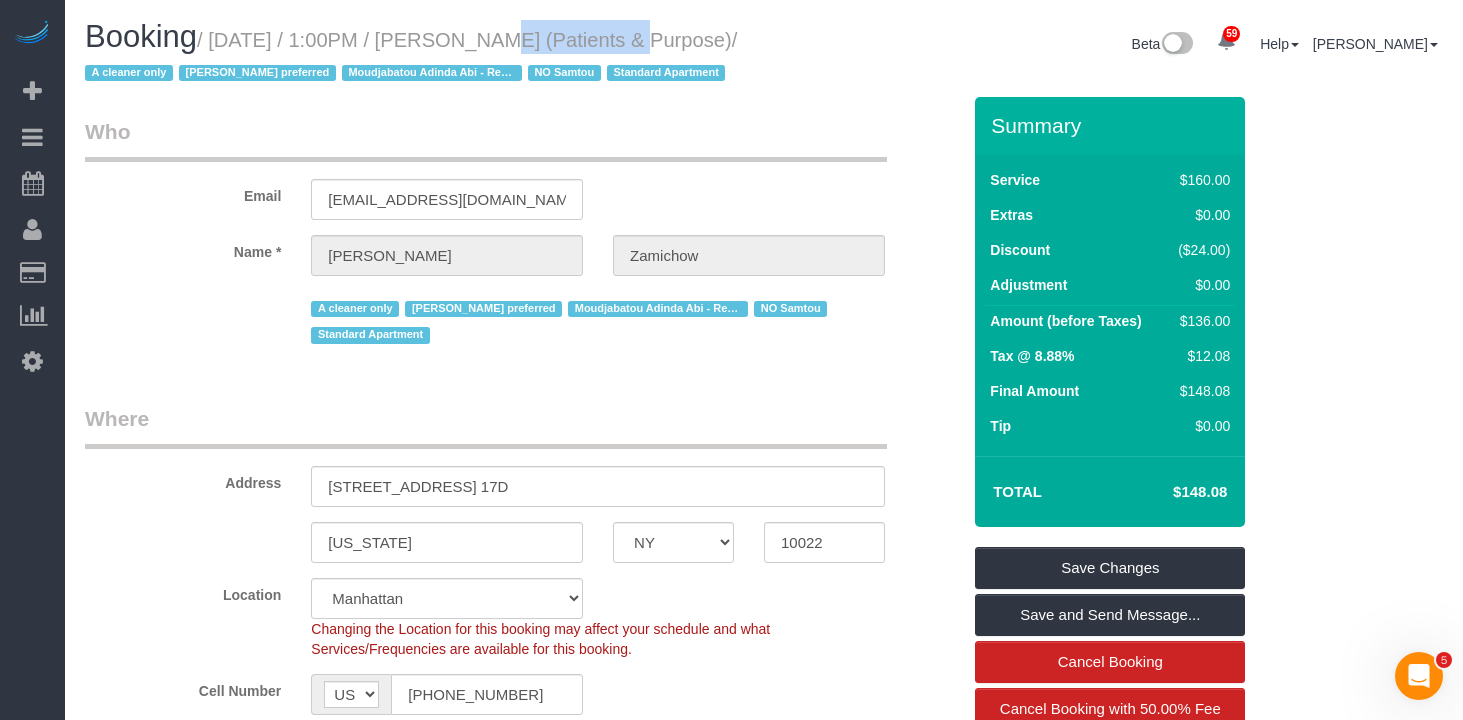 click on "/ [DATE] / 1:00PM / [PERSON_NAME] (Patients & Purpose)
/
A cleaner only
[PERSON_NAME] preferred
[PERSON_NAME] - Requested
NO [GEOGRAPHIC_DATA]
Standard Apartment" at bounding box center (411, 57) 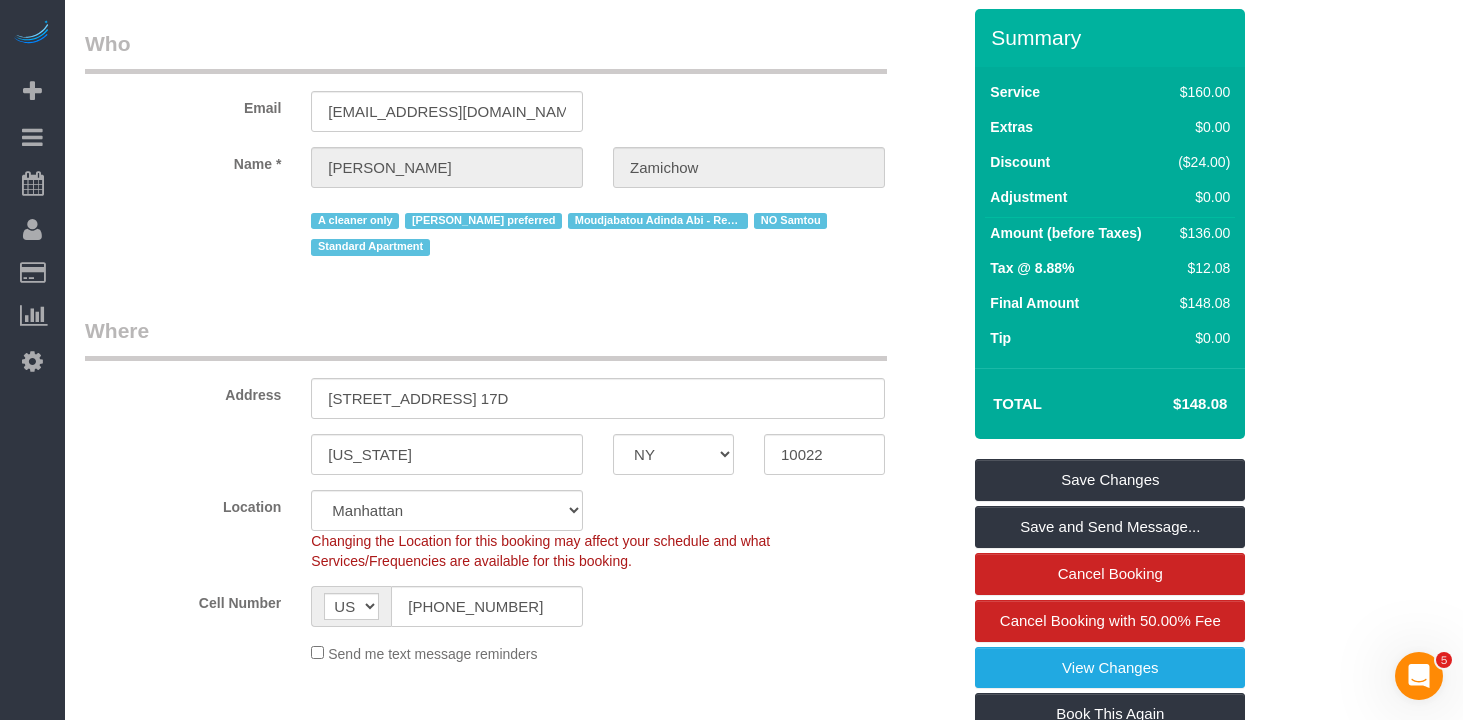 scroll, scrollTop: 174, scrollLeft: 0, axis: vertical 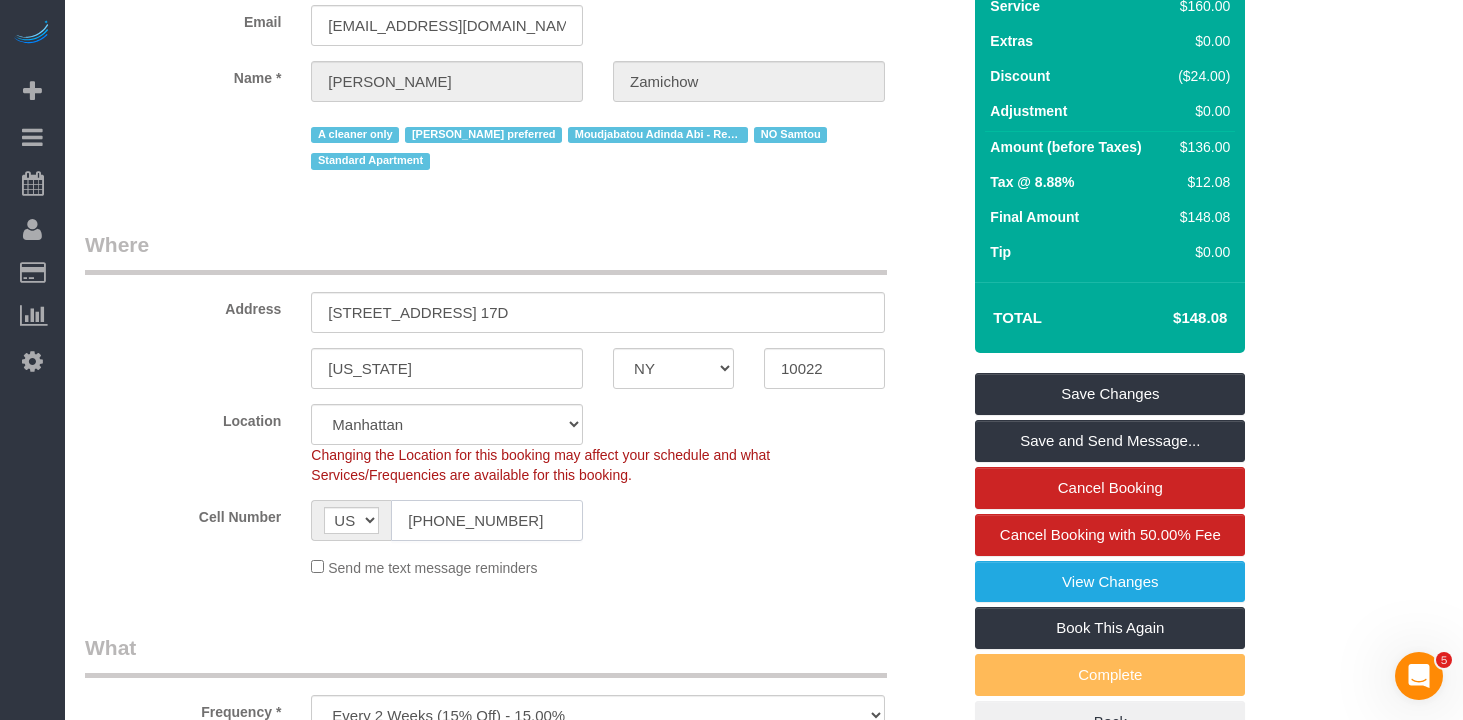 click on "[PHONE_NUMBER]" 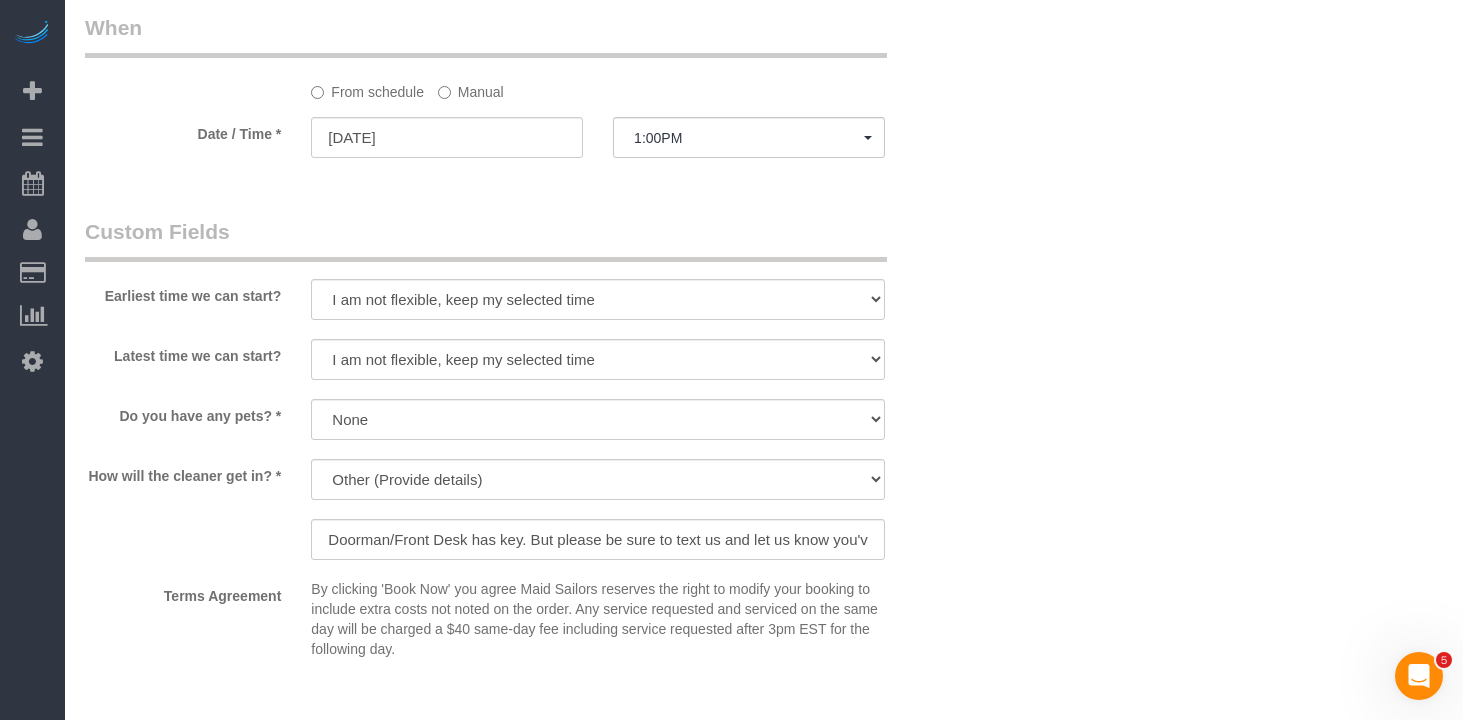 scroll, scrollTop: 2226, scrollLeft: 0, axis: vertical 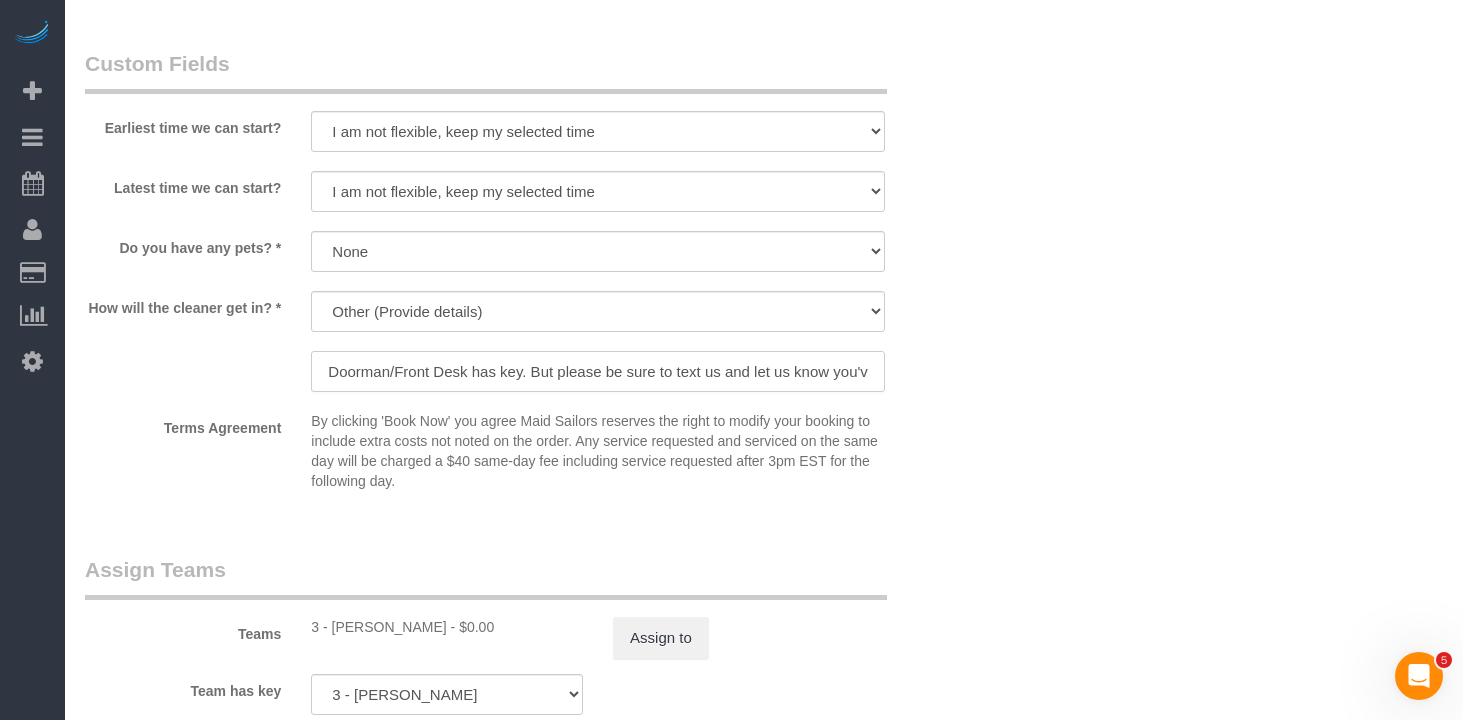 click on "Doorman/Front Desk has key. But please be sure to text us and let us know you've arrived and tell us to let the client know you're there." at bounding box center (598, 371) 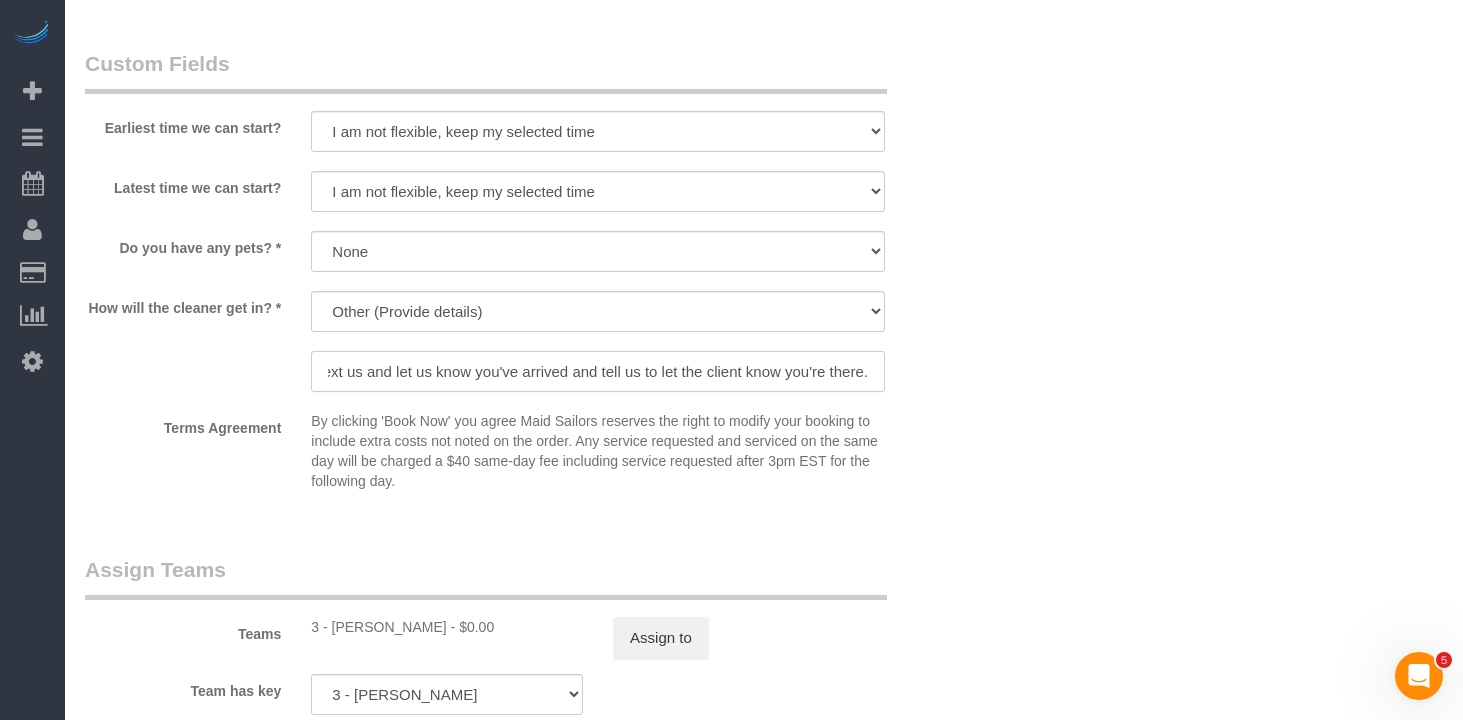 scroll, scrollTop: 0, scrollLeft: 356, axis: horizontal 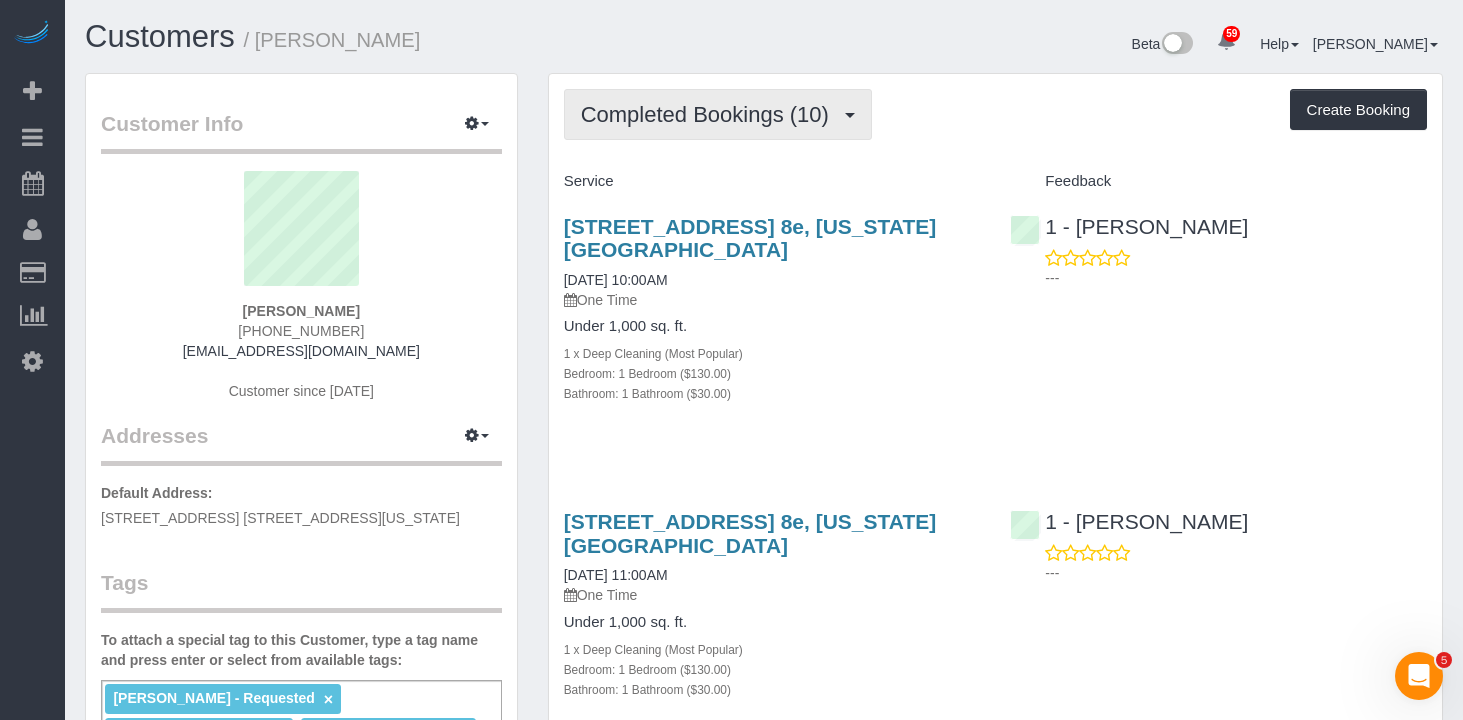 click on "Completed Bookings (10)
Completed Bookings (10)
Upcoming Bookings (1)
Cancelled Bookings (0)
Charges (11)
Feedback (0)
Create Booking
Service
Feedback" at bounding box center [995, 1568] 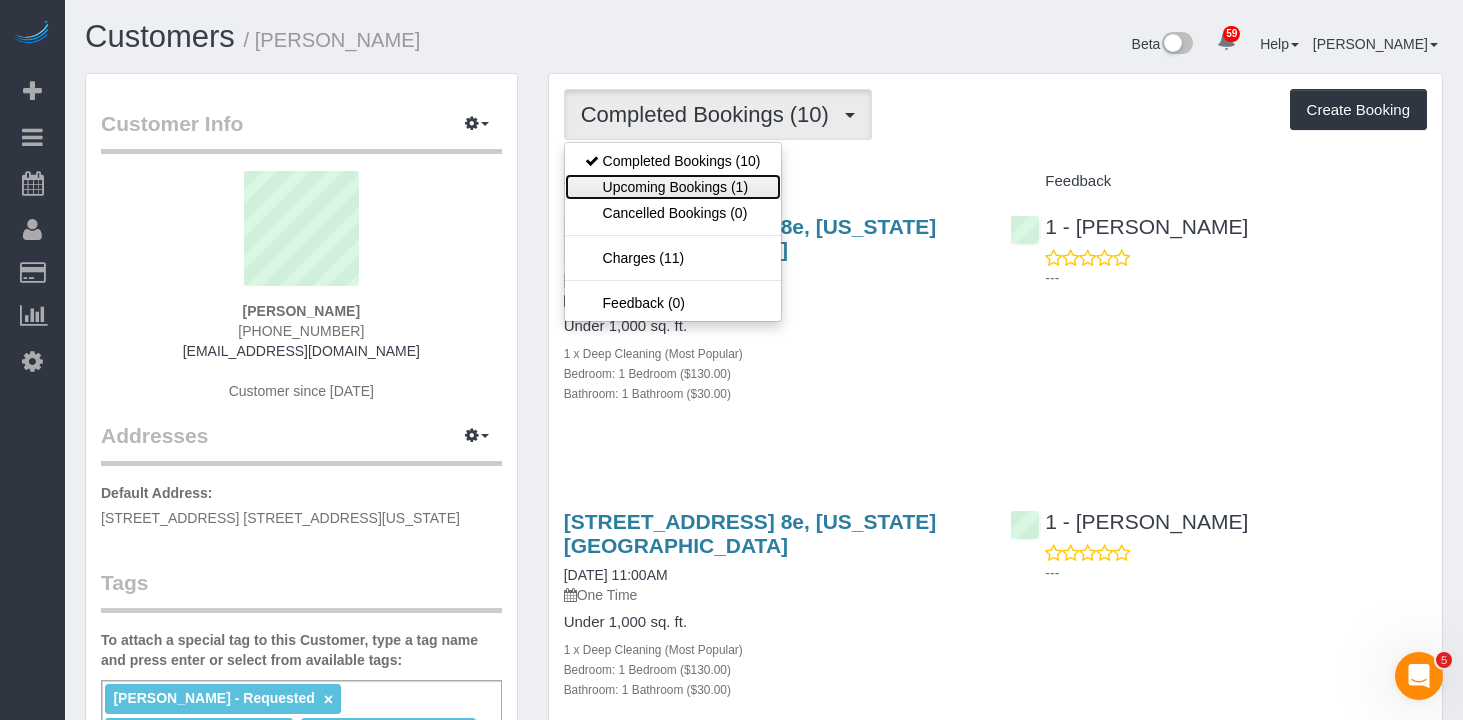 click on "Upcoming Bookings (1)" at bounding box center [673, 187] 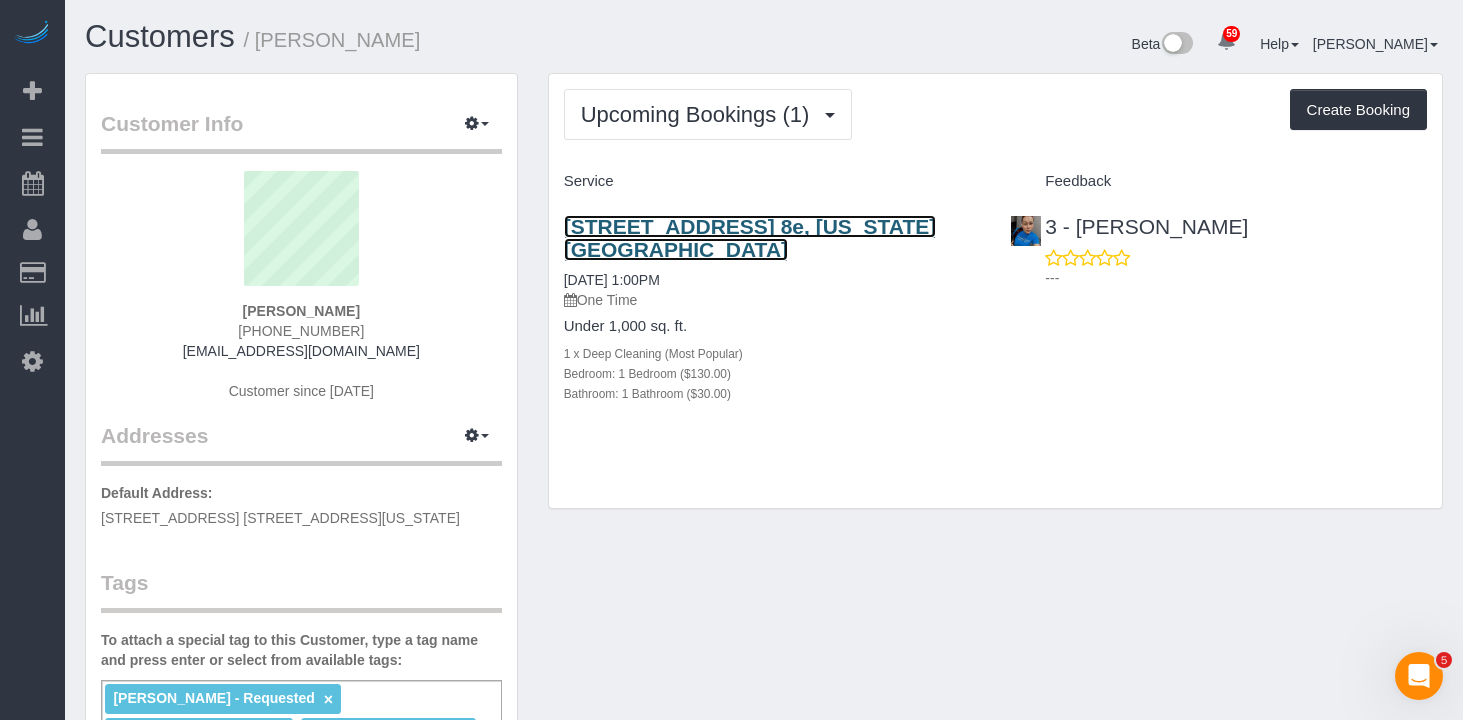 click on "94 East 111th Street, Apt. 8e, New York, NY 10029" at bounding box center (750, 238) 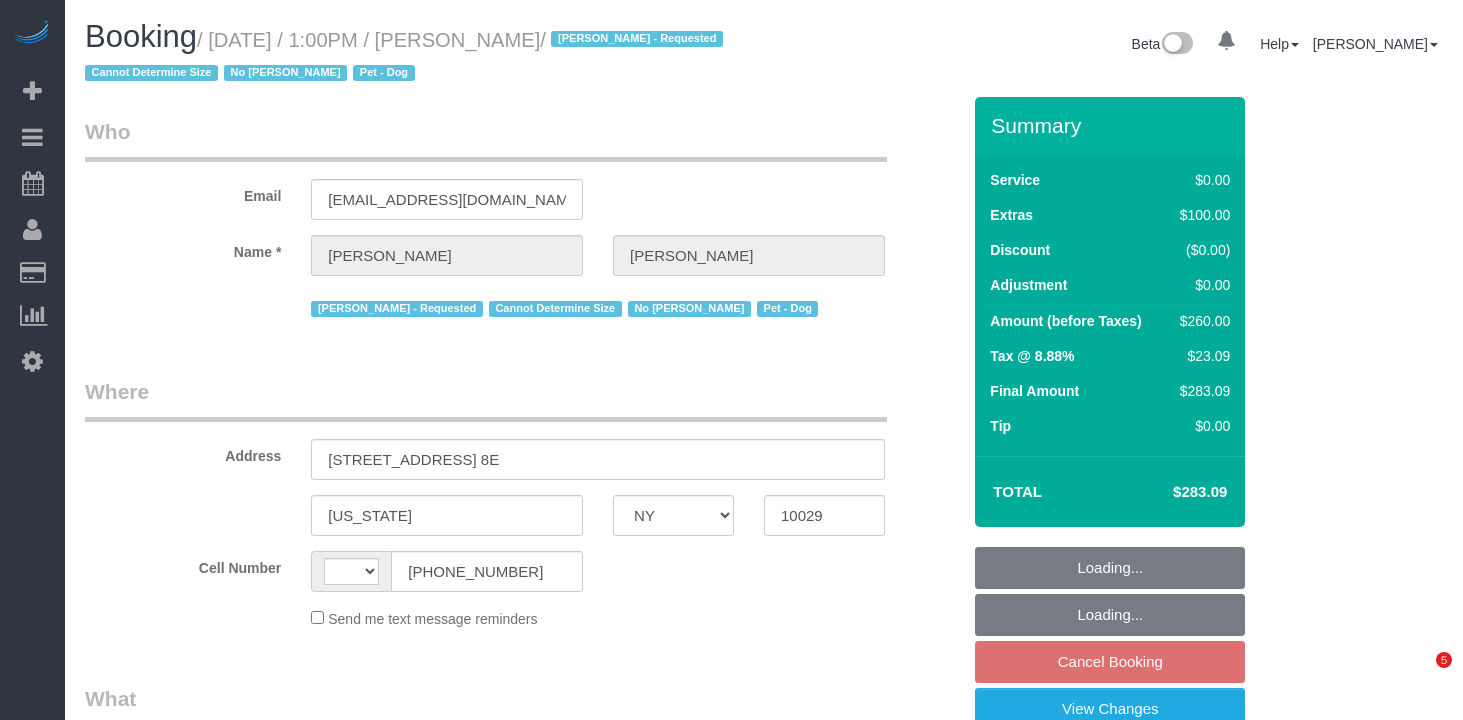 select on "NY" 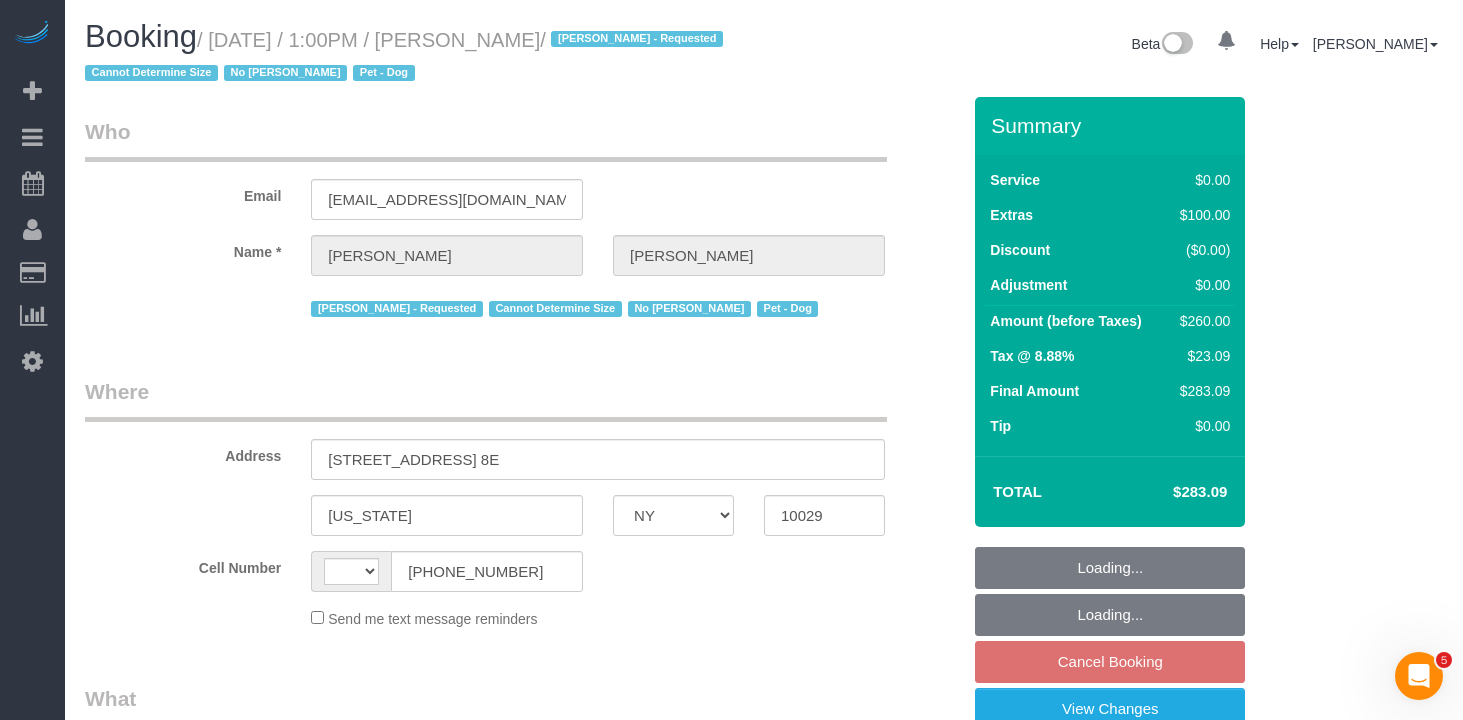 scroll, scrollTop: 0, scrollLeft: 0, axis: both 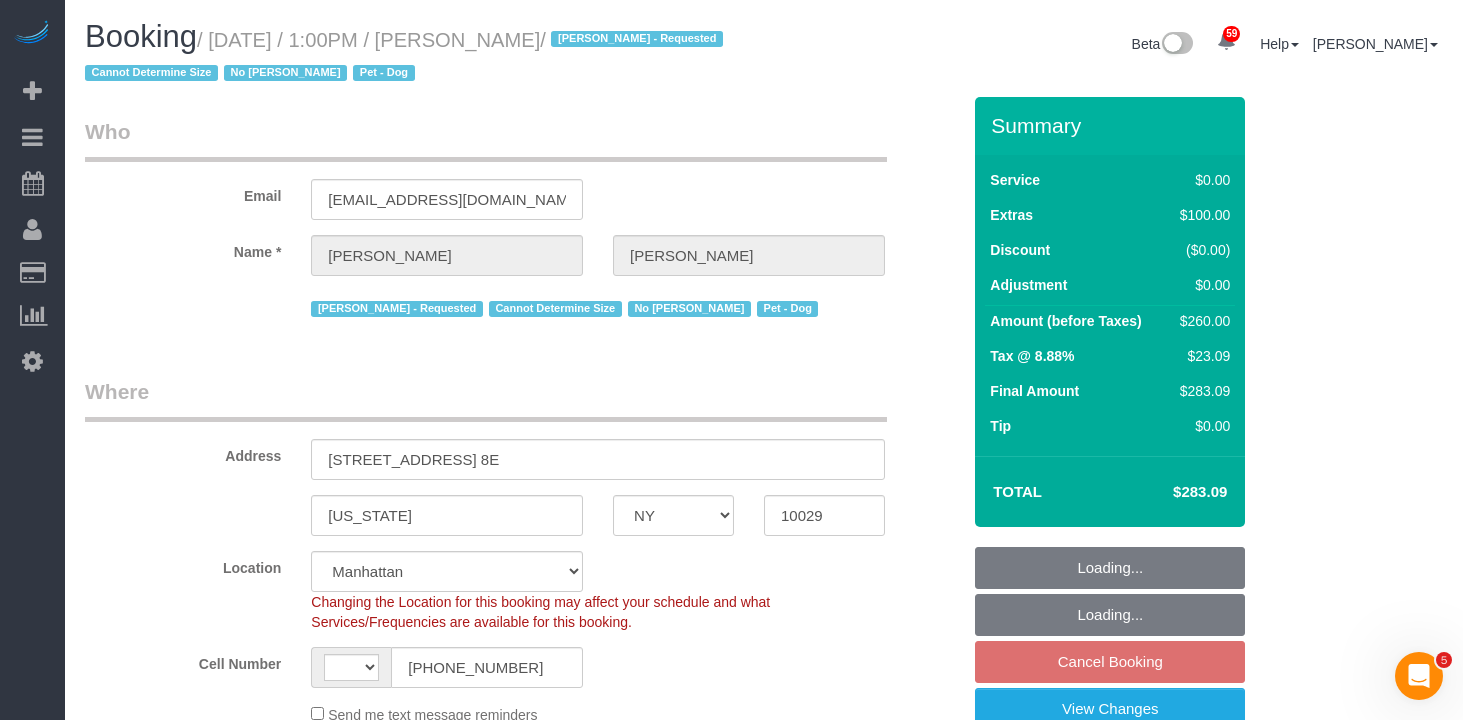 select on "string:[GEOGRAPHIC_DATA]" 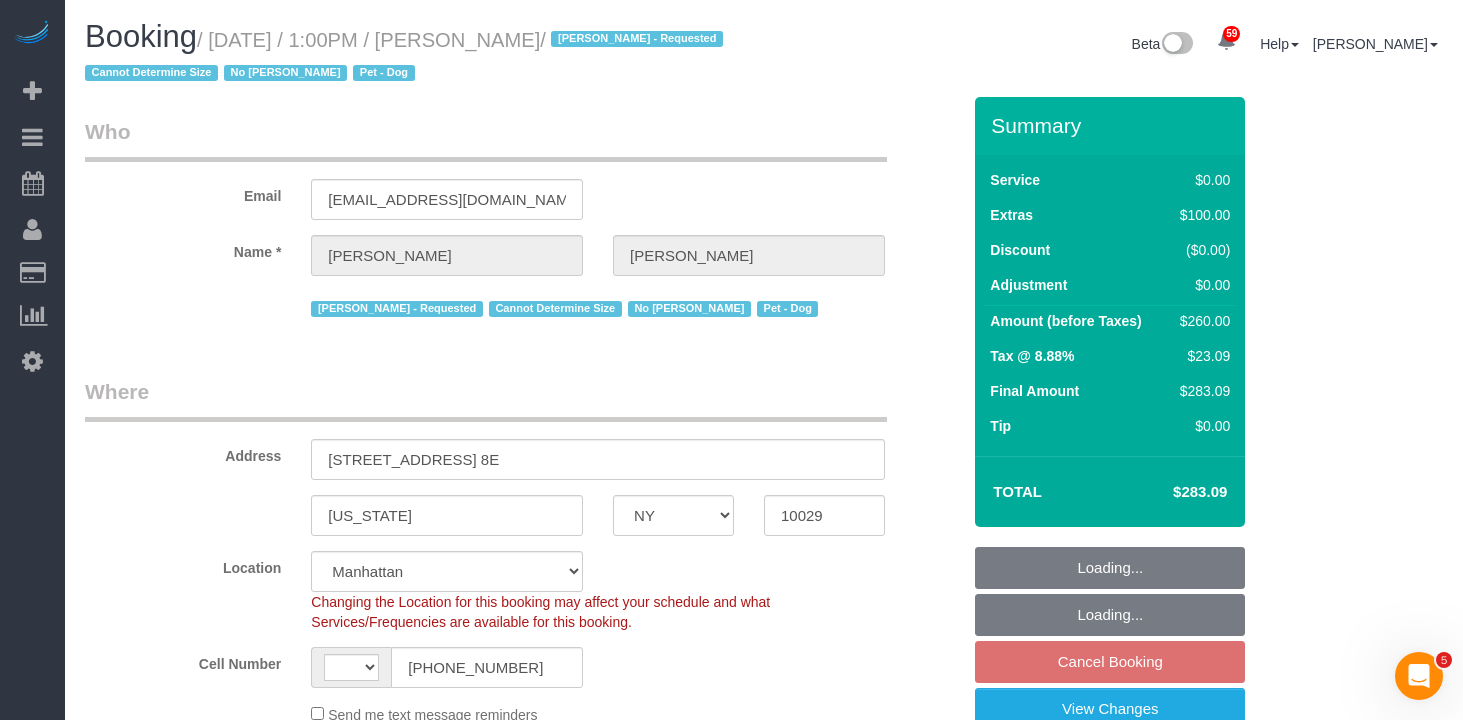 select on "1" 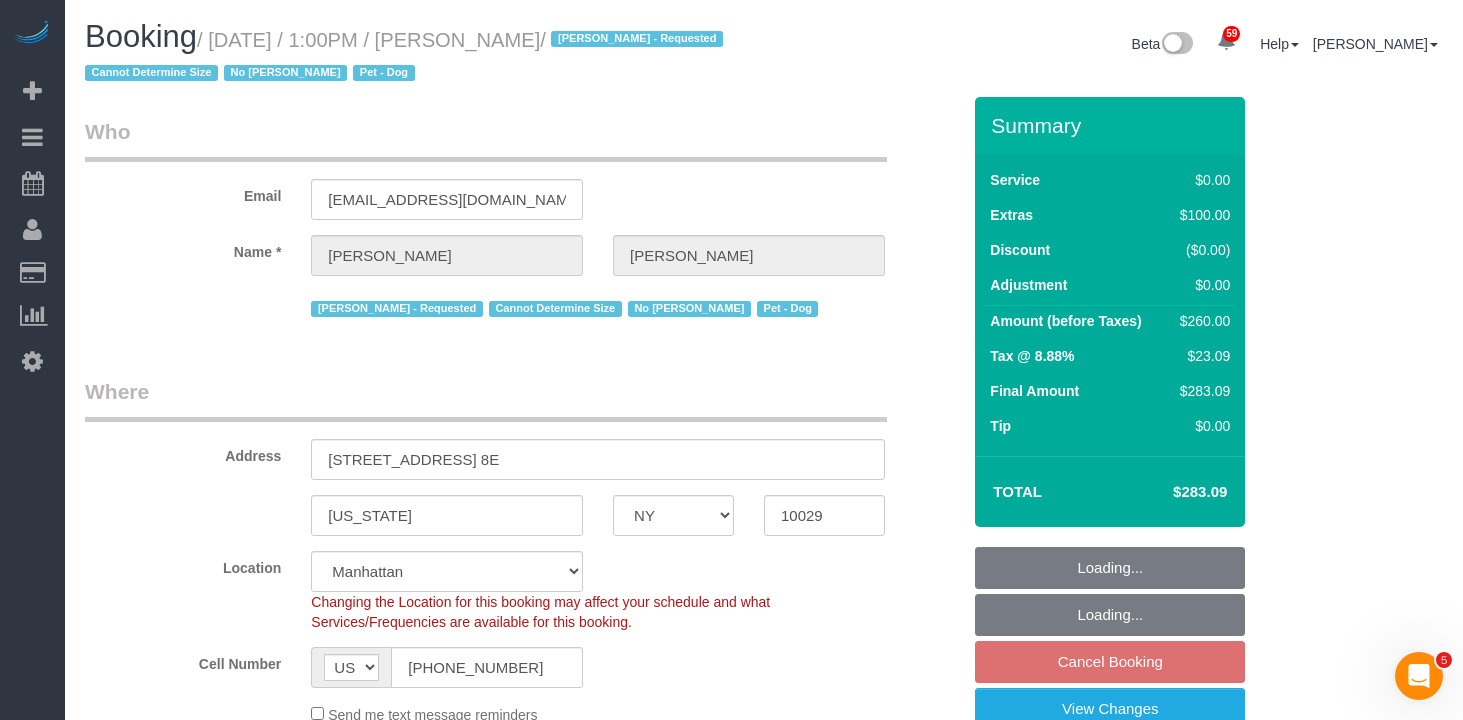 select on "object:932" 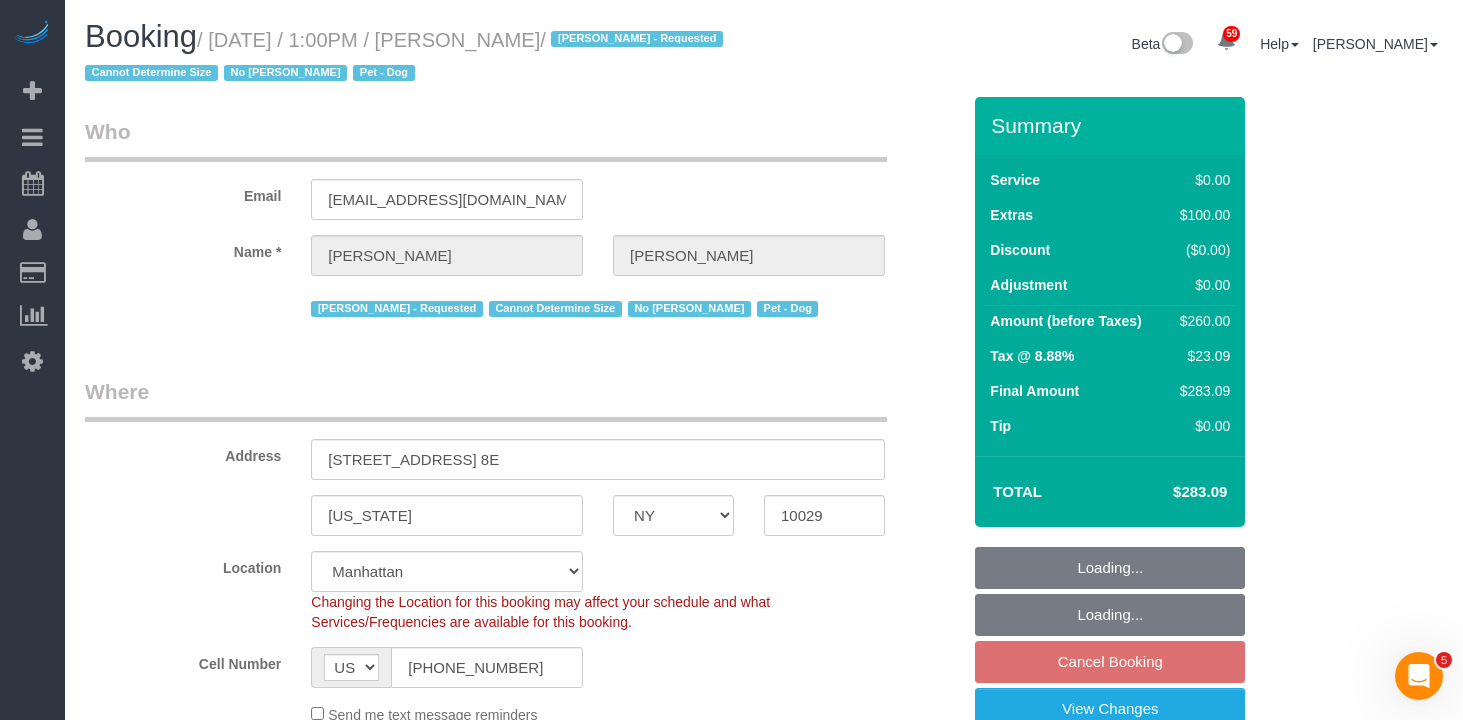 select on "number:58" 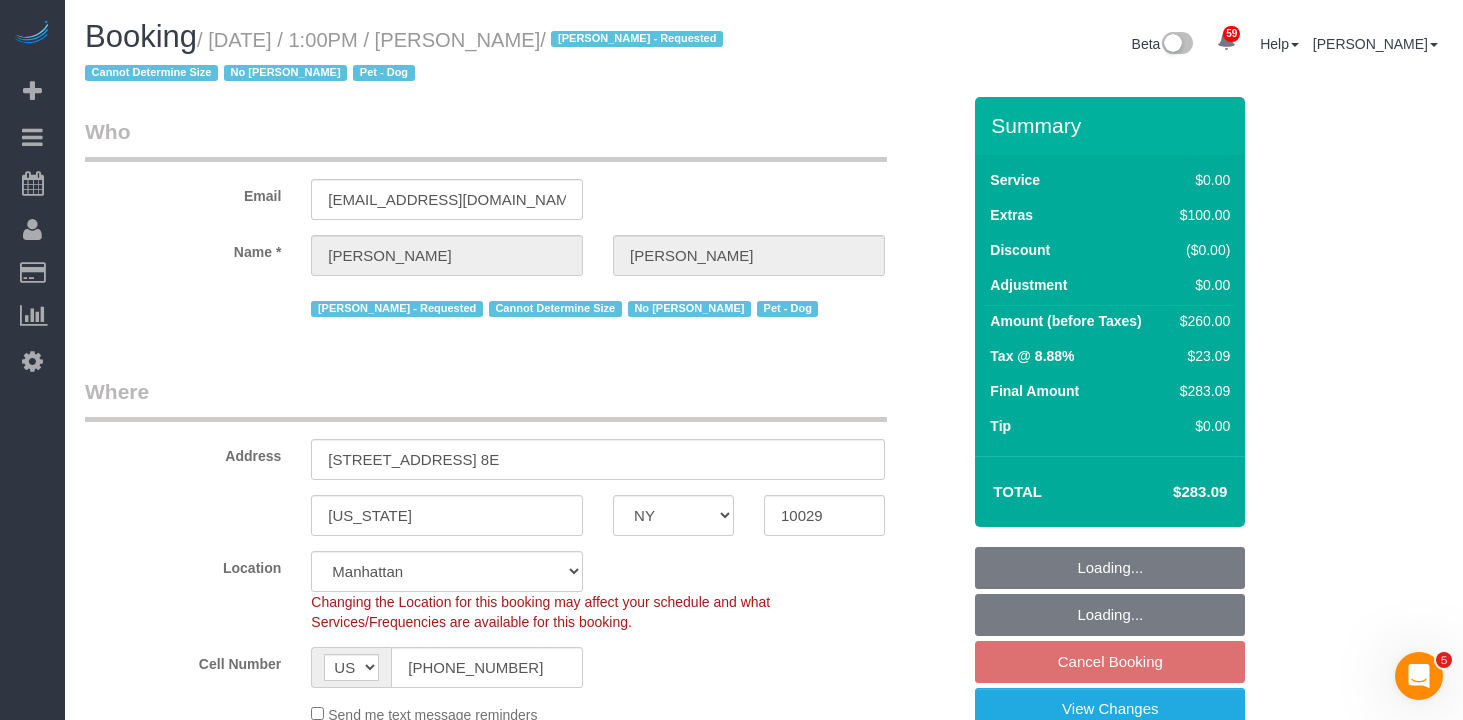 select on "string:stripe-pm_1NjqE54VGloSiKo7fONrauUm" 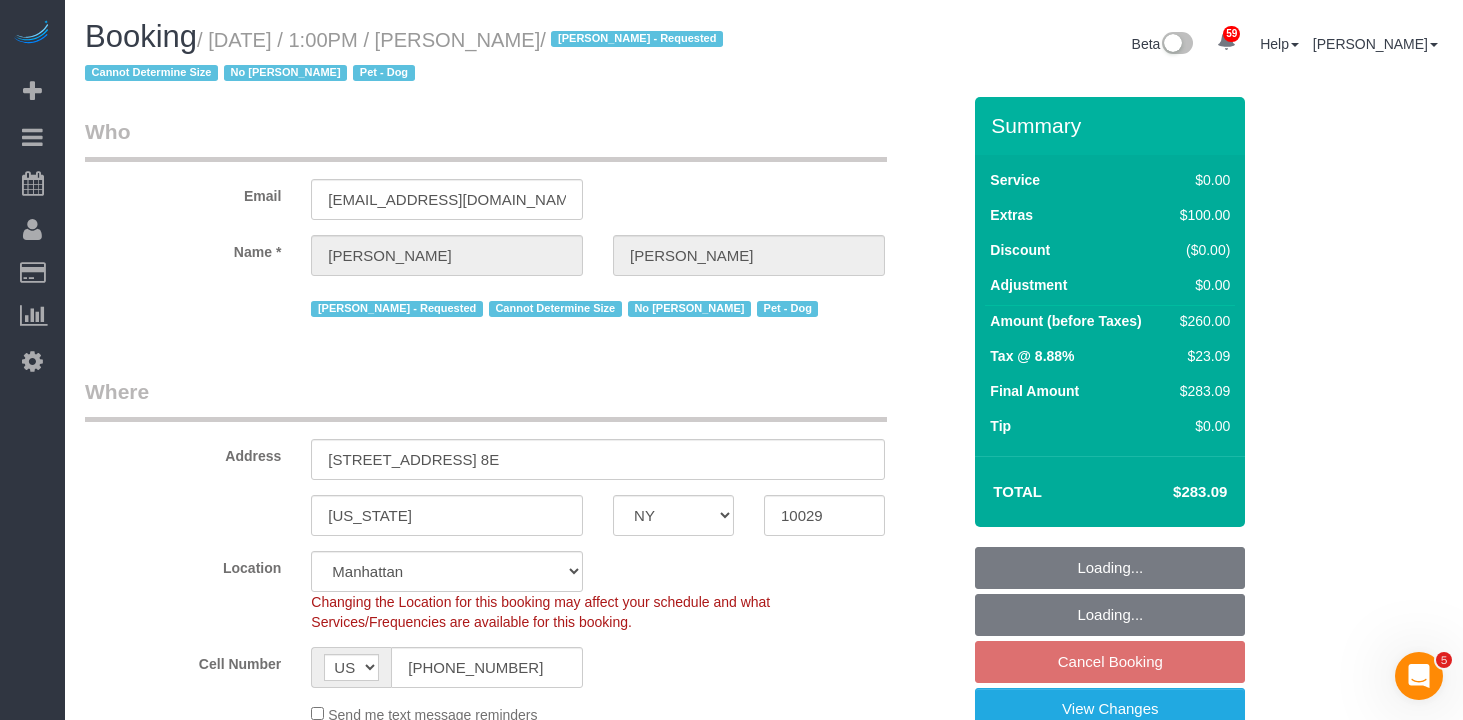 select on "spot1" 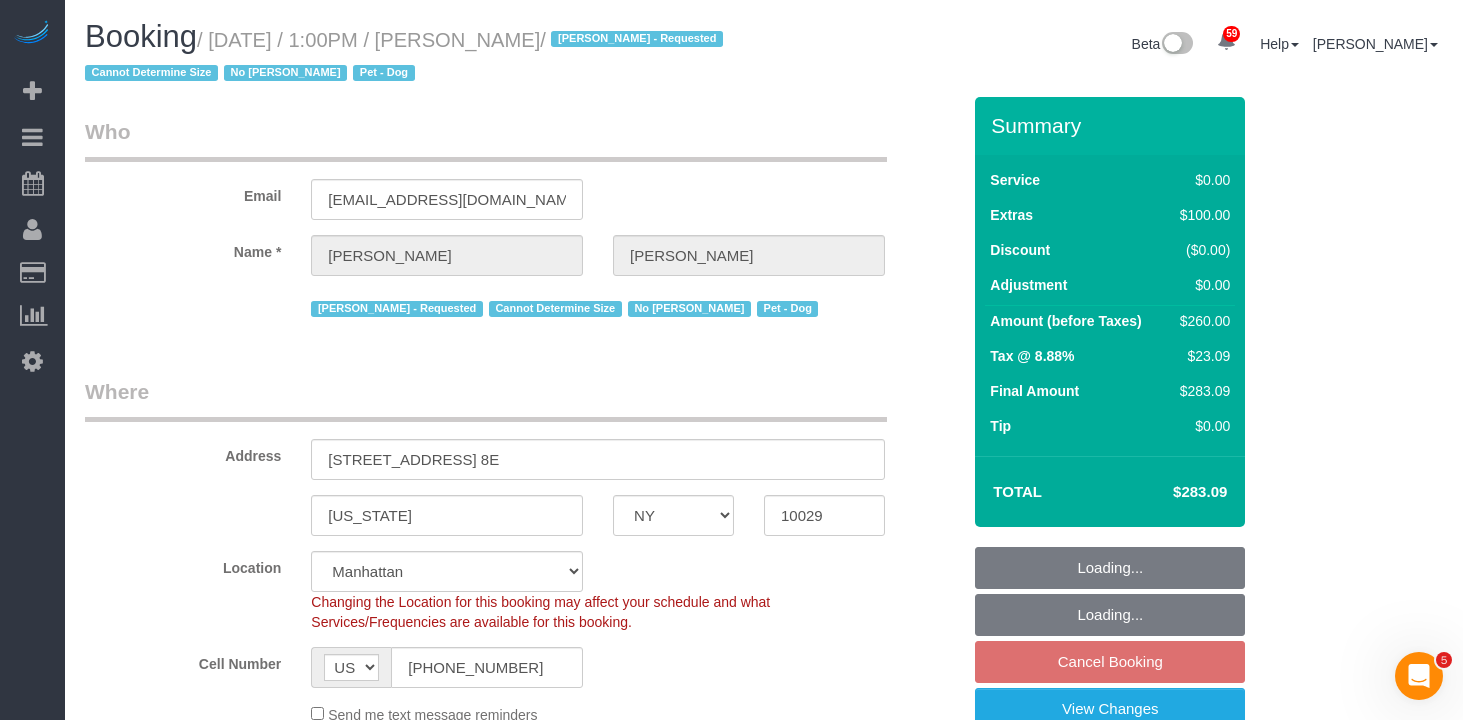 select on "object:1483" 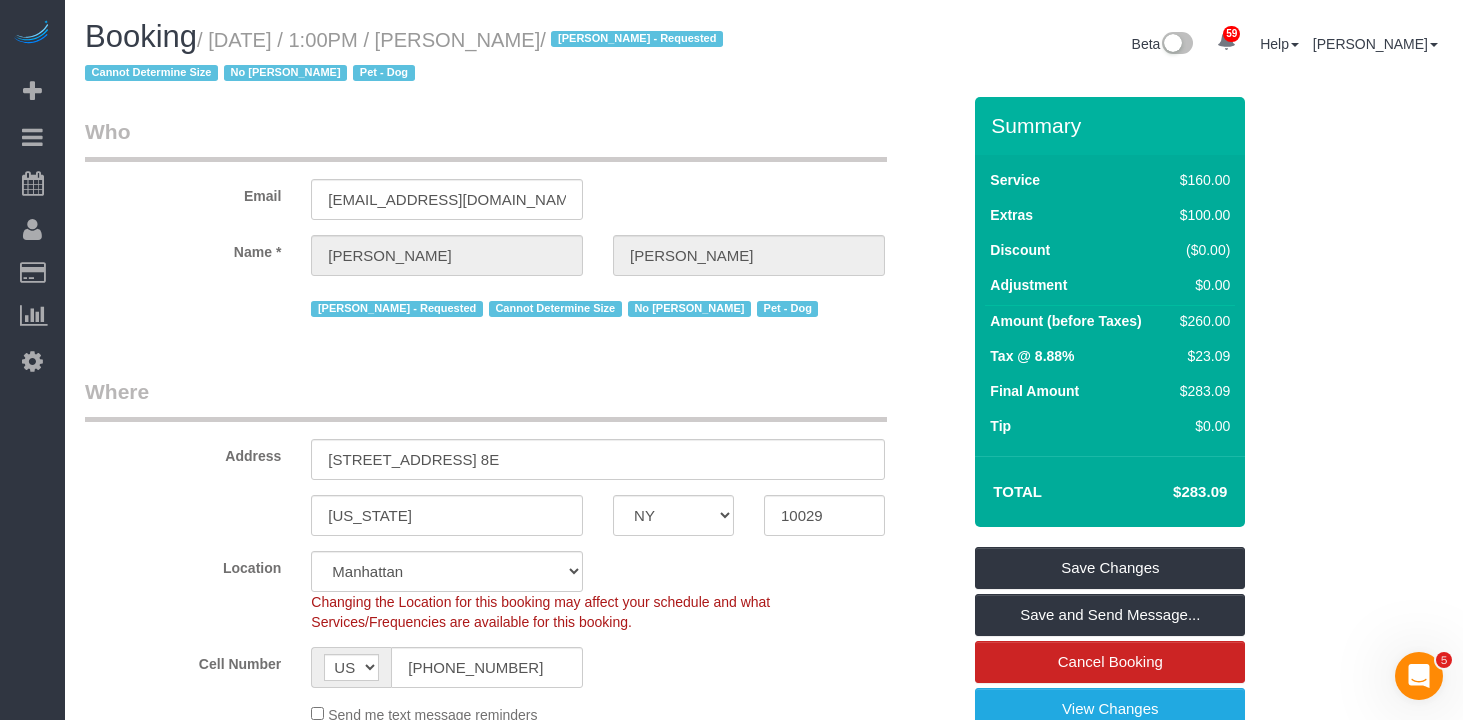 drag, startPoint x: 590, startPoint y: 43, endPoint x: 226, endPoint y: 50, distance: 364.0673 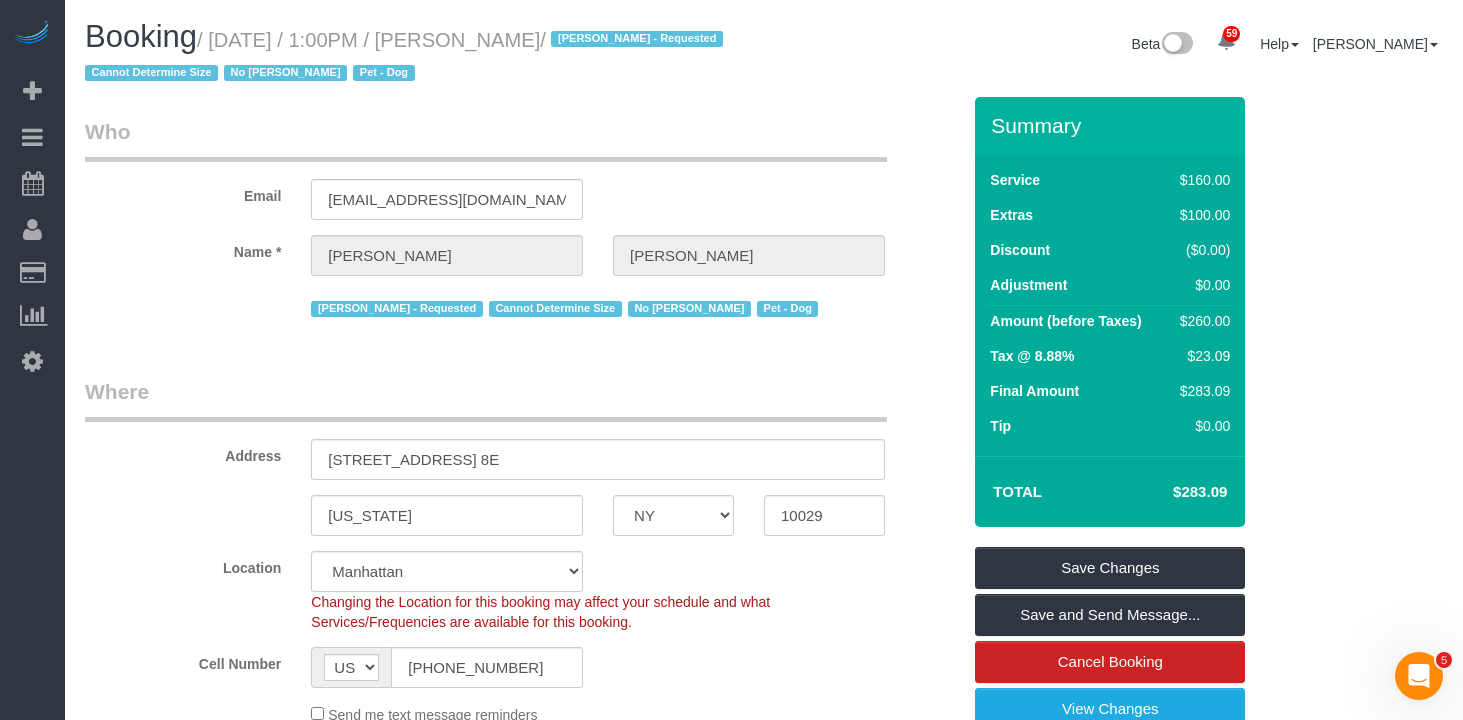 click on "/ July 09, 2025 / 1:00PM / Megan Mitchell
/
Ana Lopez - Requested
Cannot Determine Size
No Katiuska Suarez
Pet - Dog" at bounding box center [407, 57] 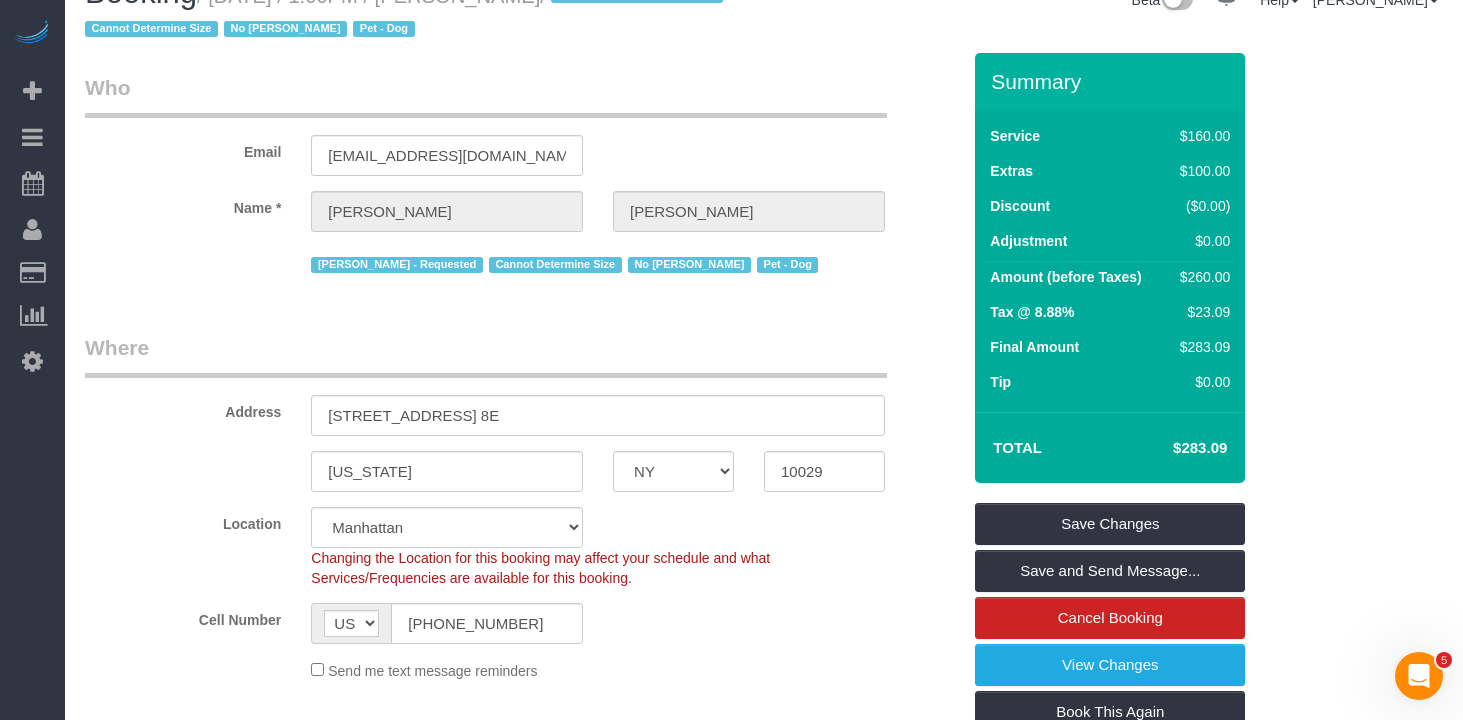 scroll, scrollTop: 53, scrollLeft: 0, axis: vertical 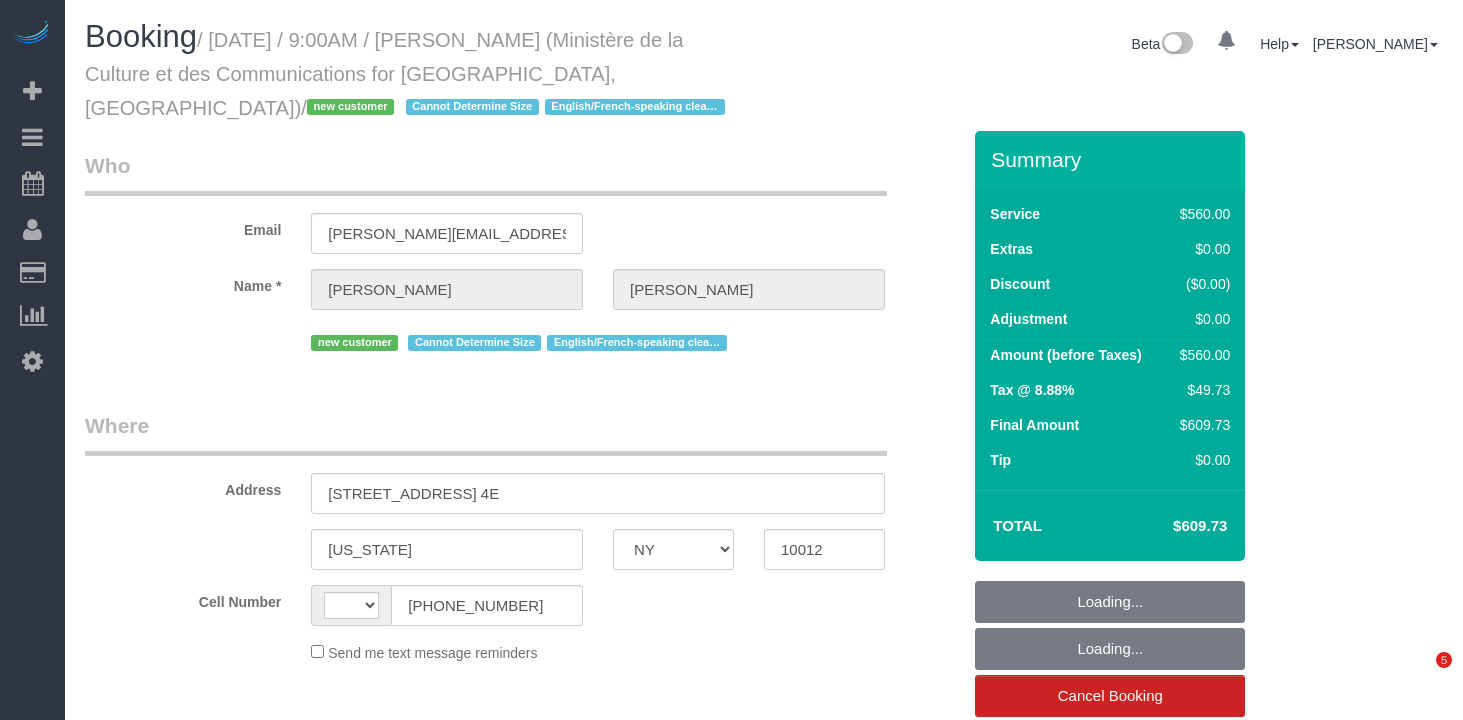 select on "NY" 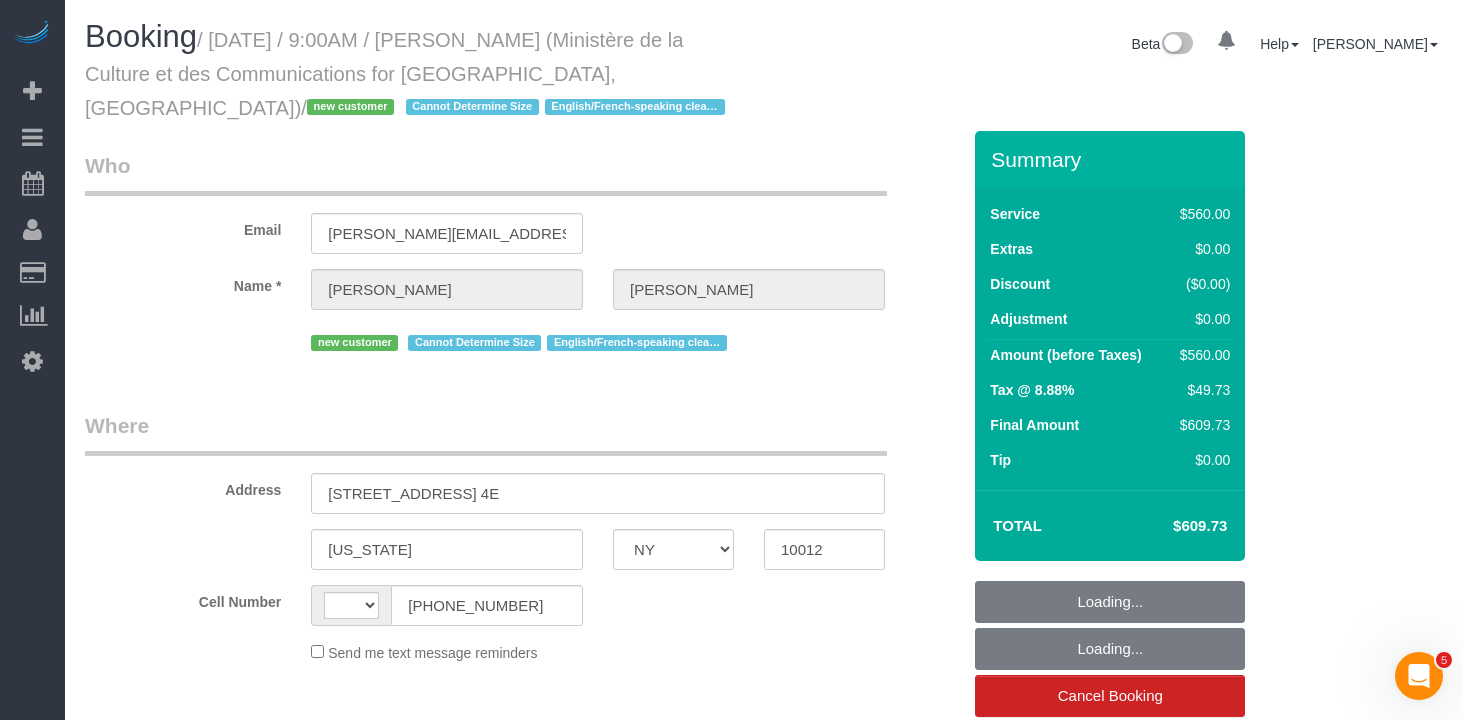 scroll, scrollTop: 0, scrollLeft: 0, axis: both 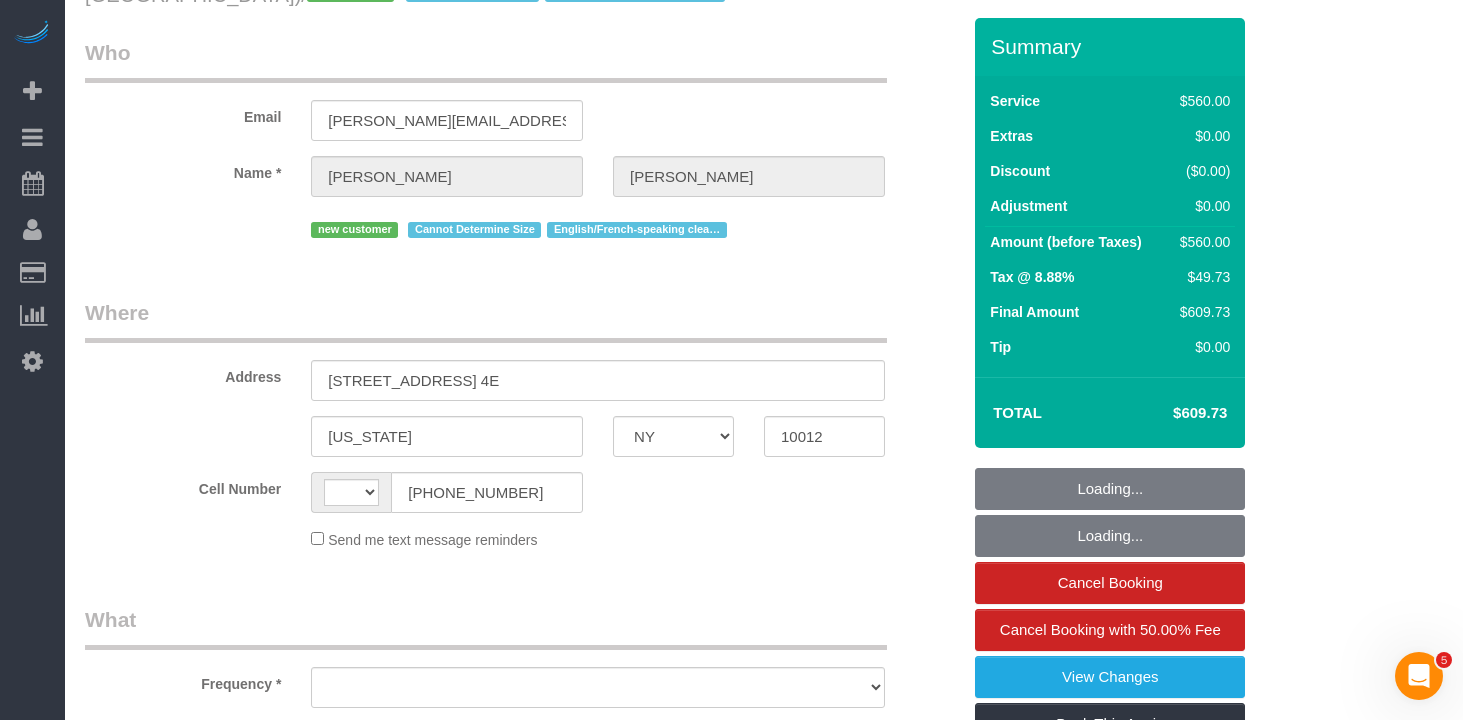 select on "2" 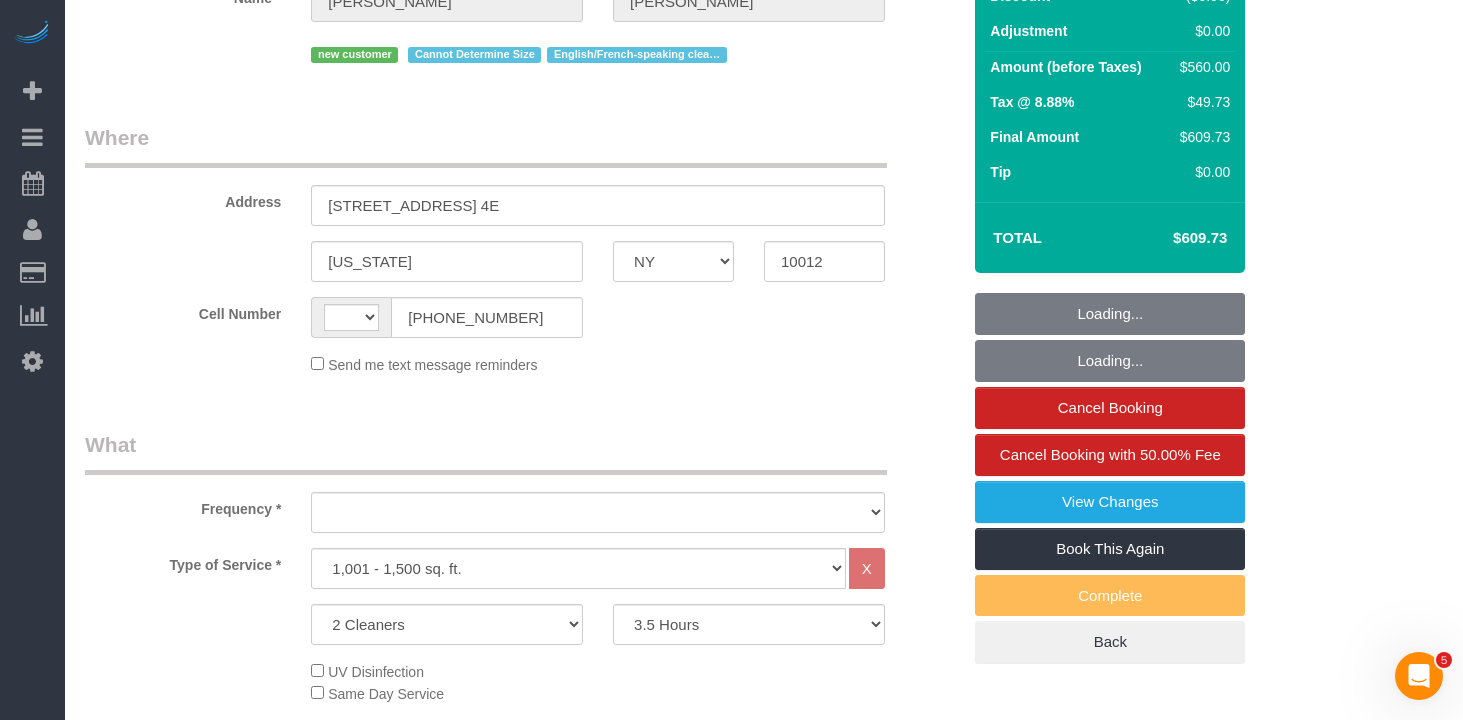 select on "string:[GEOGRAPHIC_DATA]" 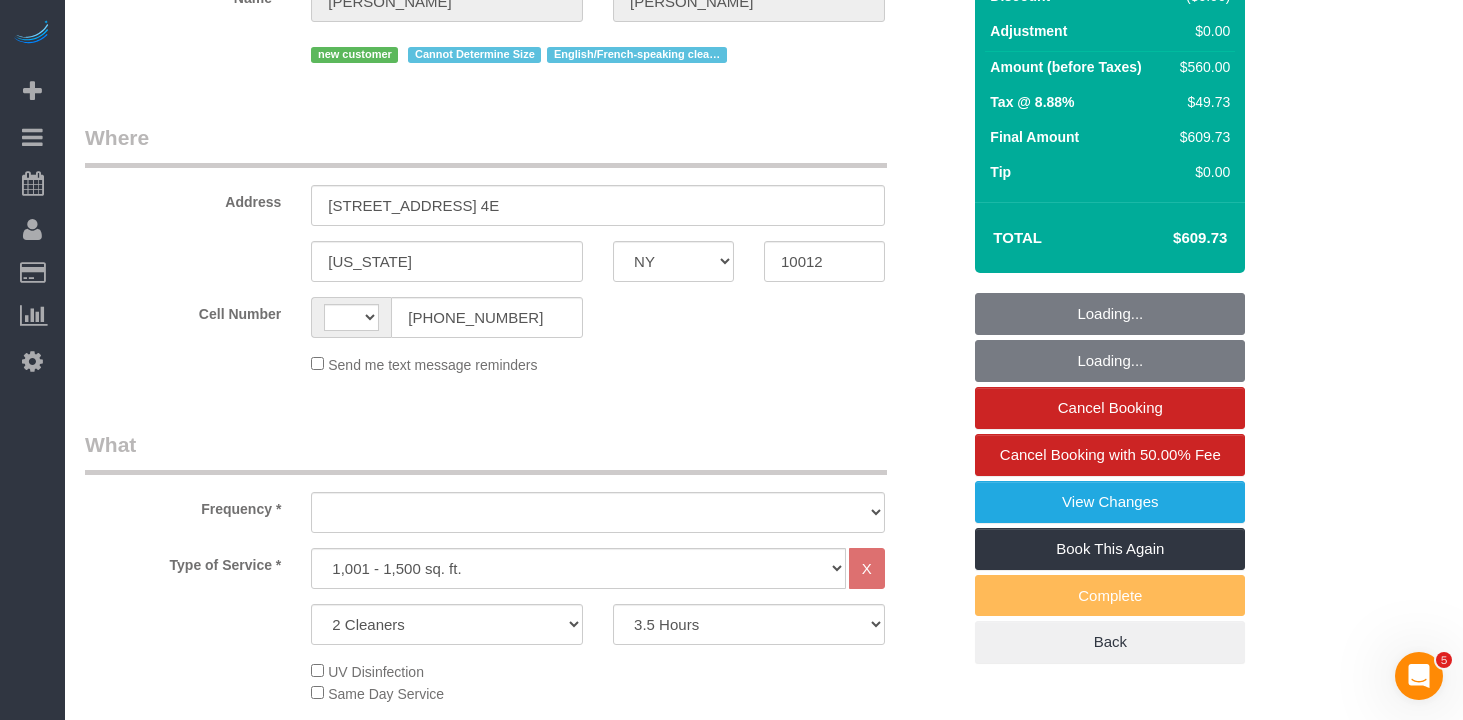 select on "object:1057" 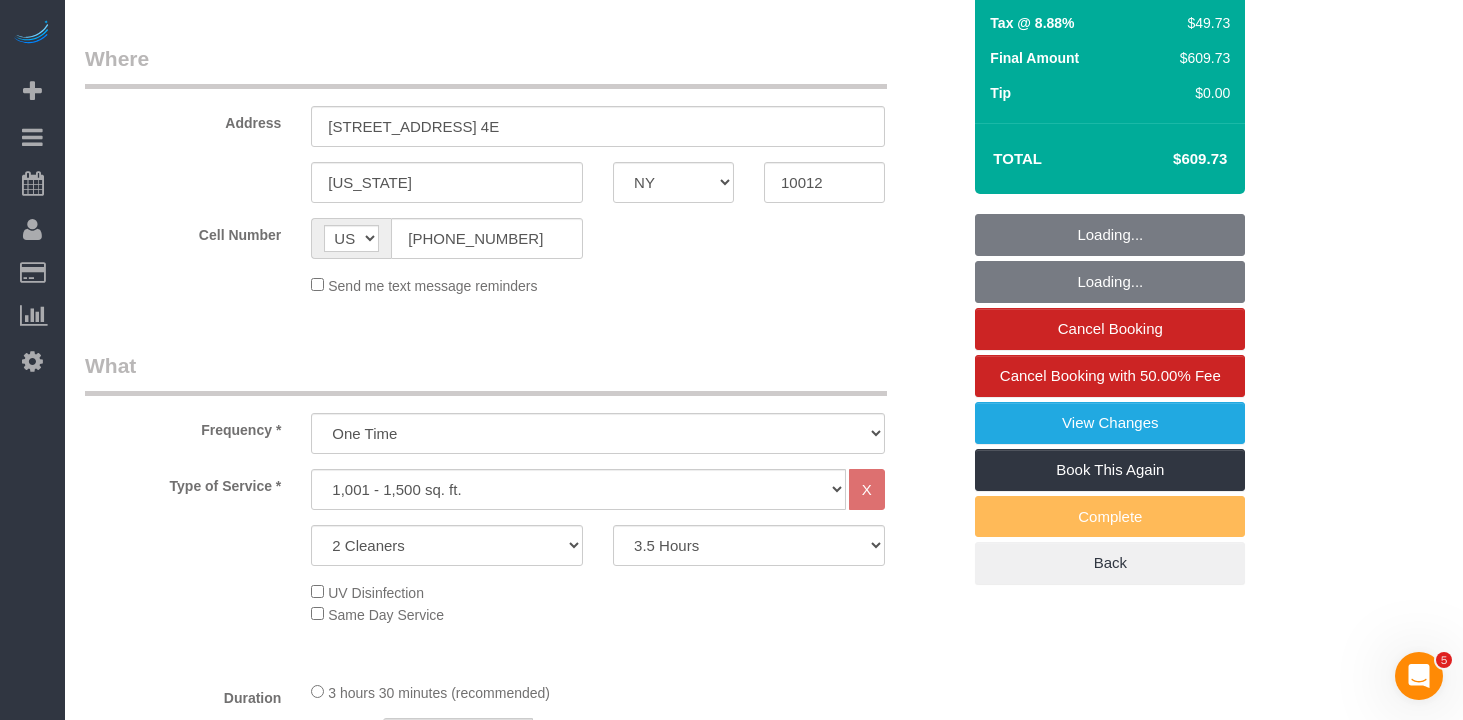 select on "spot1" 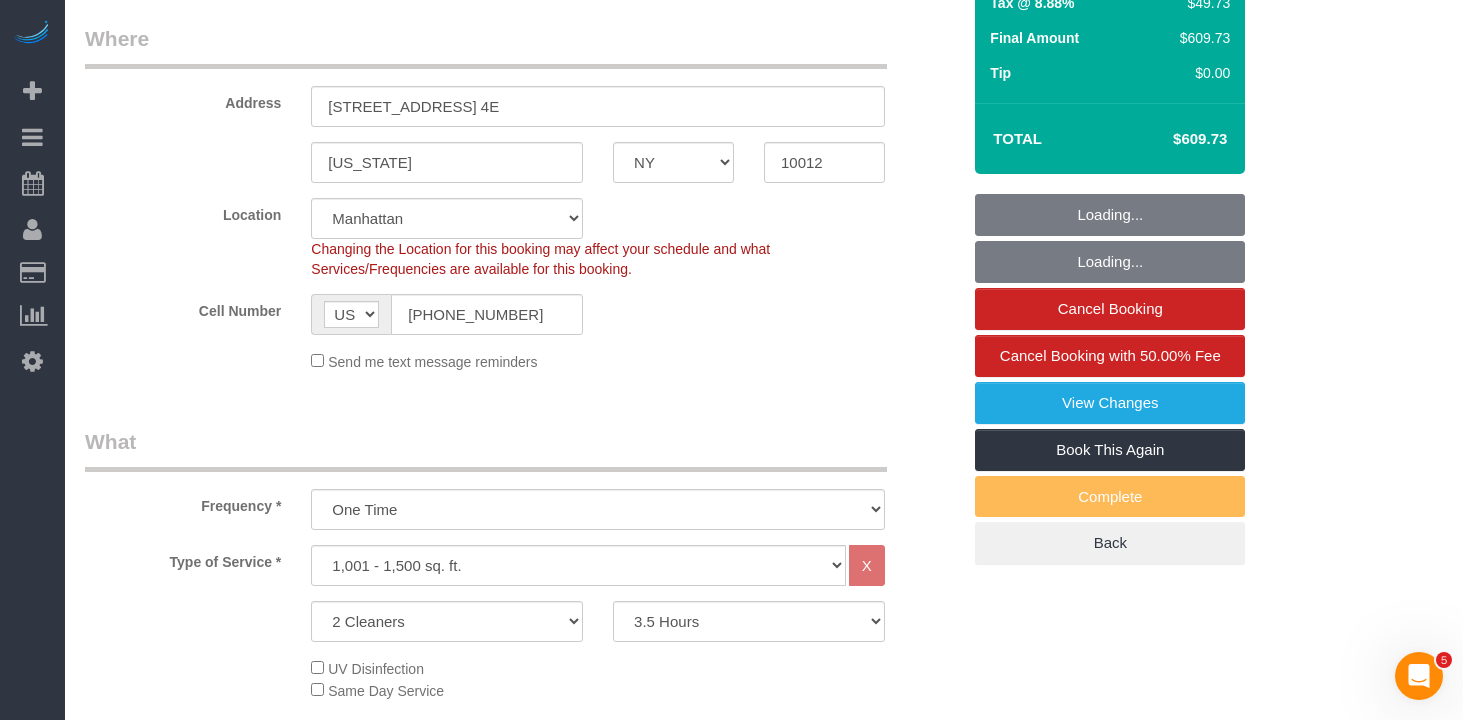 select on "object:1408" 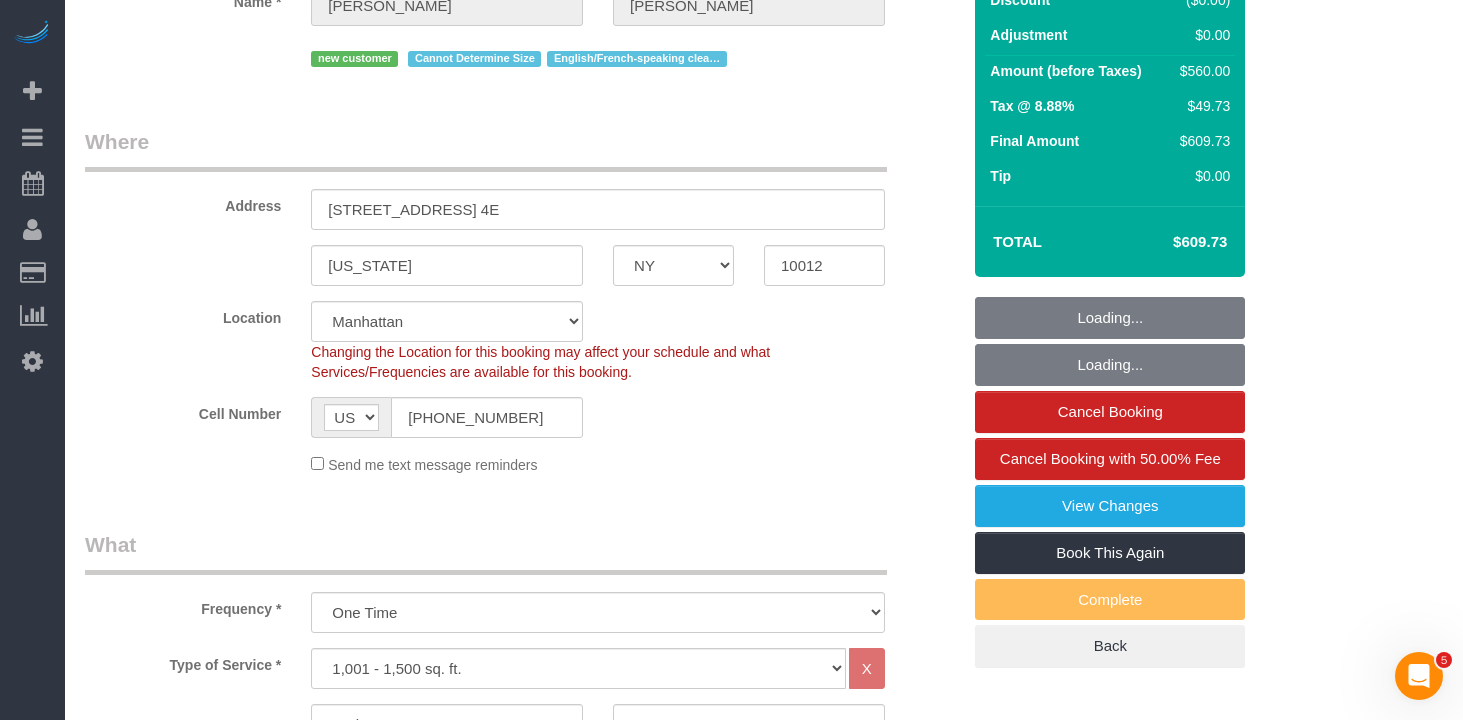 scroll, scrollTop: 281, scrollLeft: 0, axis: vertical 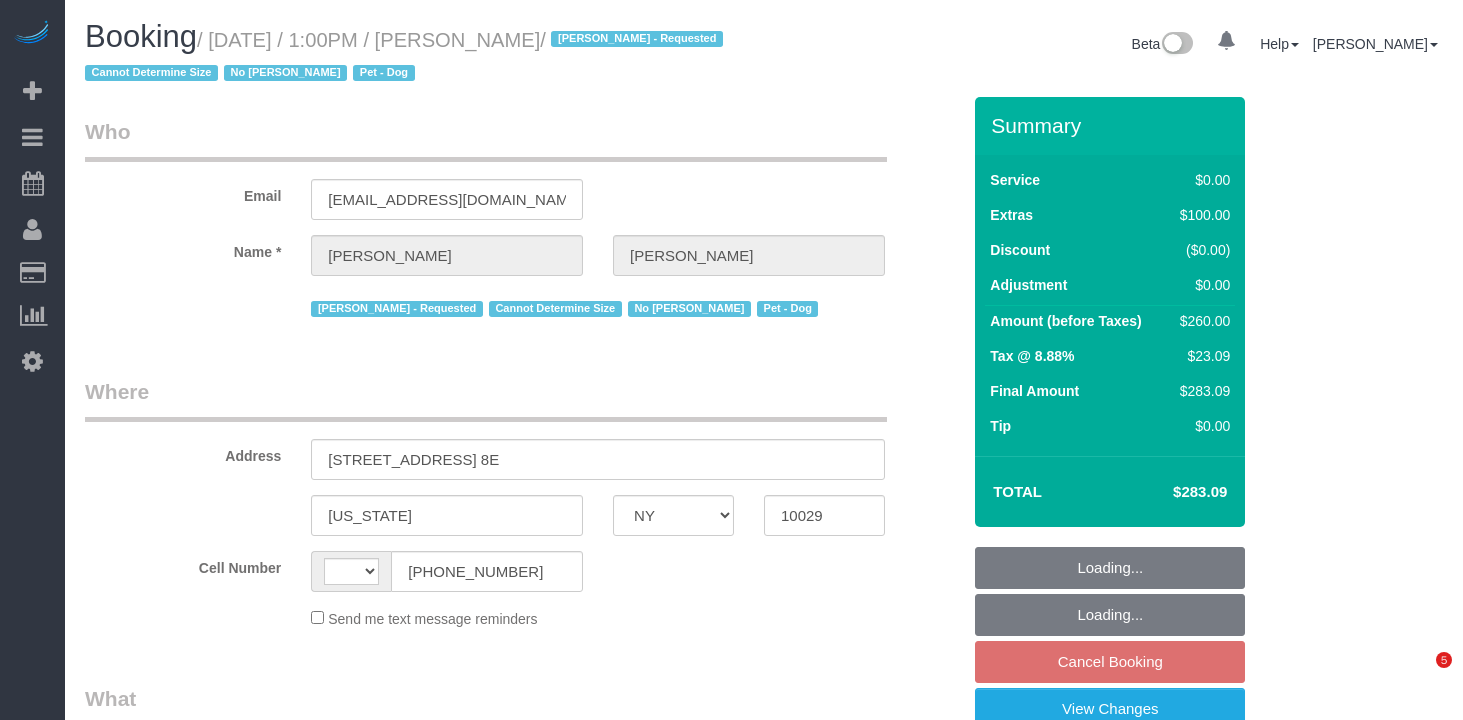 select on "NY" 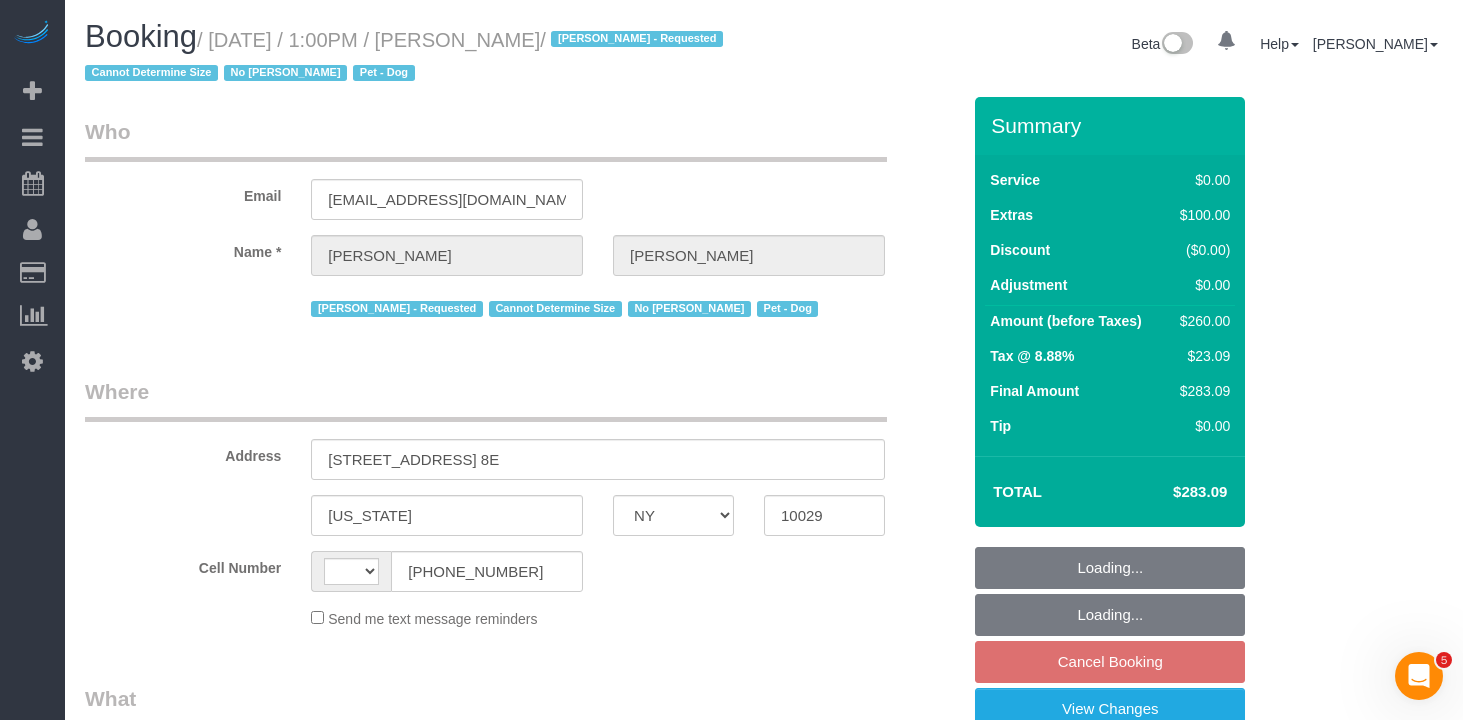 scroll, scrollTop: 0, scrollLeft: 0, axis: both 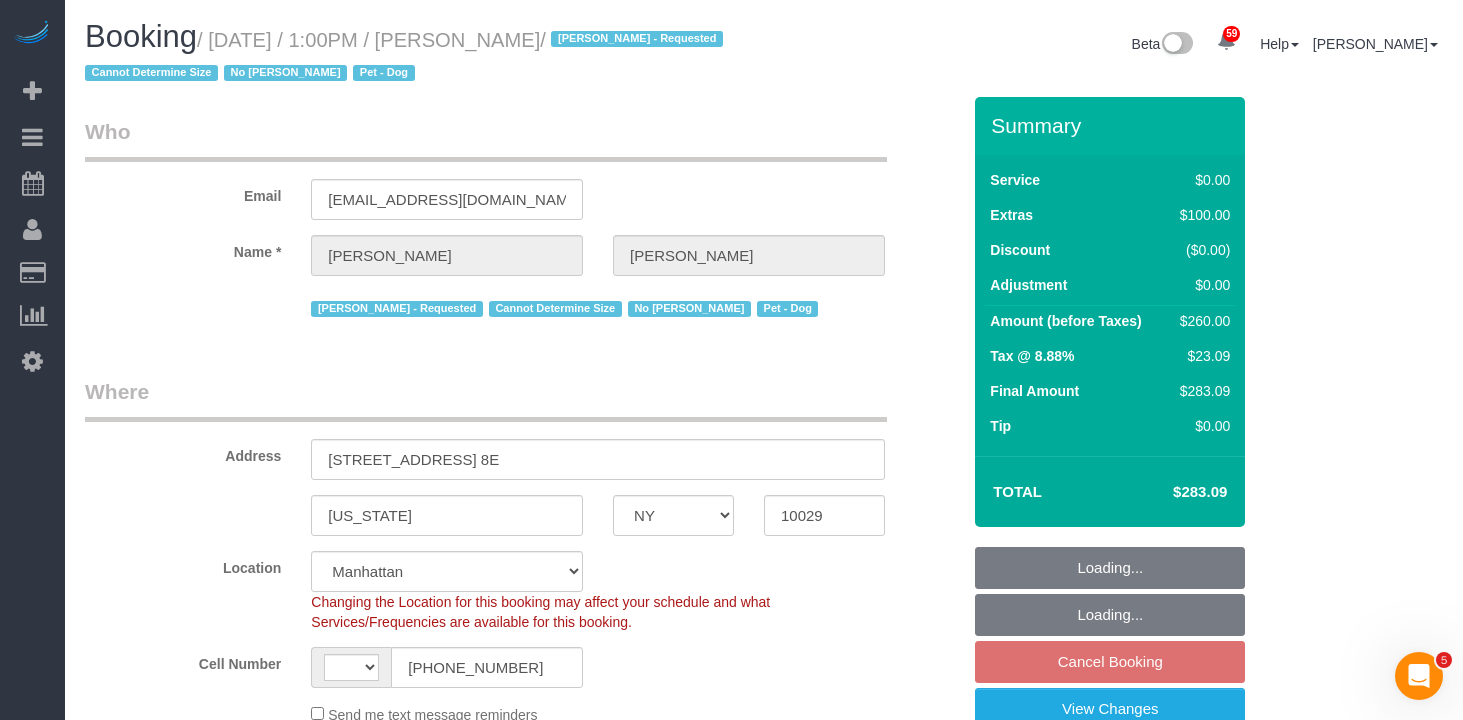 select on "object:609" 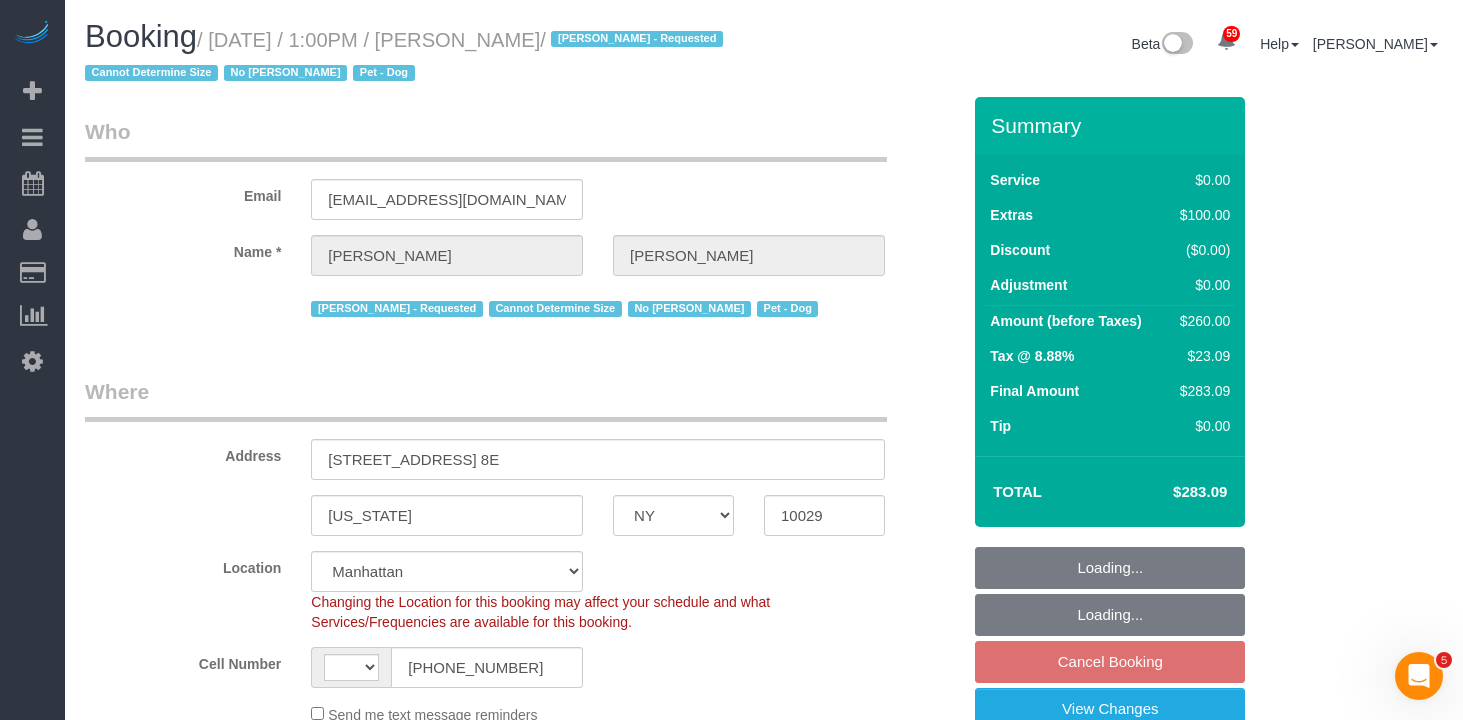 select on "string:[GEOGRAPHIC_DATA]" 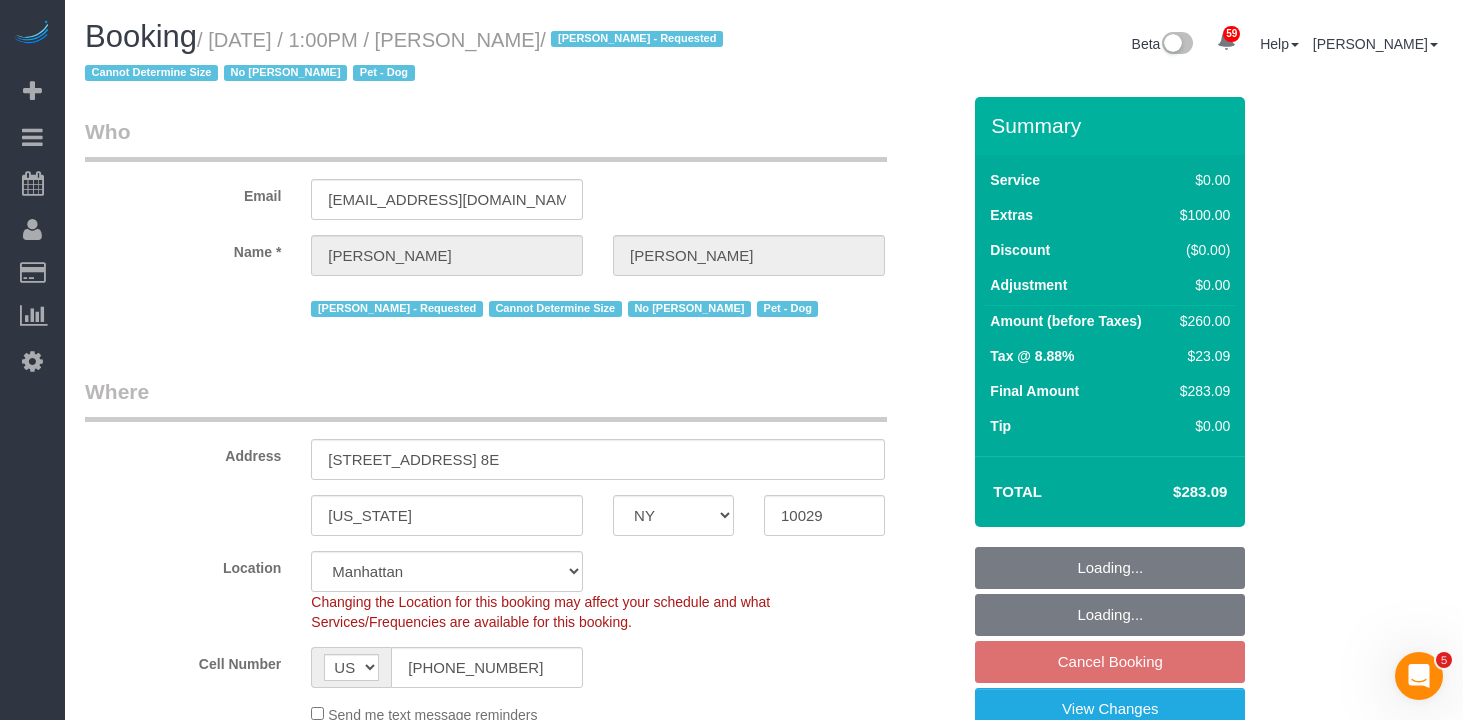 select on "number:58" 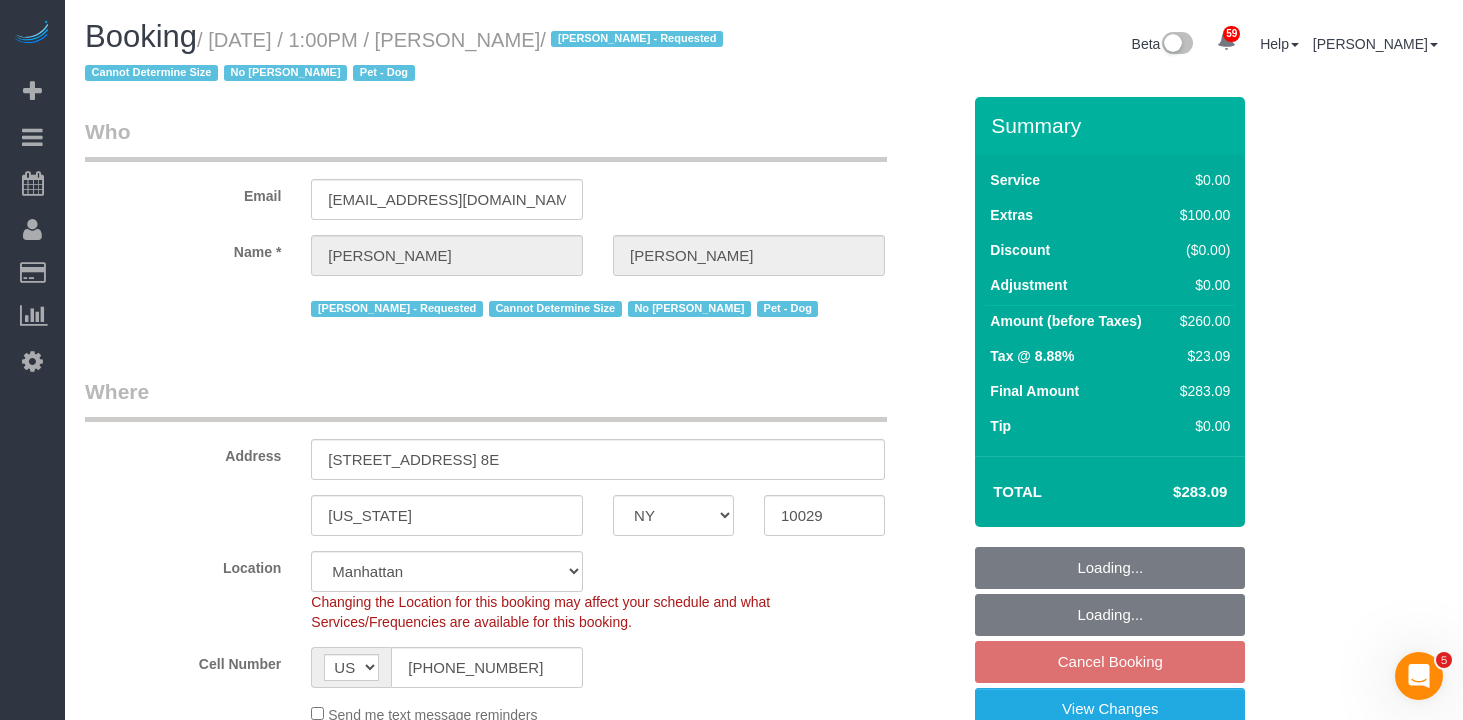 select on "1" 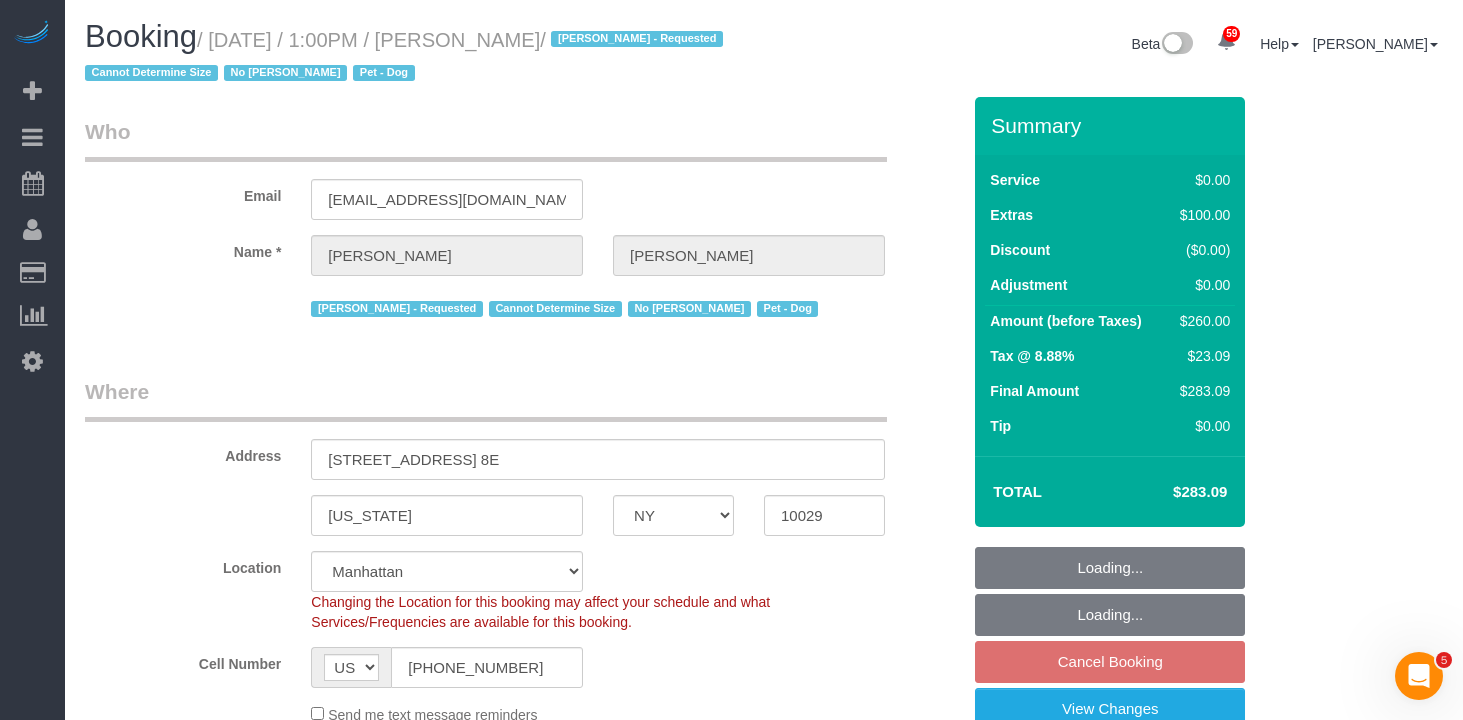 select on "spot1" 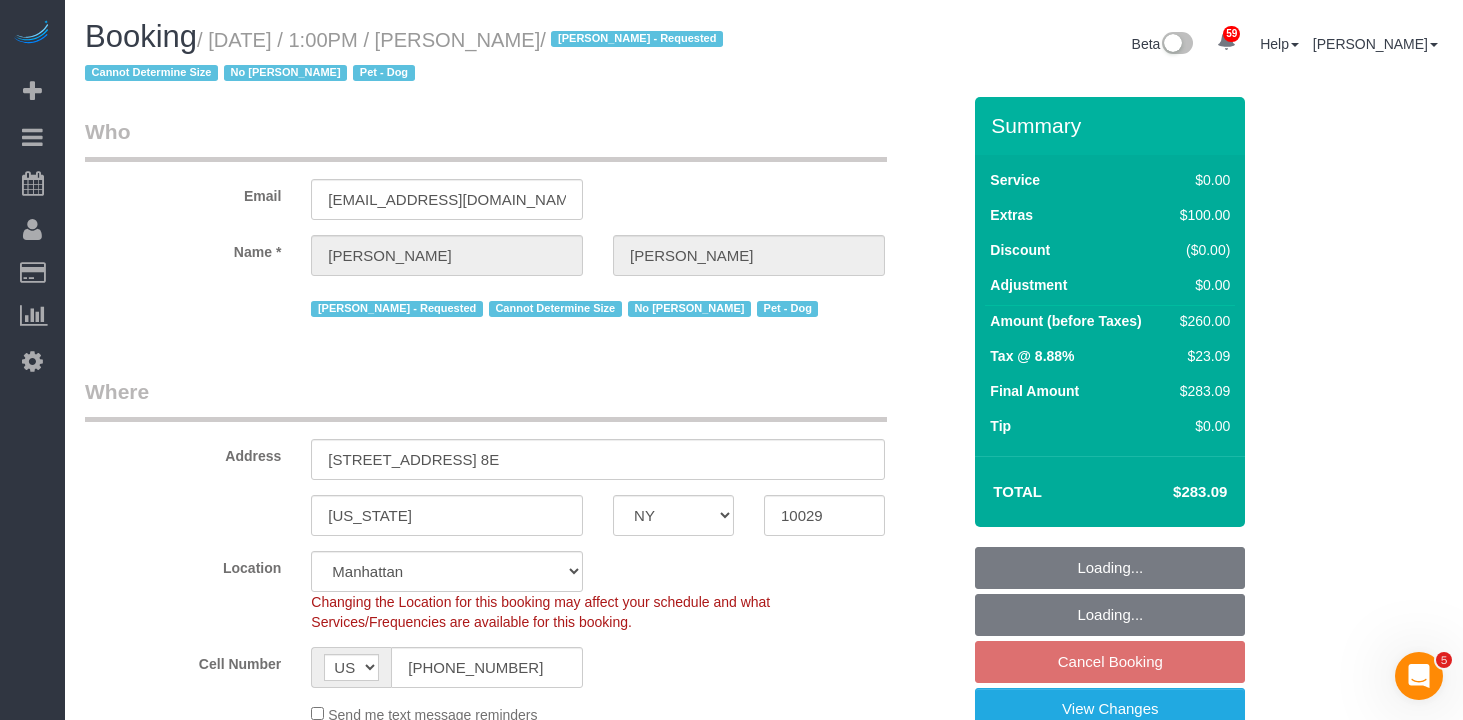 select on "1" 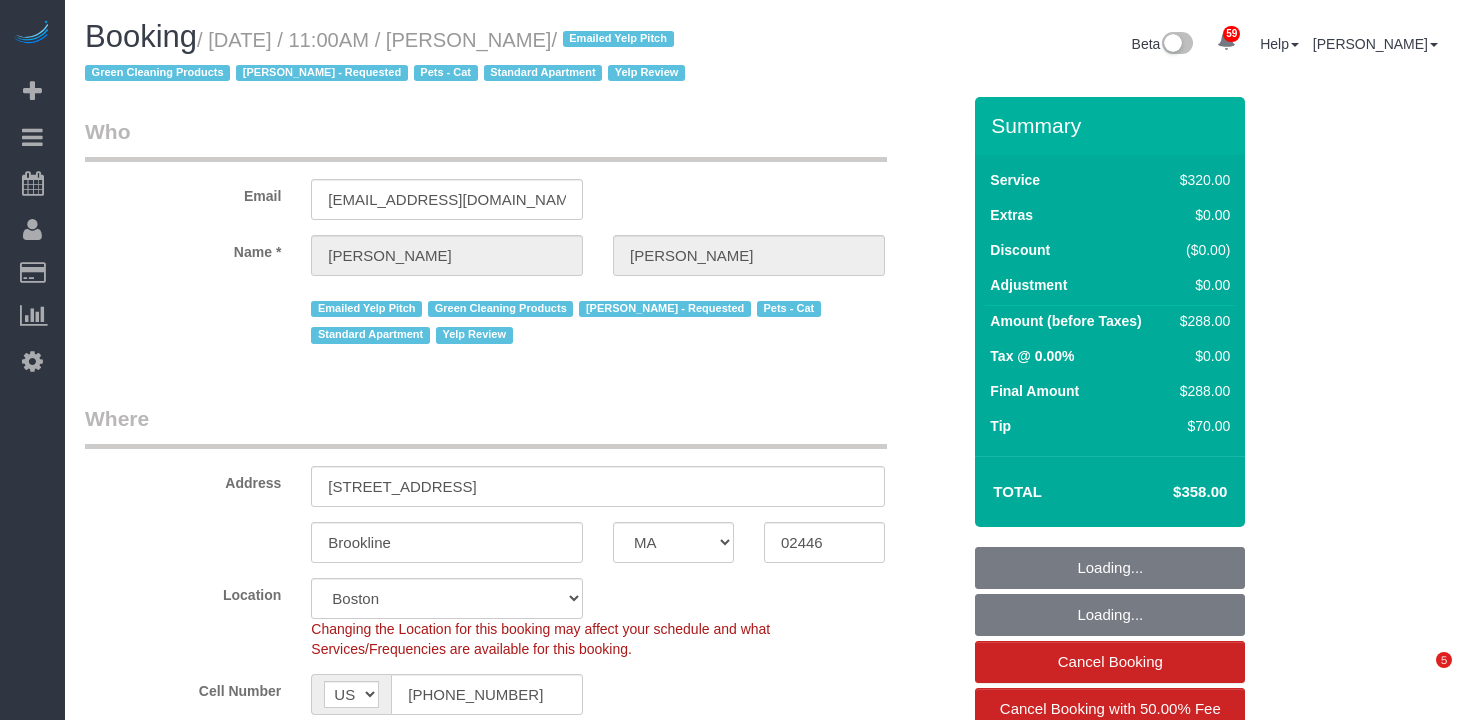 select on "MA" 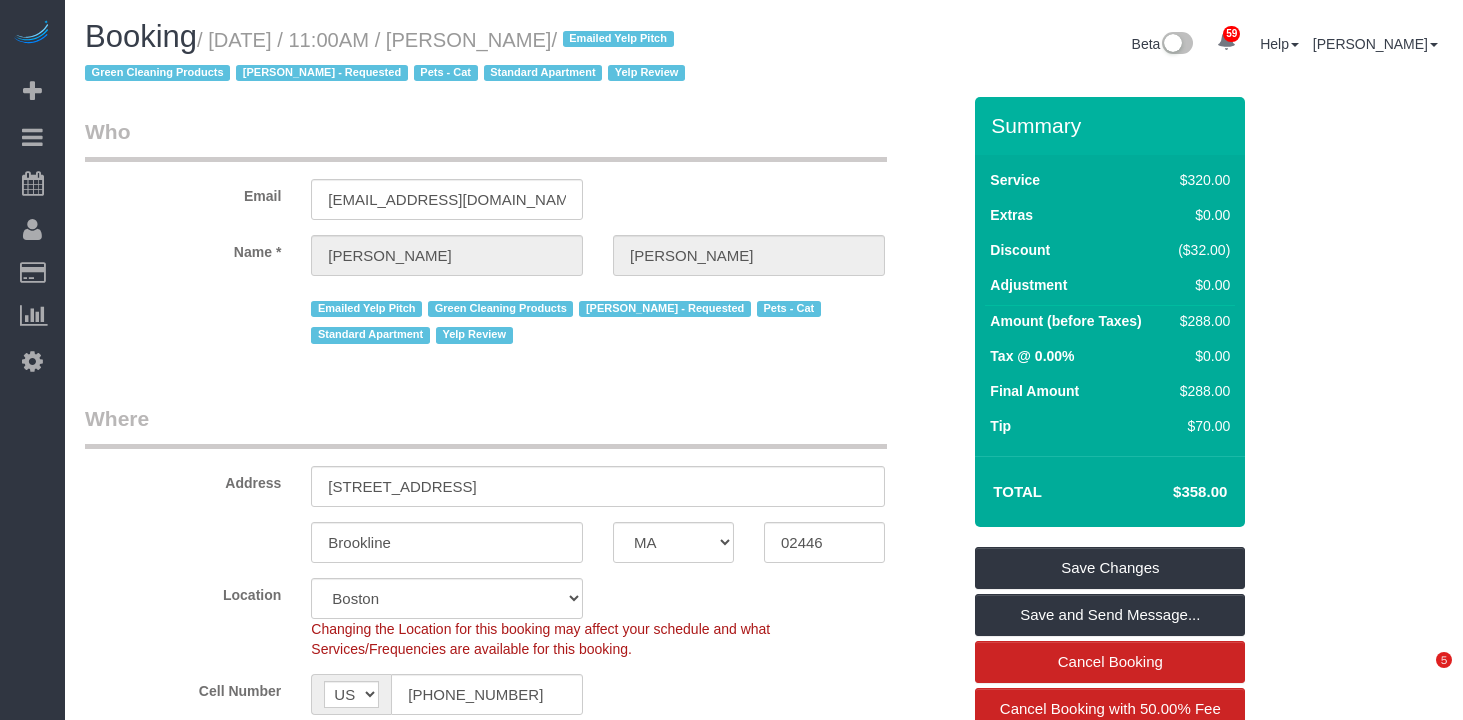 scroll, scrollTop: 0, scrollLeft: 0, axis: both 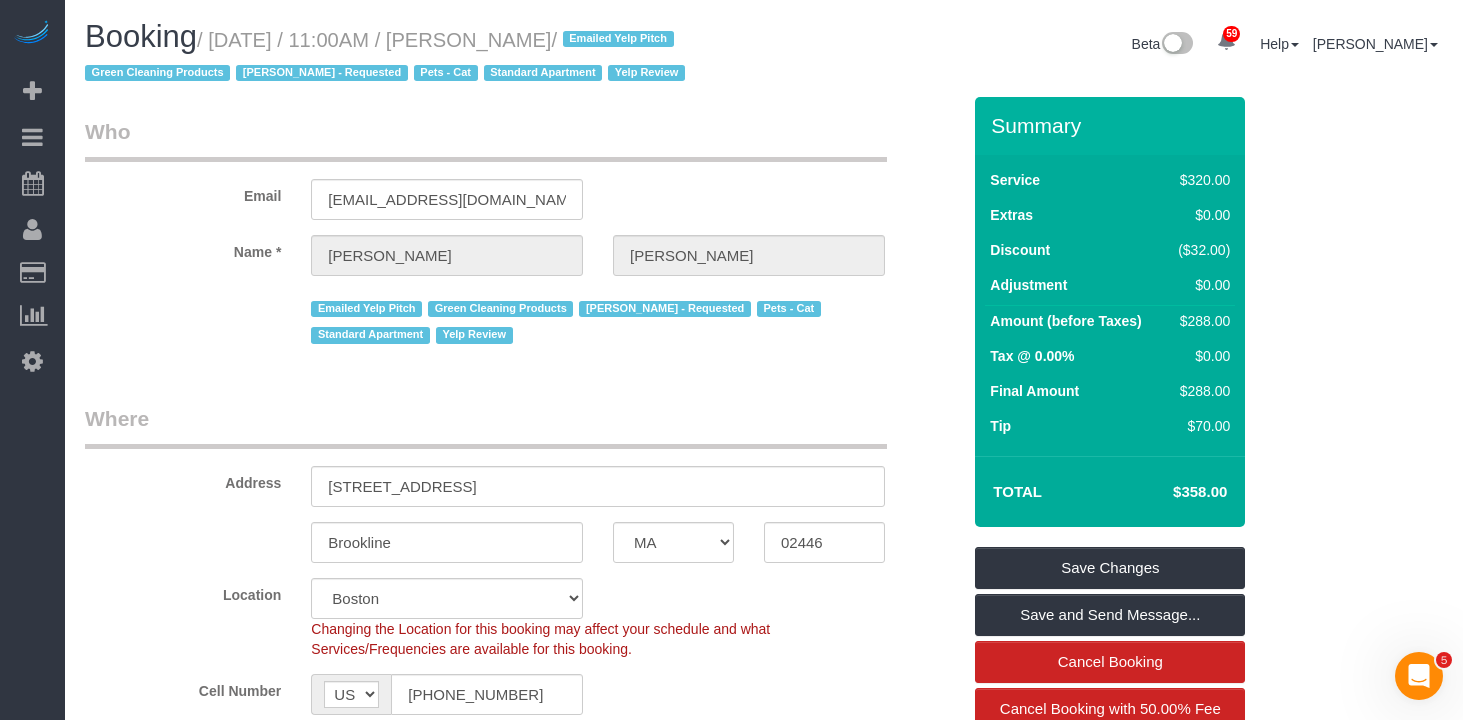 click on "Who" at bounding box center [486, 139] 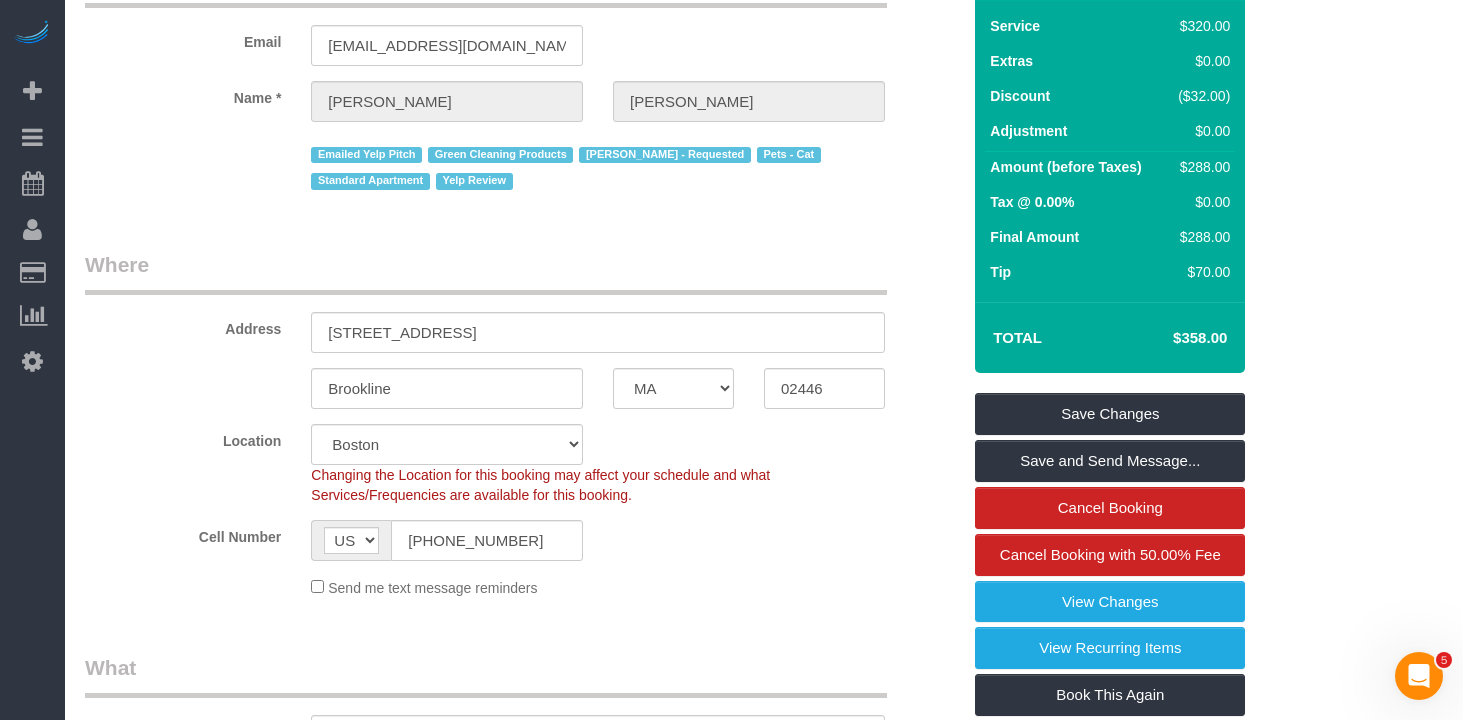 scroll, scrollTop: 170, scrollLeft: 0, axis: vertical 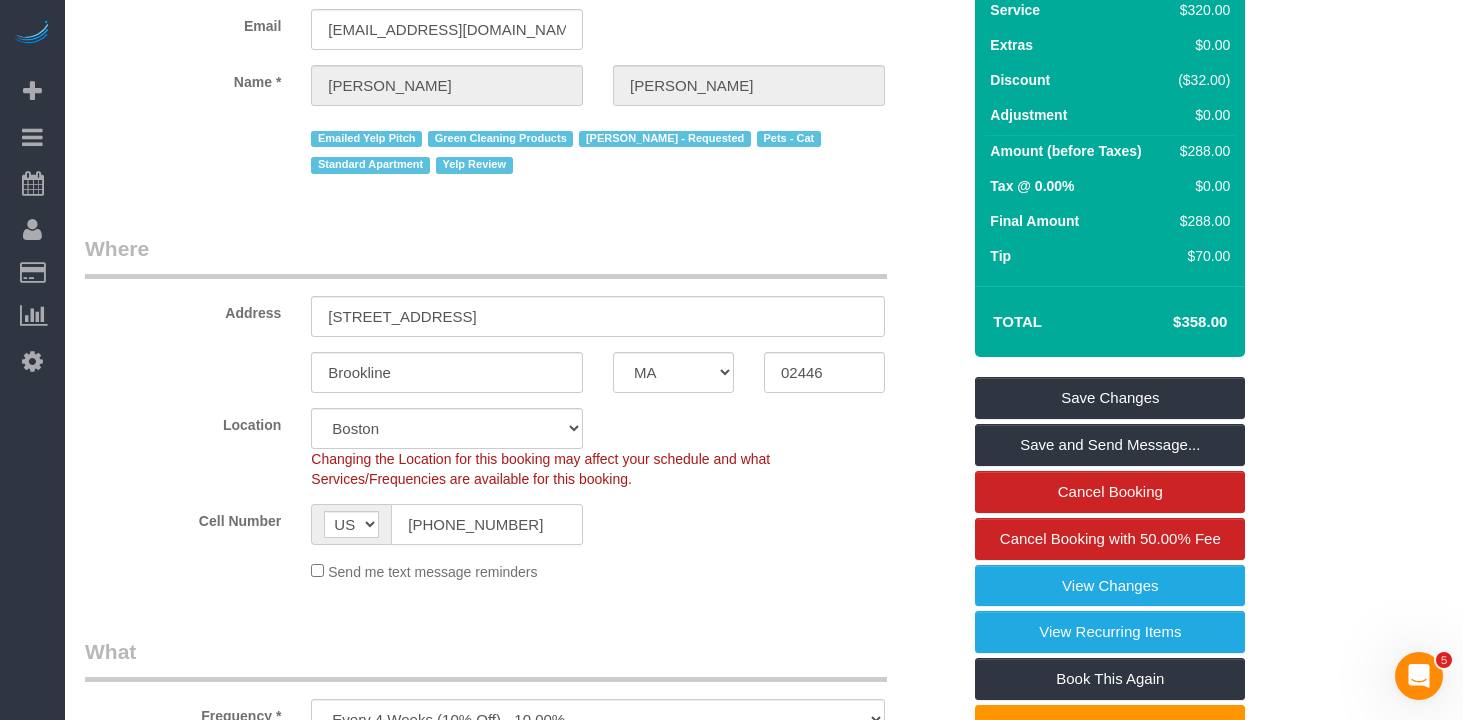 click on "(484) 354-3752" 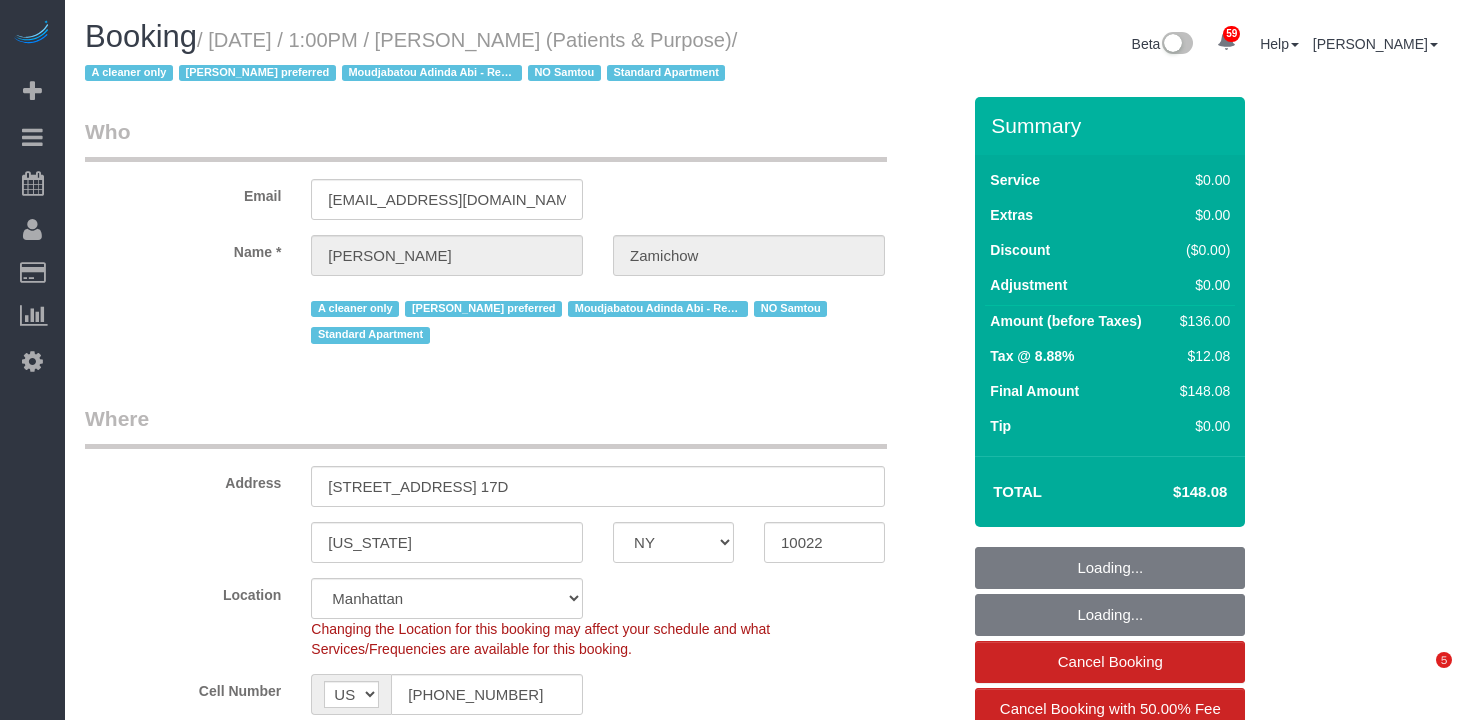 select on "NY" 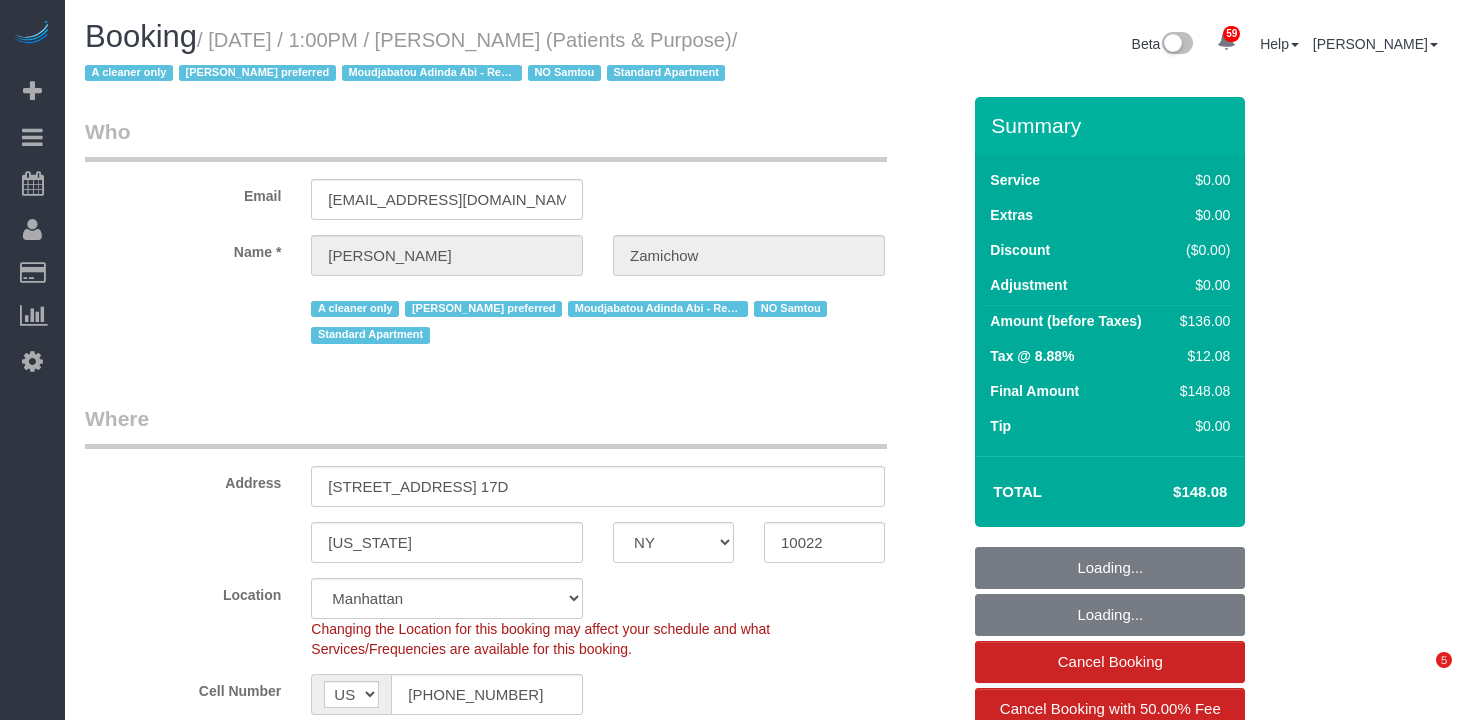 select on "spot1" 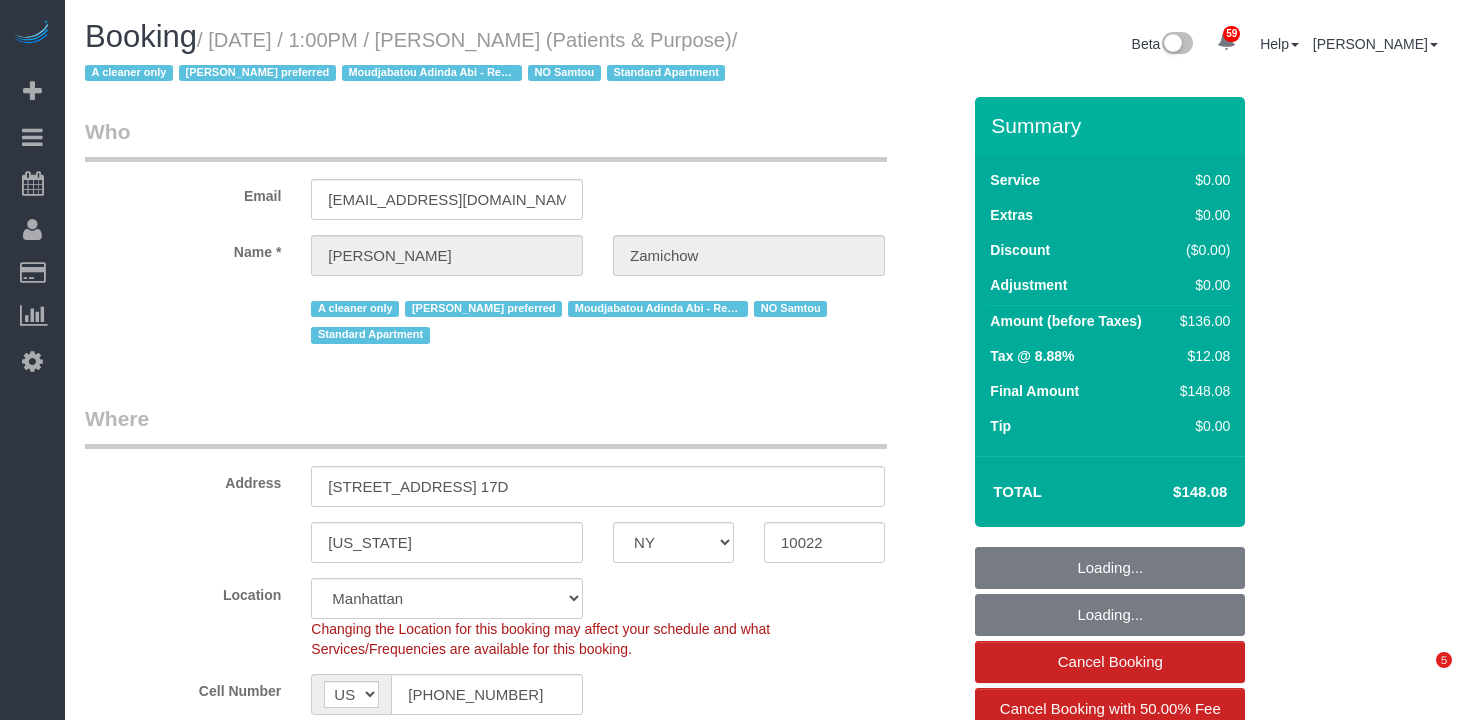 scroll, scrollTop: 0, scrollLeft: 0, axis: both 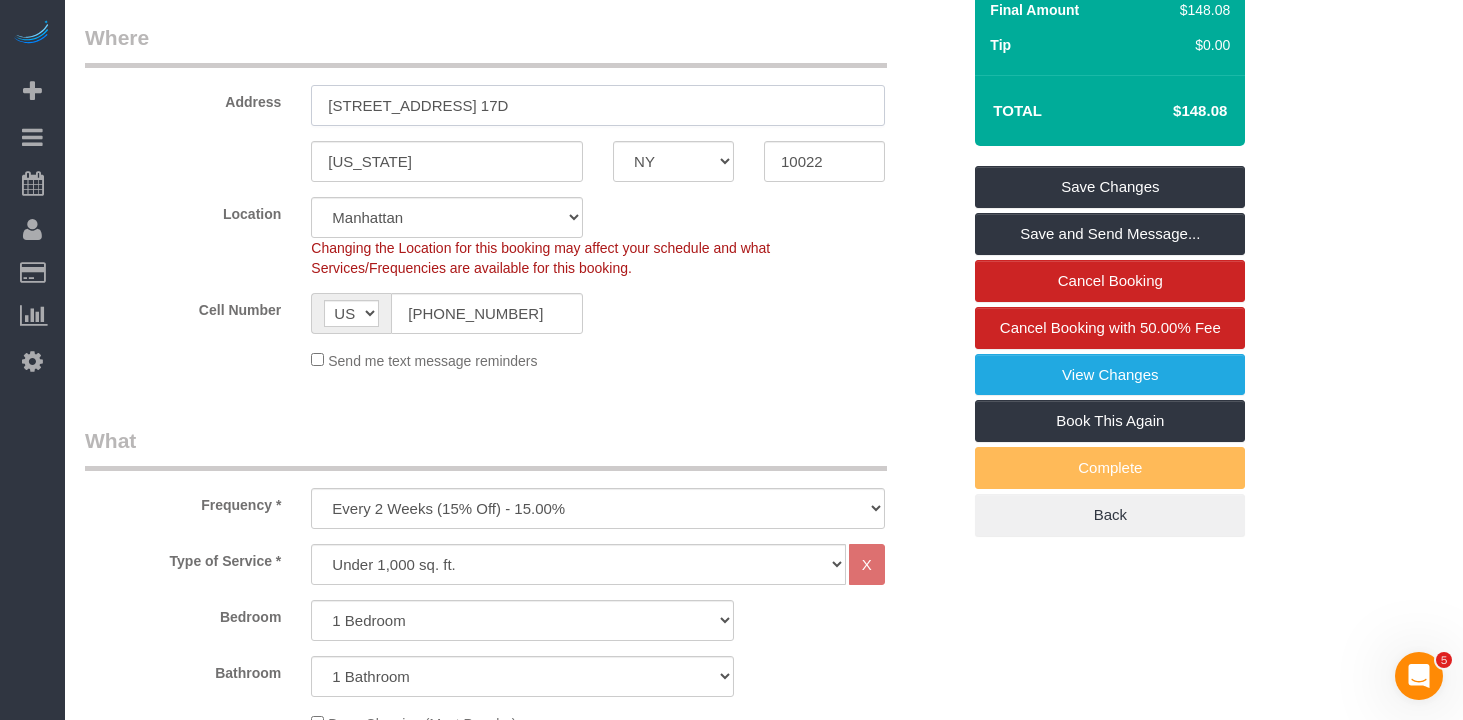 click on "[STREET_ADDRESS] 17D" at bounding box center [598, 105] 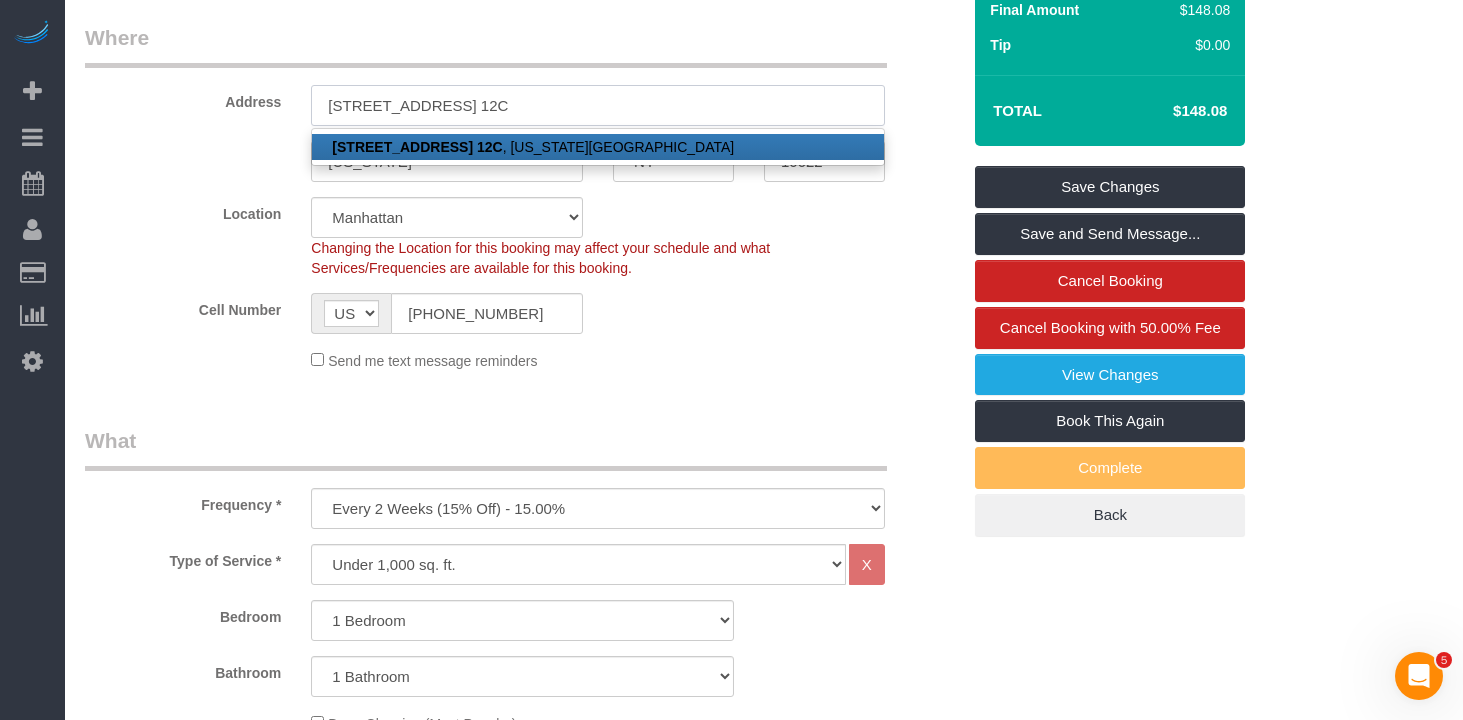 type on "[STREET_ADDRESS] 12C" 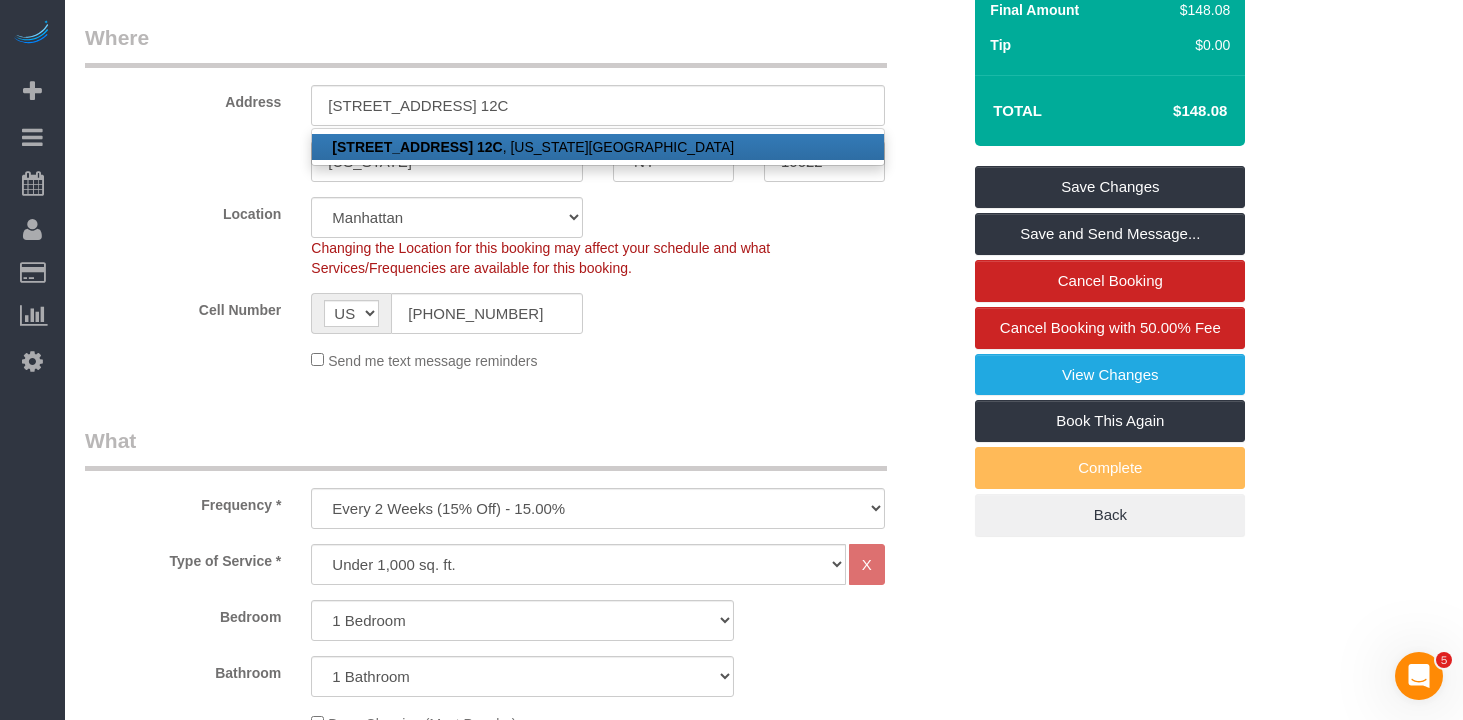 click on "Frequency *
One Time Weekly (20% Off) - 20.00% Every 2 Weeks (15% Off) - 15.00% Every 4 Weeks (10% Off) - 10.00%" at bounding box center (522, 477) 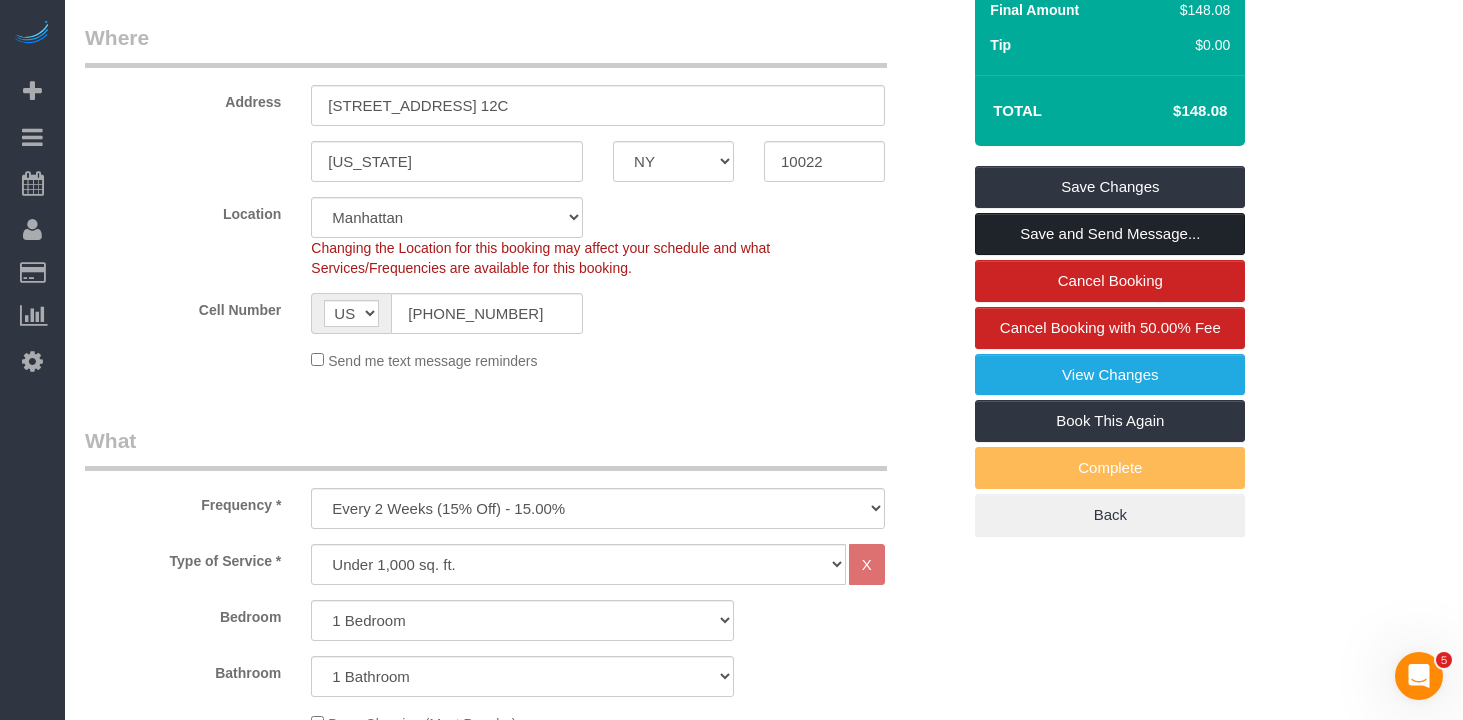 click on "Save and Send Message..." at bounding box center (1110, 234) 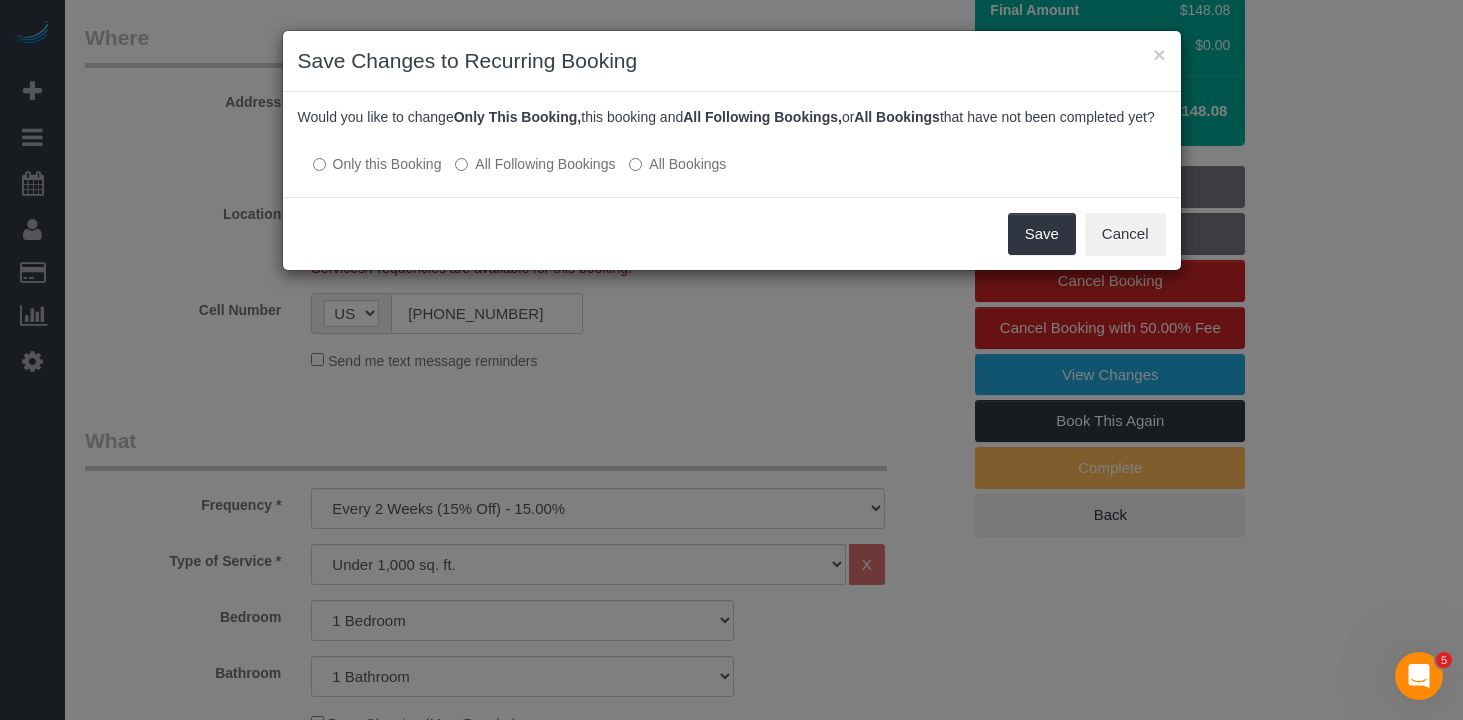click on "All Following Bookings" at bounding box center (535, 164) 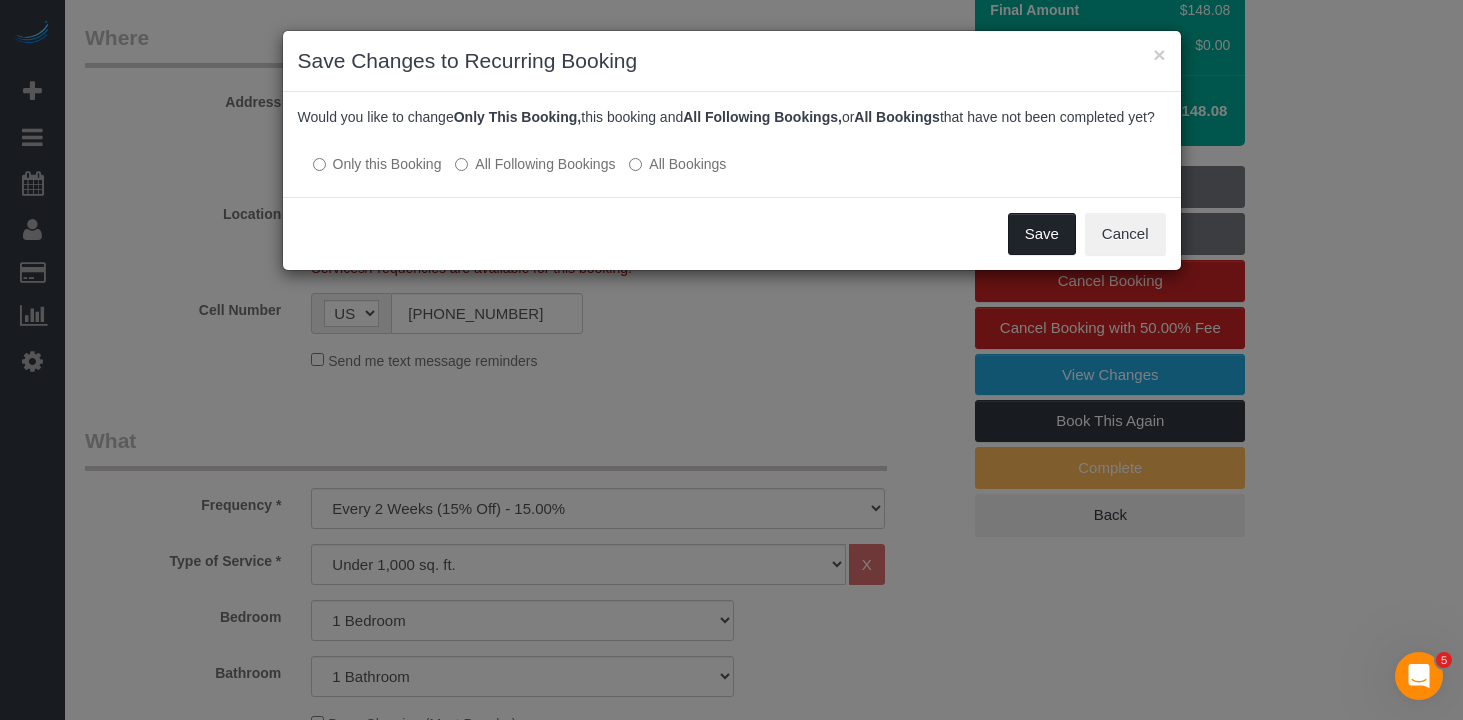 click on "Save" at bounding box center (1042, 234) 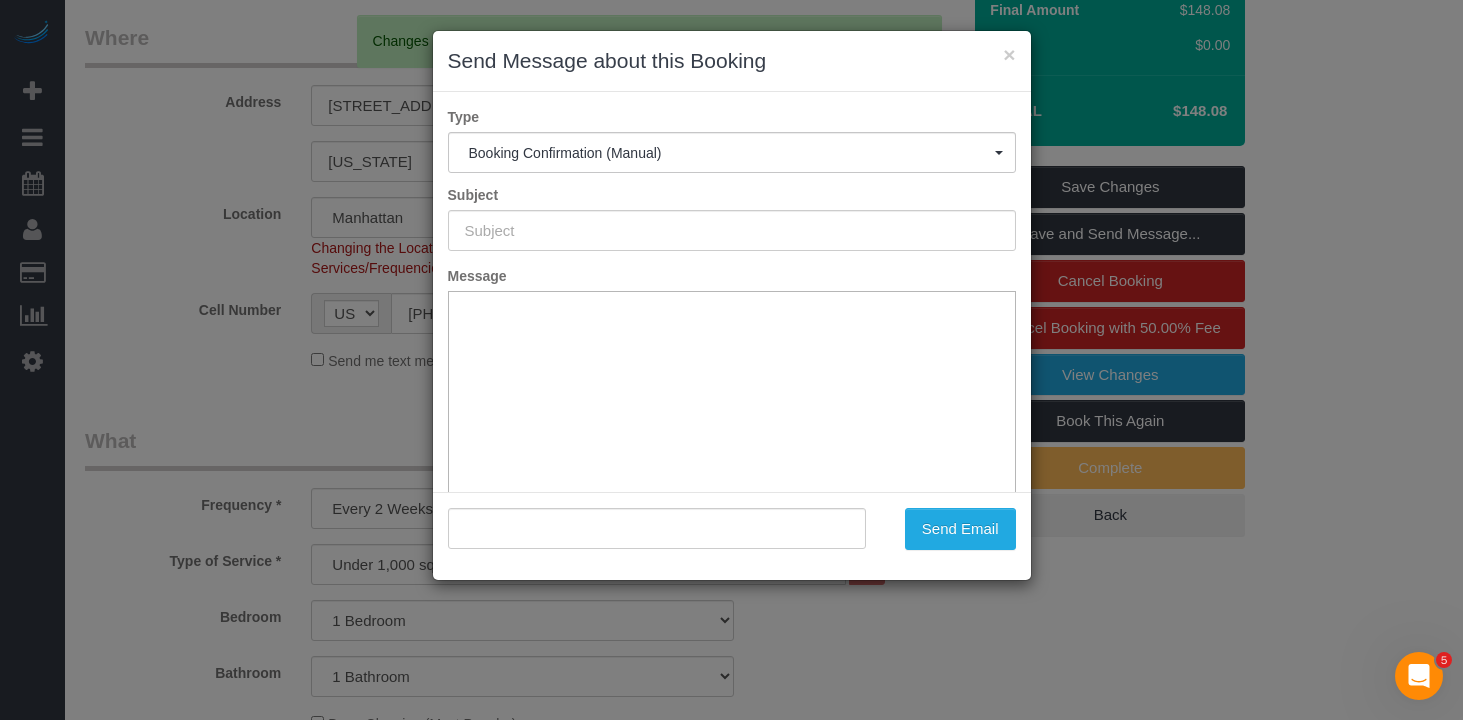 type on "Cleaning Confirmed for 07/08/2025 at 1:00pm" 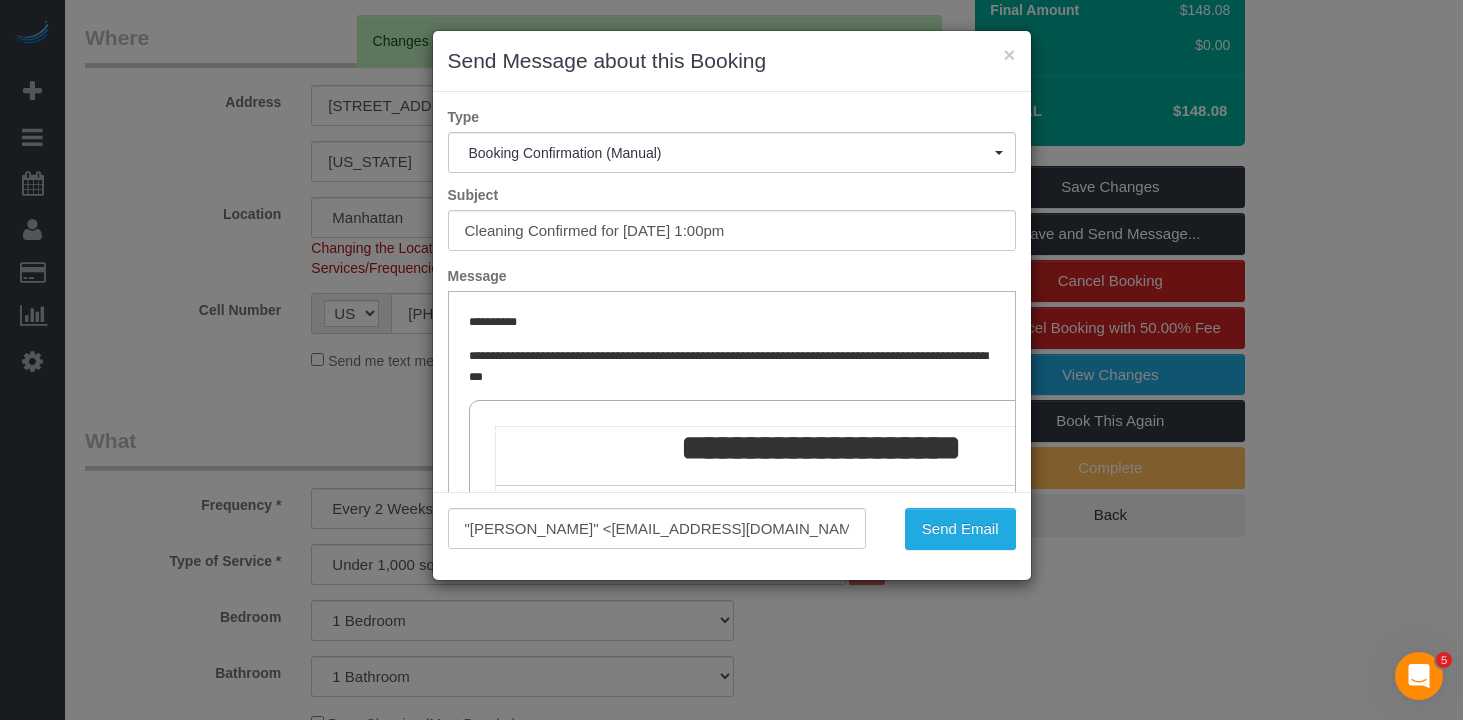 scroll, scrollTop: 0, scrollLeft: 0, axis: both 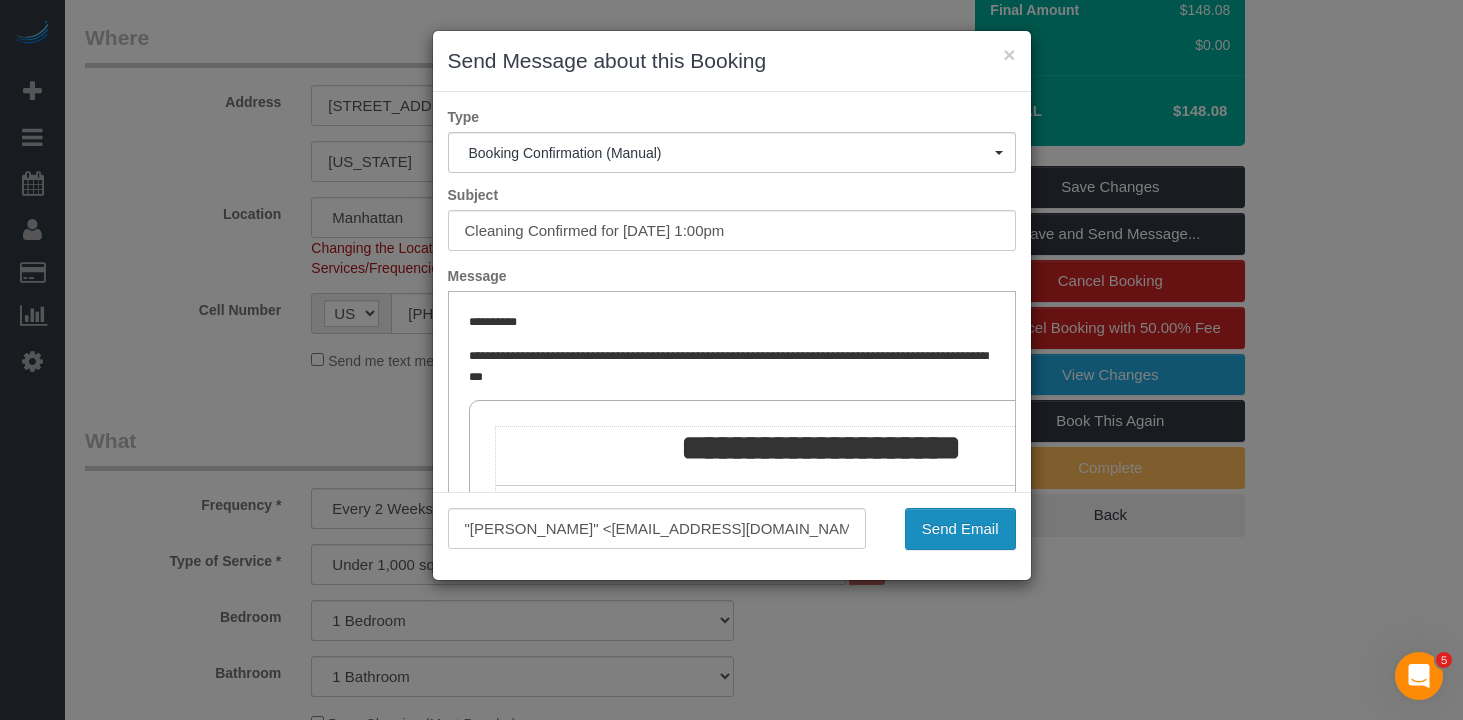 click on "Send Email" at bounding box center (960, 529) 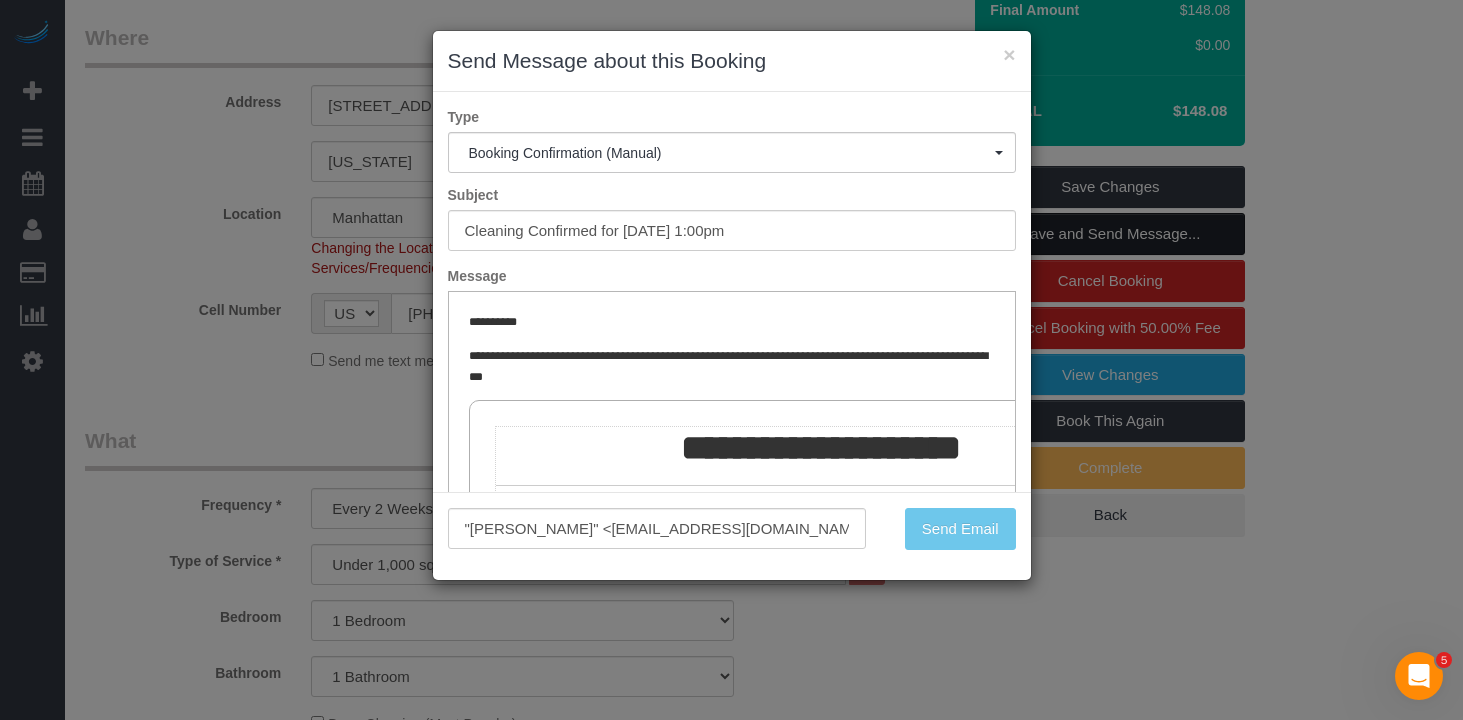scroll, scrollTop: 453, scrollLeft: 0, axis: vertical 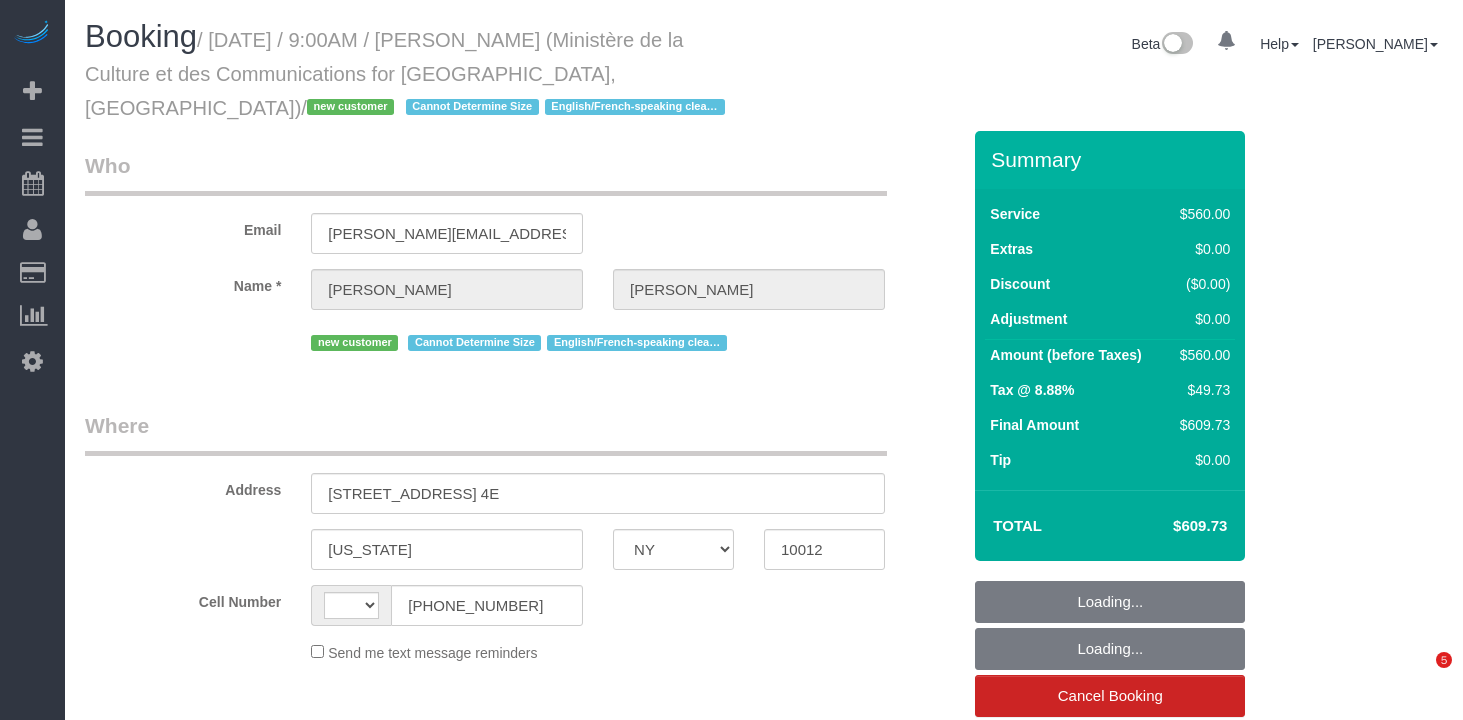 select on "NY" 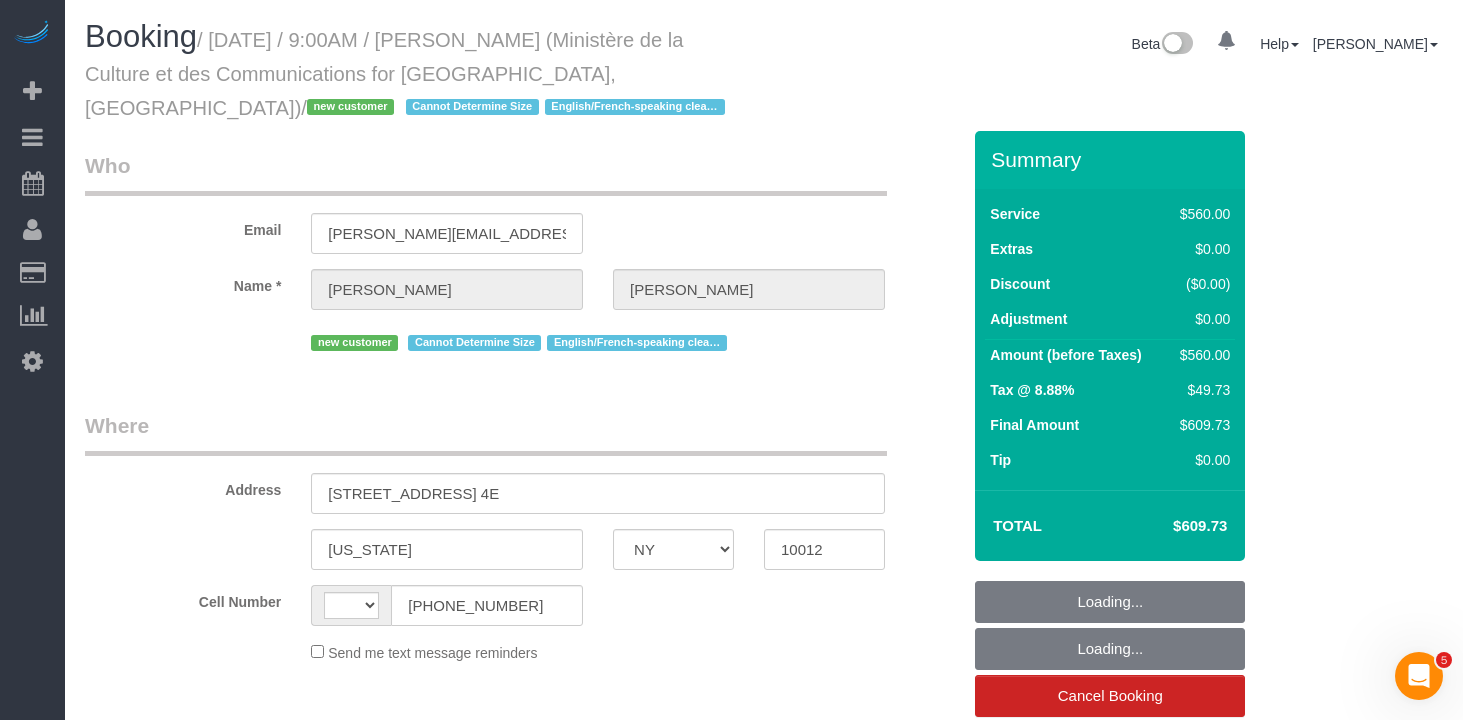 scroll, scrollTop: 0, scrollLeft: 0, axis: both 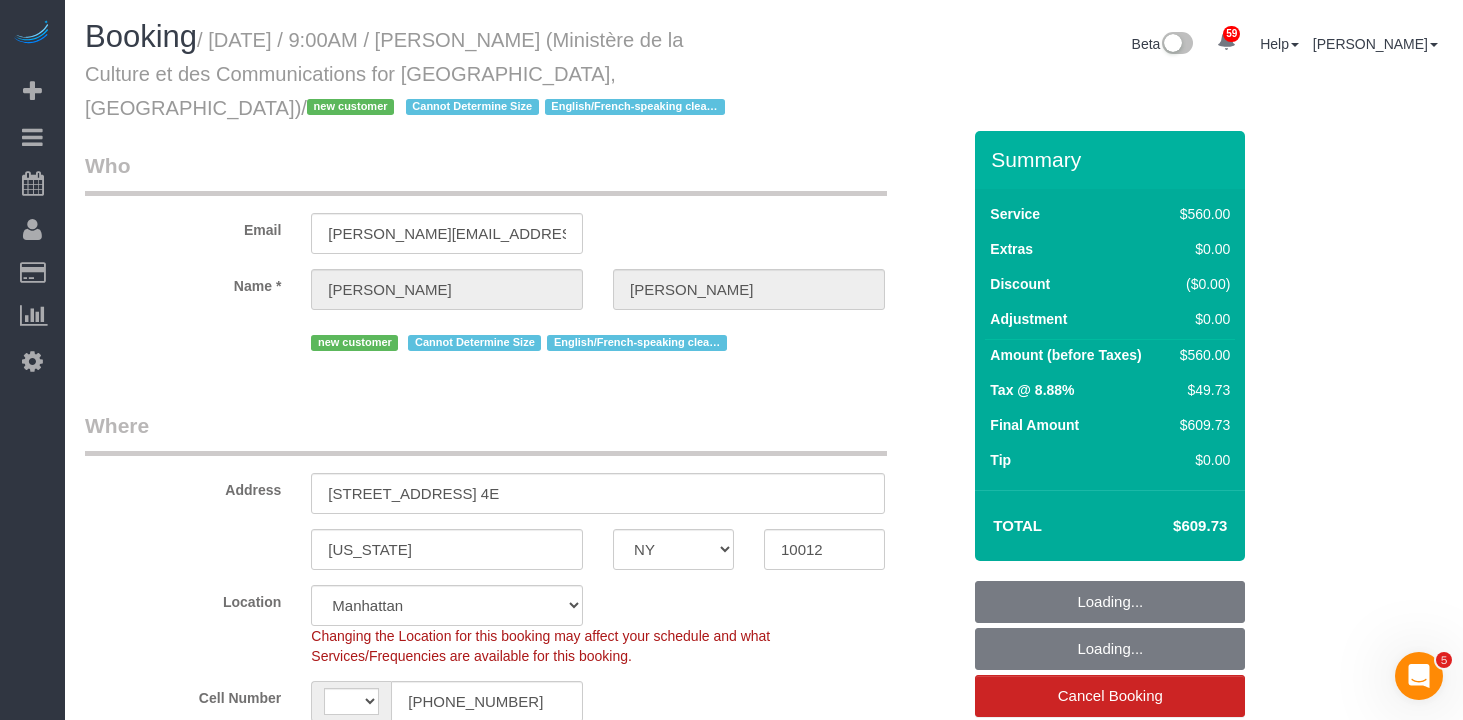 select on "string:stripe-pm_1RgsCo4VGloSiKo7UrfMMf9Z" 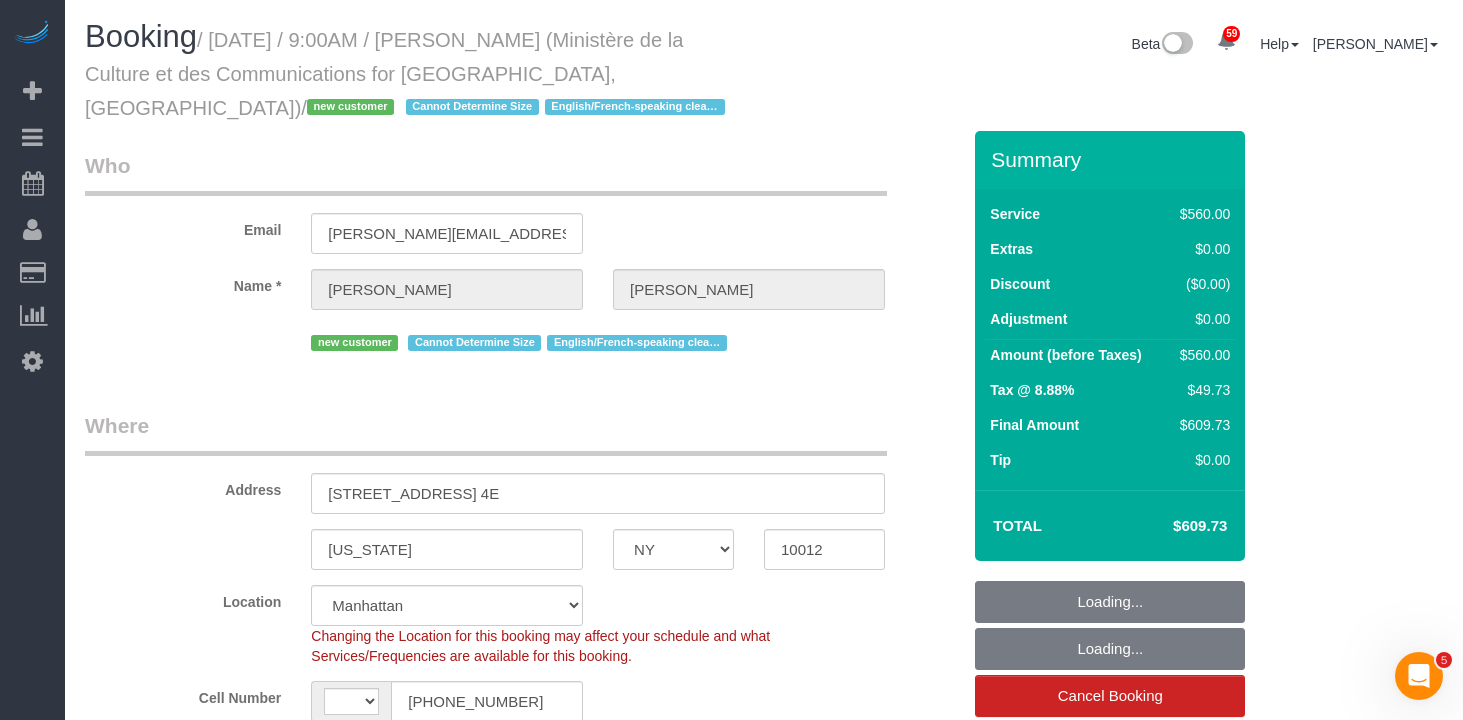 select on "number:57" 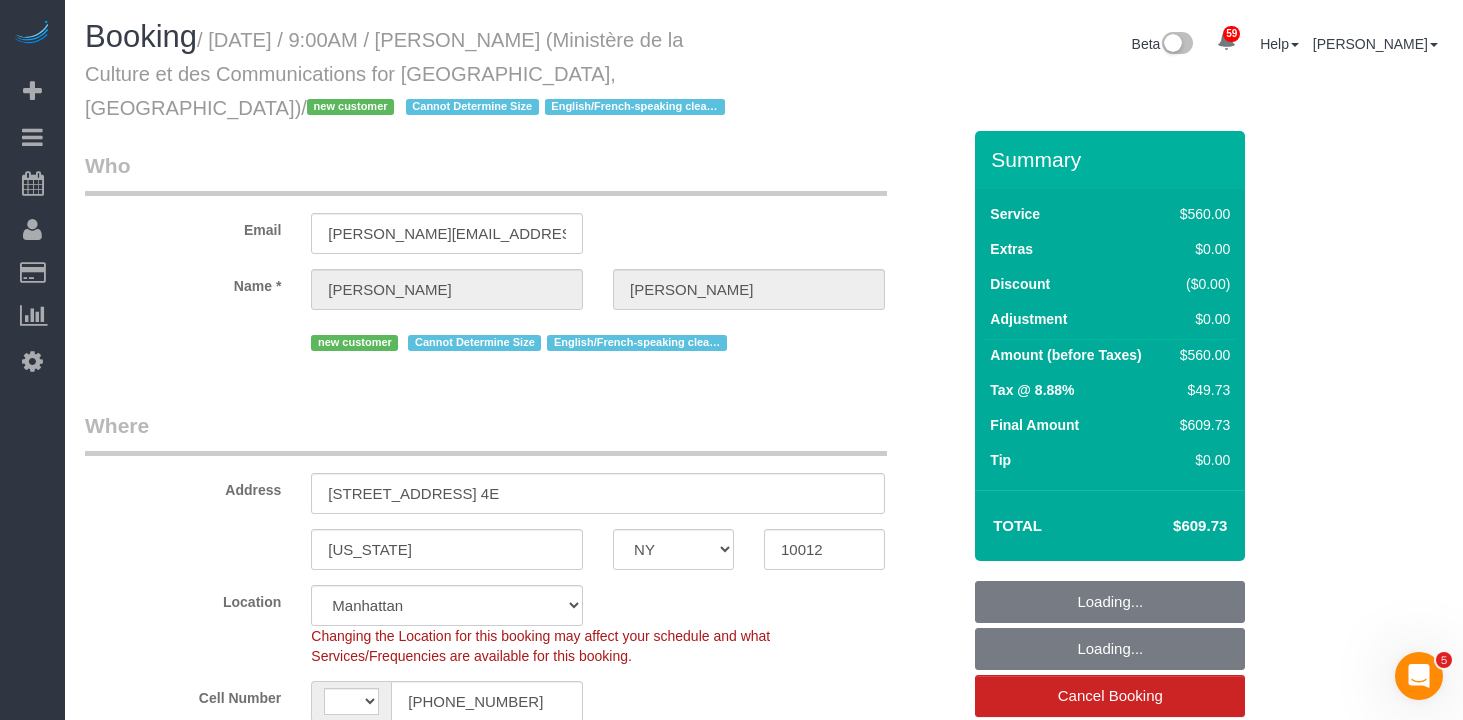 select on "string:[GEOGRAPHIC_DATA]" 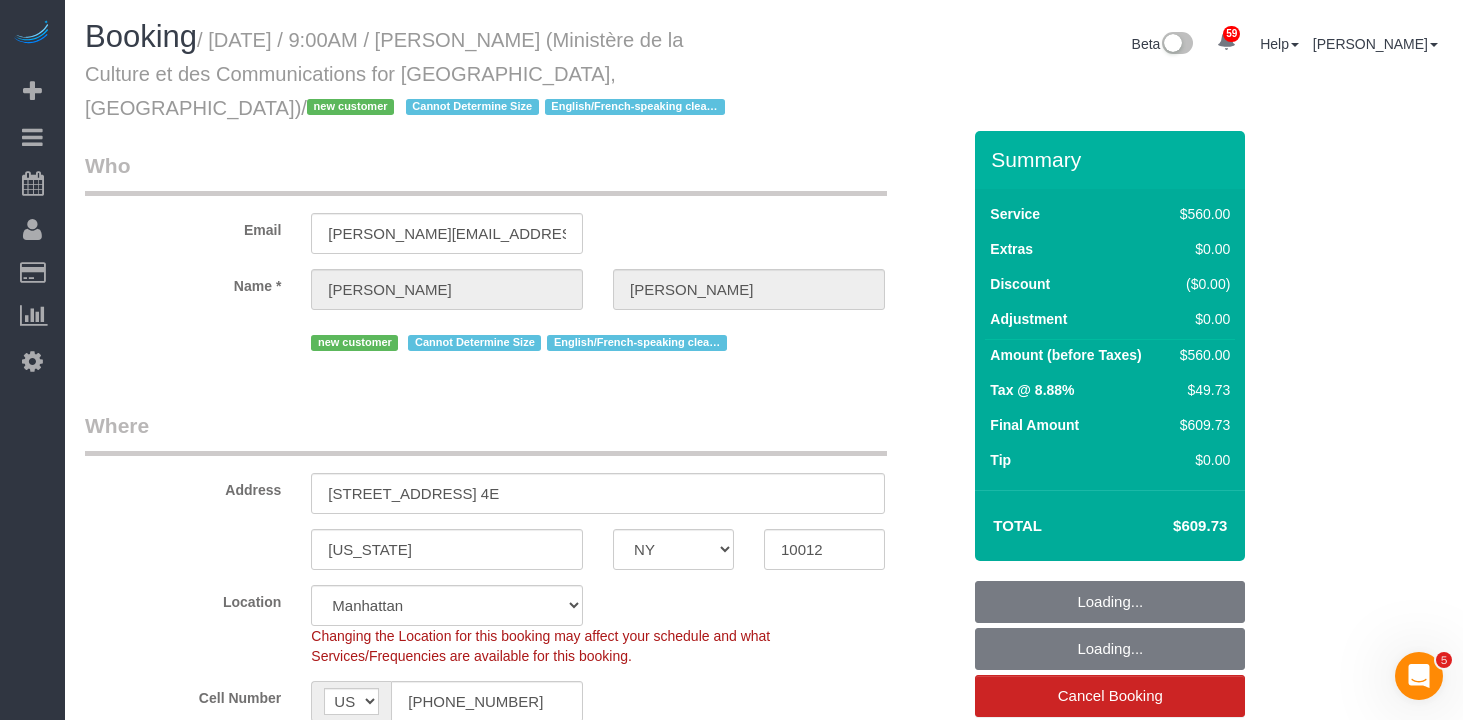 select on "object:1063" 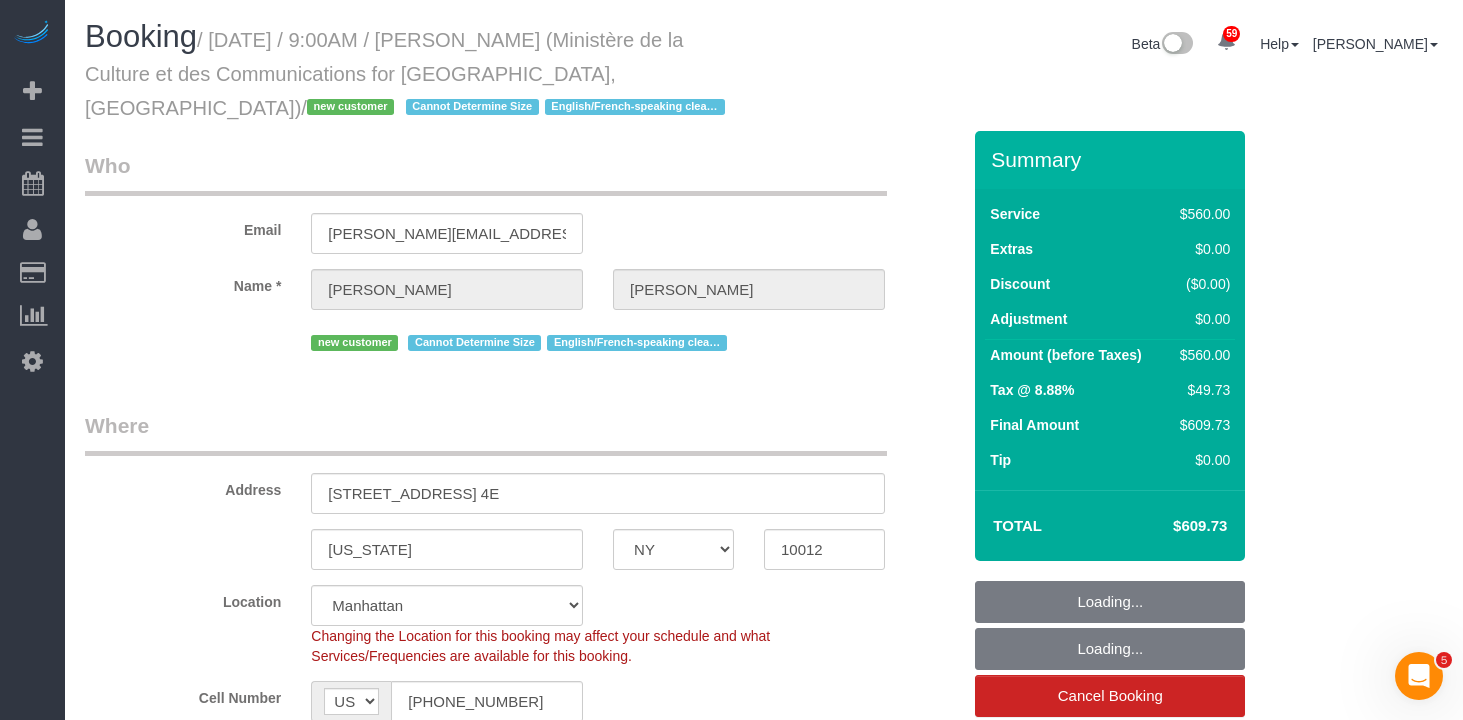 select on "210" 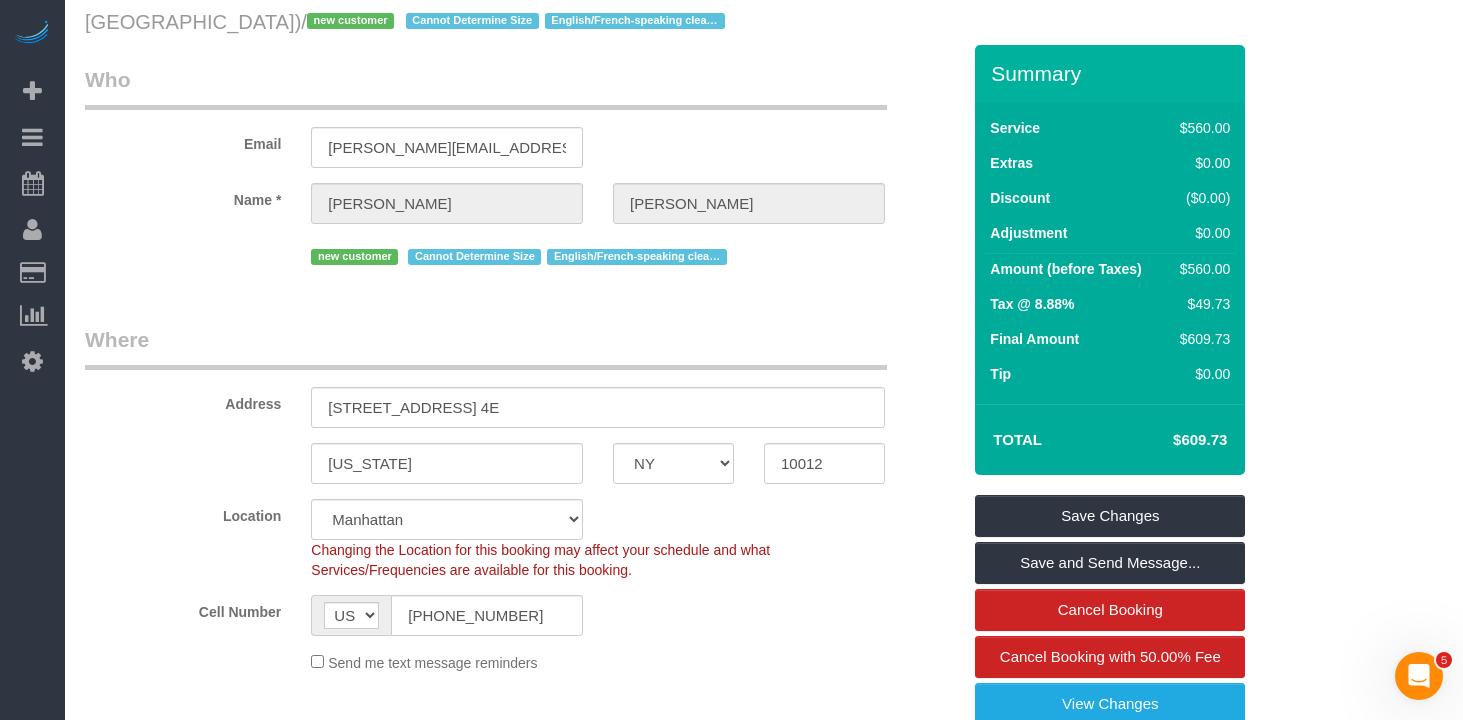 scroll, scrollTop: 238, scrollLeft: 0, axis: vertical 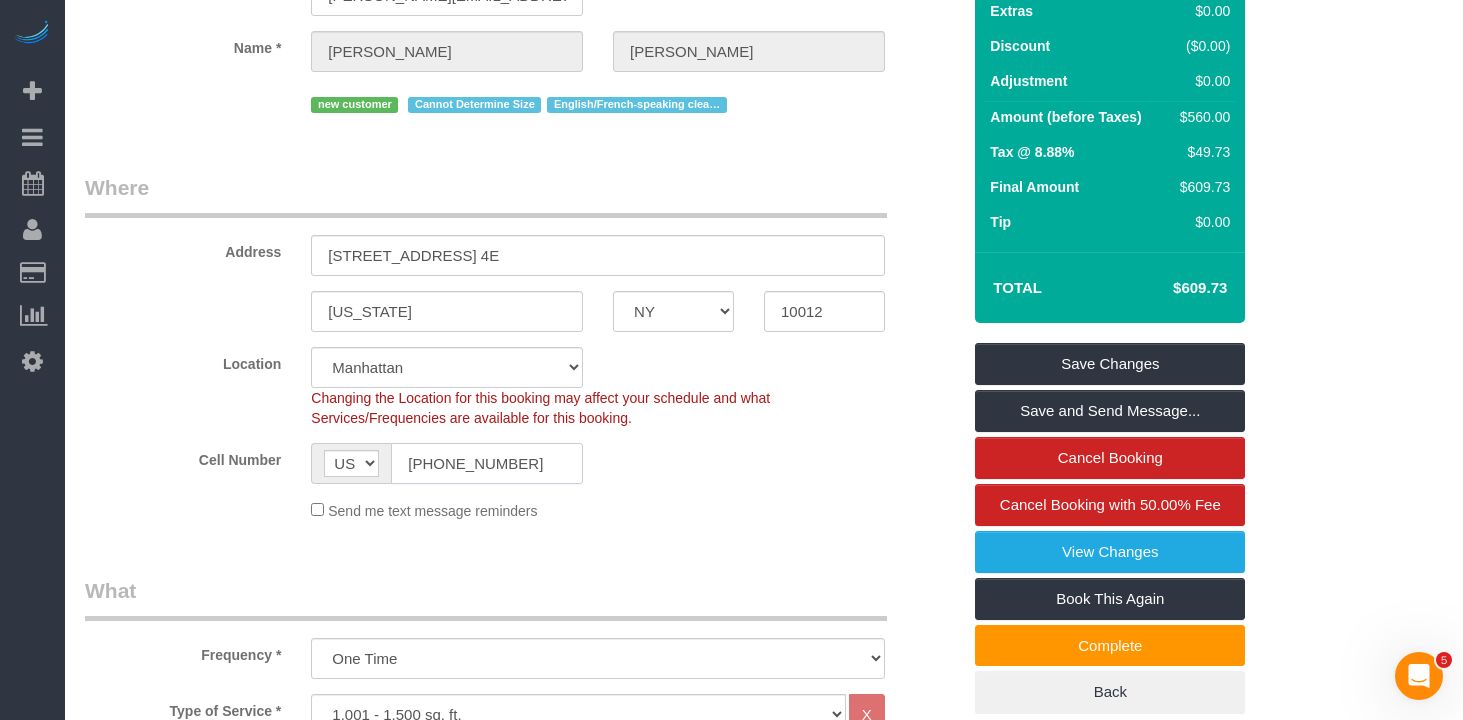 click on "(718) 444-5899" 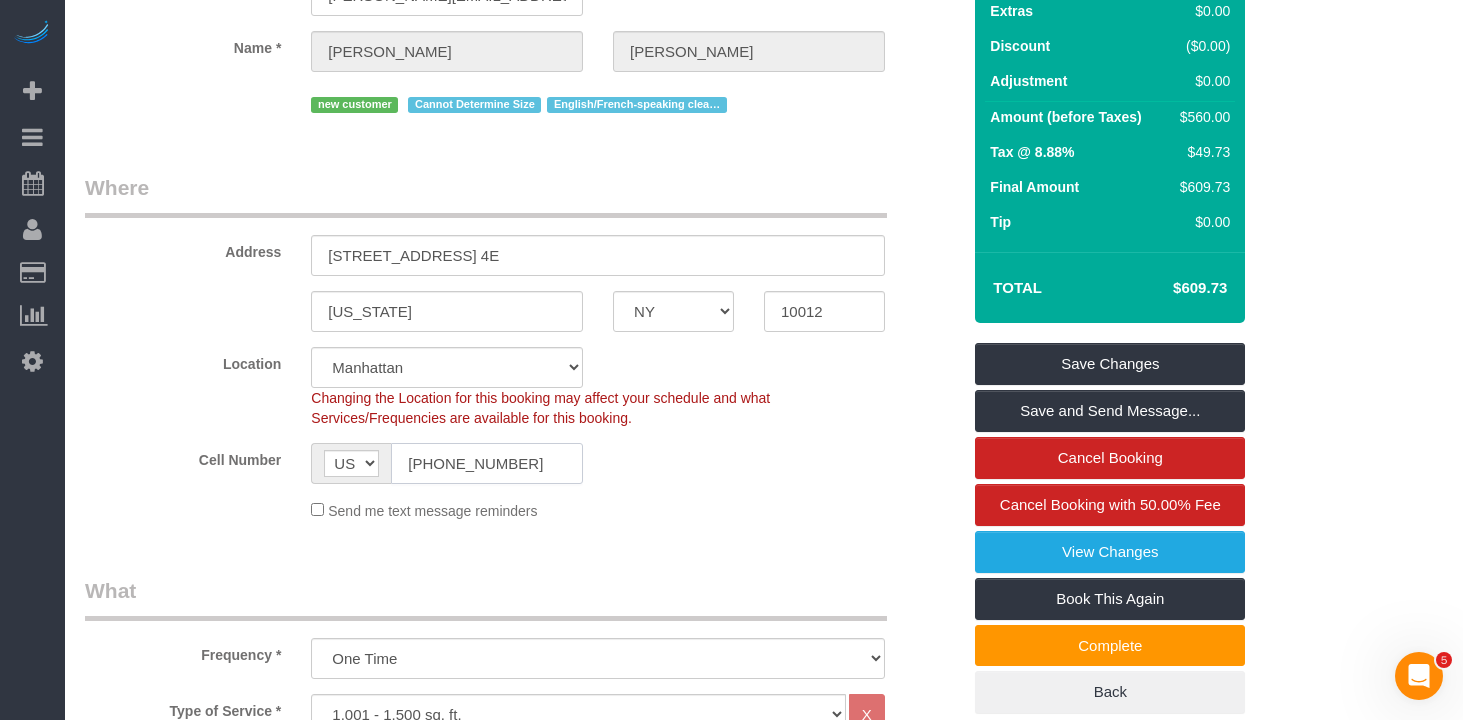 click on "(718) 444-5899" 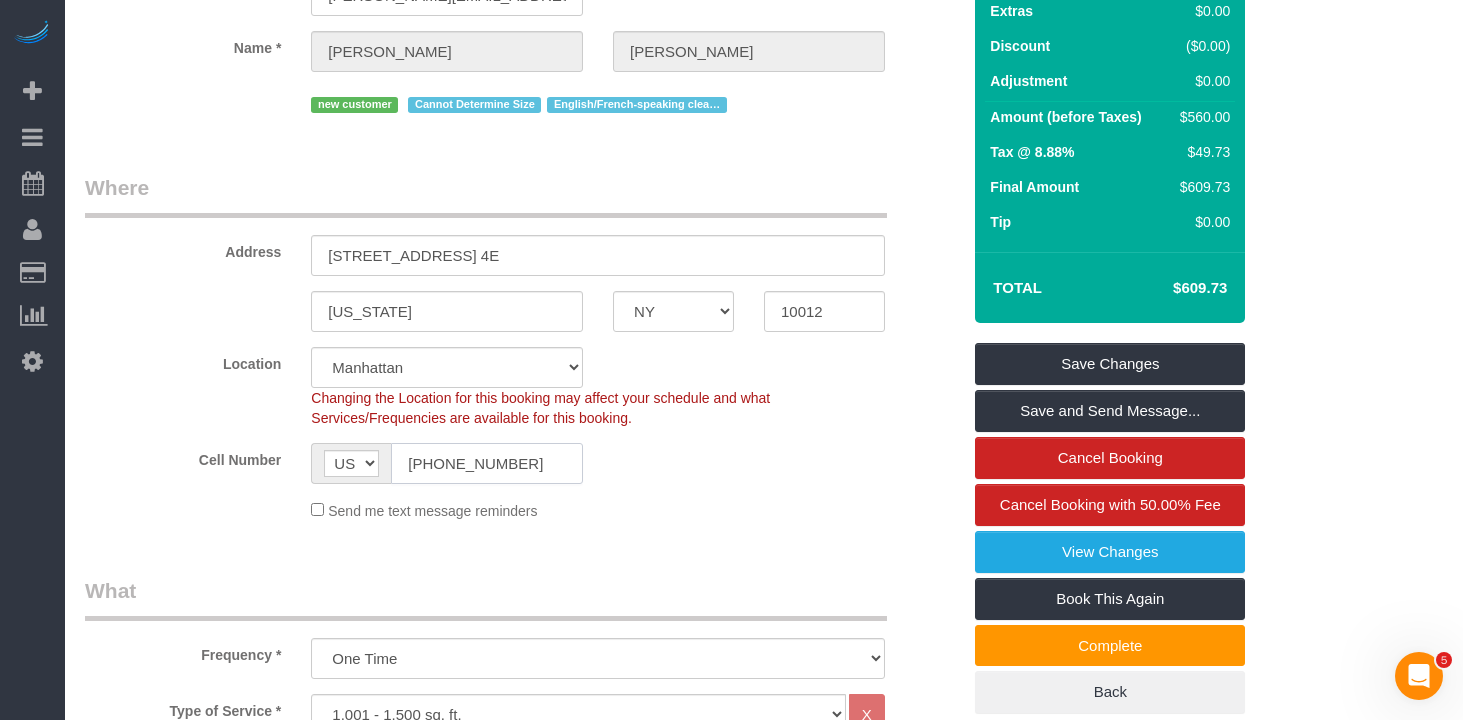 click on "(718) 444-5899" 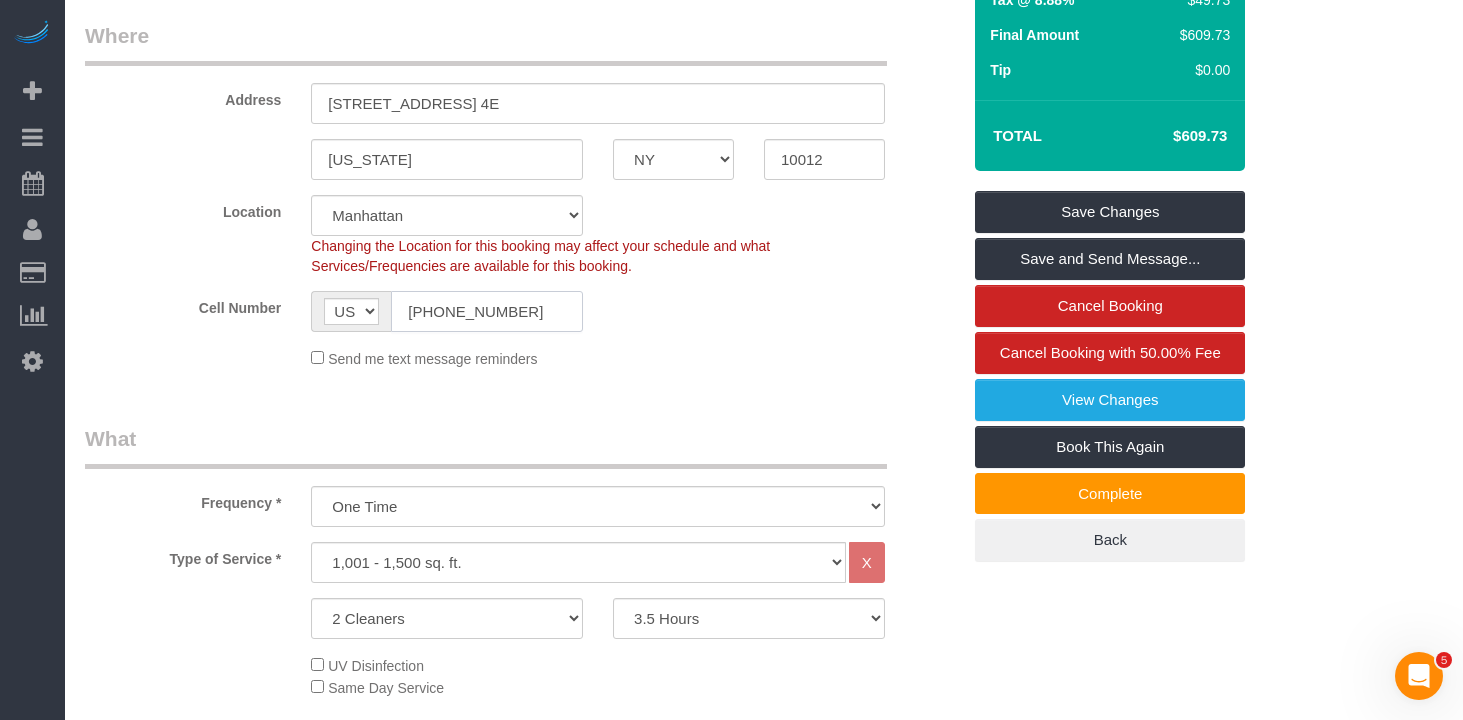 scroll, scrollTop: 432, scrollLeft: 0, axis: vertical 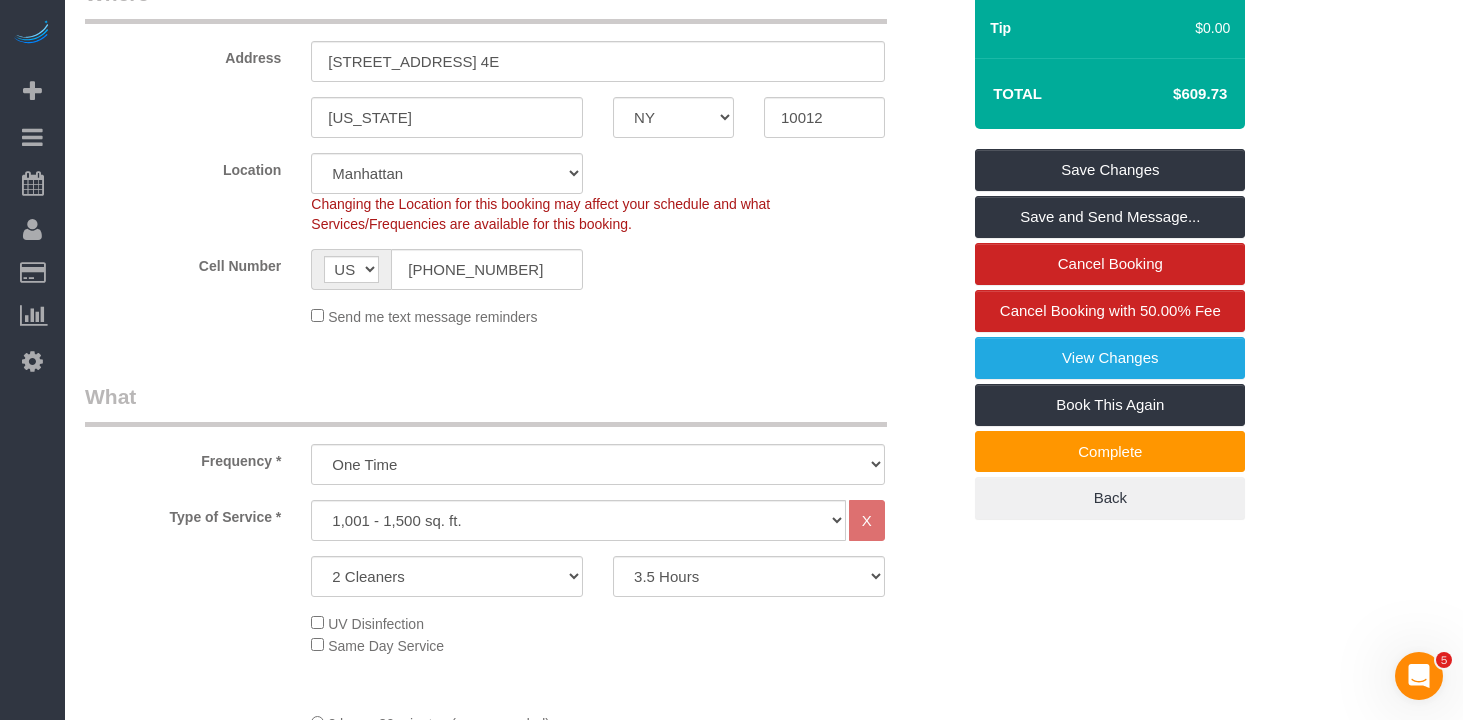 click on "Who
Email
gina.morency@mri.gouv.qc.ca
Name *
Gina
Morency
new customer
Cannot Determine Size
English/French-speaking cleaners
Where
Address
111 Wooster Street, Apt. 4E
New York
AK
AL
AR
AZ
CA
CO
CT
DC
DE
FL
GA
HI
IA
ID
IL
IN
KS
KY
LA
MA
MD
ME
MI
MN" at bounding box center [522, 1202] 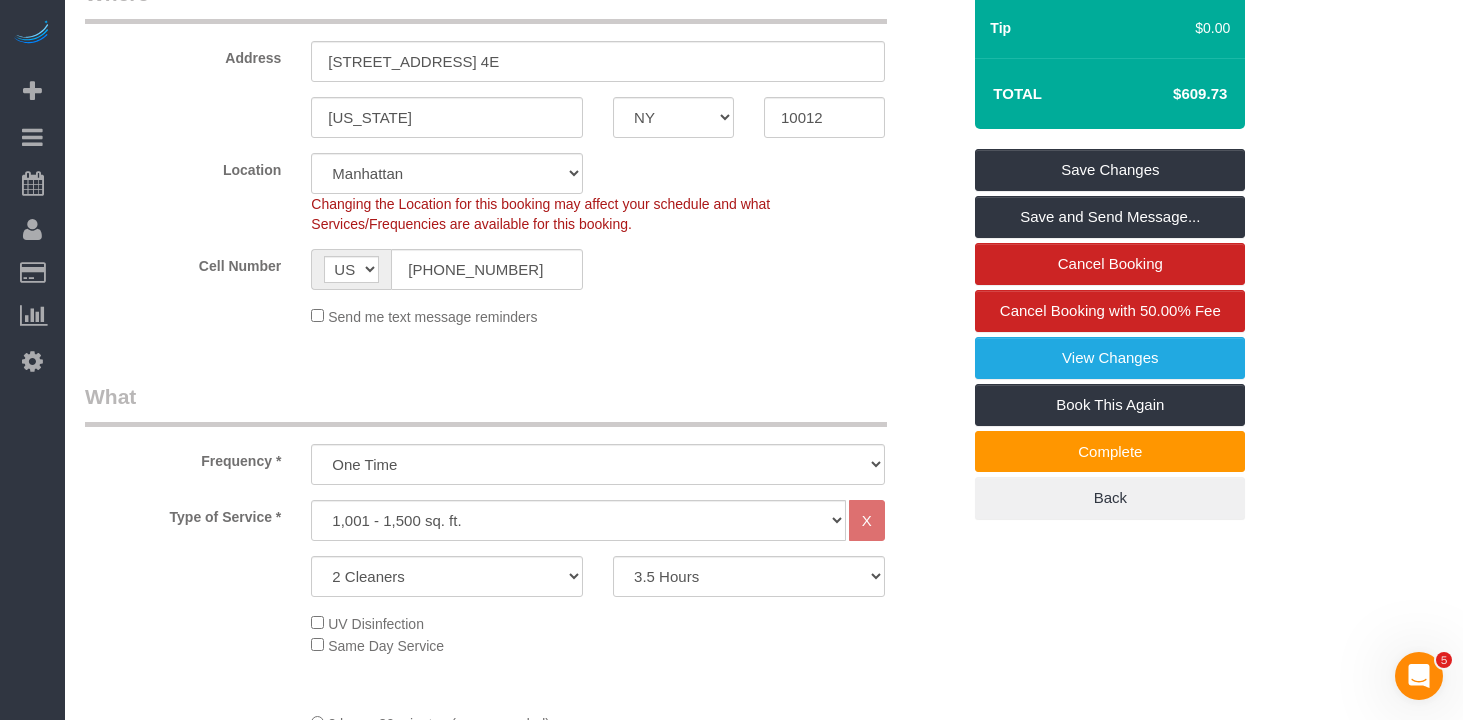 click on "Who
Email
gina.morency@mri.gouv.qc.ca
Name *
Gina
Morency
new customer
Cannot Determine Size
English/French-speaking cleaners
Where
Address
111 Wooster Street, Apt. 4E
New York
AK
AL
AR
AZ
CA
CO
CT
DC
DE
FL
GA
HI
IA
ID
IL
IN
KS
KY
LA
MA
MD
ME
MI
MN" at bounding box center [522, 1202] 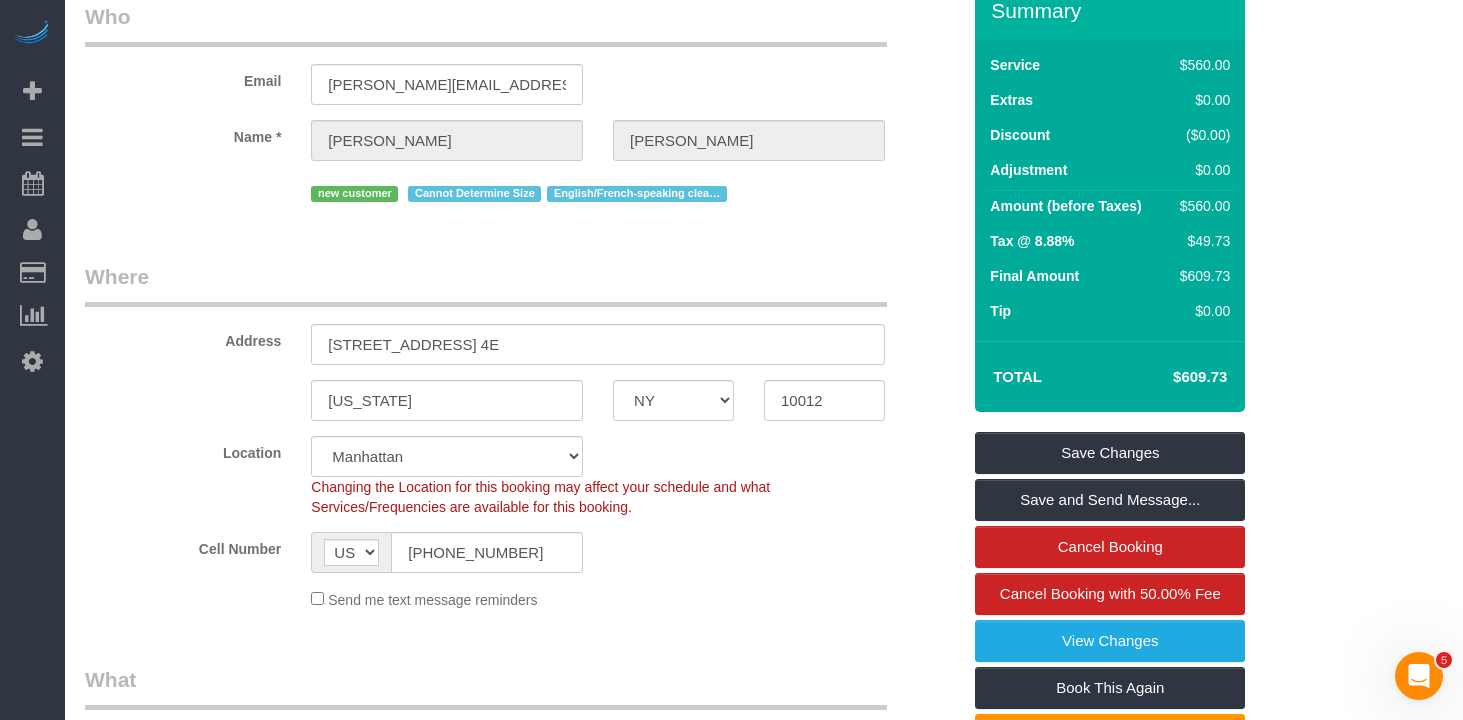 scroll, scrollTop: 0, scrollLeft: 0, axis: both 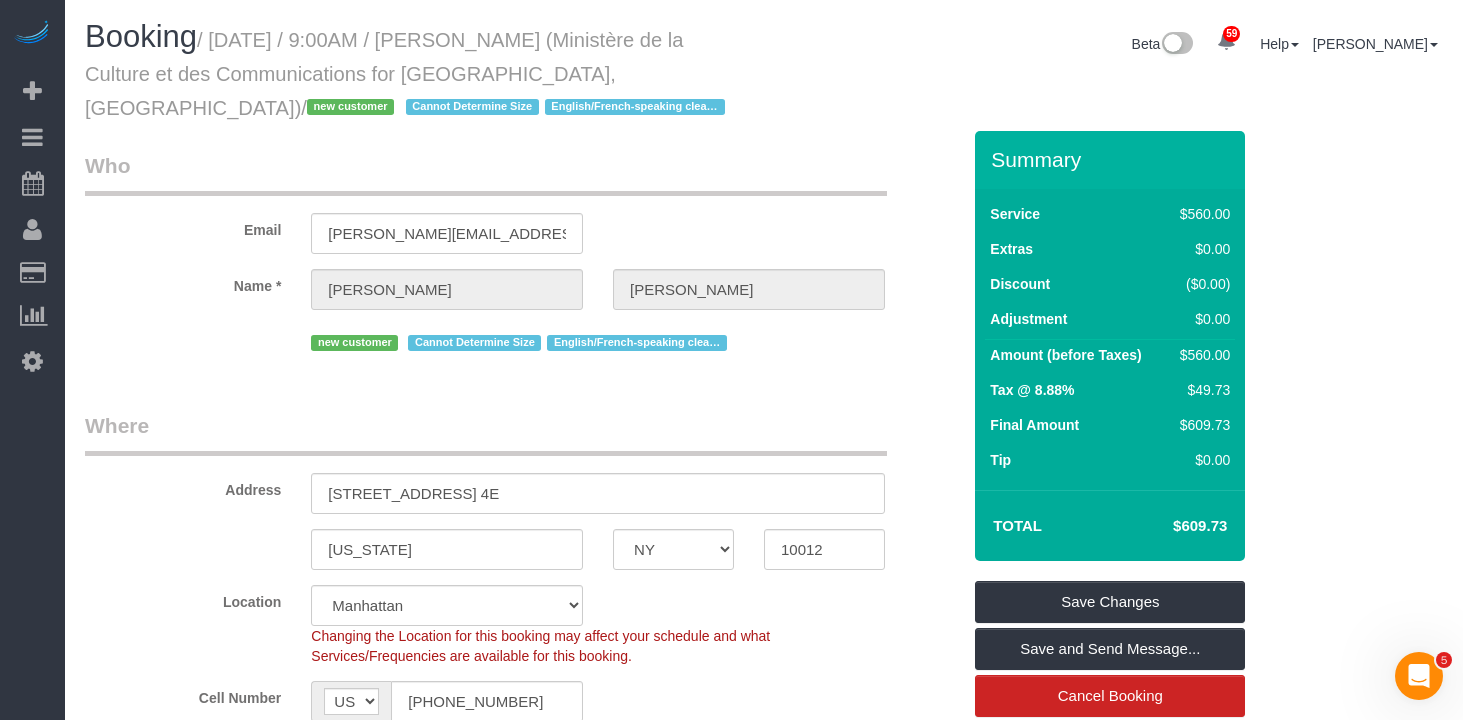 click on "Who
Email
gina.morency@mri.gouv.qc.ca
Name *
Gina
Morency
new customer
Cannot Determine Size
English/French-speaking cleaners" at bounding box center [522, 261] 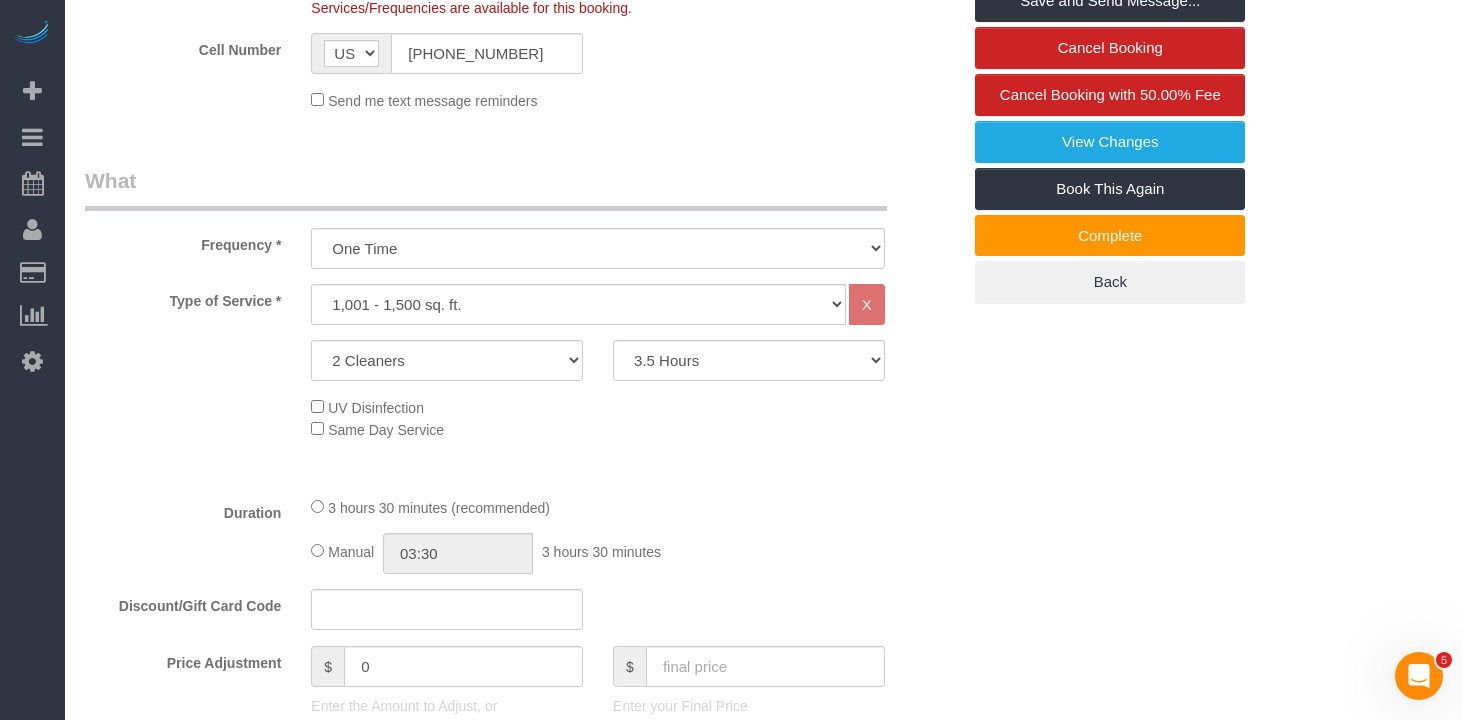 scroll, scrollTop: 724, scrollLeft: 0, axis: vertical 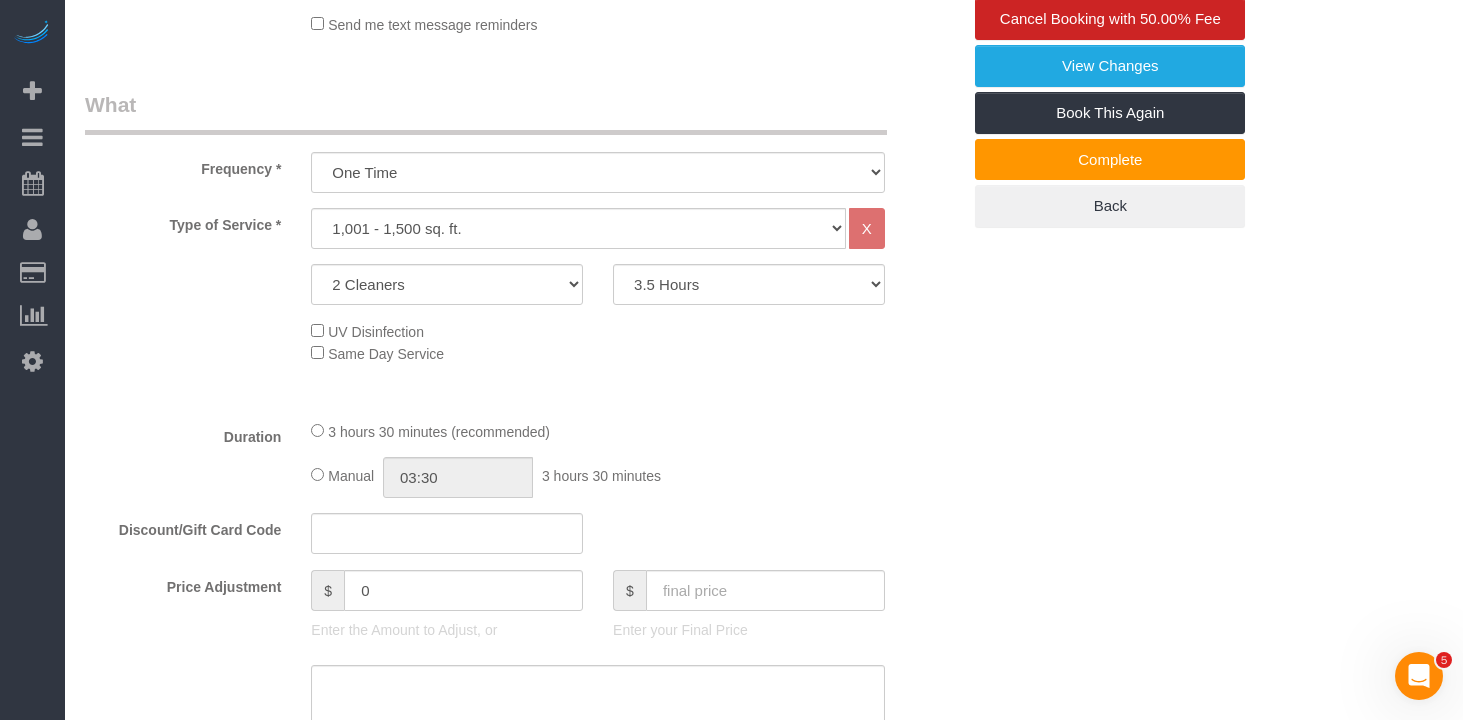 click on "Who
Email
gina.morency@mri.gouv.qc.ca
Name *
Gina
Morency
new customer
Cannot Determine Size
English/French-speaking cleaners
Where
Address
111 Wooster Street, Apt. 4E
New York
AK
AL
AR
AZ
CA
CO
CT
DC
DE
FL
GA
HI
IA
ID
IL
IN
KS
KY
LA
MA
MD
ME
MI
MN" at bounding box center [764, 910] 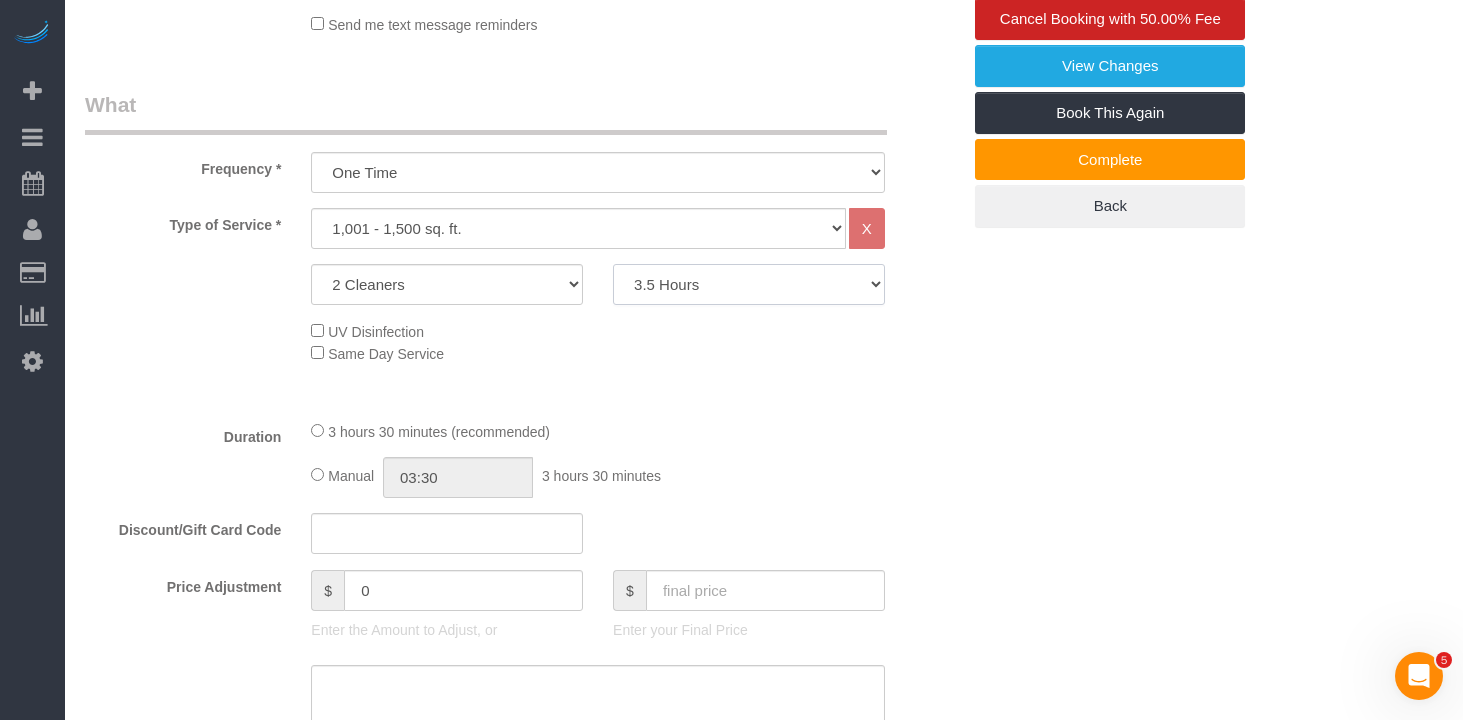 click on "2 Hours
2.5 Hours
3 Hours
3.5 Hours
4 Hours
4.5 Hours
5 Hours
5.5 Hours
6 Hours
6.5 Hours
7 Hours
7.5 Hours
8 Hours
8.5 Hours
9 Hours
9.5 Hours
10 Hours
10.5 Hours
11 Hours
11.5 Hours
12 Hours" 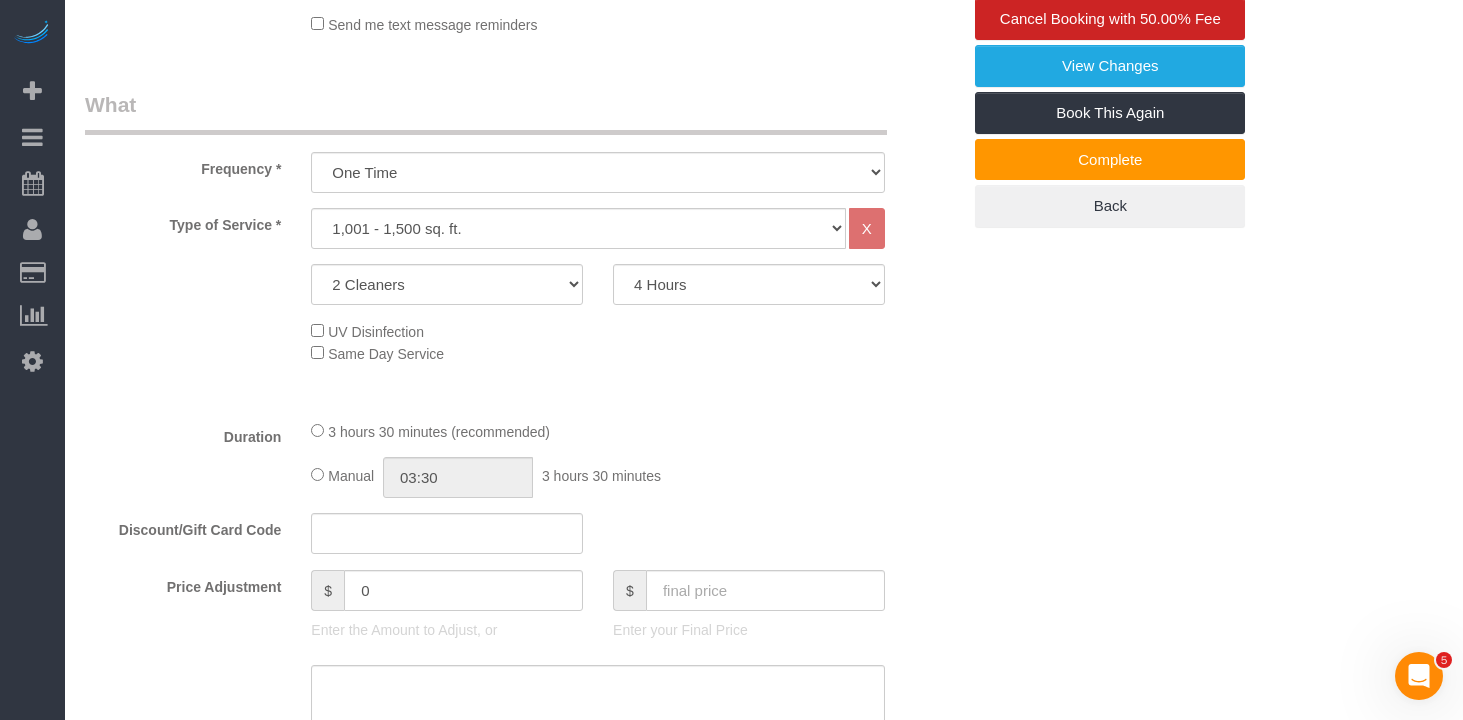 click on "UV Disinfection
Same Day Service" 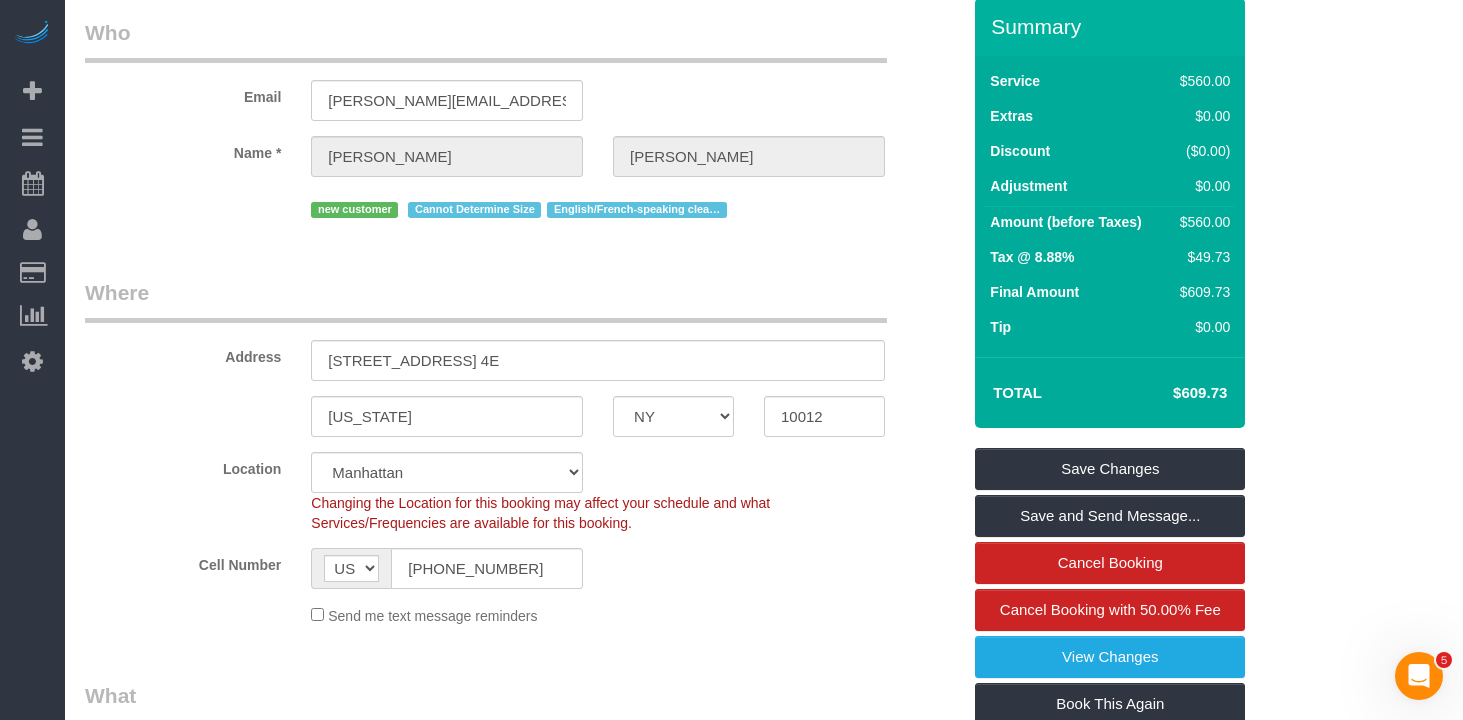 scroll, scrollTop: 127, scrollLeft: 0, axis: vertical 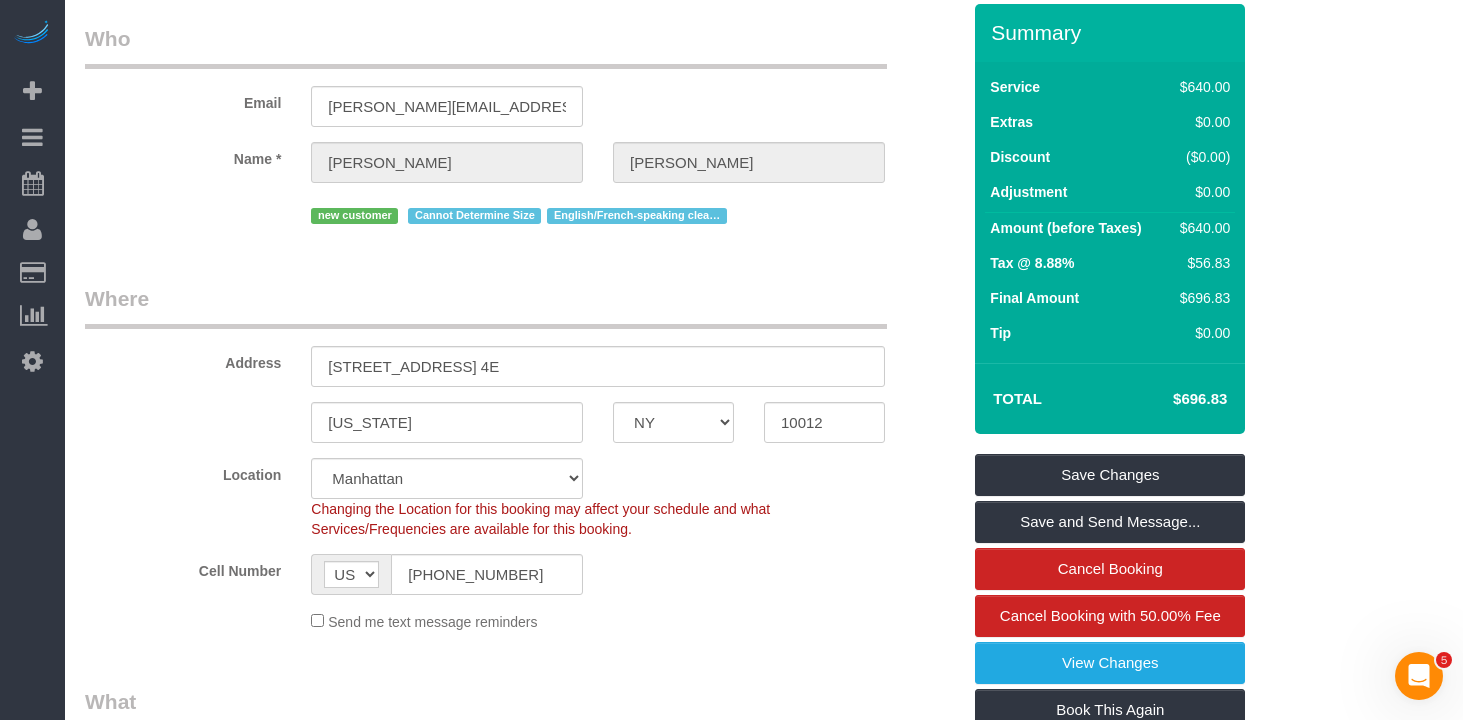 click on "$696.83" at bounding box center [1170, 399] 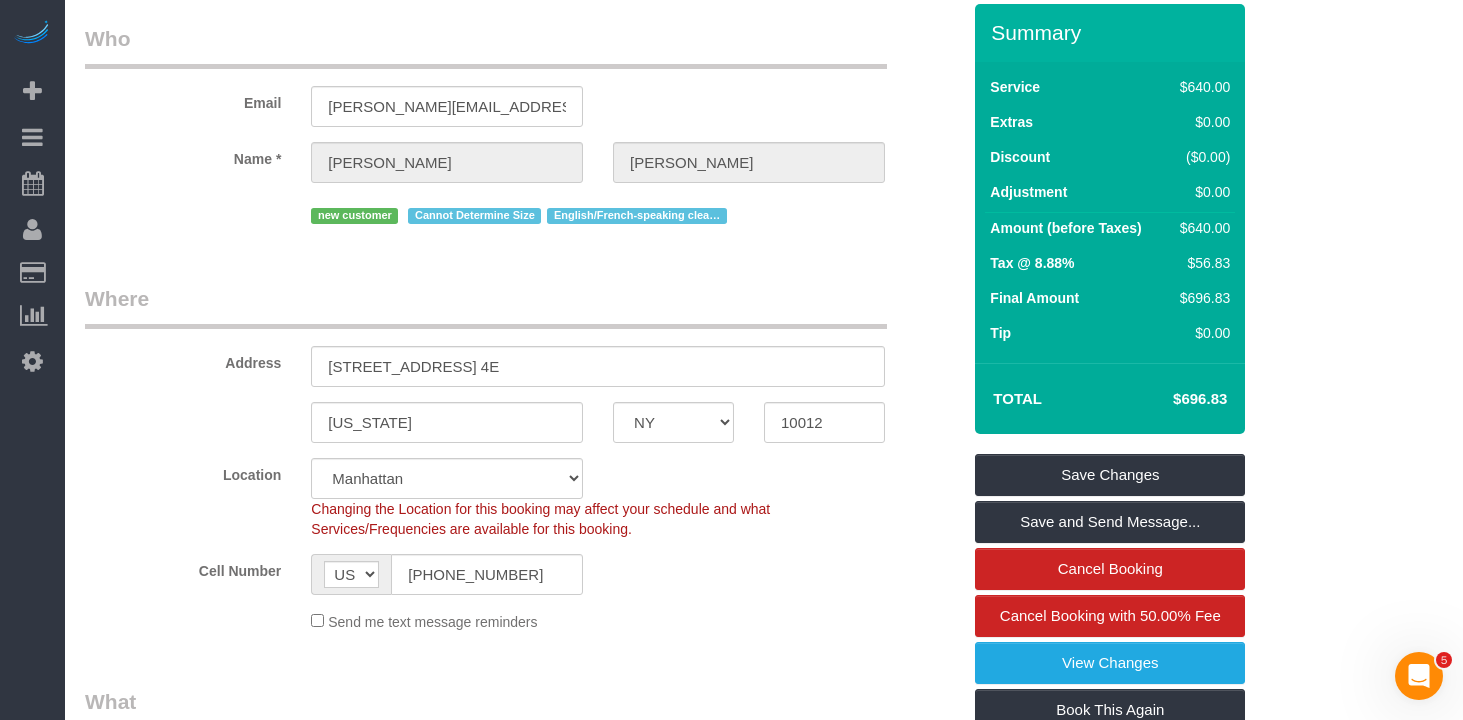click on "$696.83" at bounding box center [1170, 399] 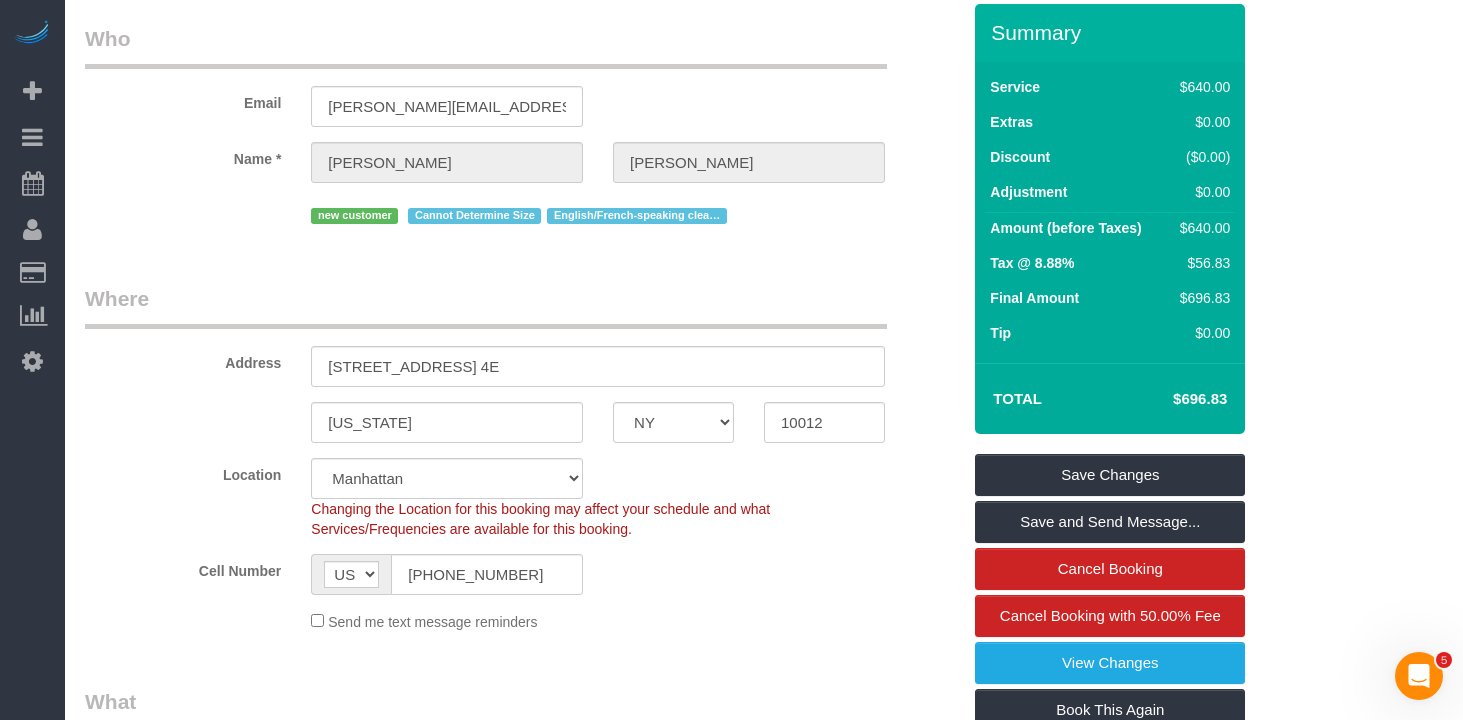 click on "$696.83" at bounding box center [1170, 399] 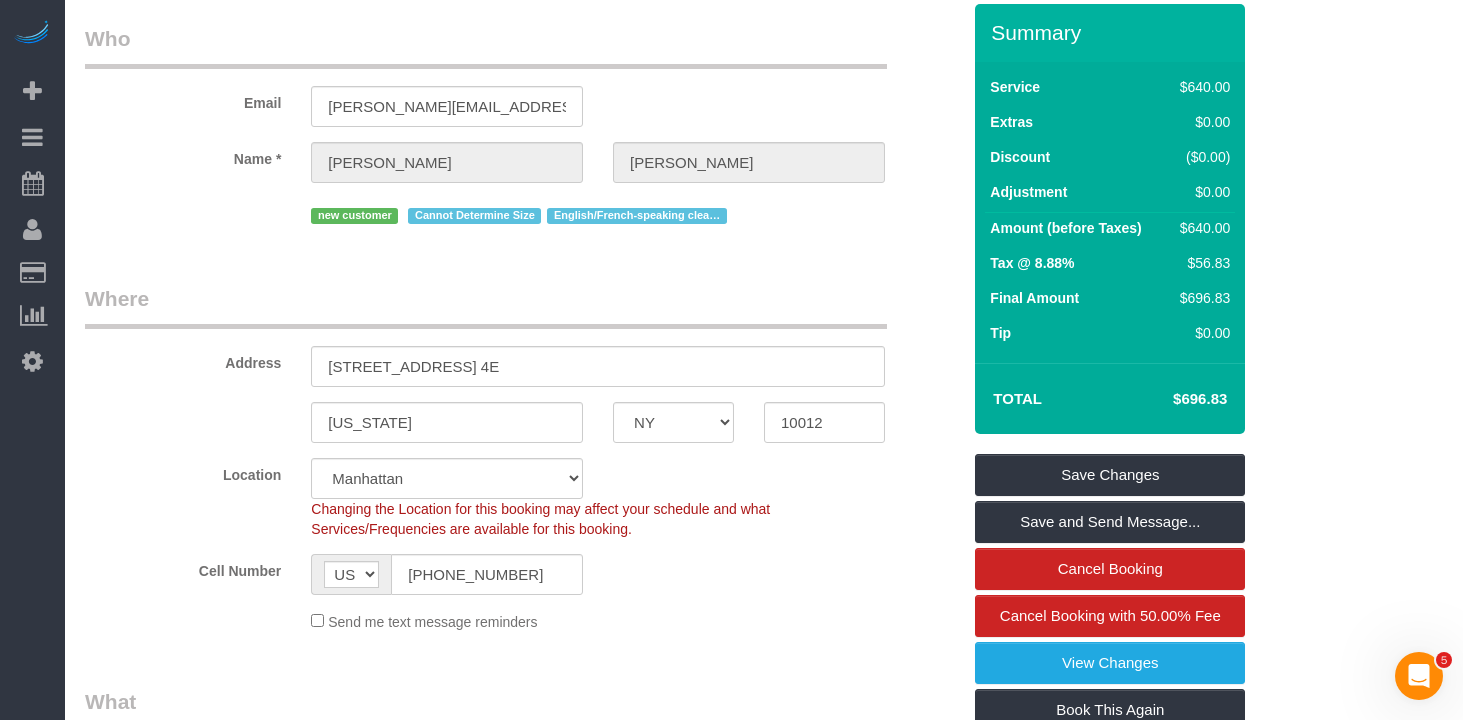 click on "Location
Manhattan Austin Boston Bronx Brooklyn Charlotte Denver New Jersey Portland Queens Seattle Staten Island
Changing the Location for this booking may affect your schedule and what
Services/Frequencies are available for this booking." 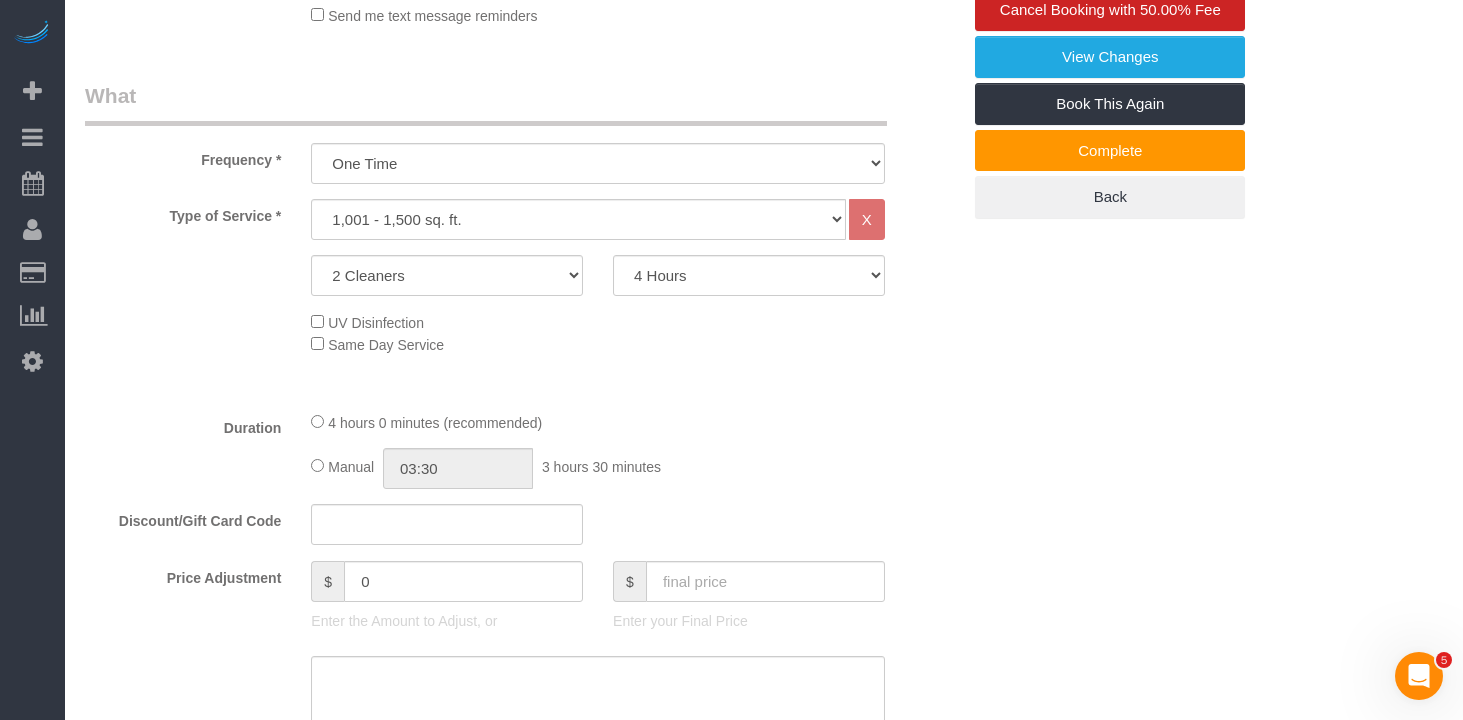 scroll, scrollTop: 0, scrollLeft: 0, axis: both 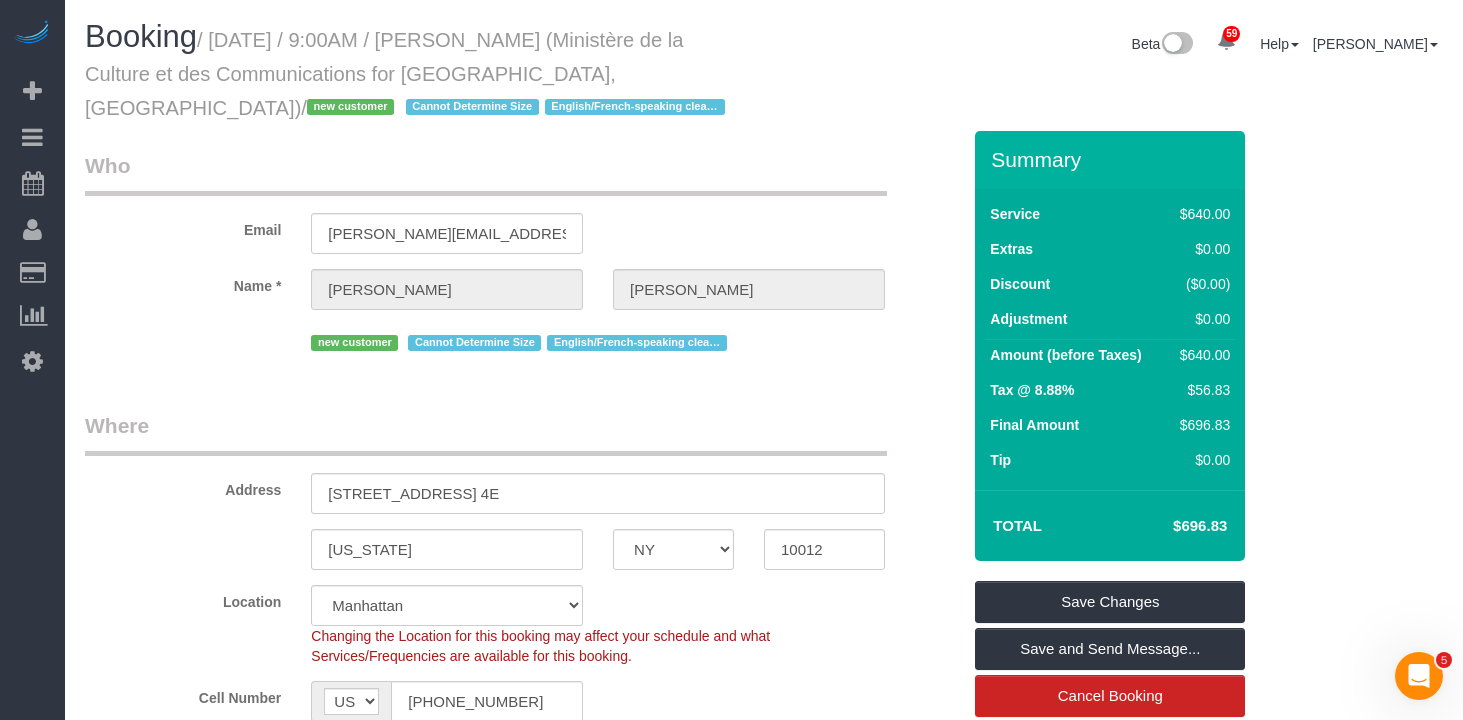 click on "Who
Email
gina.morency@mri.gouv.qc.ca
Name *
Gina
Morency
new customer
Cannot Determine Size
English/French-speaking cleaners
Where
Address
111 Wooster Street, Apt. 4E
New York
AK
AL
AR
AZ
CA
CO
CT
DC
DE
FL
GA
HI
IA
ID
IL
IN
KS
KY
LA
MA
MD
ME
MI
MN" at bounding box center [522, 1634] 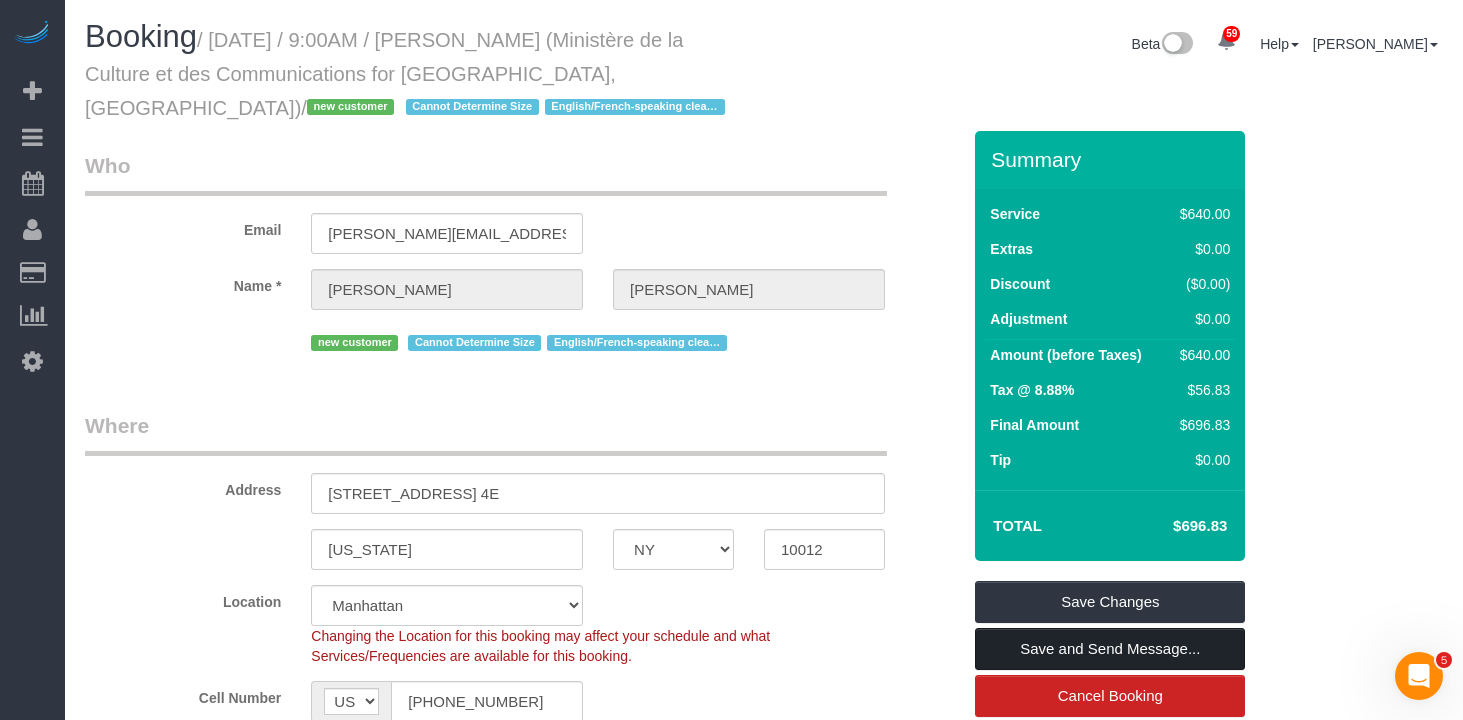click on "Save and Send Message..." at bounding box center [1110, 649] 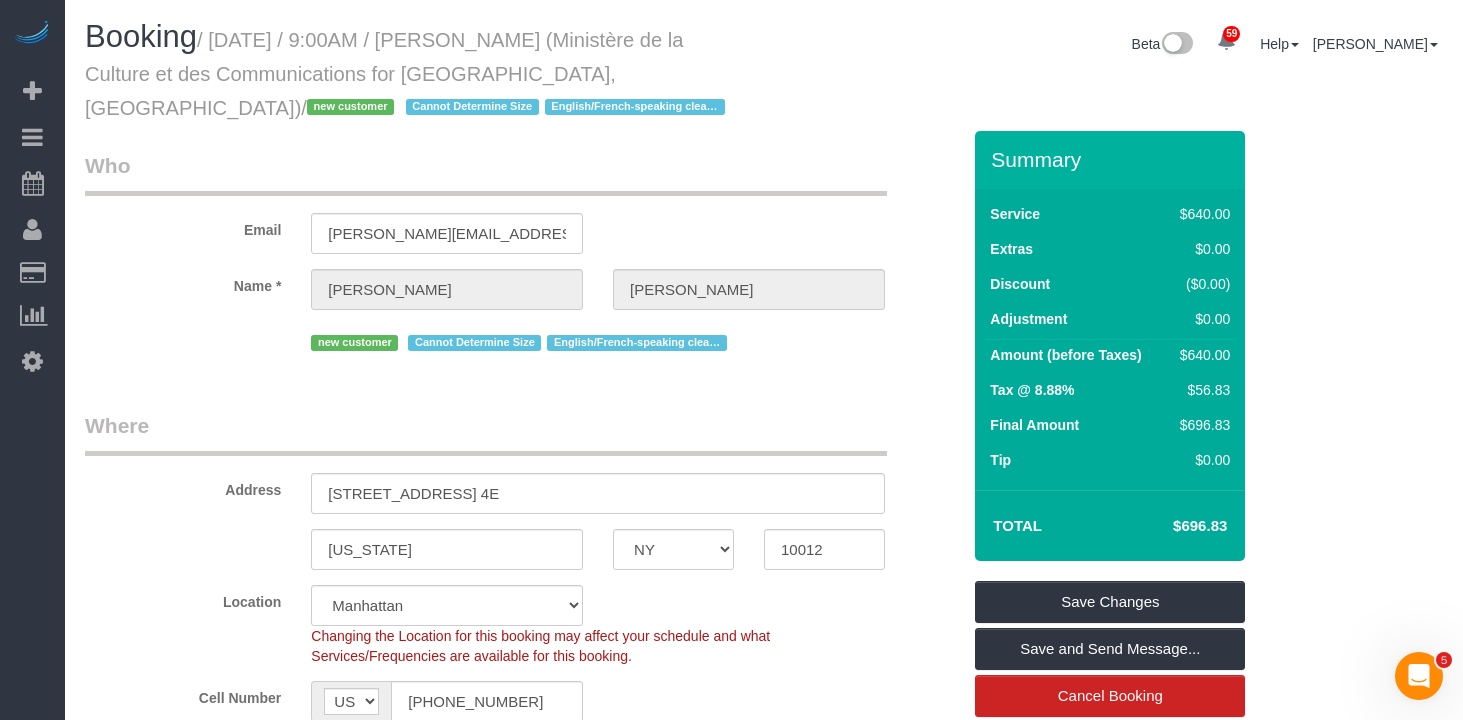 click on "Save Changes
Save and Send Message...
Cancel Booking
Cancel Booking with 50.00% Fee
View Changes
Book This Again
Complete
Back" at bounding box center [1110, 766] 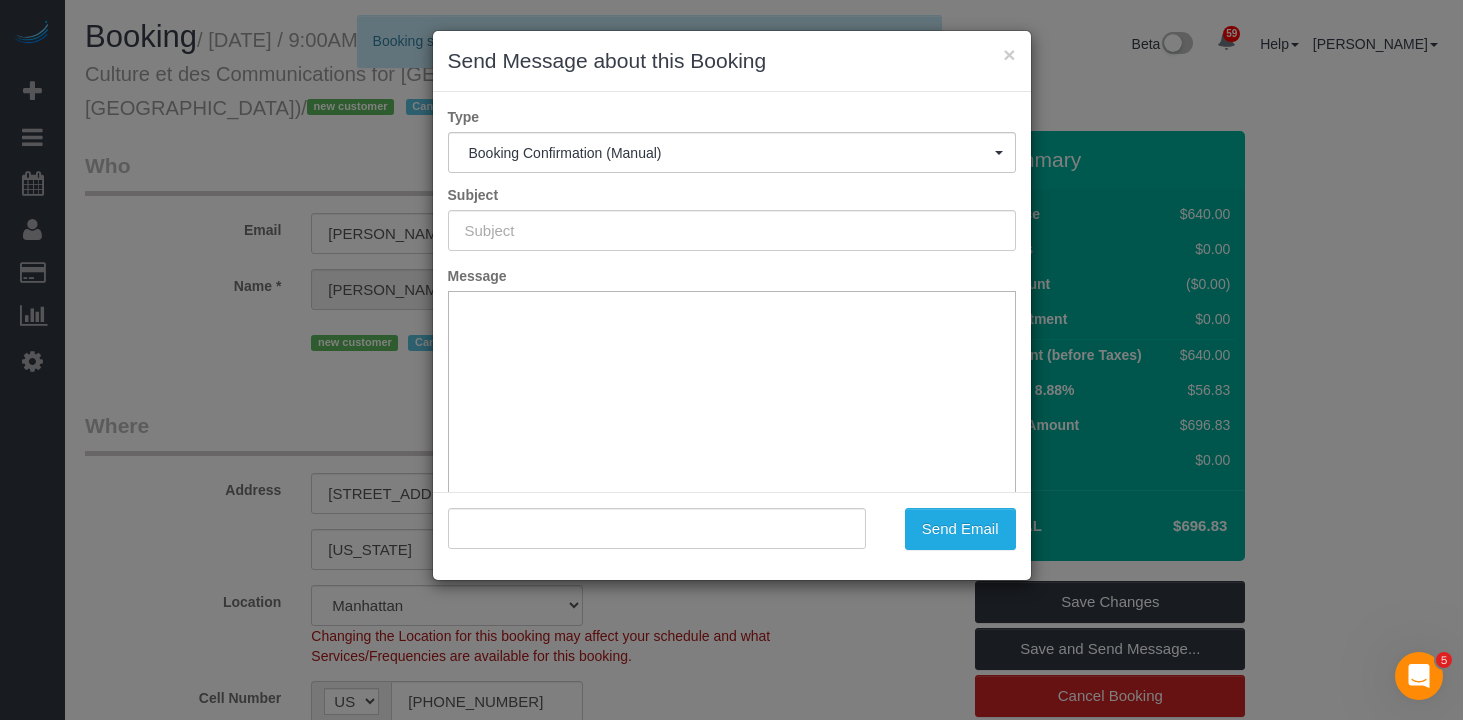 type on "Cleaning Confirmed for 07/08/2025 at 9:00am" 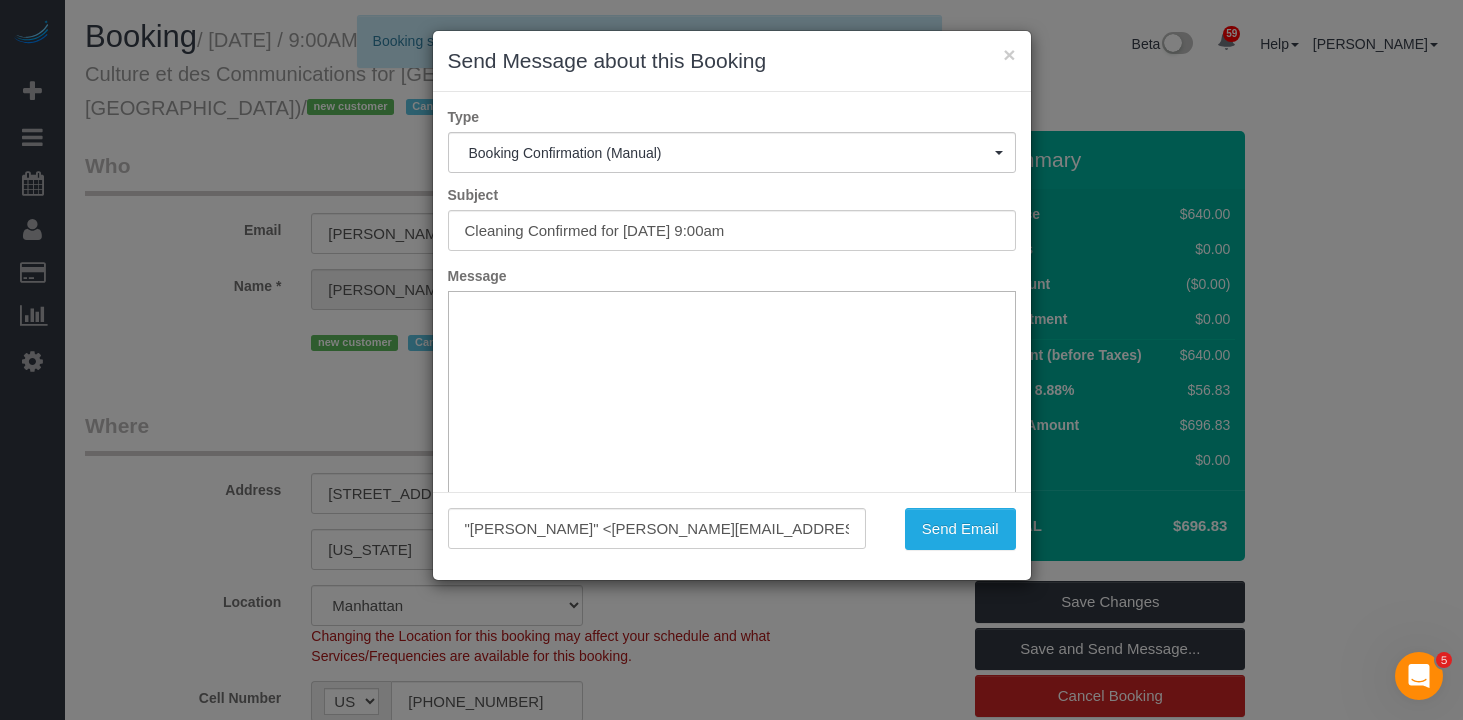 scroll, scrollTop: 0, scrollLeft: 0, axis: both 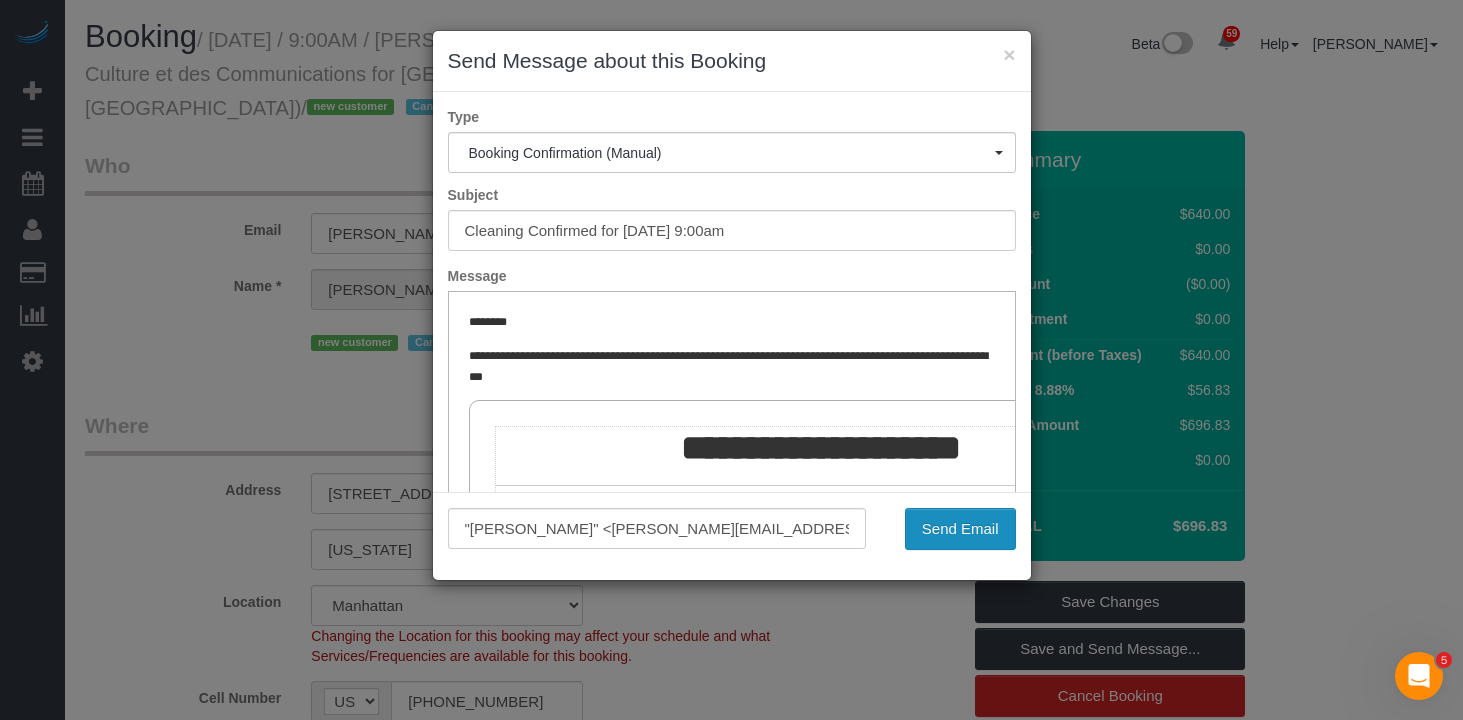 click on "Send Email" at bounding box center (960, 529) 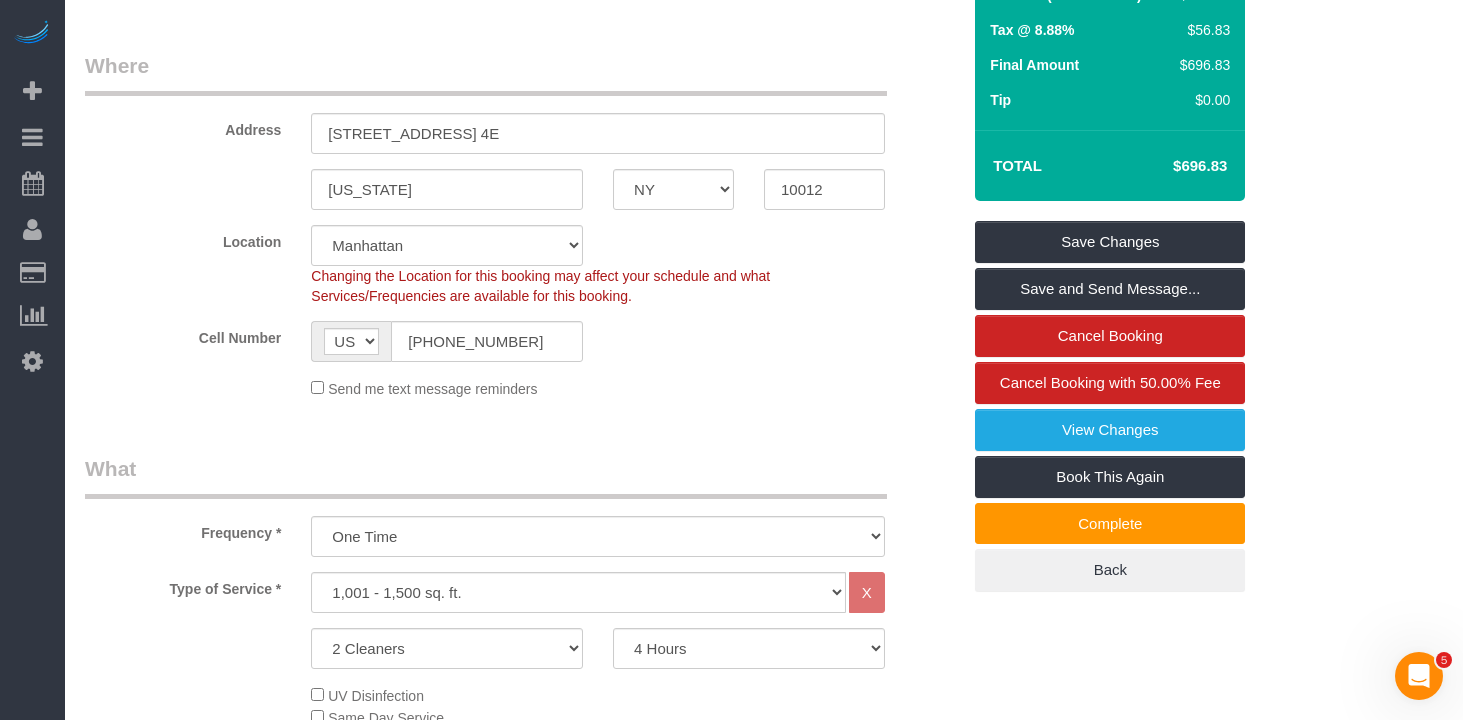 scroll, scrollTop: 564, scrollLeft: 0, axis: vertical 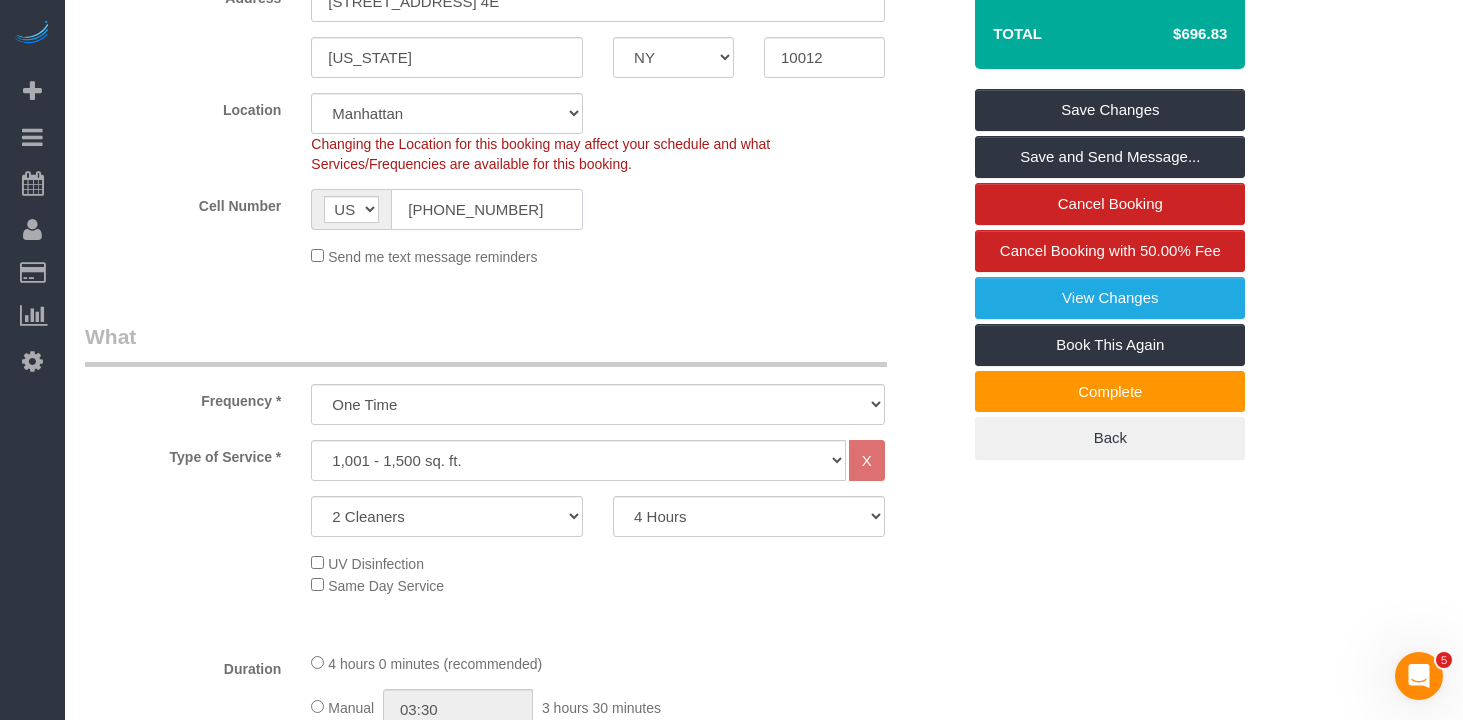 click on "(718) 444-5899" 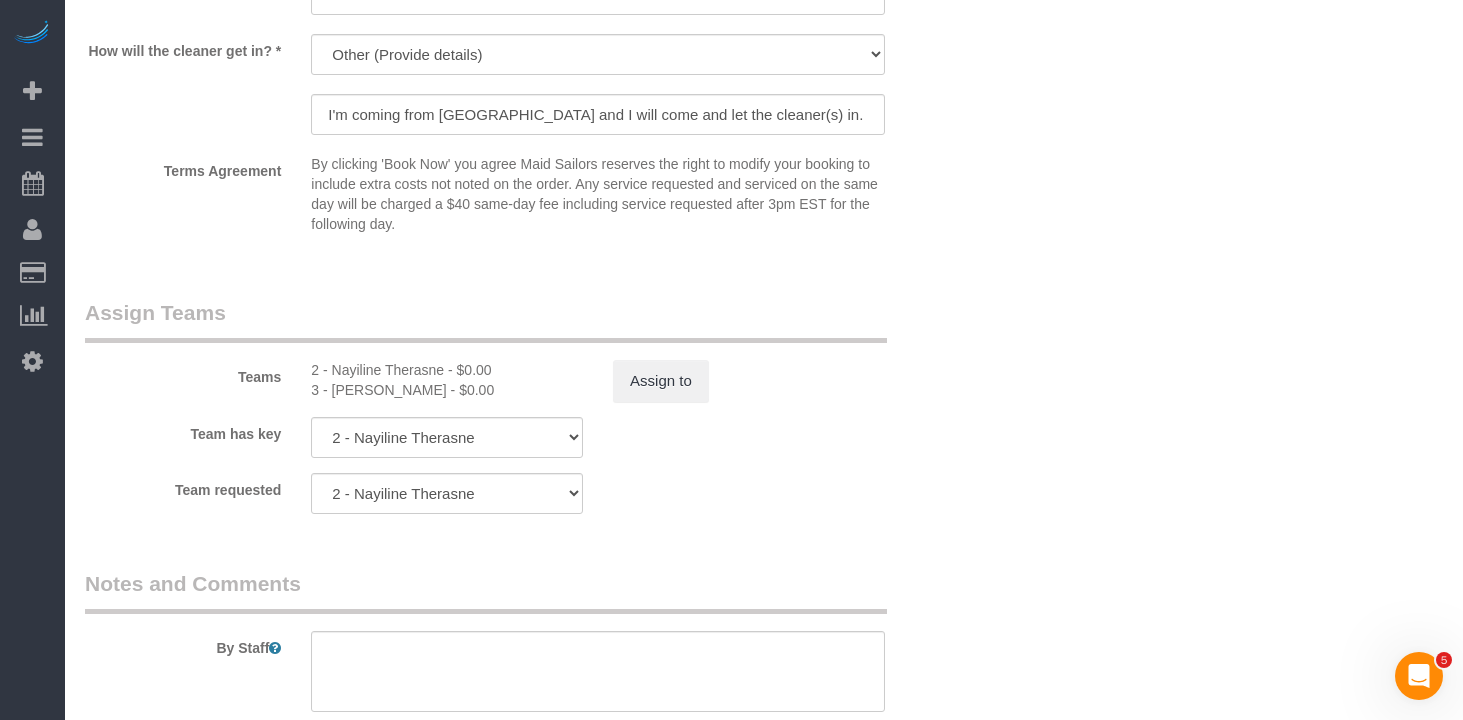 scroll, scrollTop: 2512, scrollLeft: 0, axis: vertical 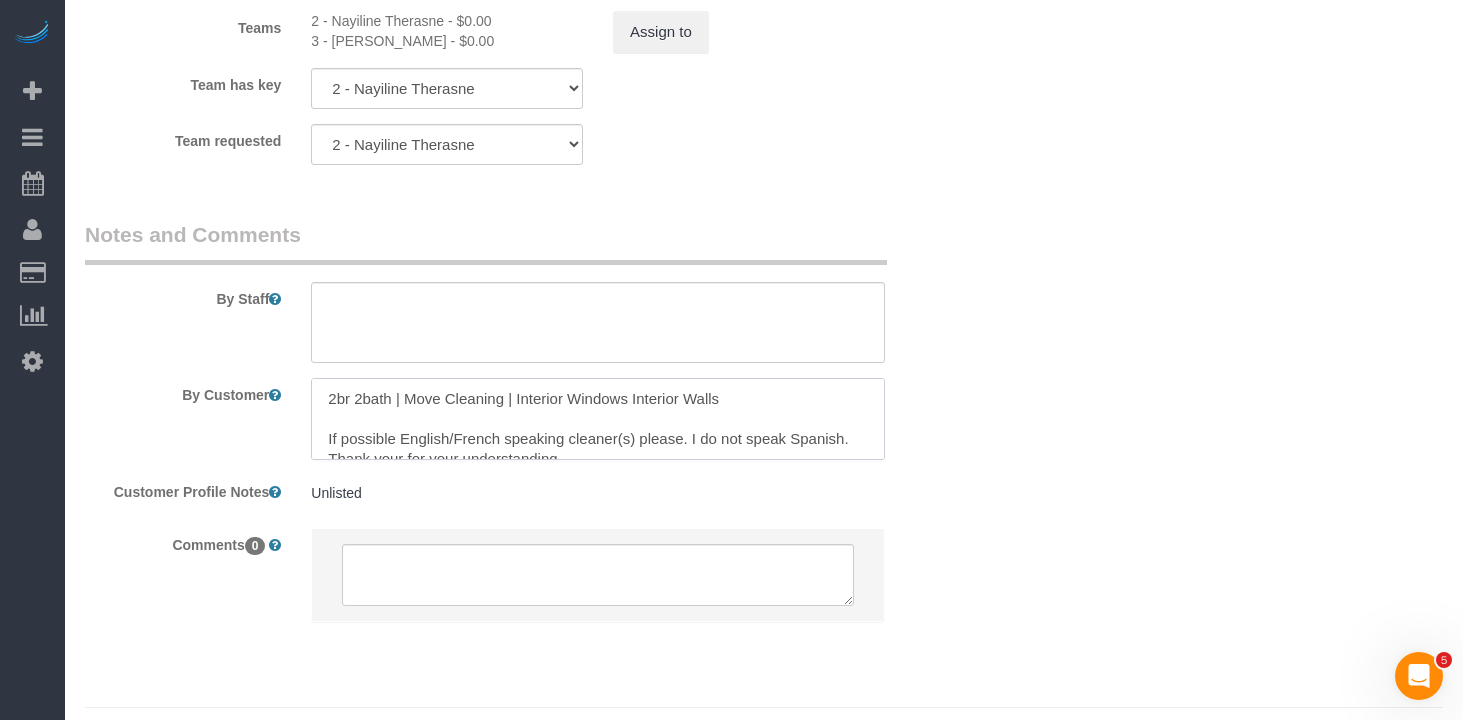 click at bounding box center [598, 419] 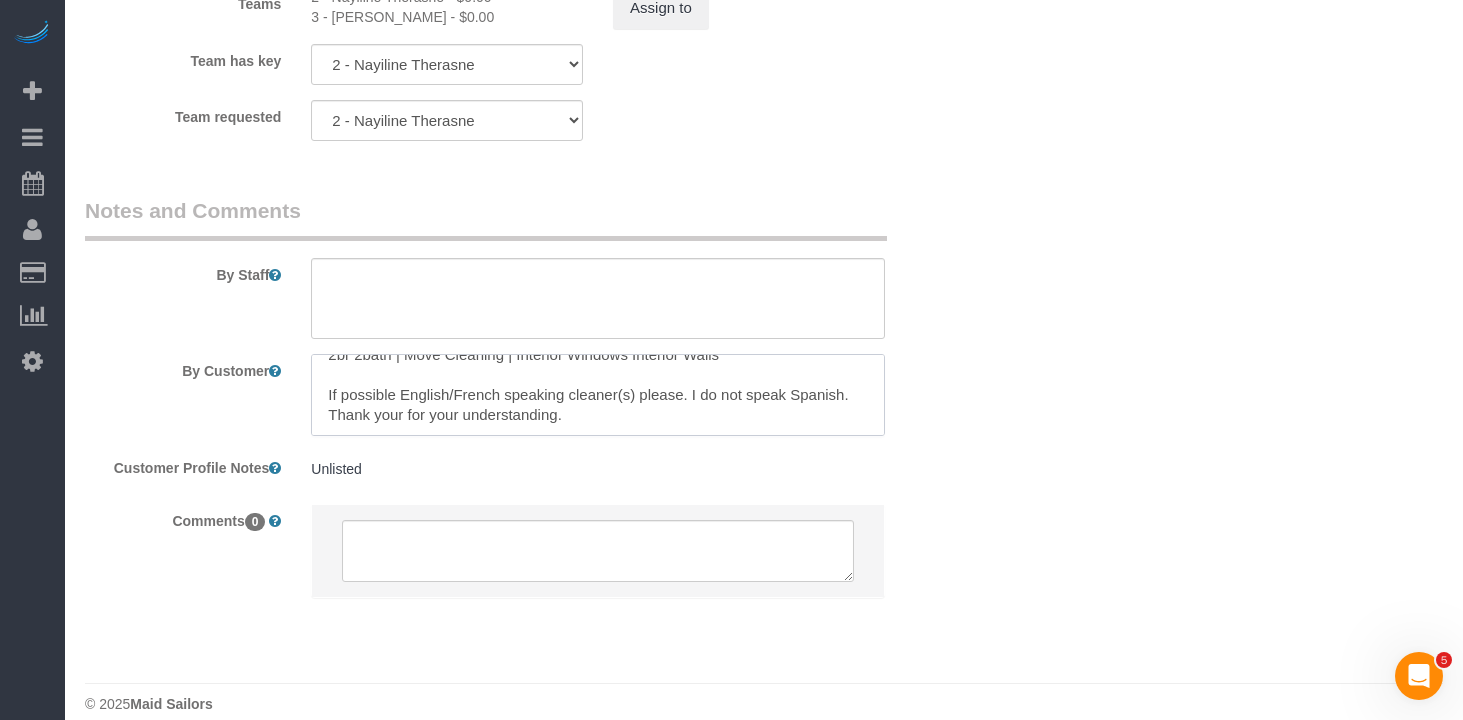 scroll, scrollTop: 2544, scrollLeft: 0, axis: vertical 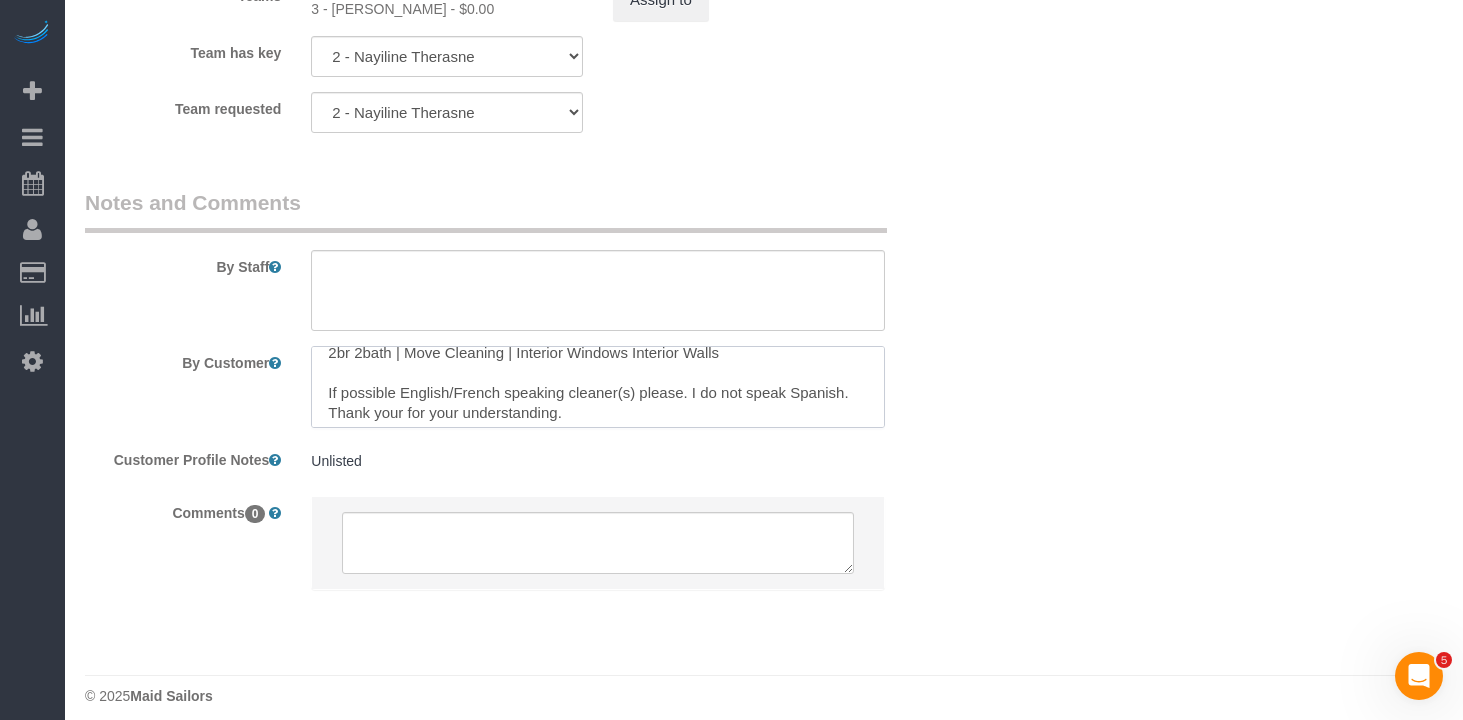 click at bounding box center (598, 387) 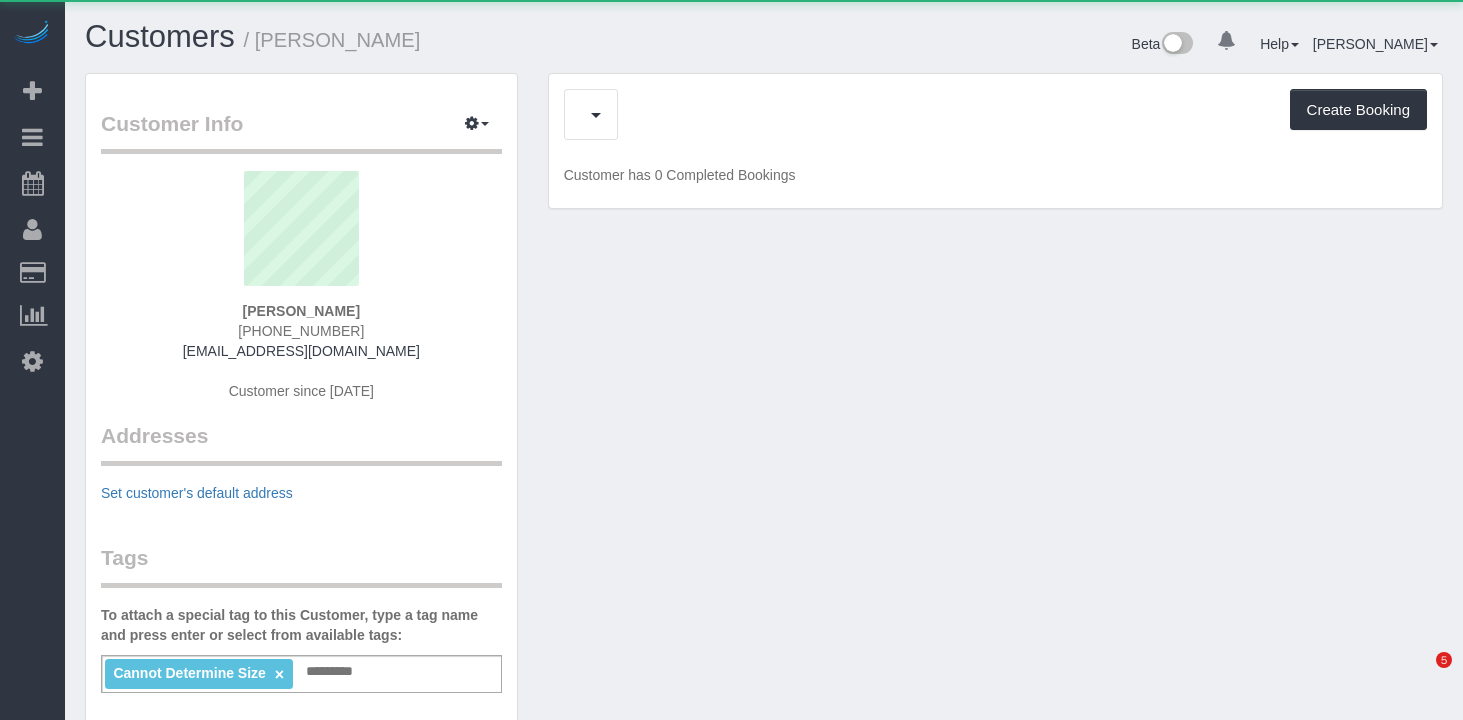 scroll, scrollTop: 0, scrollLeft: 0, axis: both 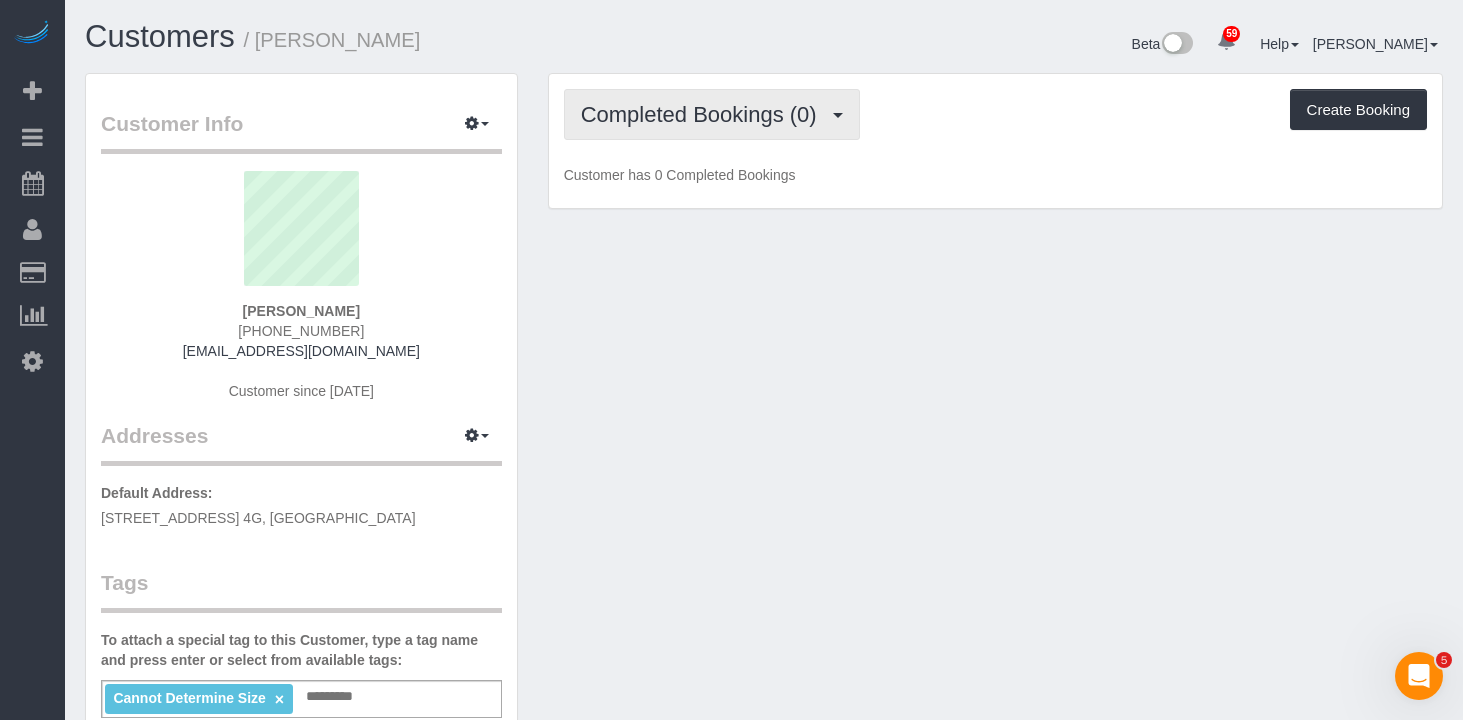 click on "Completed Bookings (0)" at bounding box center [704, 114] 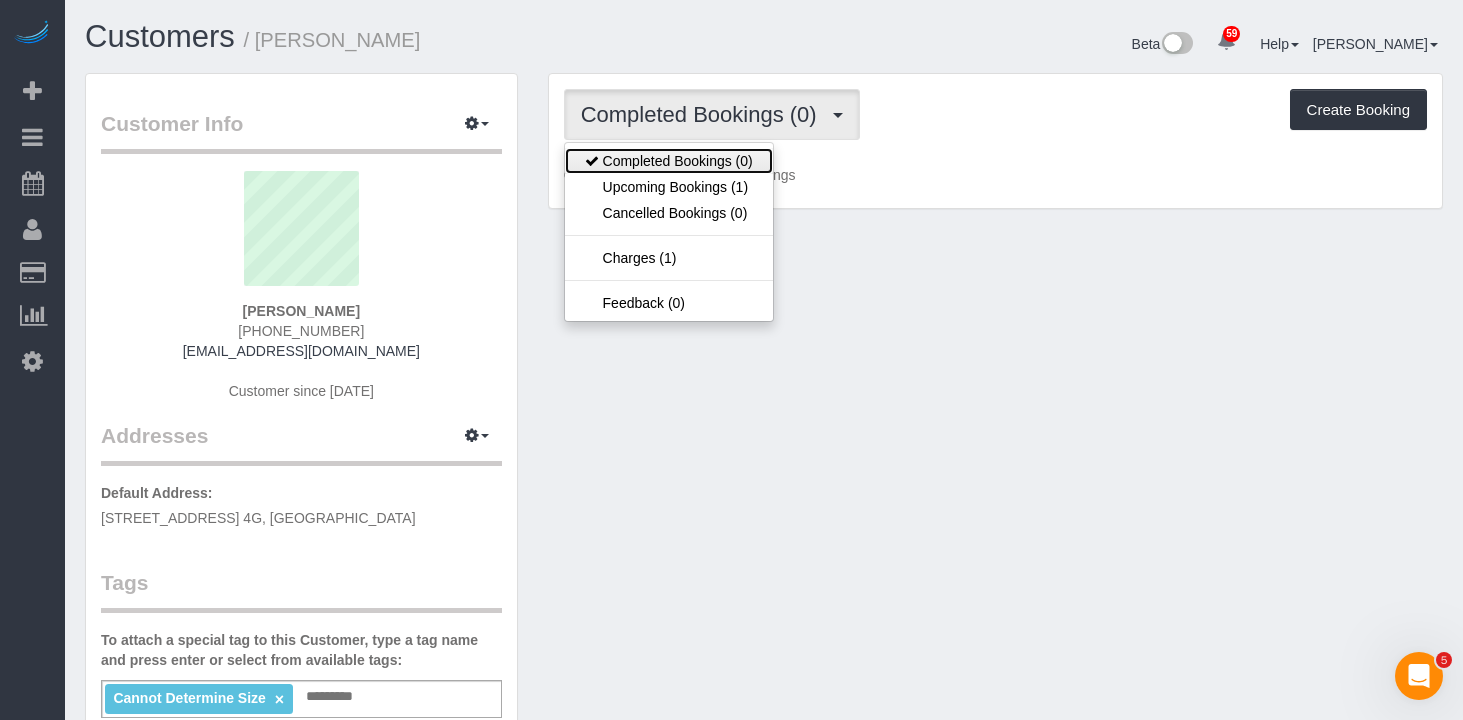click on "Completed Bookings (0)" at bounding box center [669, 161] 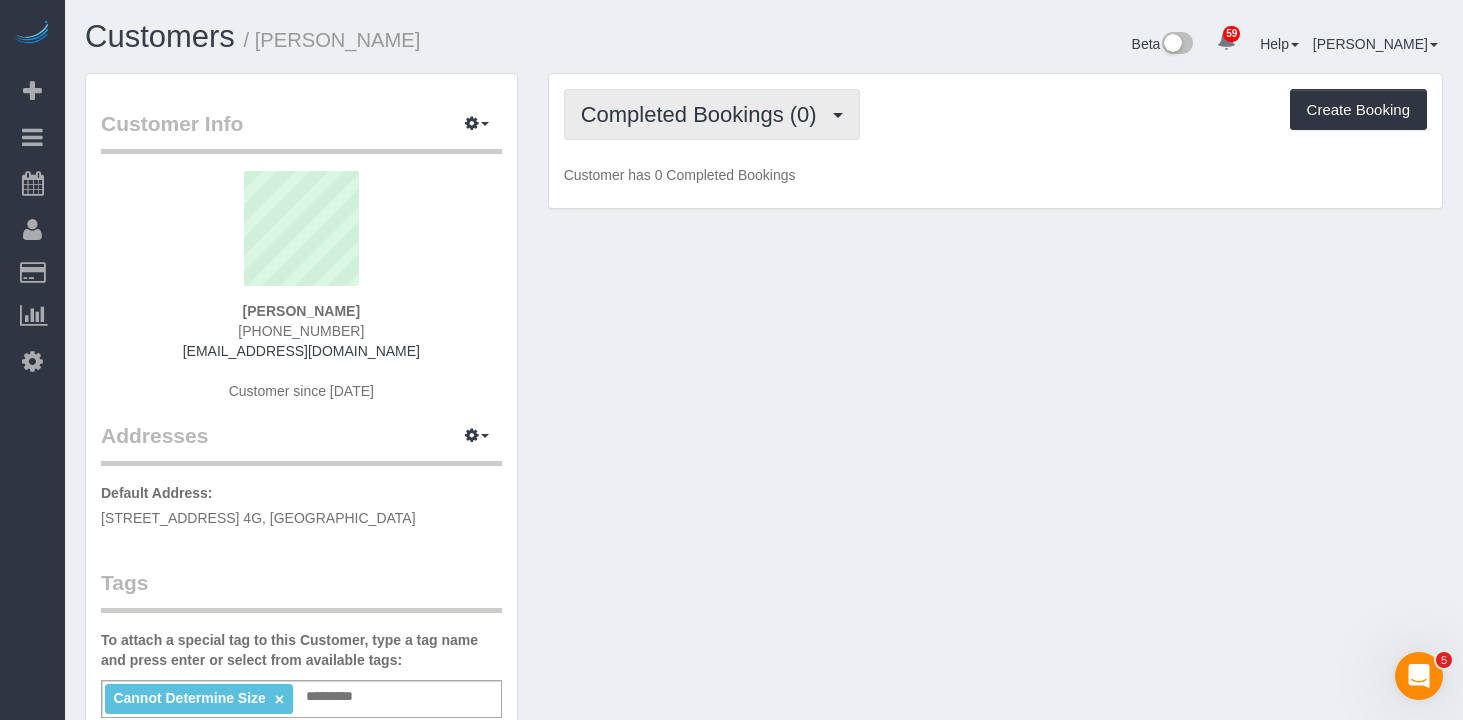 click on "Completed Bookings (0)" at bounding box center (704, 114) 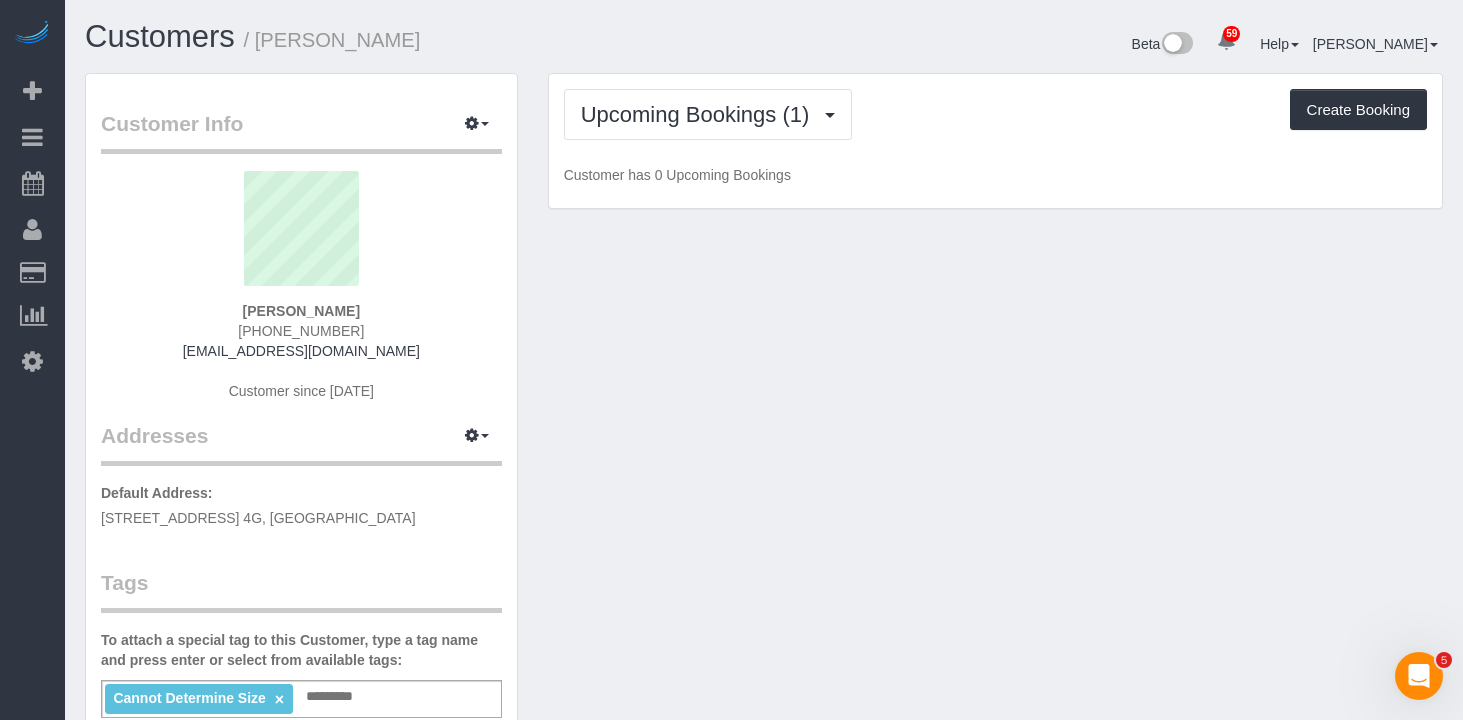 click on "Upcoming Bookings (1)
Completed Bookings (0)
Upcoming Bookings (1)
Cancelled Bookings (0)
Charges (1)
Feedback (0)
Create Booking" at bounding box center [995, 114] 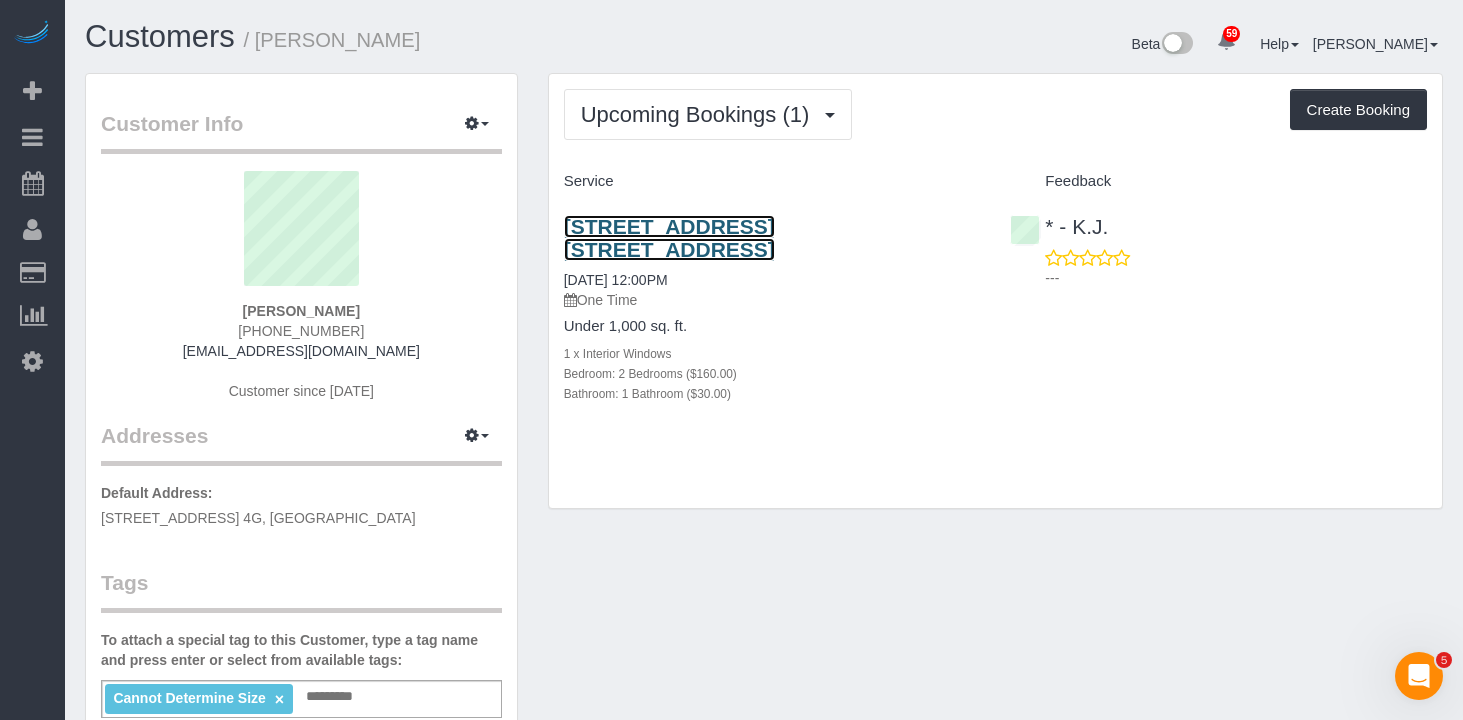 click on "385 Argyle Road, Apt. 4g, Brooklyn, NY 11218" at bounding box center (669, 238) 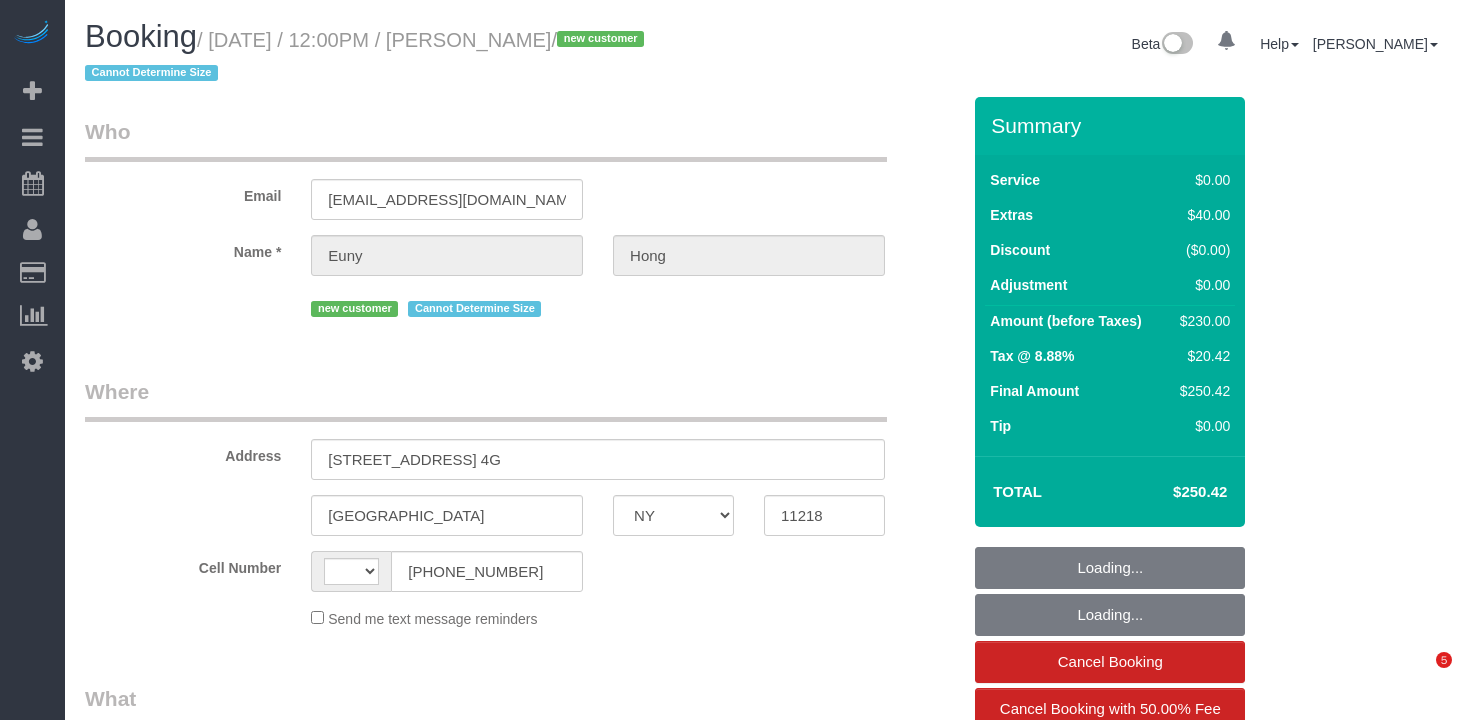 select on "NY" 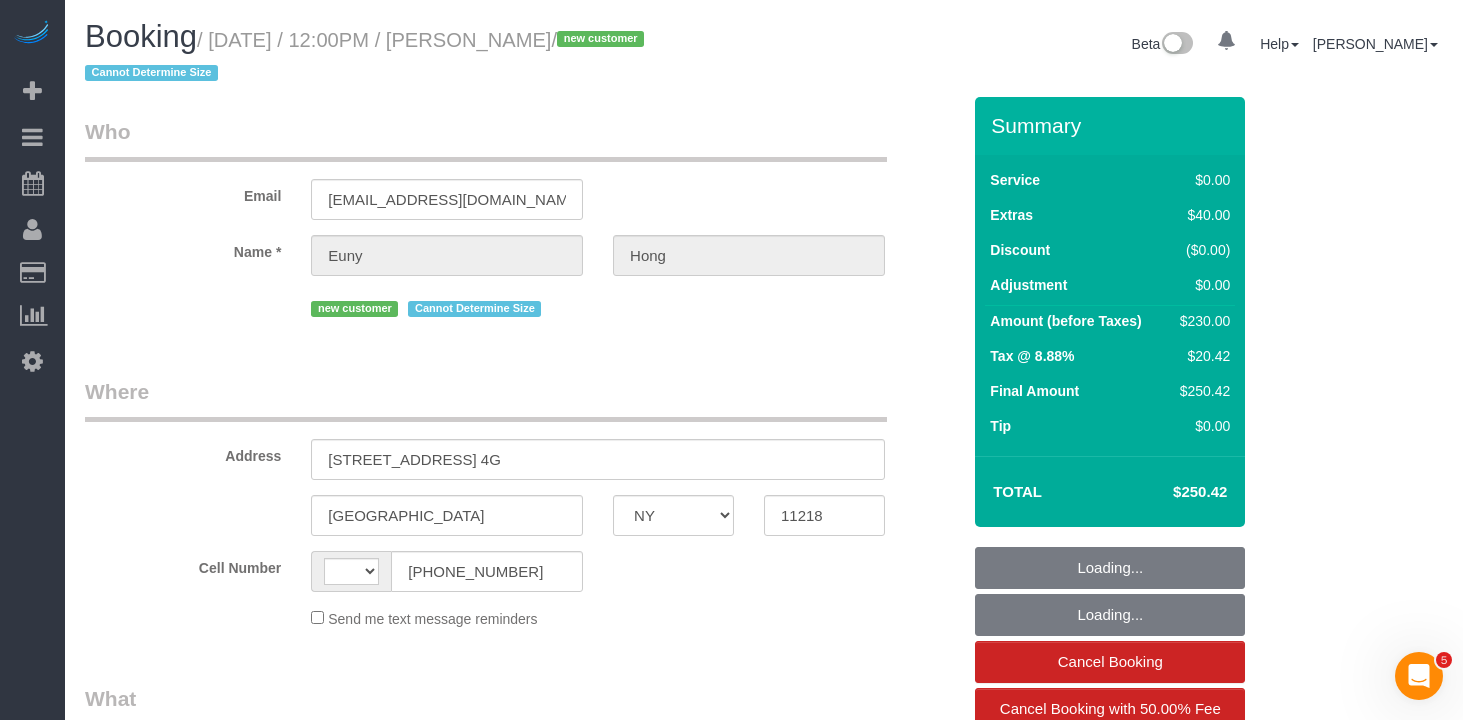 scroll, scrollTop: 0, scrollLeft: 0, axis: both 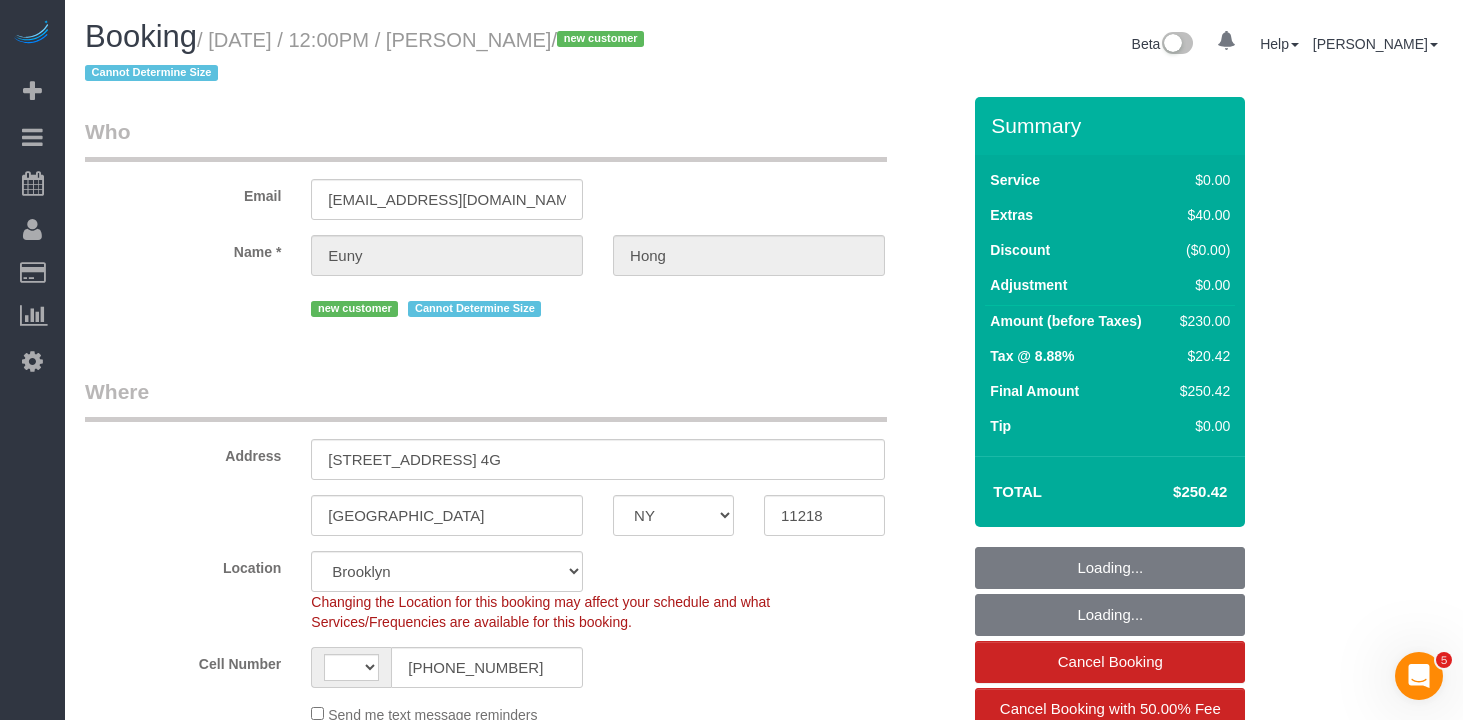 select on "string:[GEOGRAPHIC_DATA]" 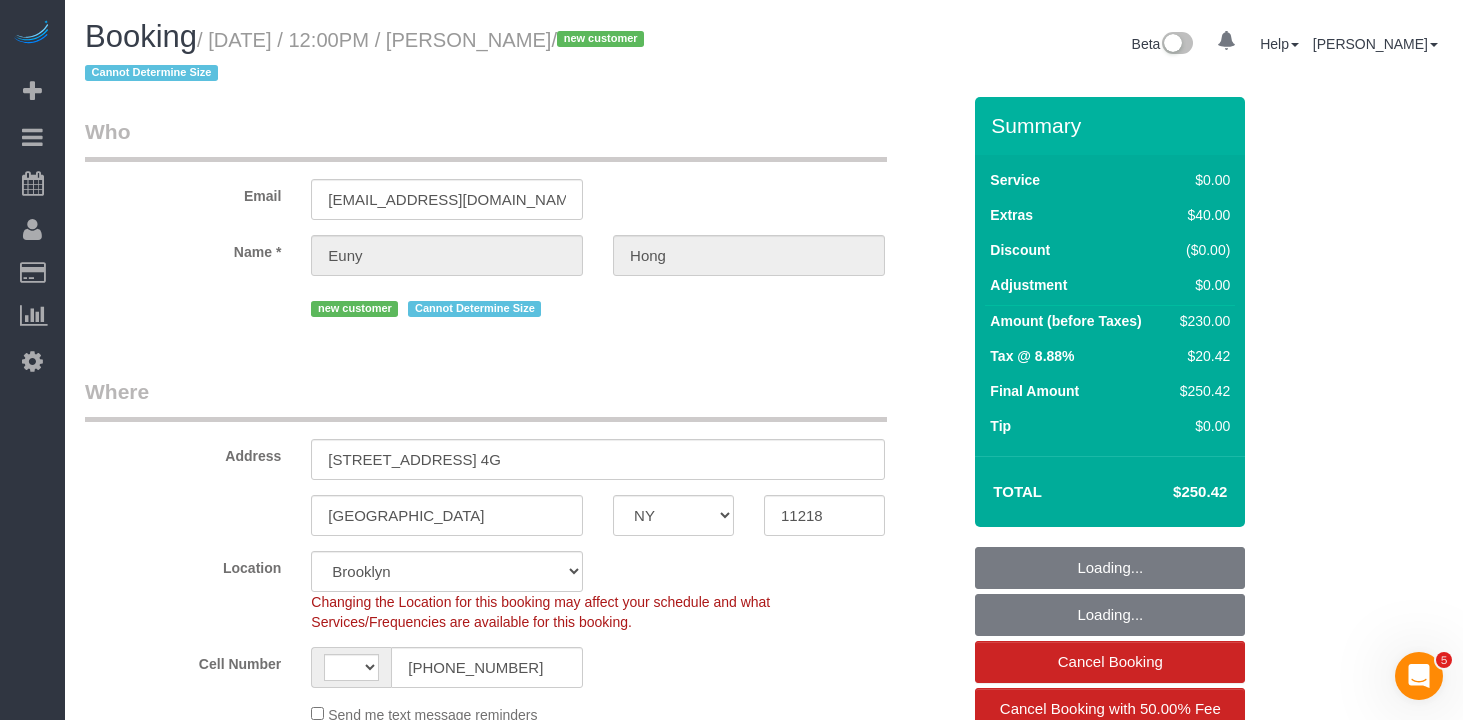 select on "2" 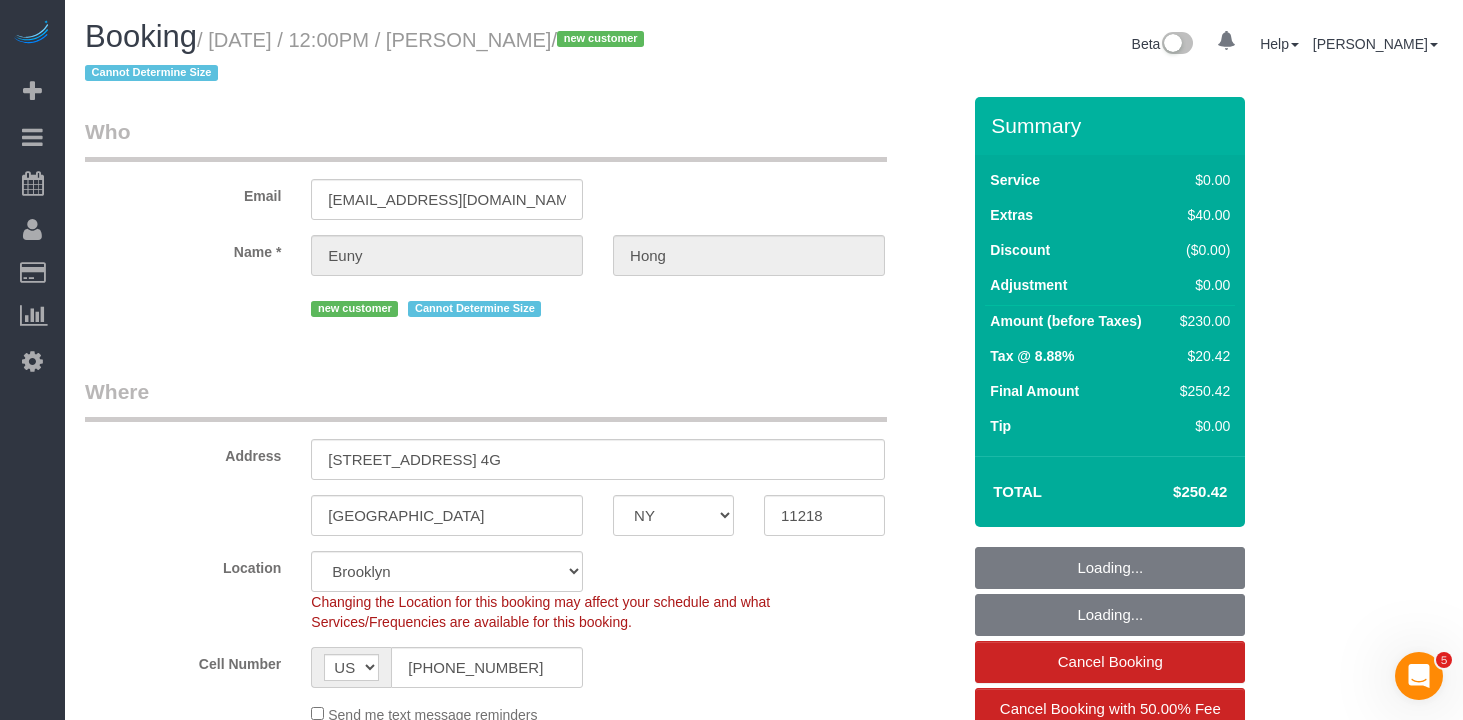 select on "object:932" 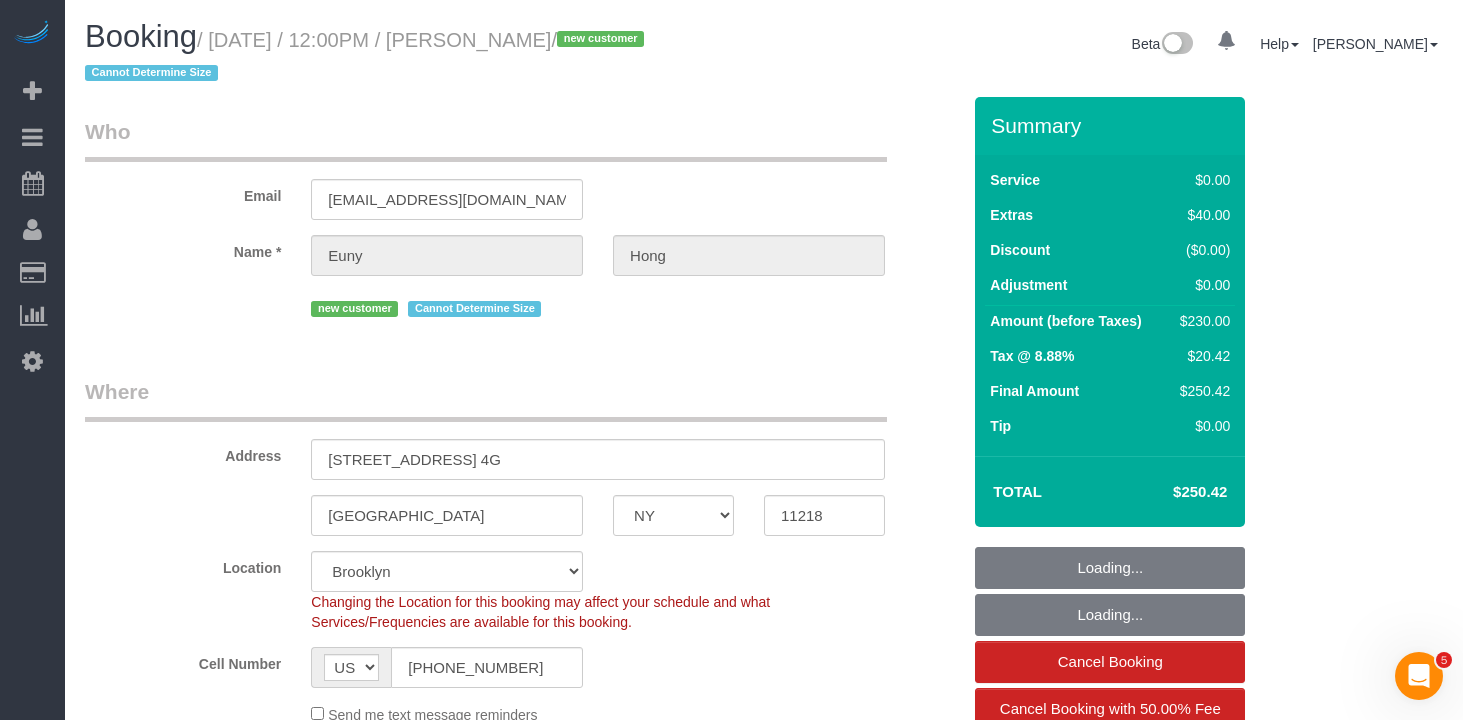 select on "spot1" 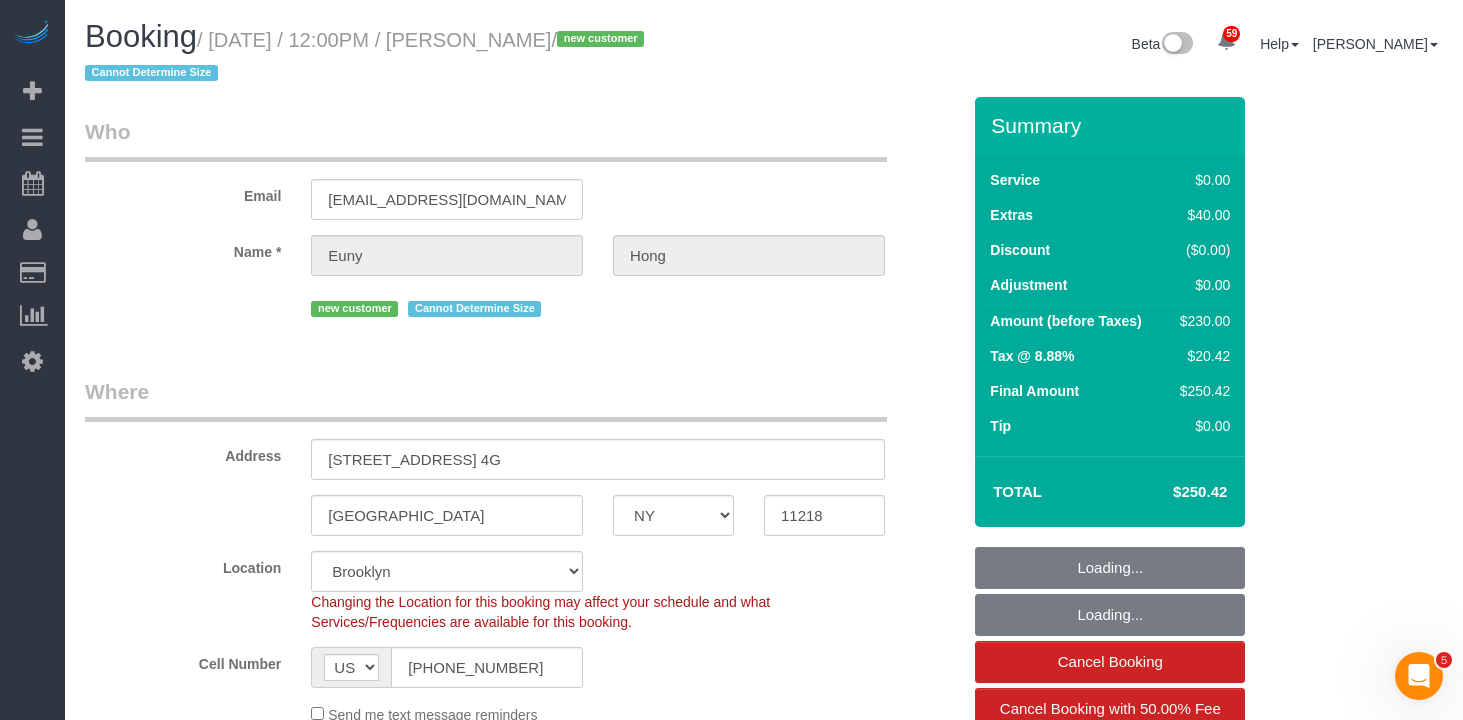 select on "string:stripe-pm_1RhvKB4VGloSiKo7Id02dNOk" 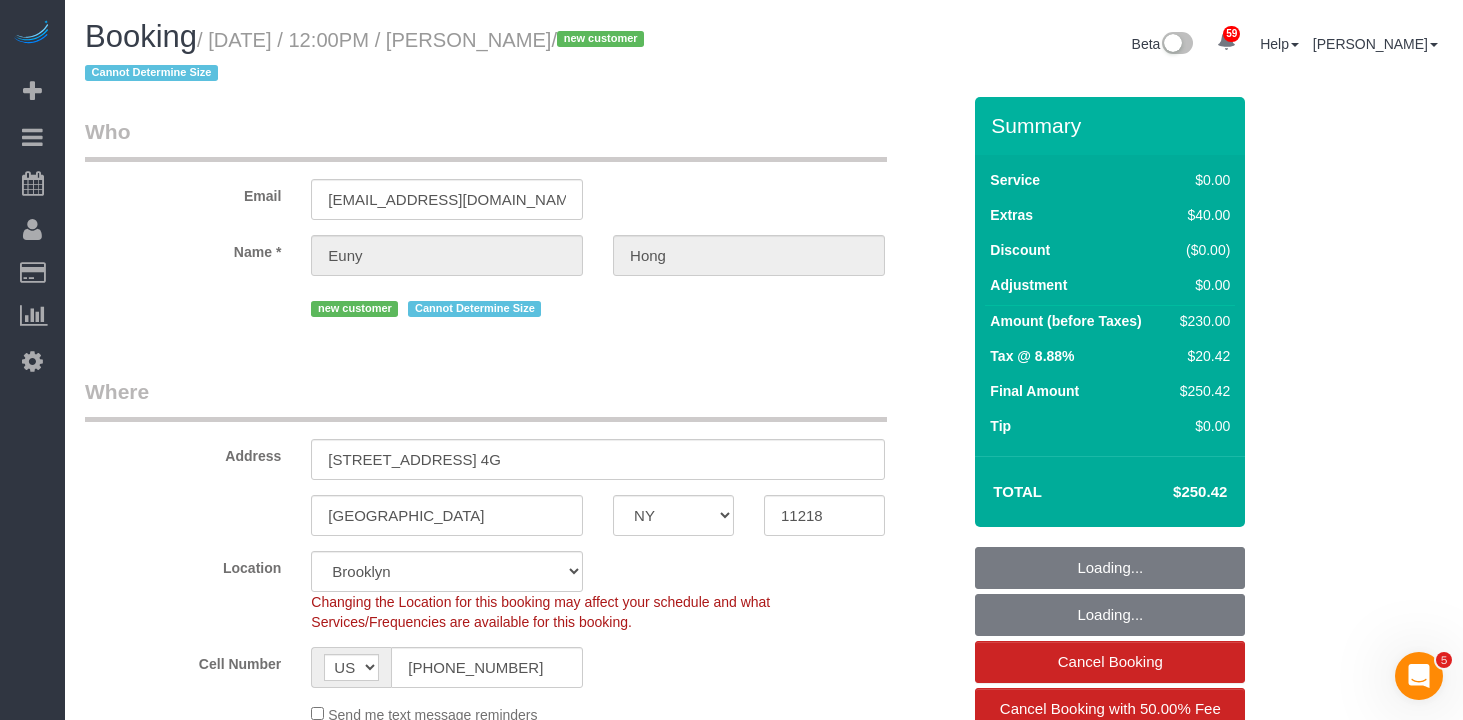 select on "2" 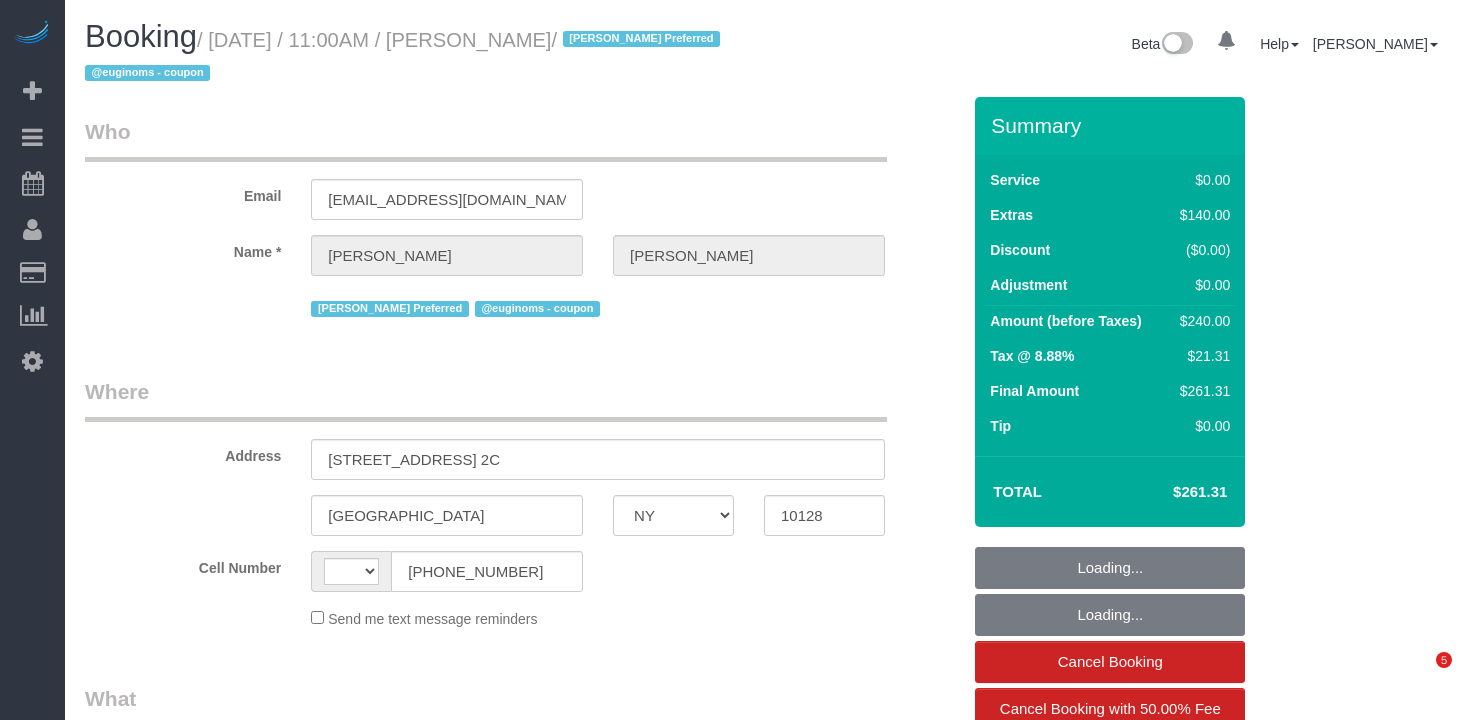 select on "NY" 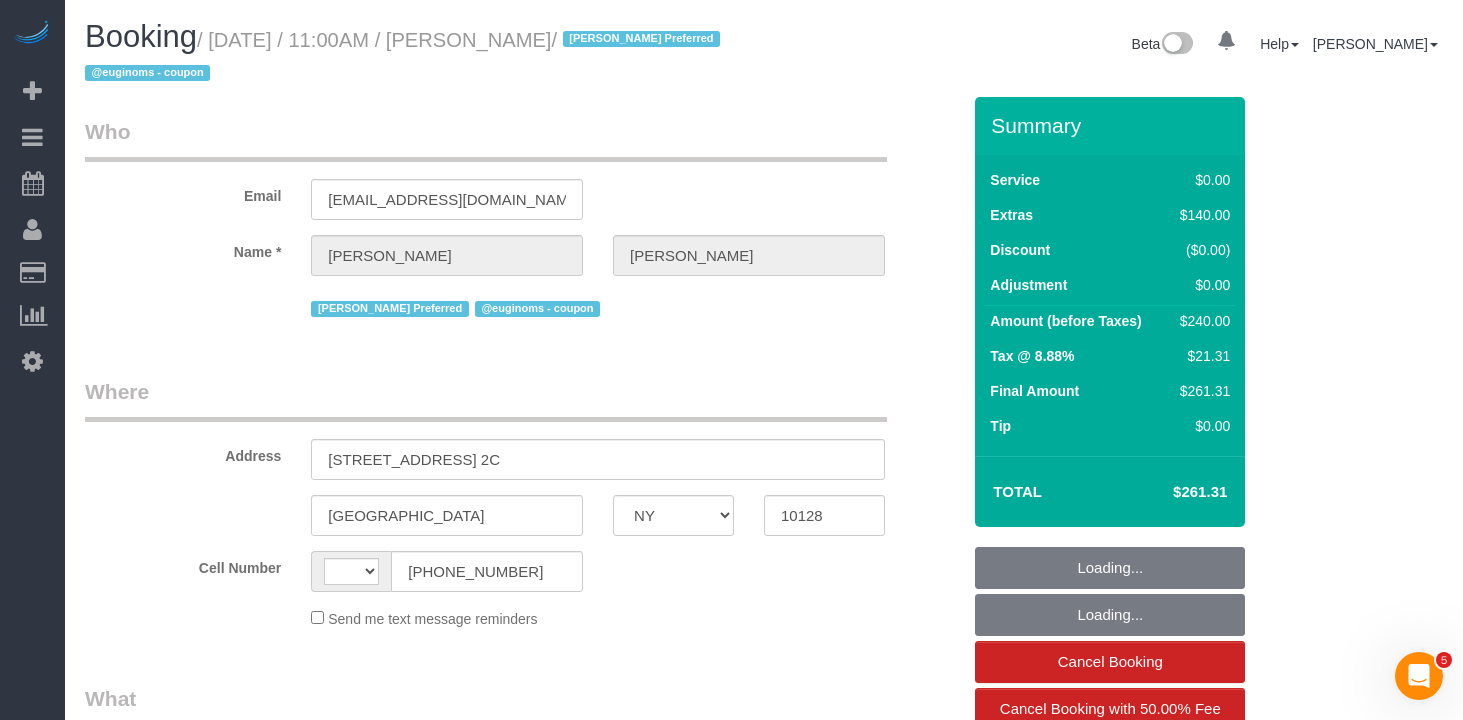 scroll, scrollTop: 0, scrollLeft: 0, axis: both 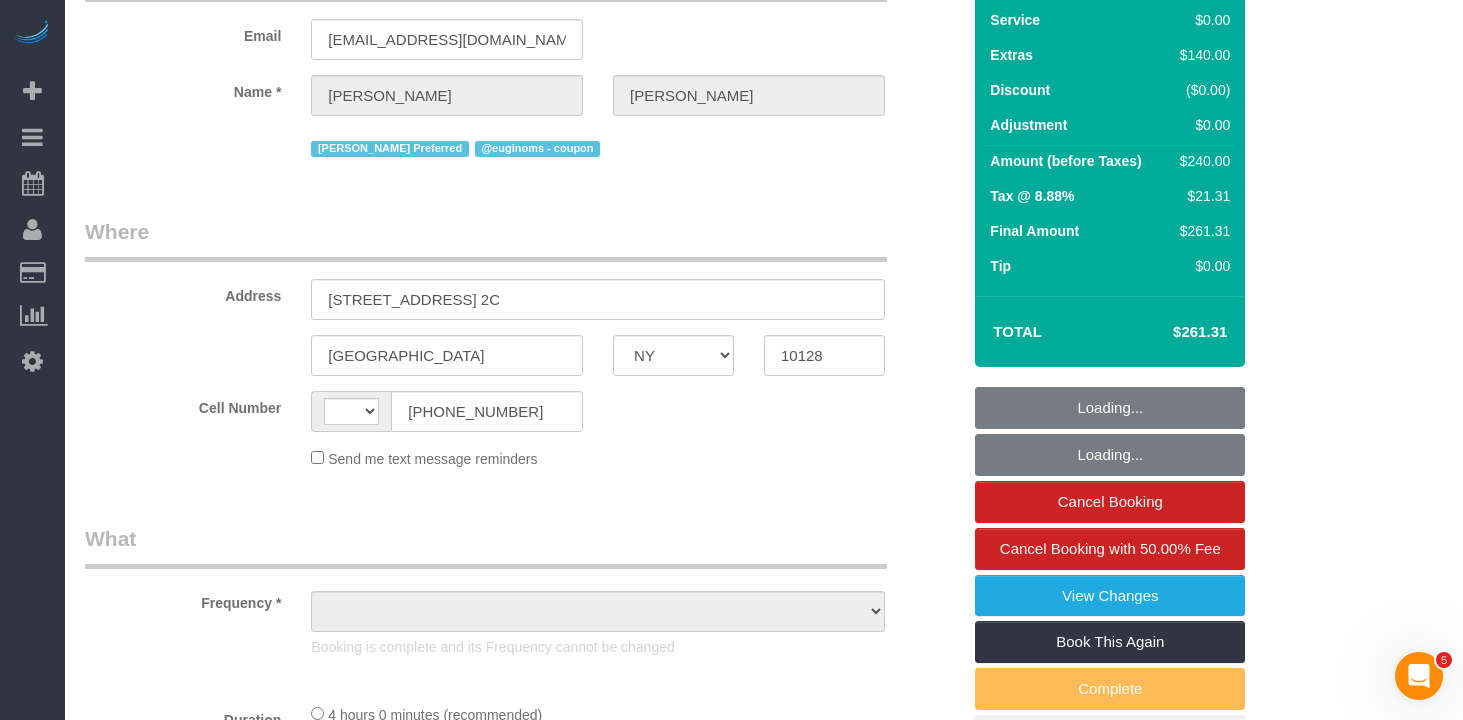 select on "string:[GEOGRAPHIC_DATA]" 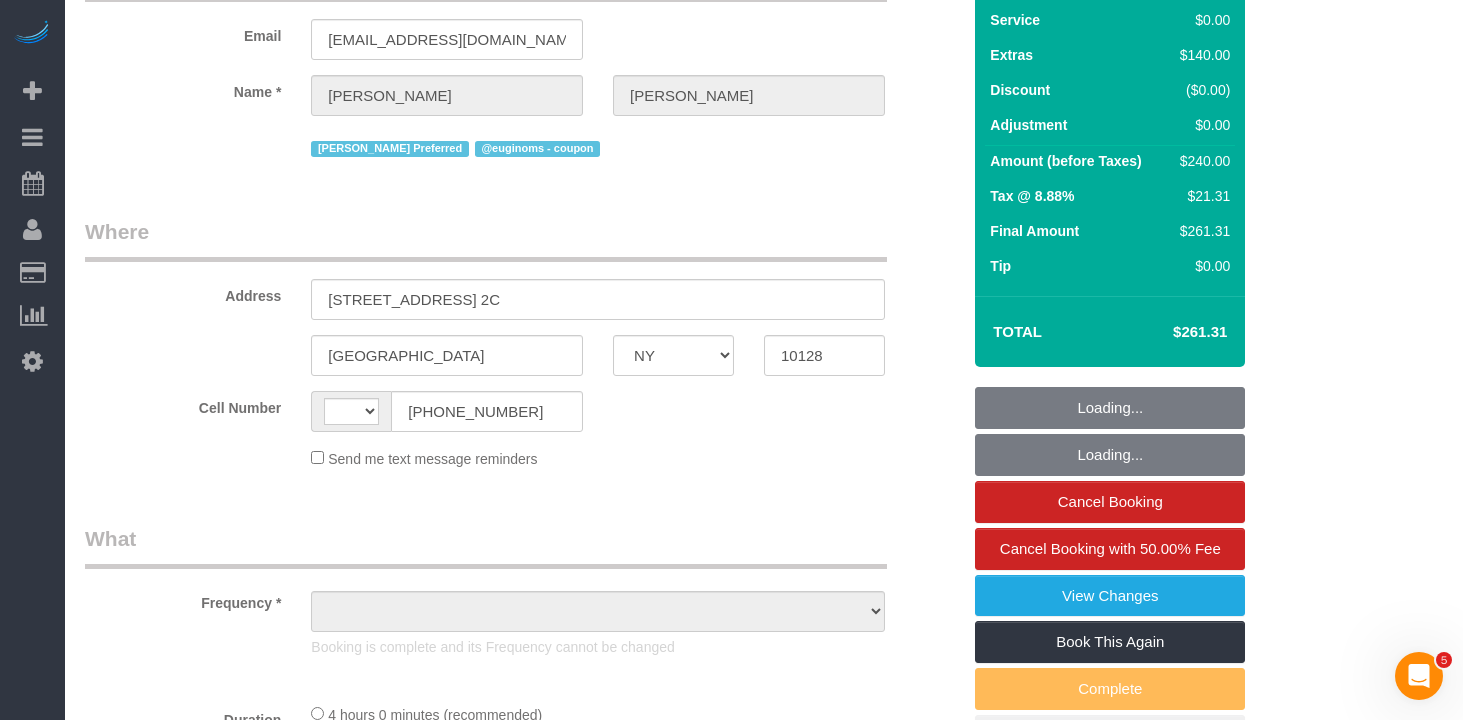 select on "object:973" 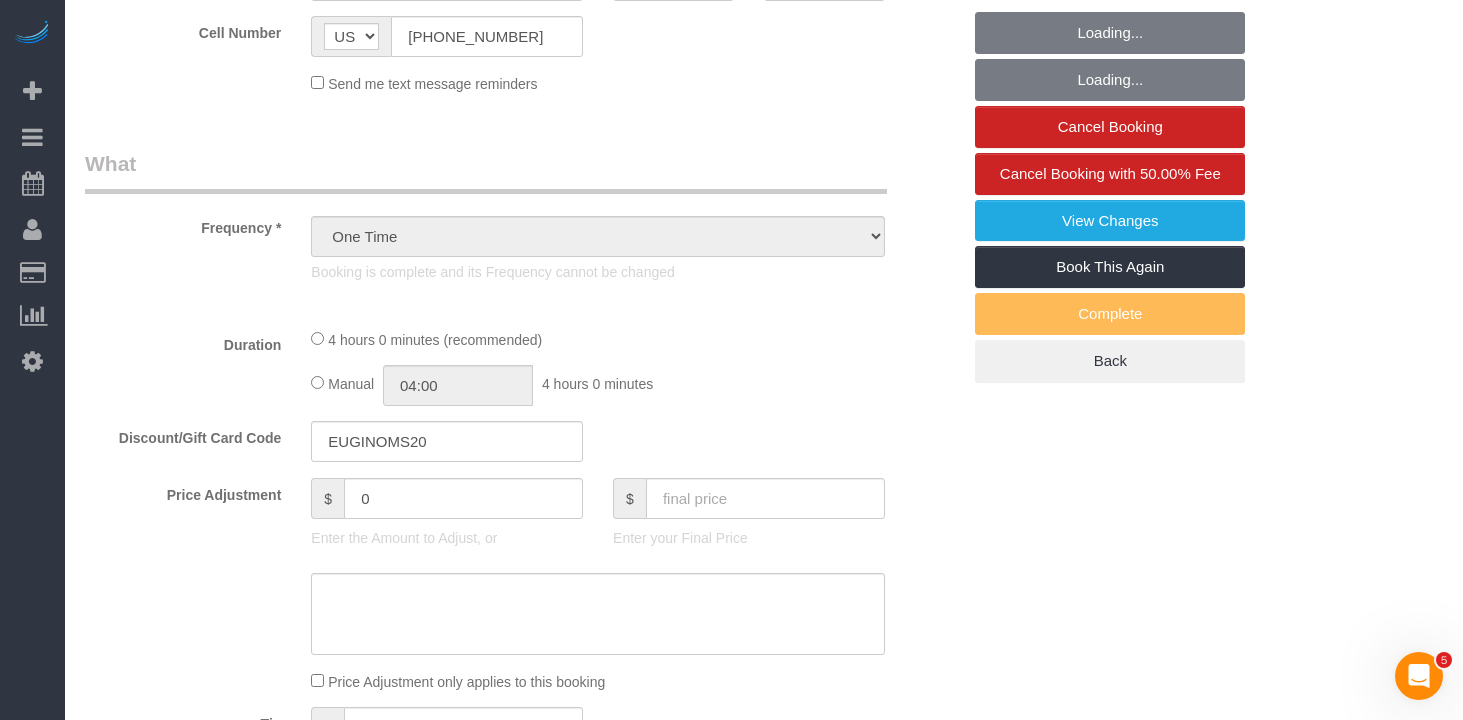 select on "1" 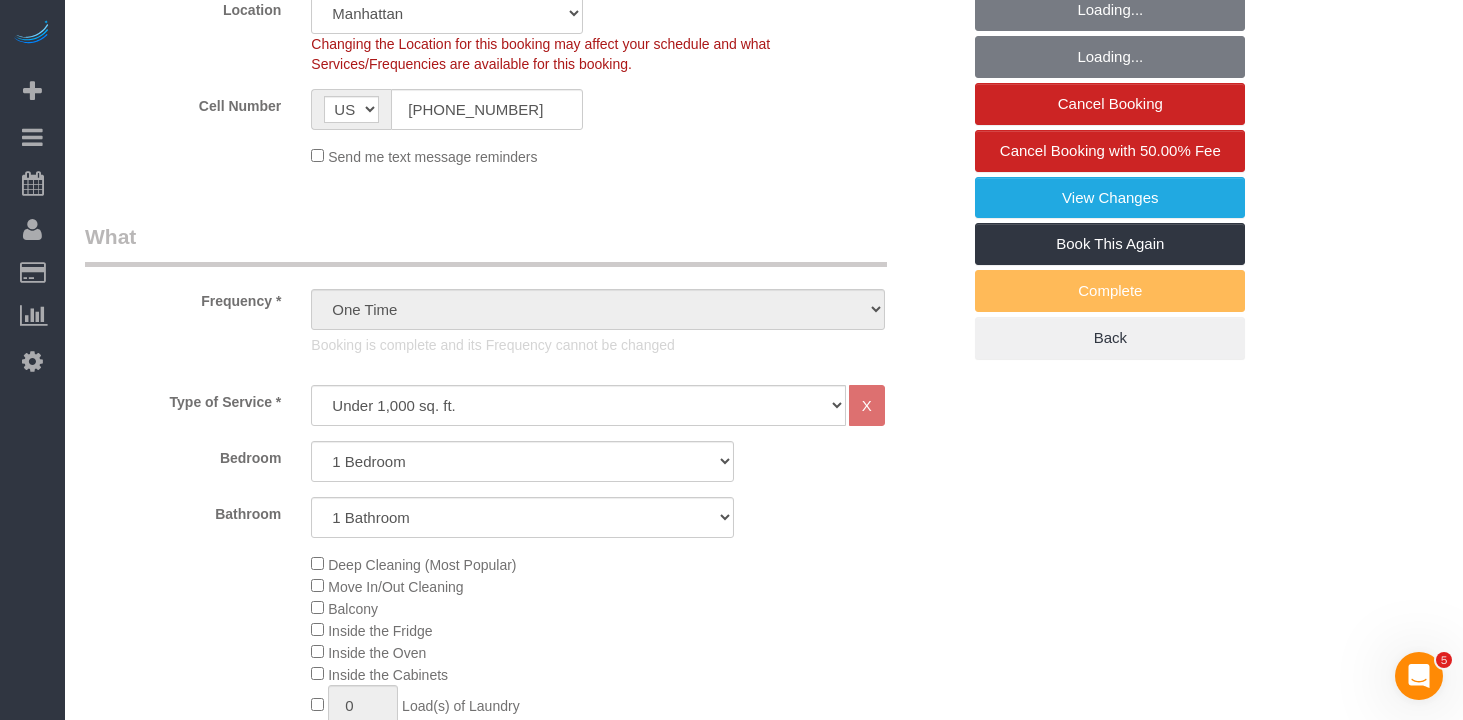 select on "string:stripe-pm_1RhCij4VGloSiKo7QWxxEzYC" 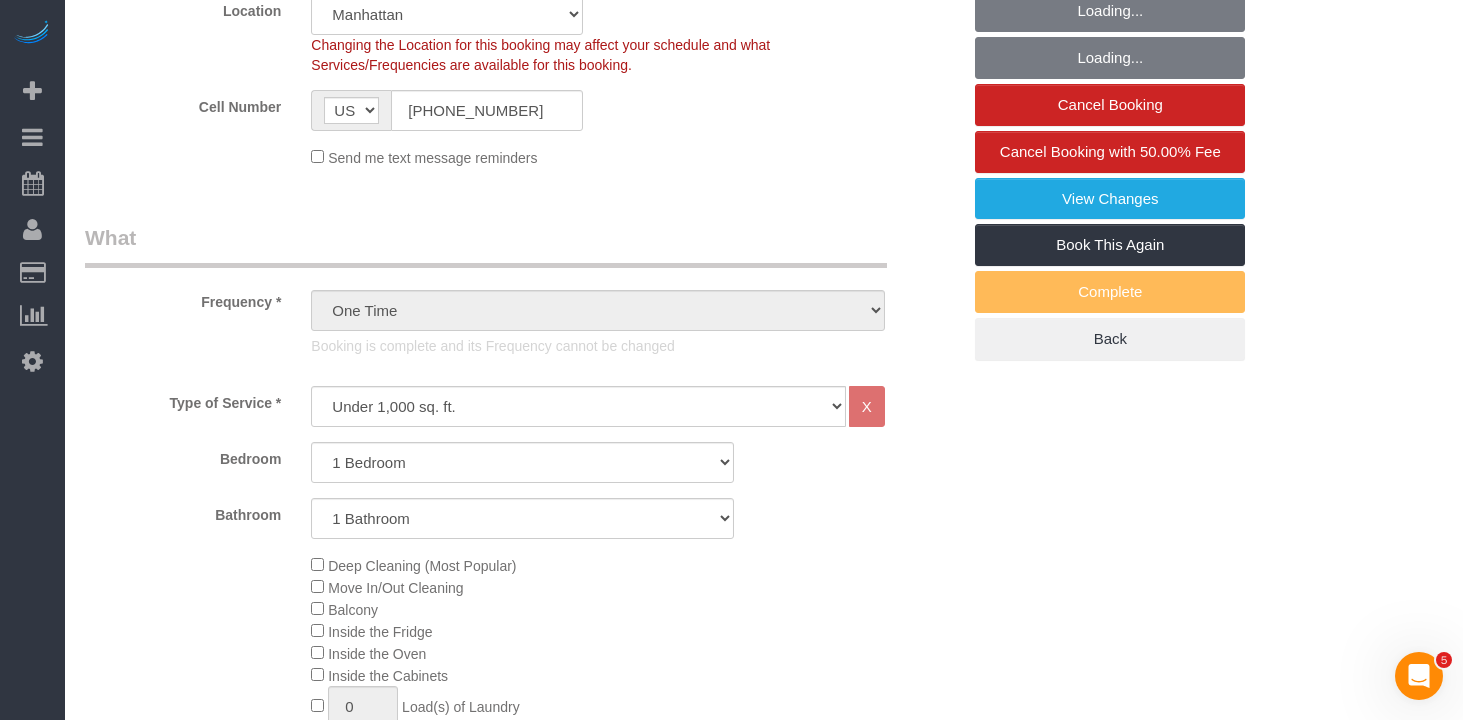 select on "1" 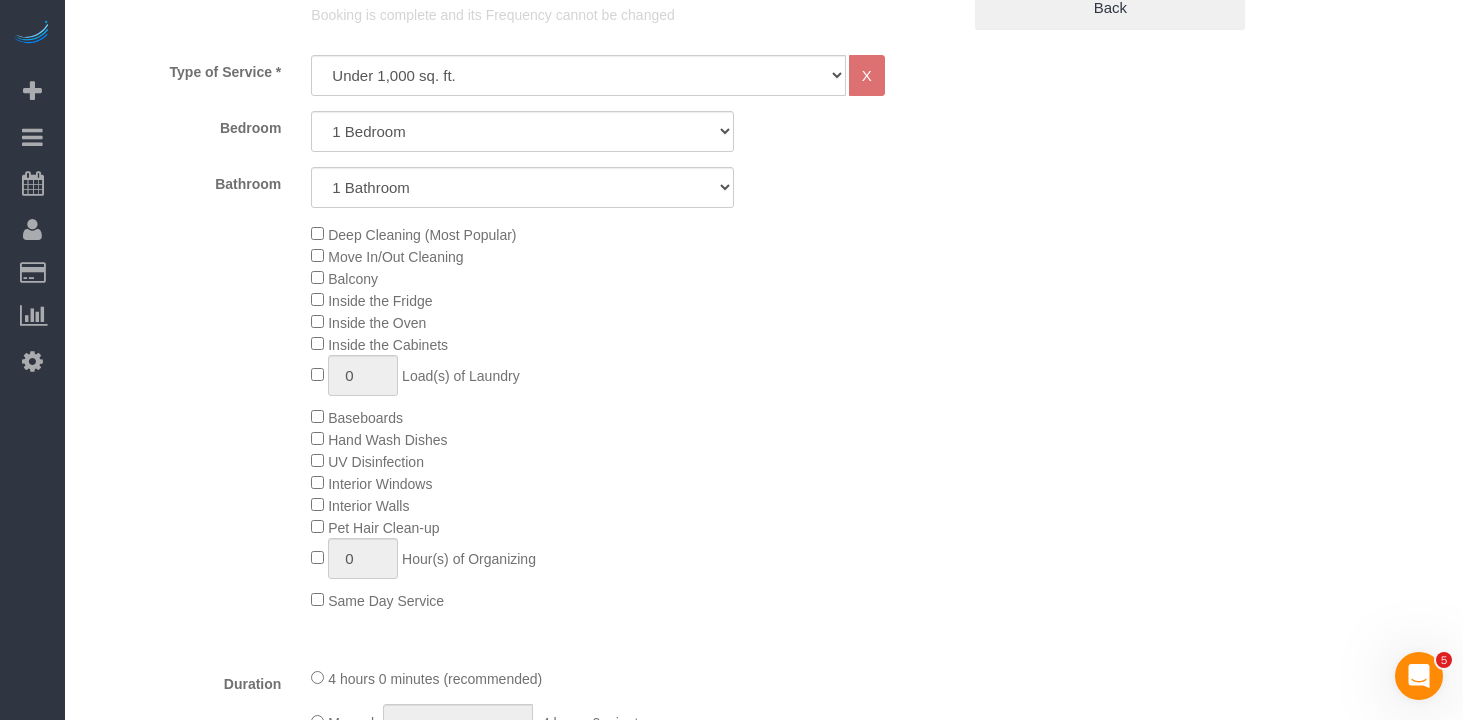 scroll, scrollTop: 961, scrollLeft: 0, axis: vertical 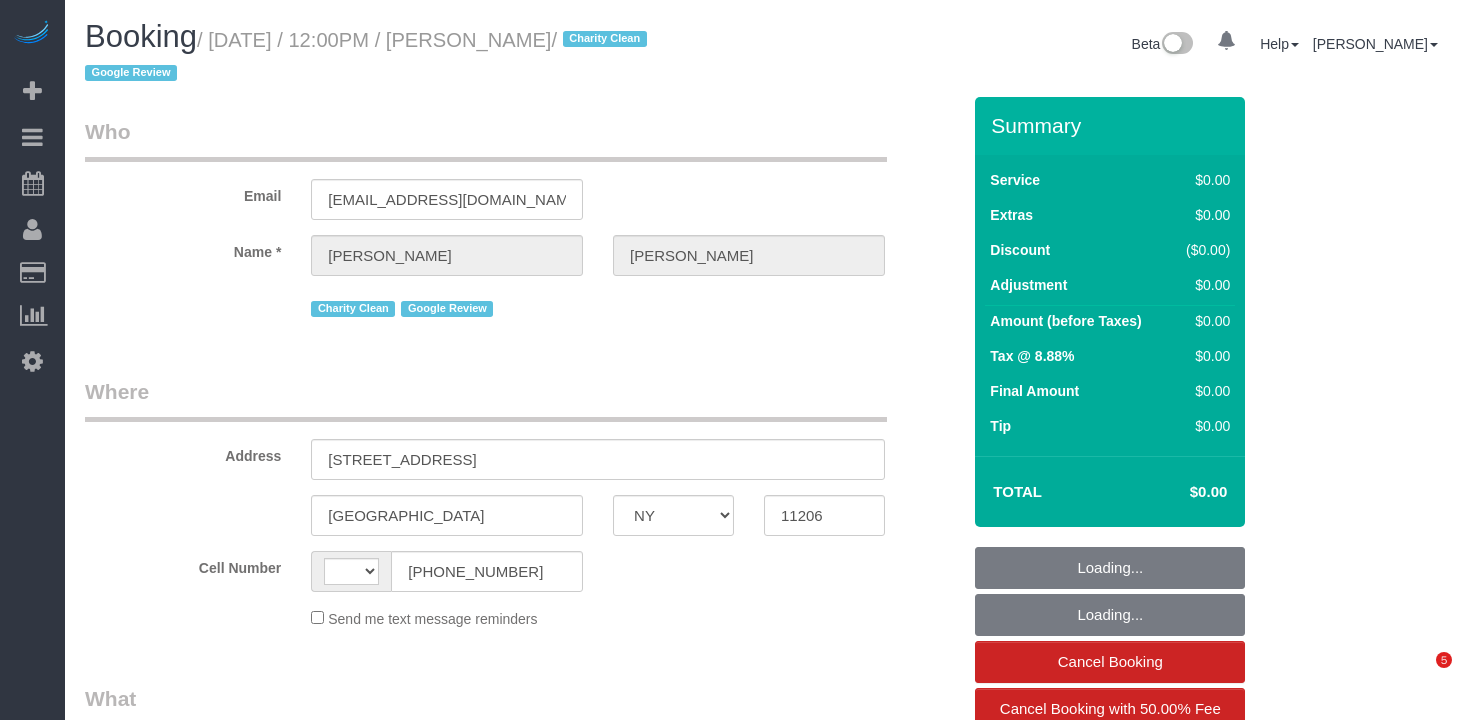 select on "NY" 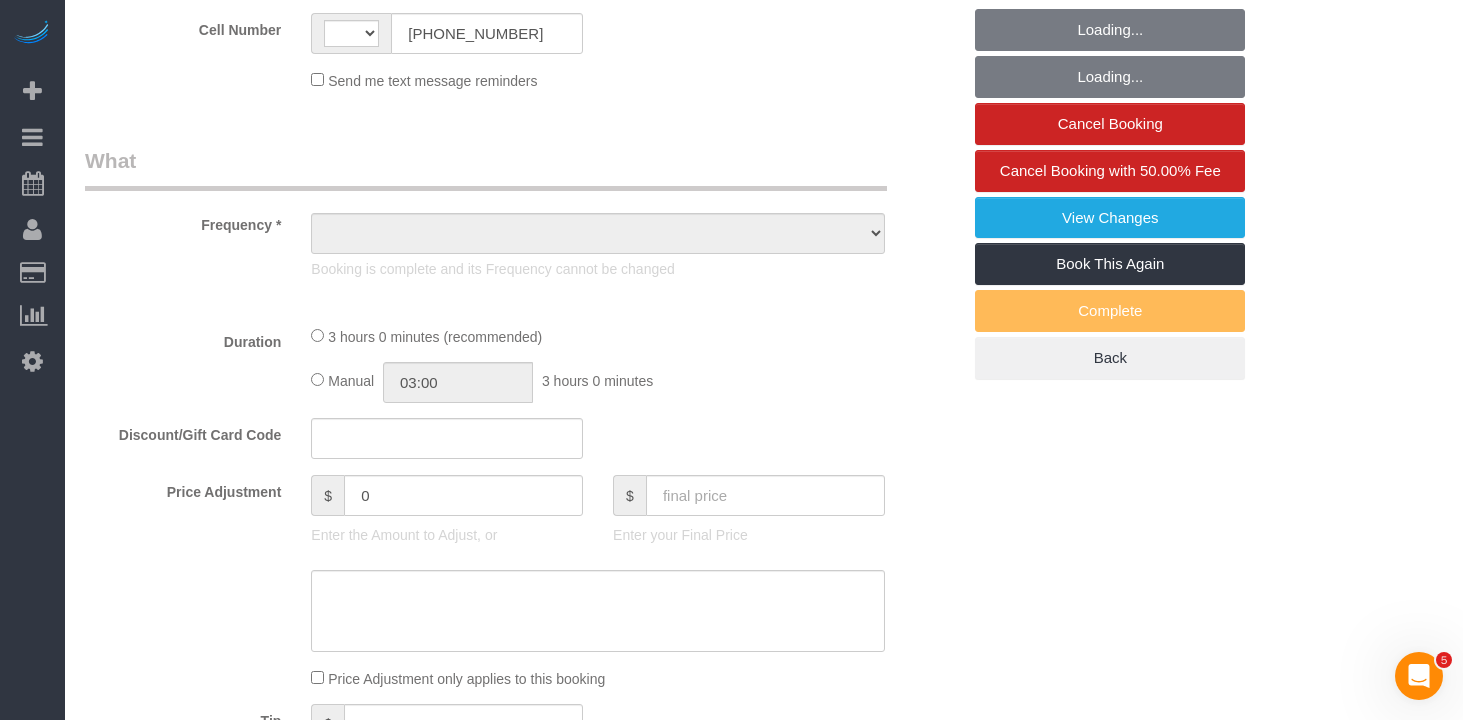 scroll, scrollTop: 0, scrollLeft: 0, axis: both 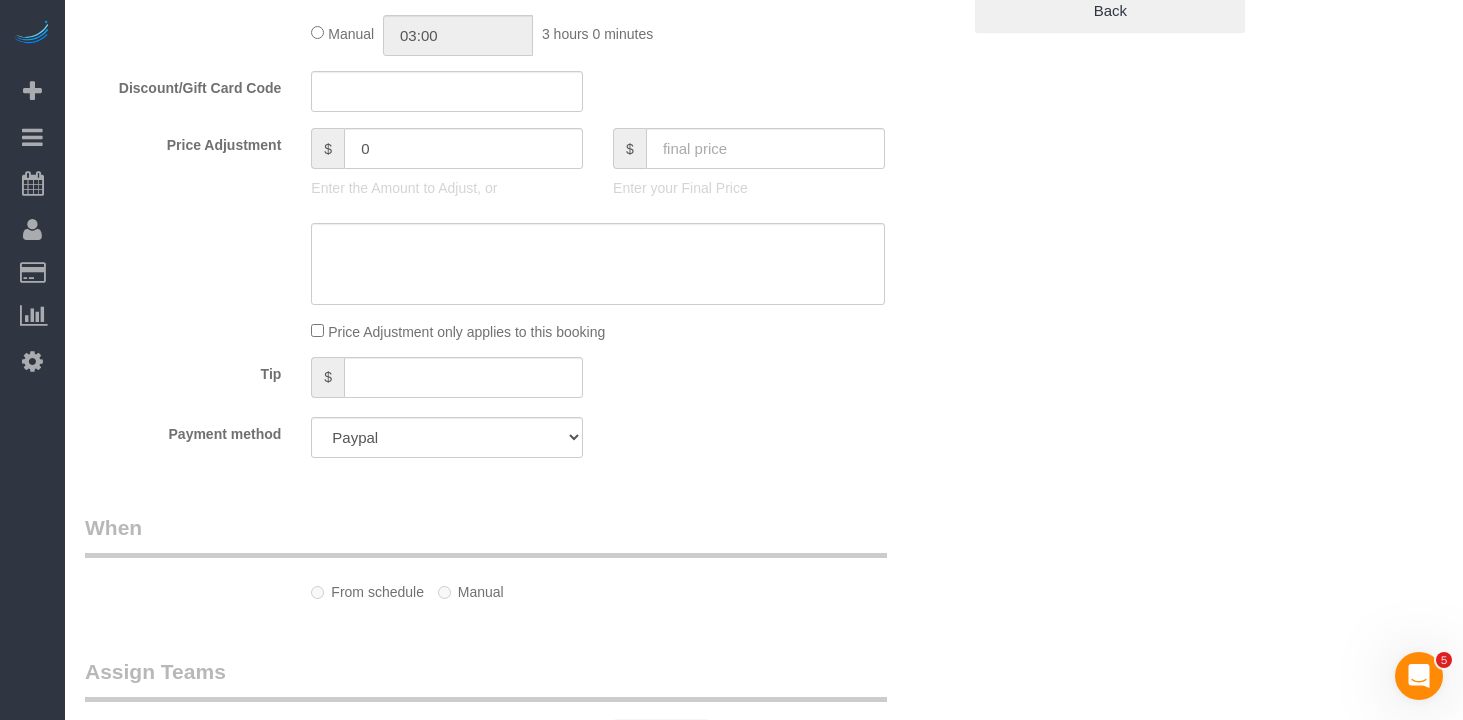 select on "number:89" 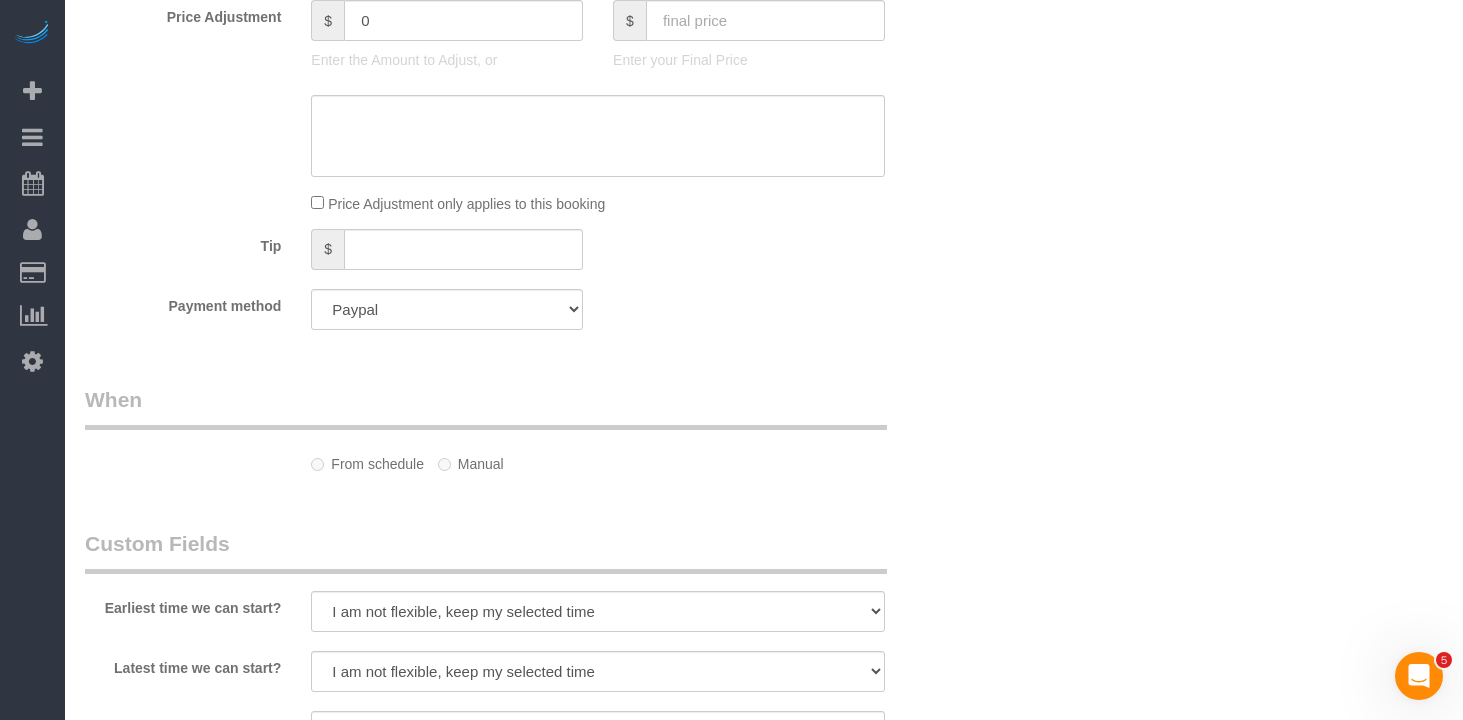 select on "string:[GEOGRAPHIC_DATA]" 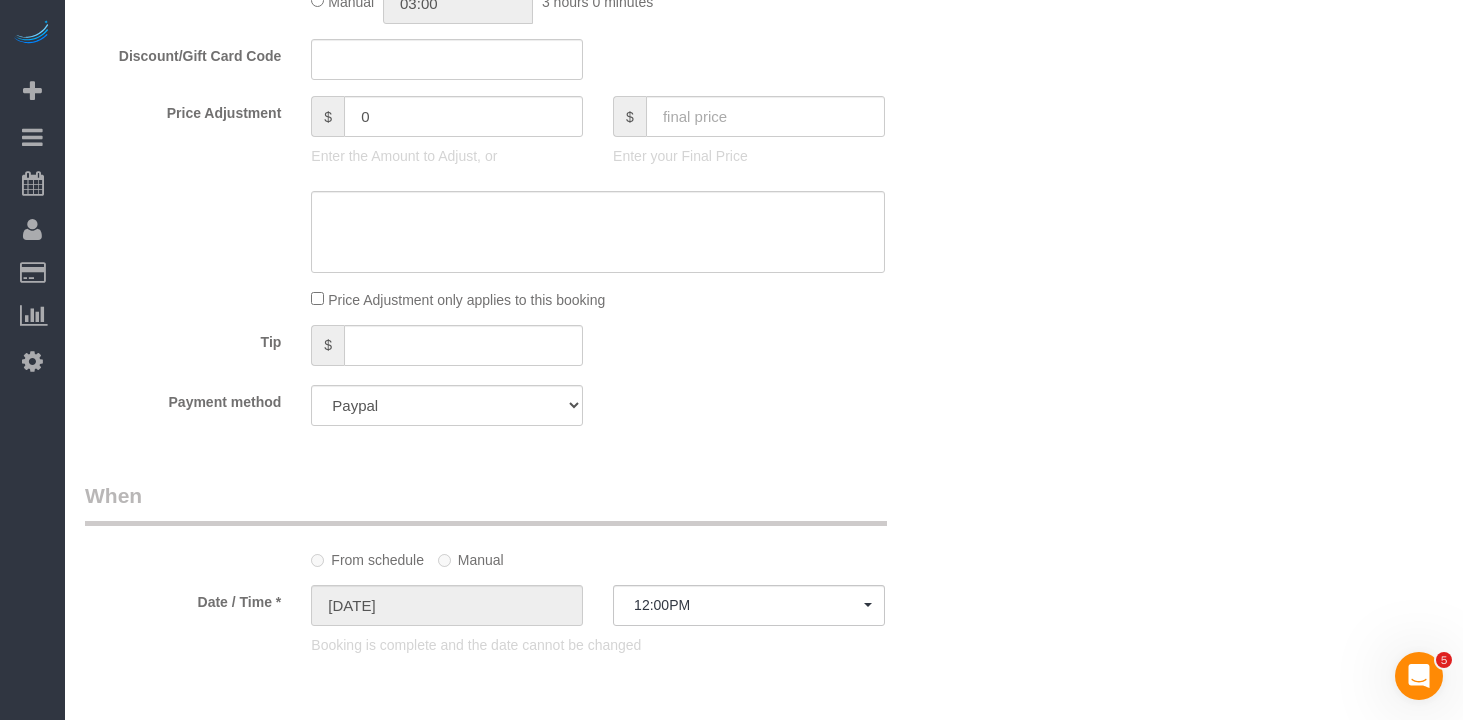 scroll, scrollTop: 1169, scrollLeft: 0, axis: vertical 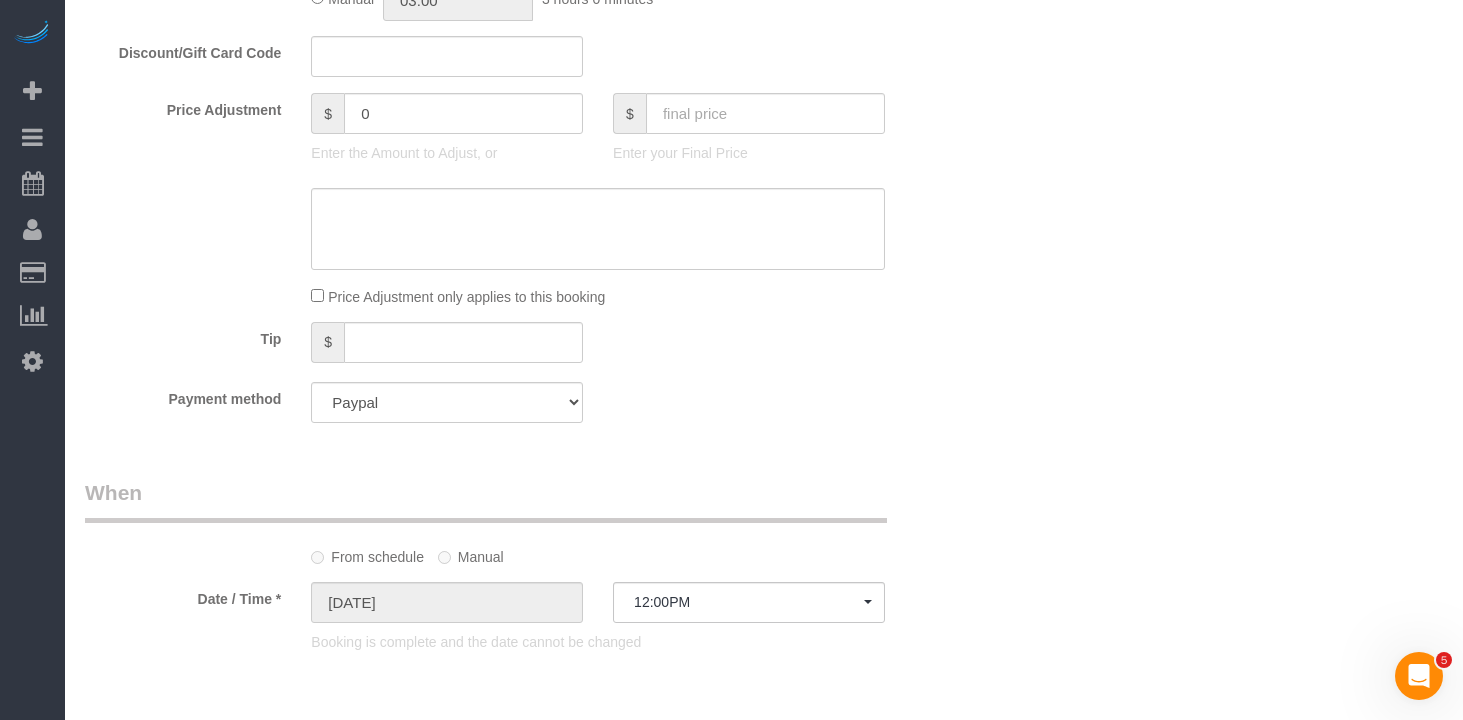 select on "object:1308" 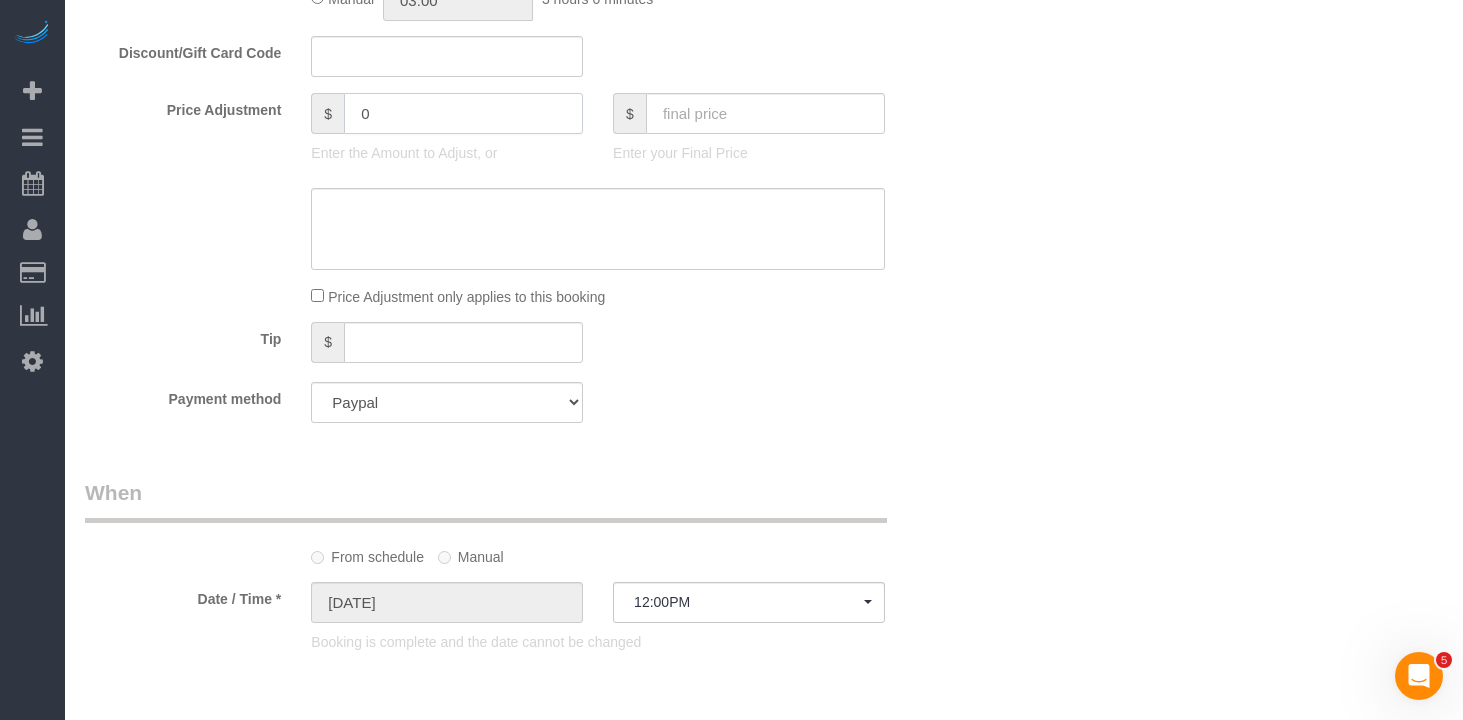 click on "0" 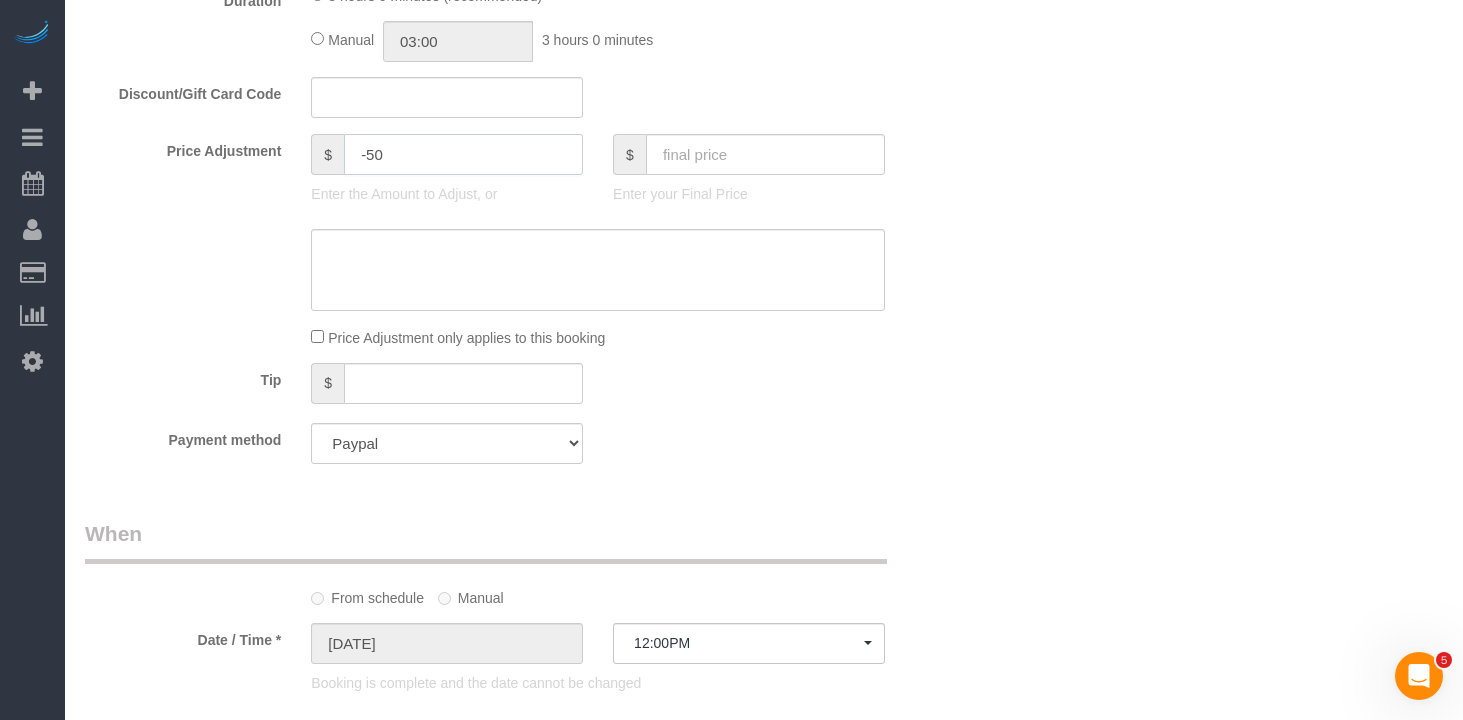 scroll, scrollTop: 1072, scrollLeft: 0, axis: vertical 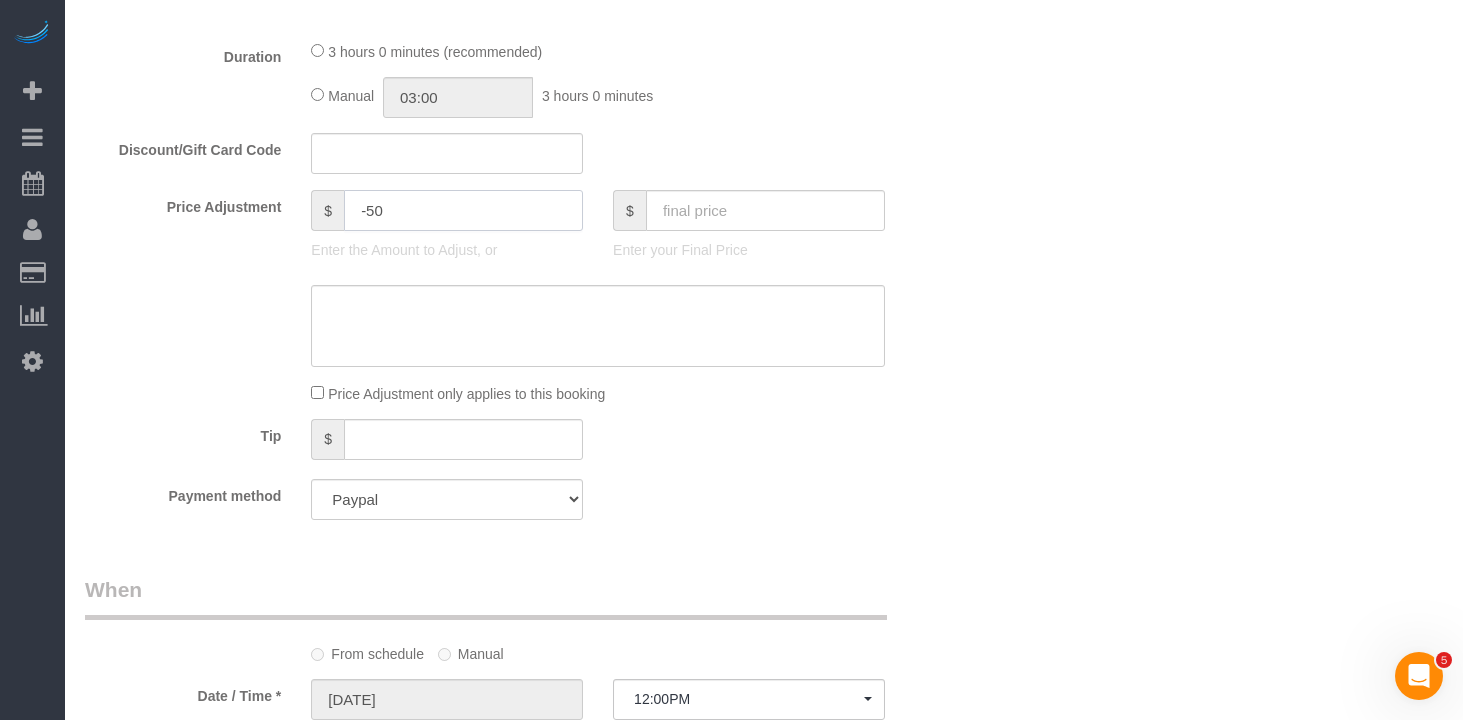type on "-50" 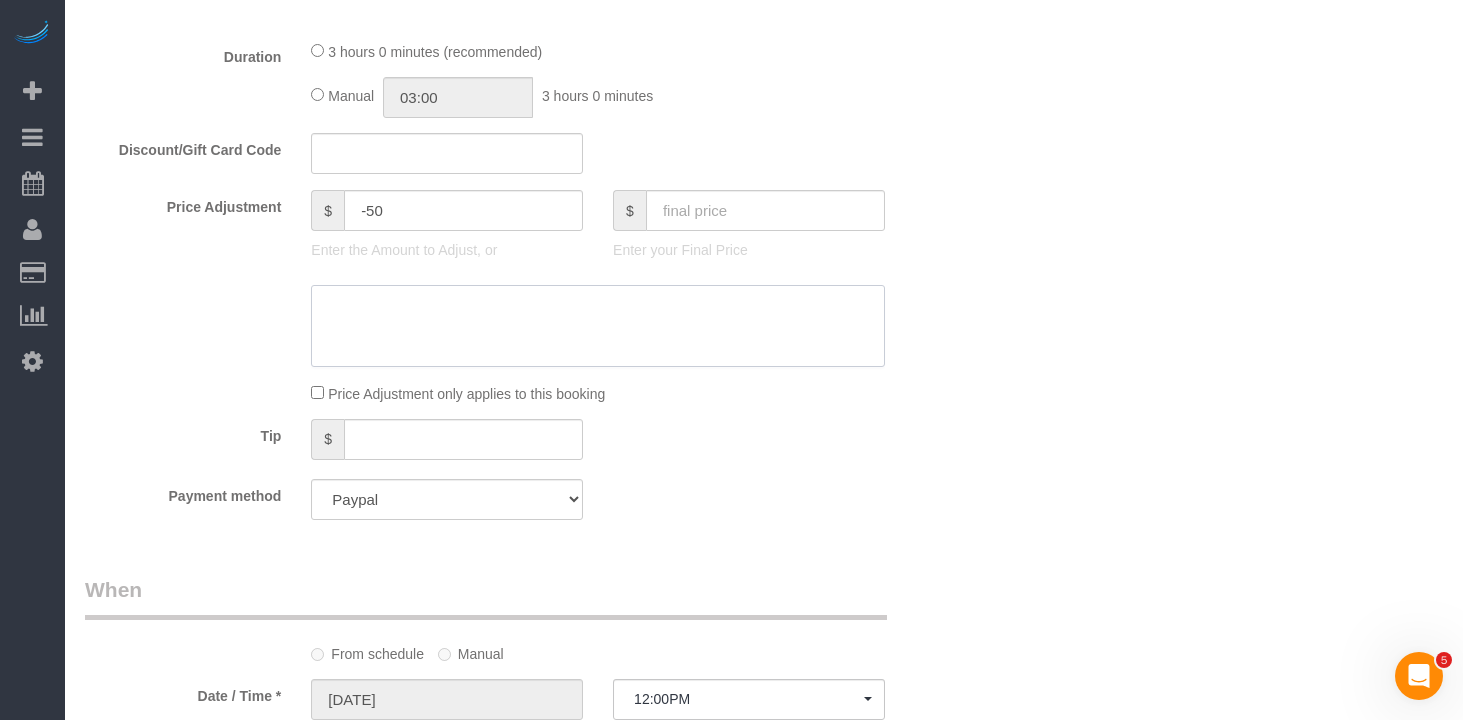 drag, startPoint x: 450, startPoint y: 361, endPoint x: 448, endPoint y: 316, distance: 45.044422 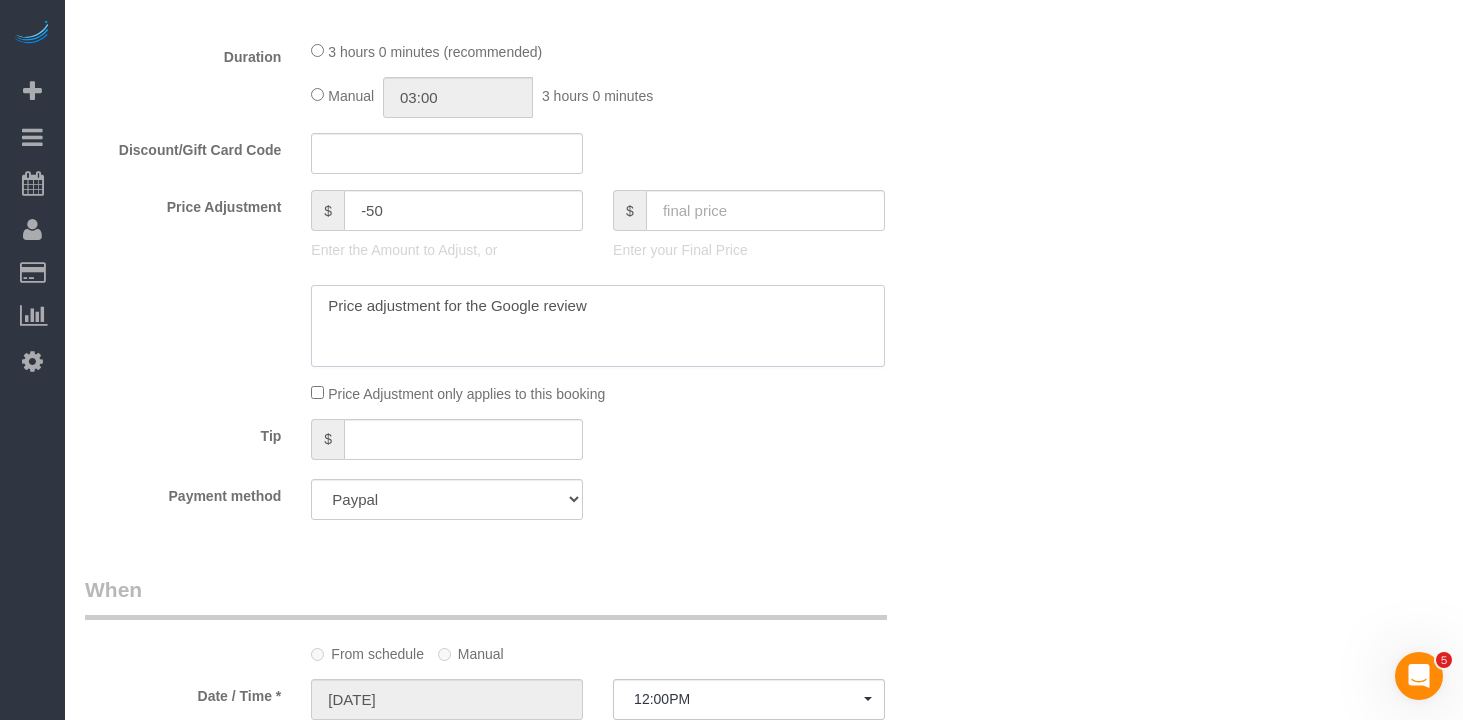 type on "Price adjustment for the Google review" 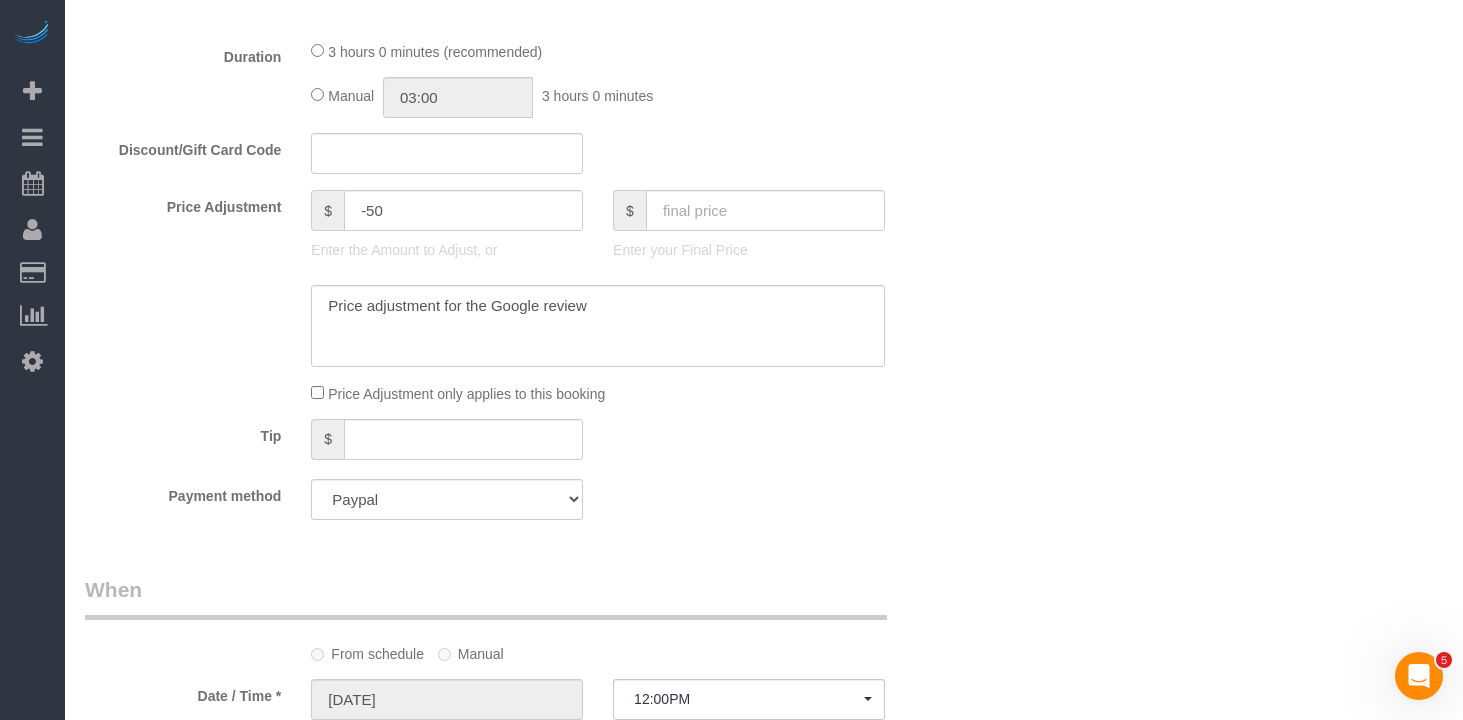 click on "Tip
$" 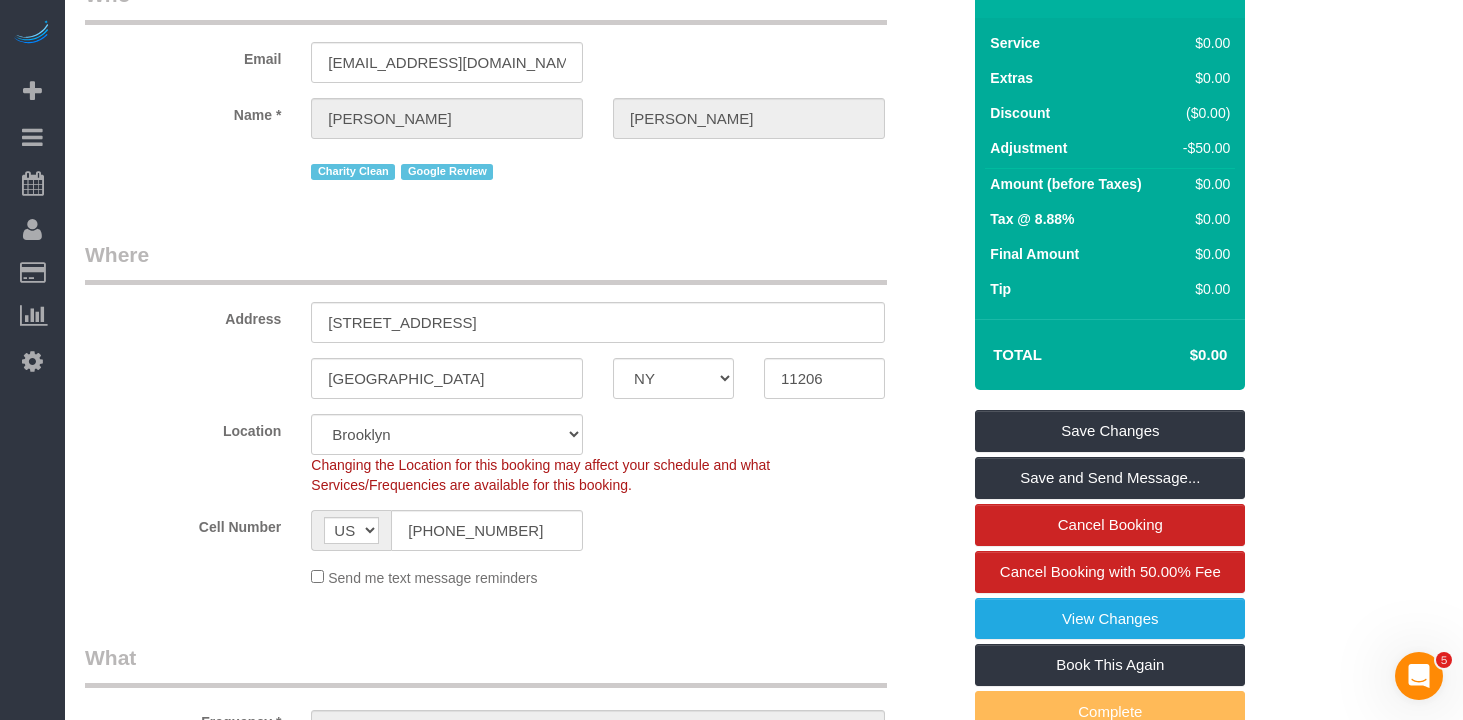 scroll, scrollTop: 0, scrollLeft: 0, axis: both 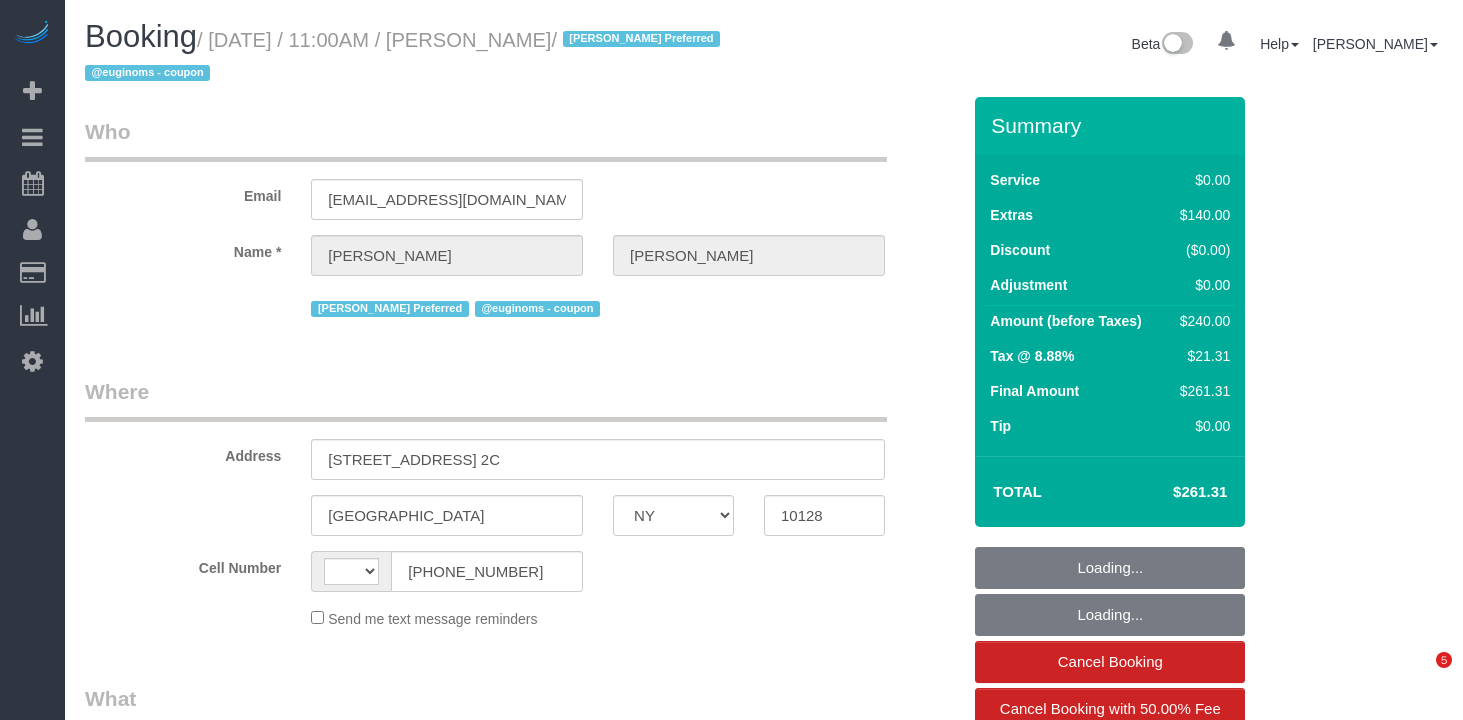 select on "NY" 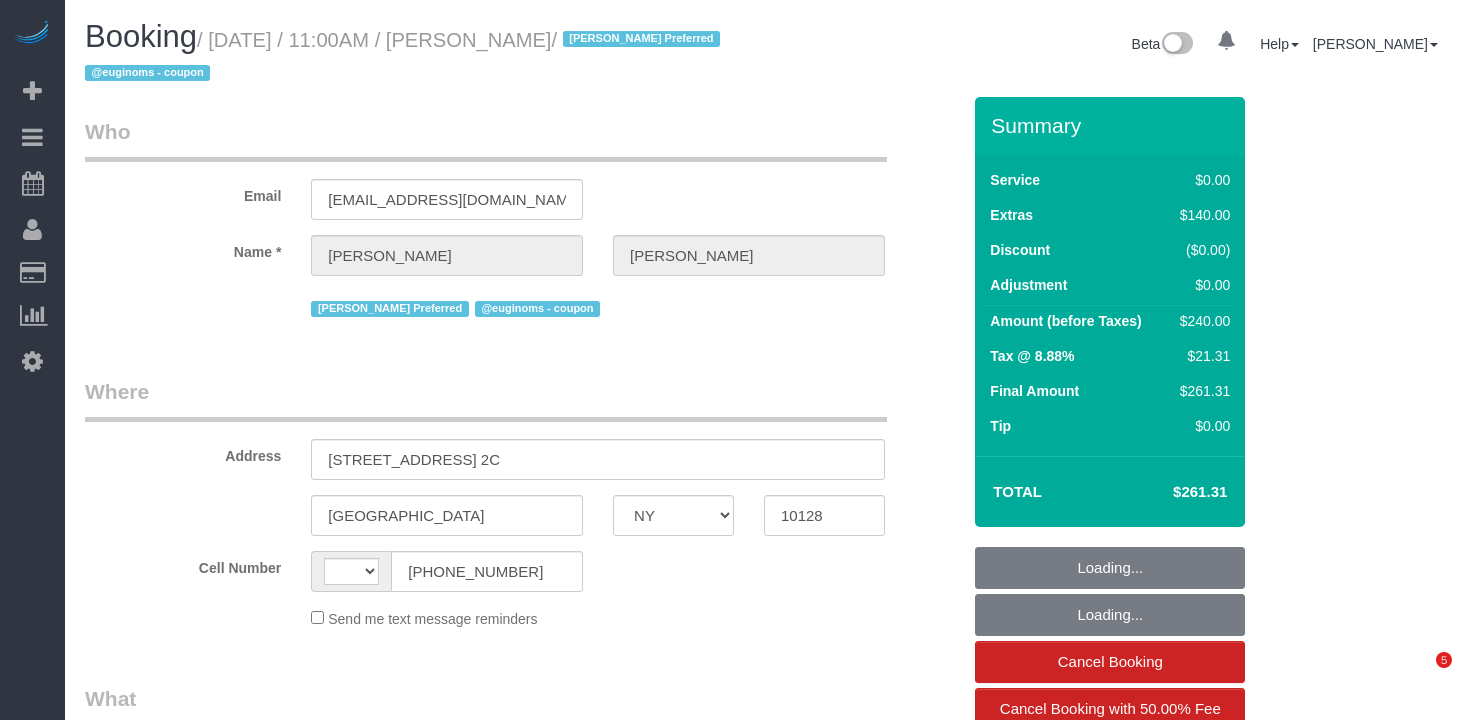 scroll, scrollTop: 0, scrollLeft: 0, axis: both 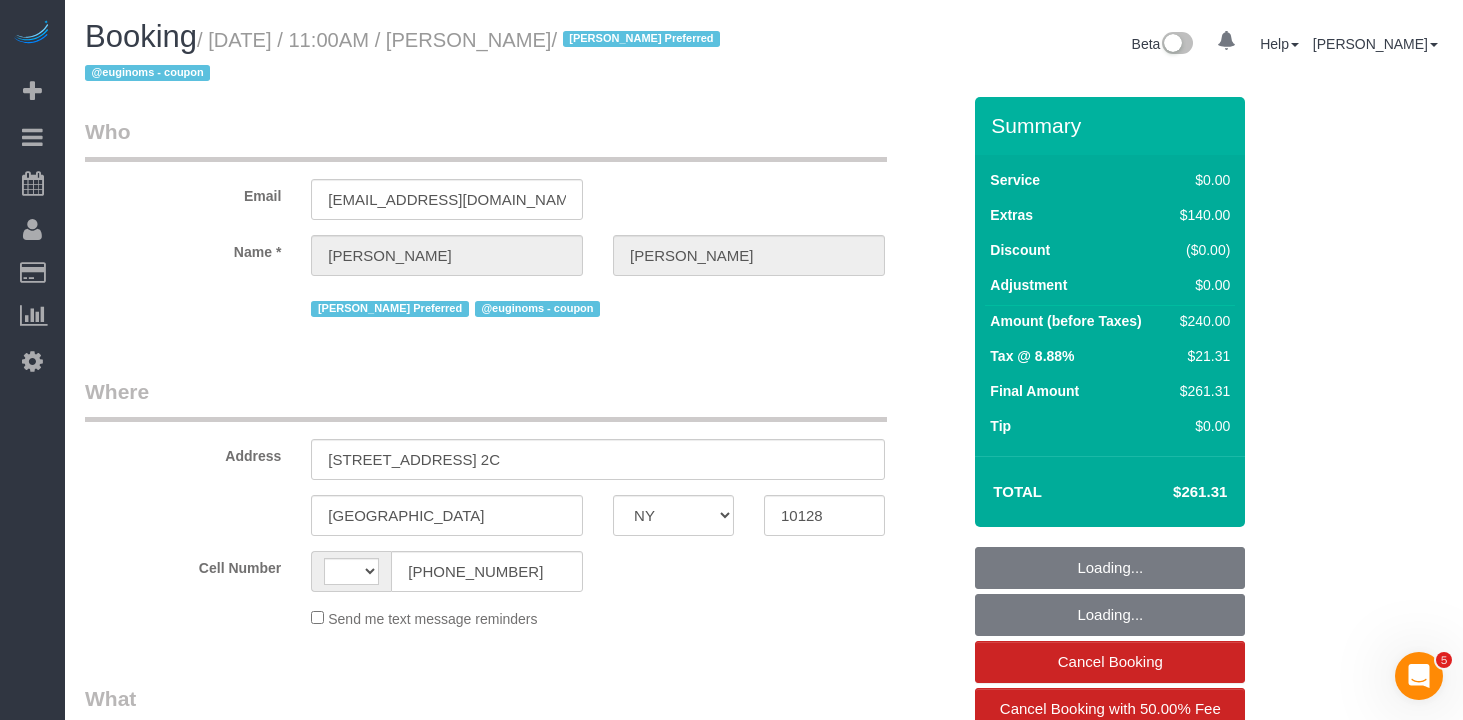select on "string:[GEOGRAPHIC_DATA]" 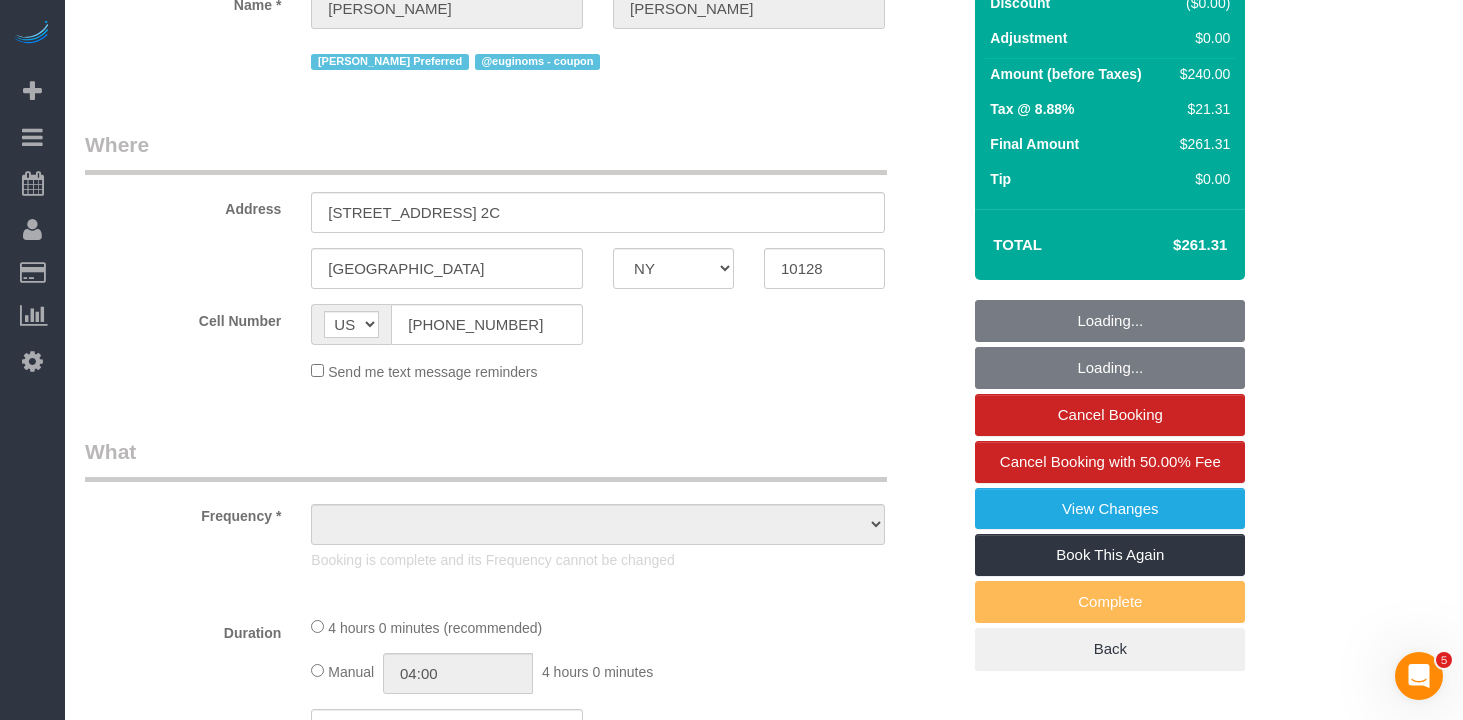 select on "string:stripe-pm_1RhCij4VGloSiKo7QWxxEzYC" 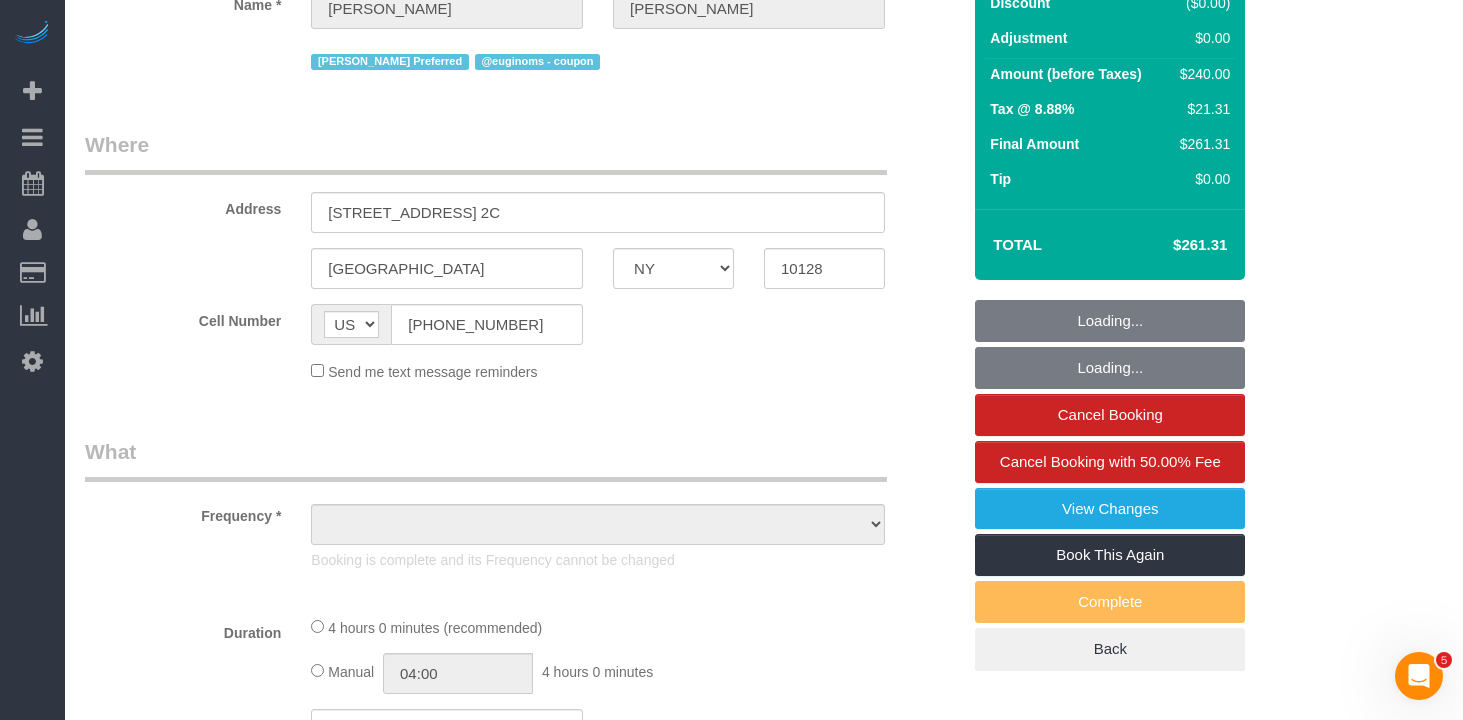 select on "1" 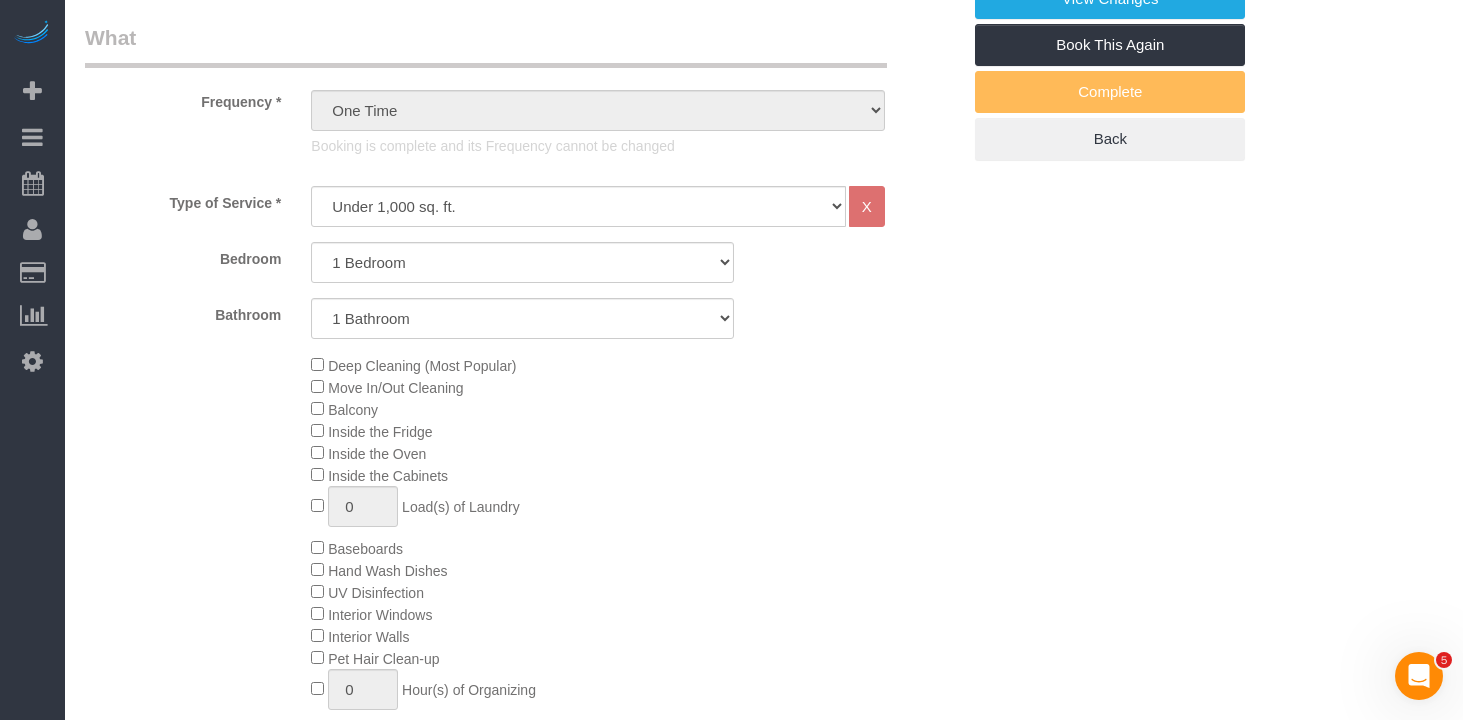 select on "object:1082" 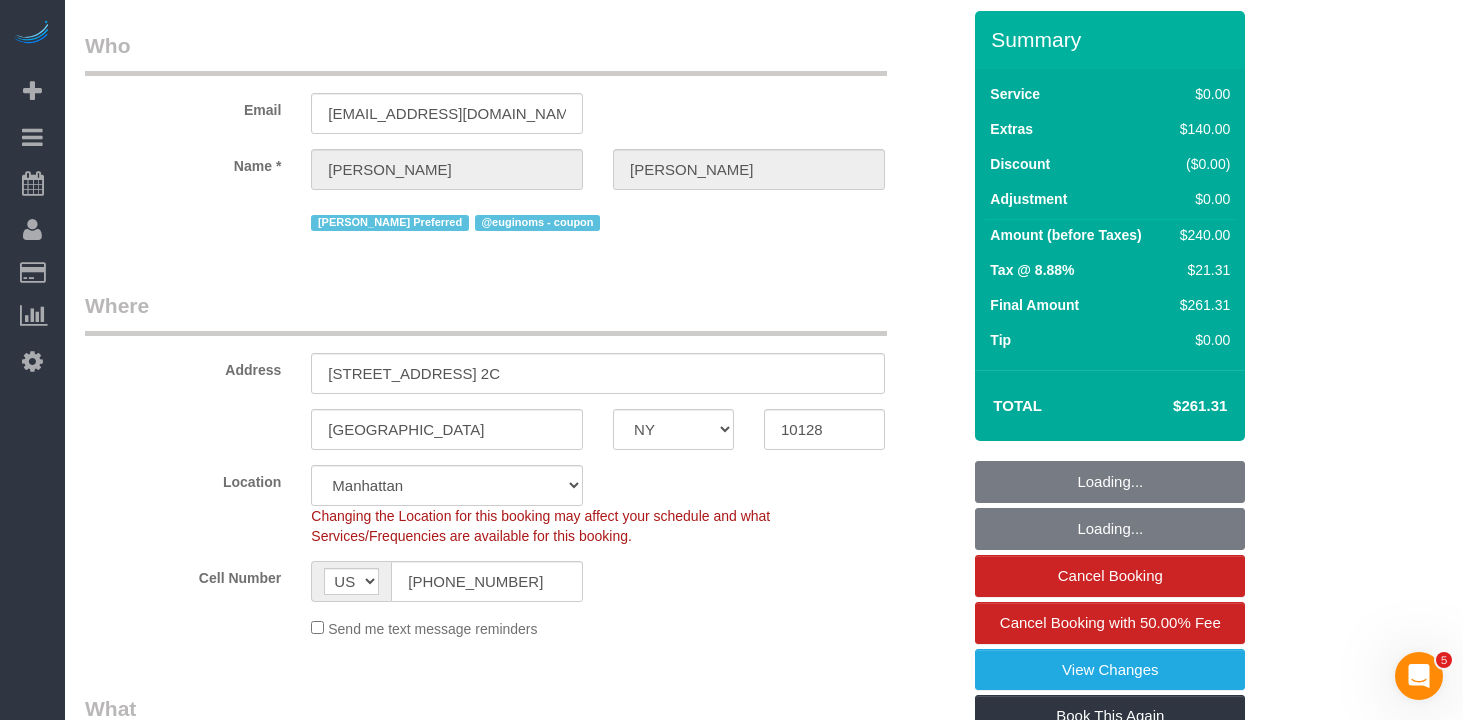 select on "spot1" 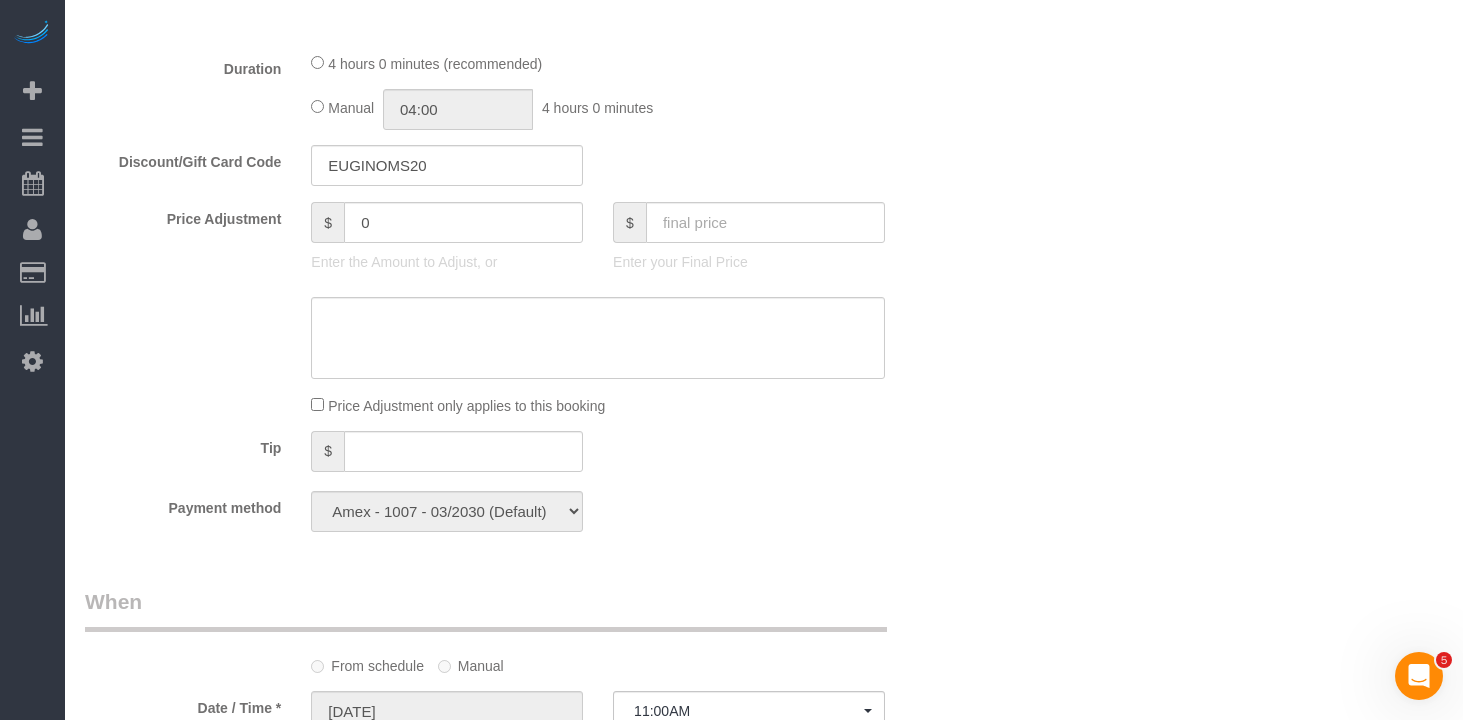 scroll, scrollTop: 1505, scrollLeft: 0, axis: vertical 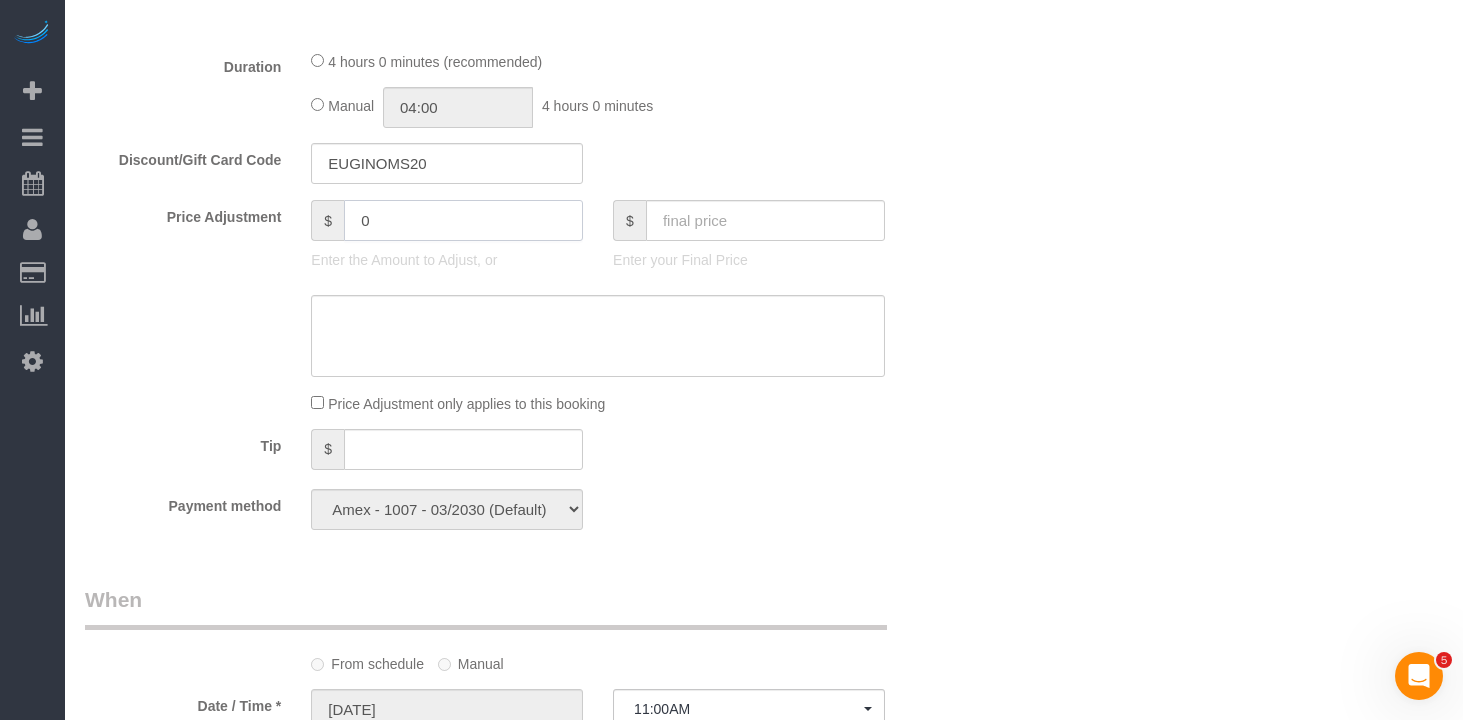 drag, startPoint x: 446, startPoint y: 230, endPoint x: 298, endPoint y: 209, distance: 149.48244 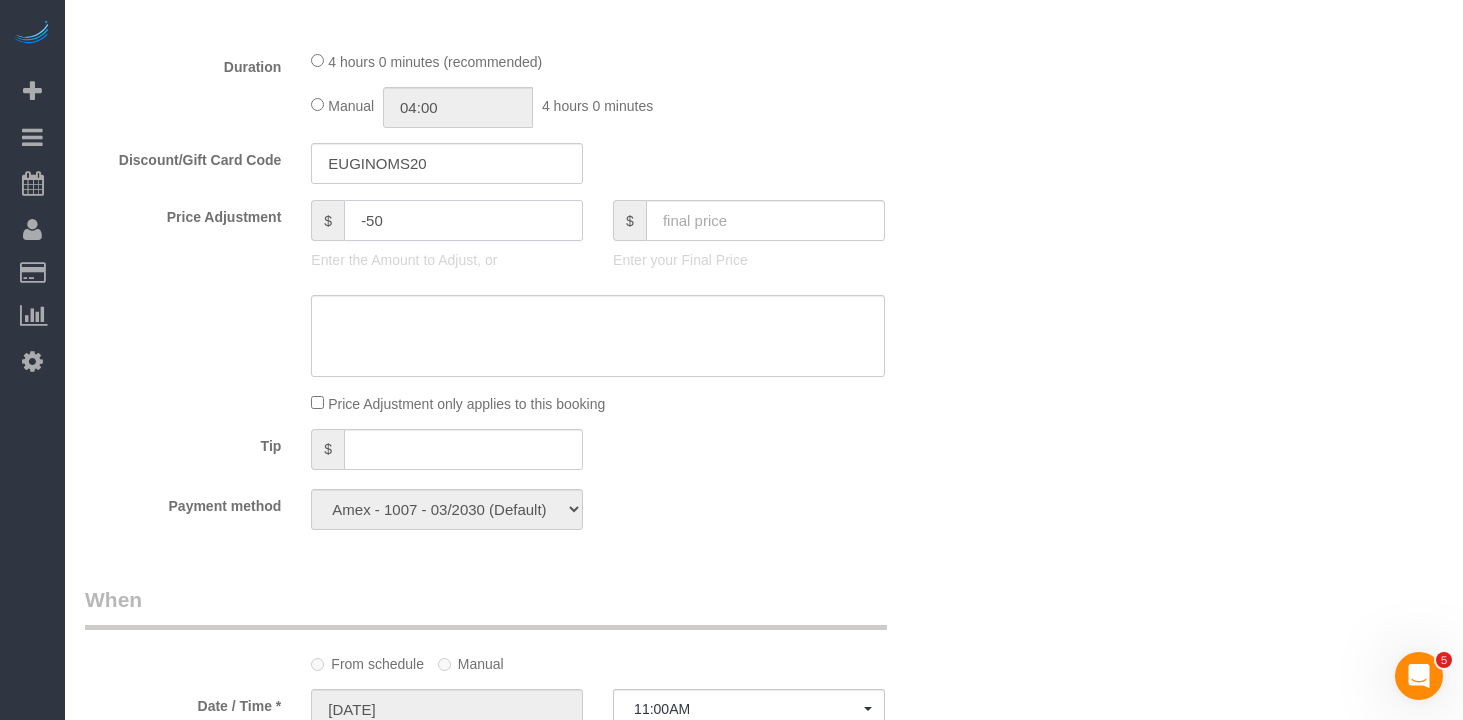 type on "-50" 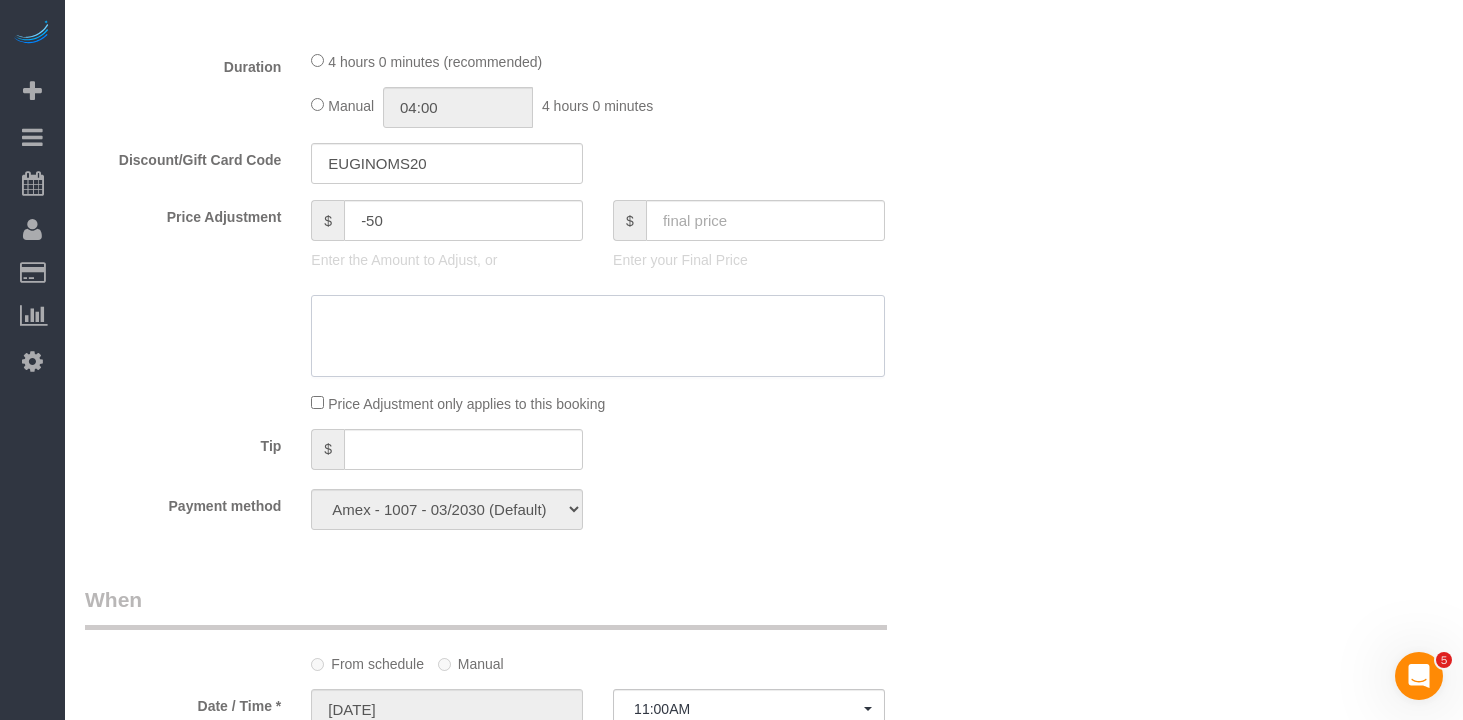 click 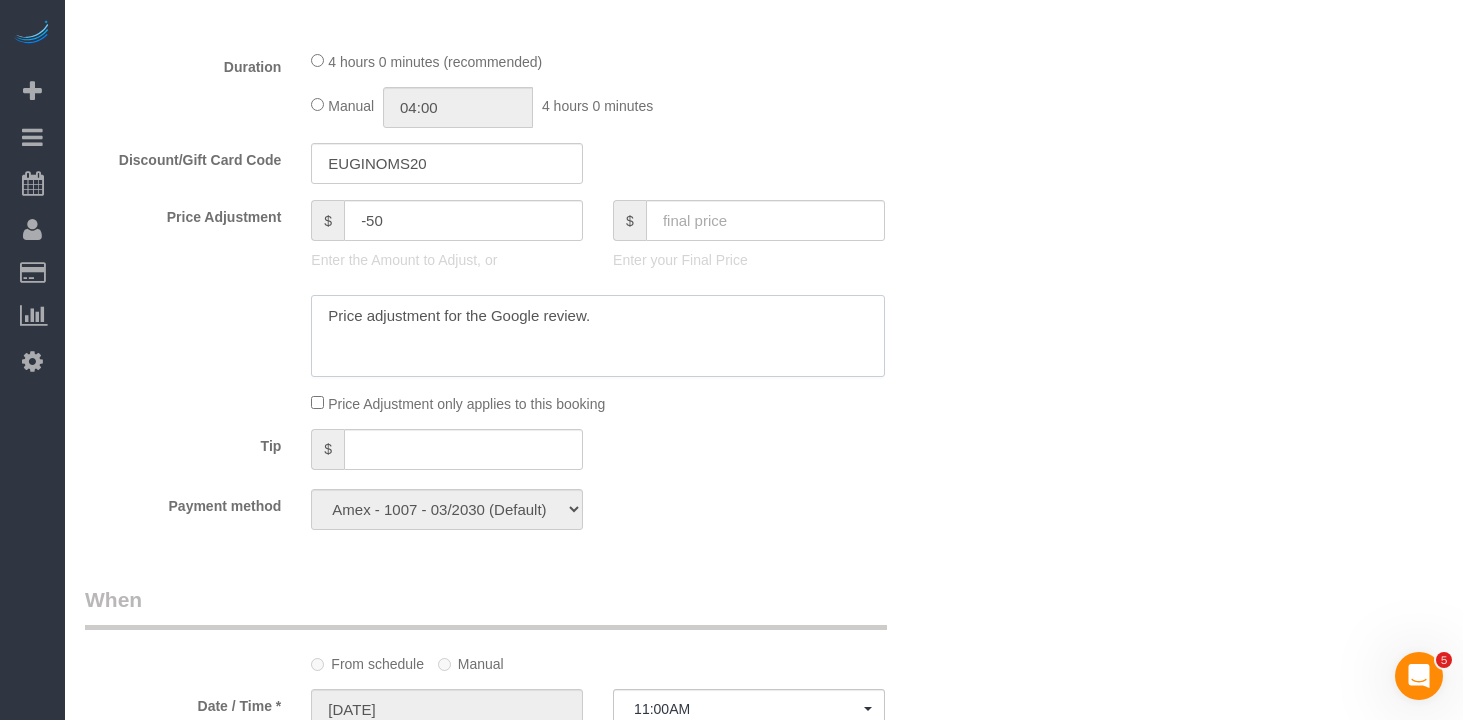 type on "Price adjustment for the Google review." 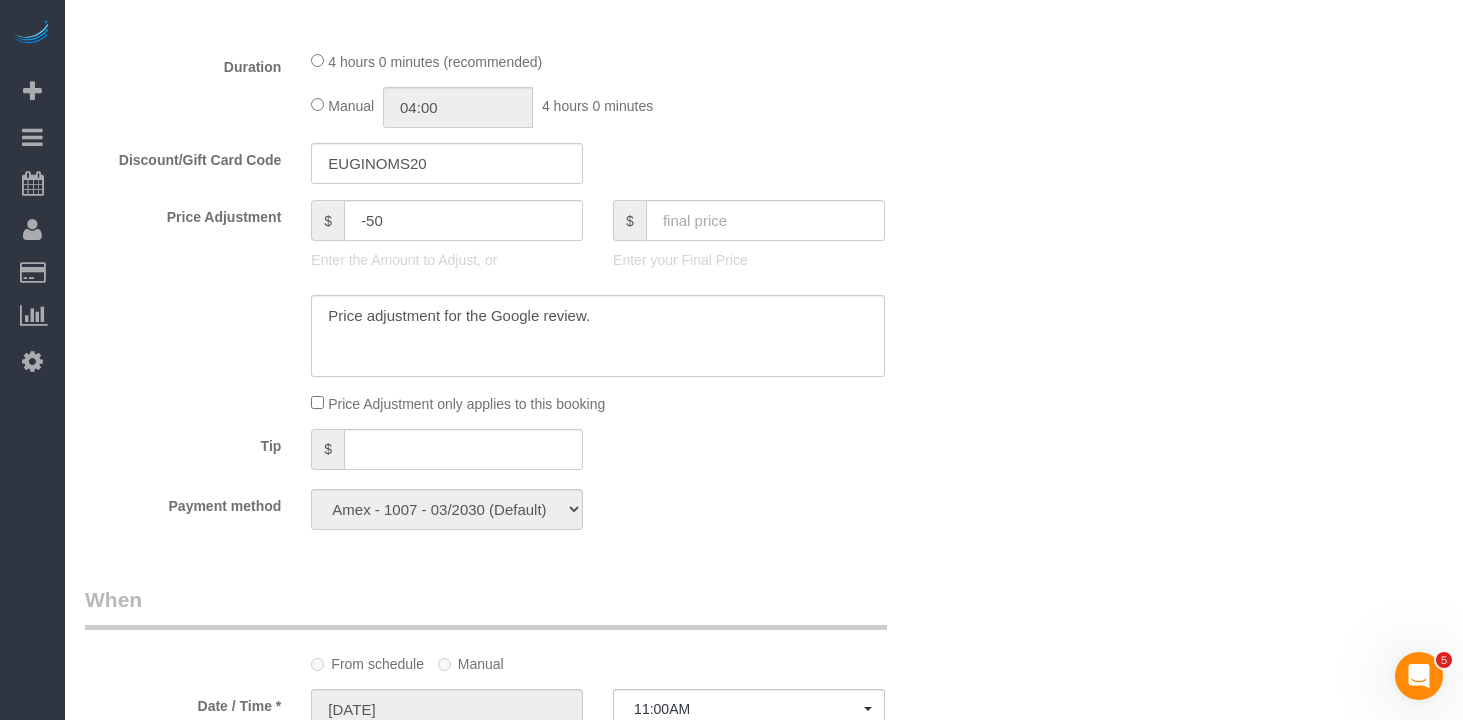 click on "Who
Email
chrisgarciawilde@gmail.com
Name *
Chris
Garcia-Wilde
Diana Gonzalez Preferred
@euginoms - coupon
Where
Address
1740 2nd ave, Apt. 2C
NYC
AK
AL
AR
AZ
CA
CO
CT
DC
DE
FL
GA
HI
IA
ID
IL
IN
KS
KY
LA
MA
MD
ME
MI
MN
MO
MS" at bounding box center [764, 315] 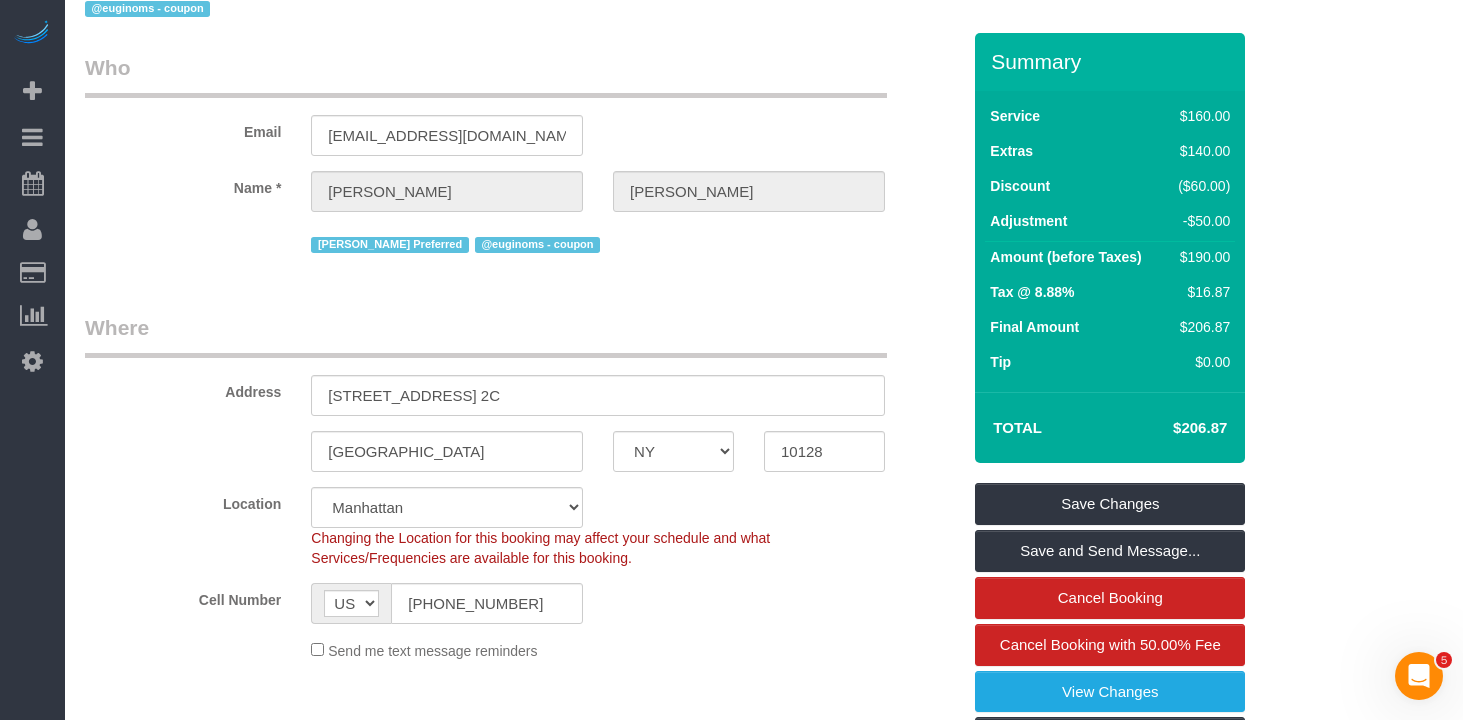 scroll, scrollTop: 0, scrollLeft: 0, axis: both 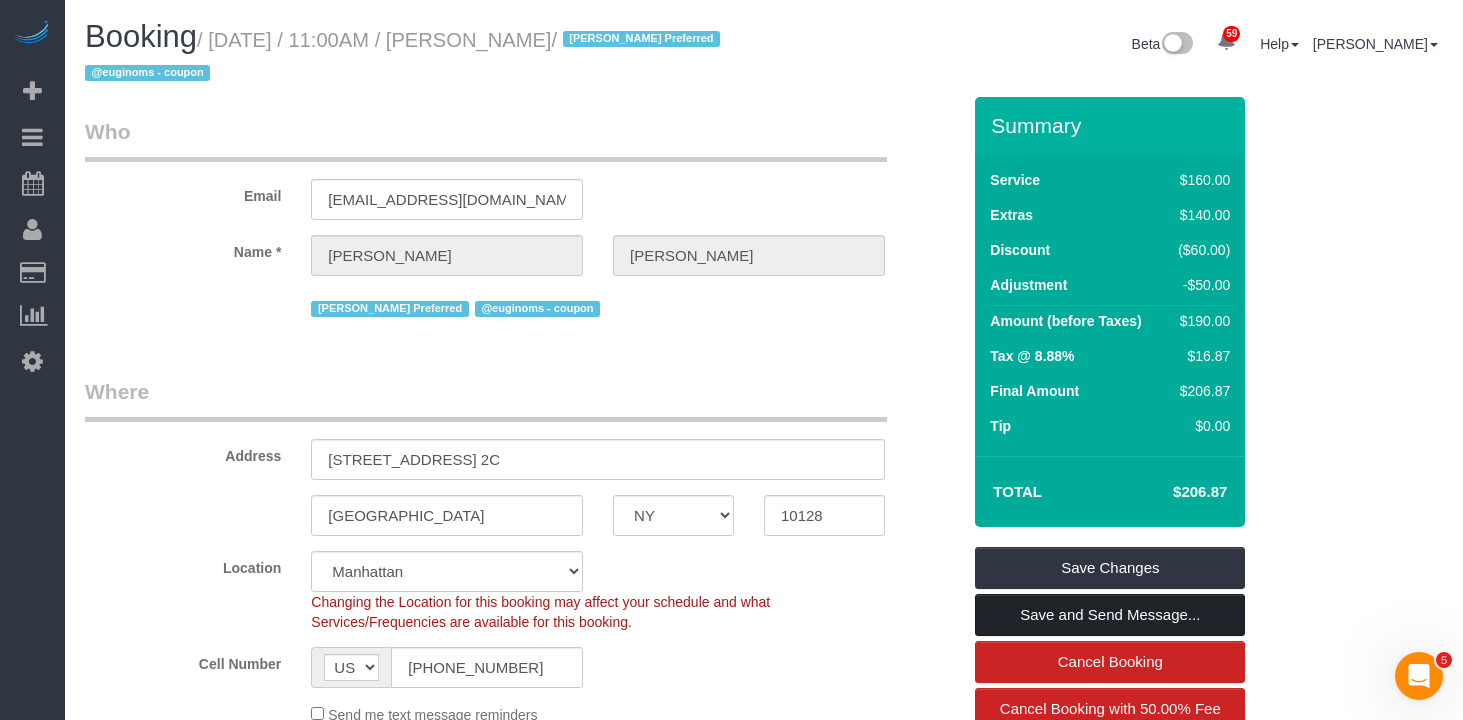 click on "Save and Send Message..." at bounding box center (1110, 615) 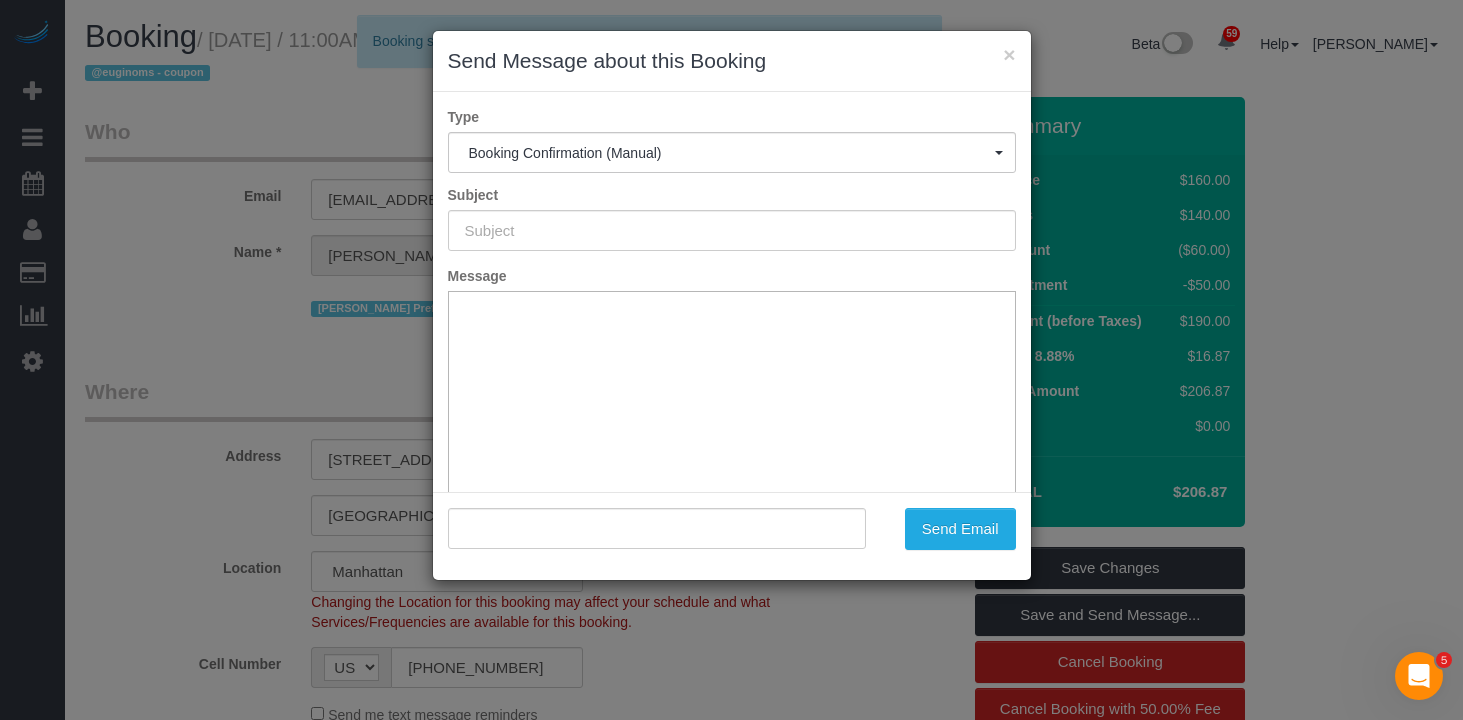 type on "Cleaning Confirmed for 07/06/2025 at 11:00am" 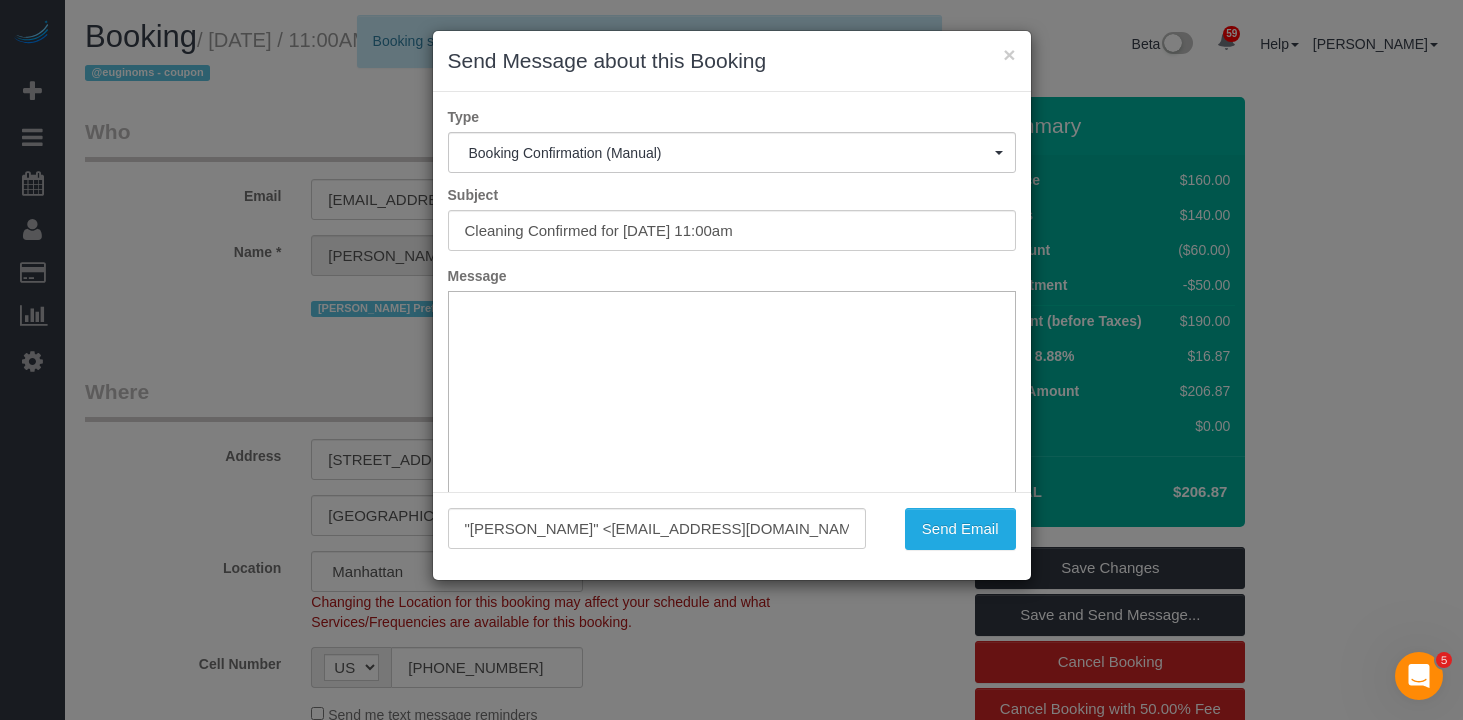 scroll, scrollTop: 0, scrollLeft: 0, axis: both 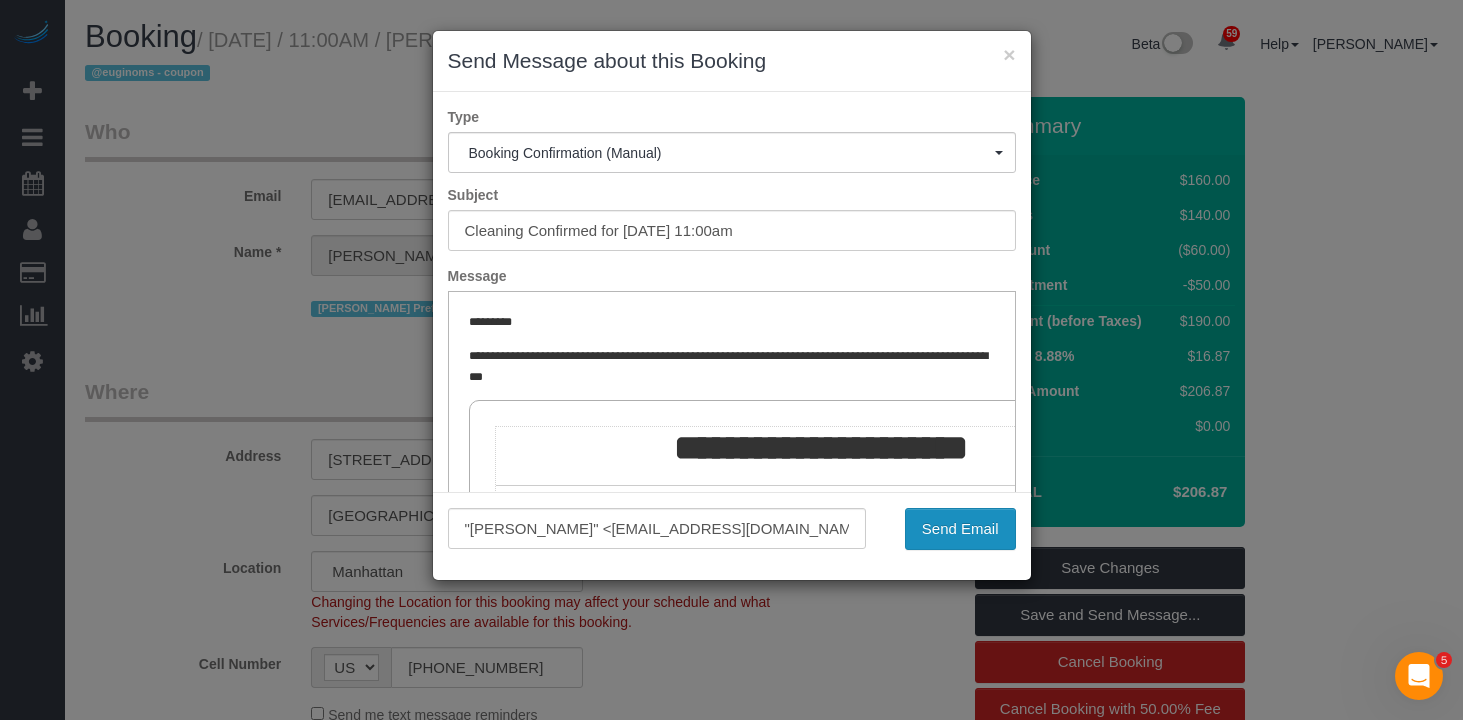 click on "Send Email" at bounding box center (960, 529) 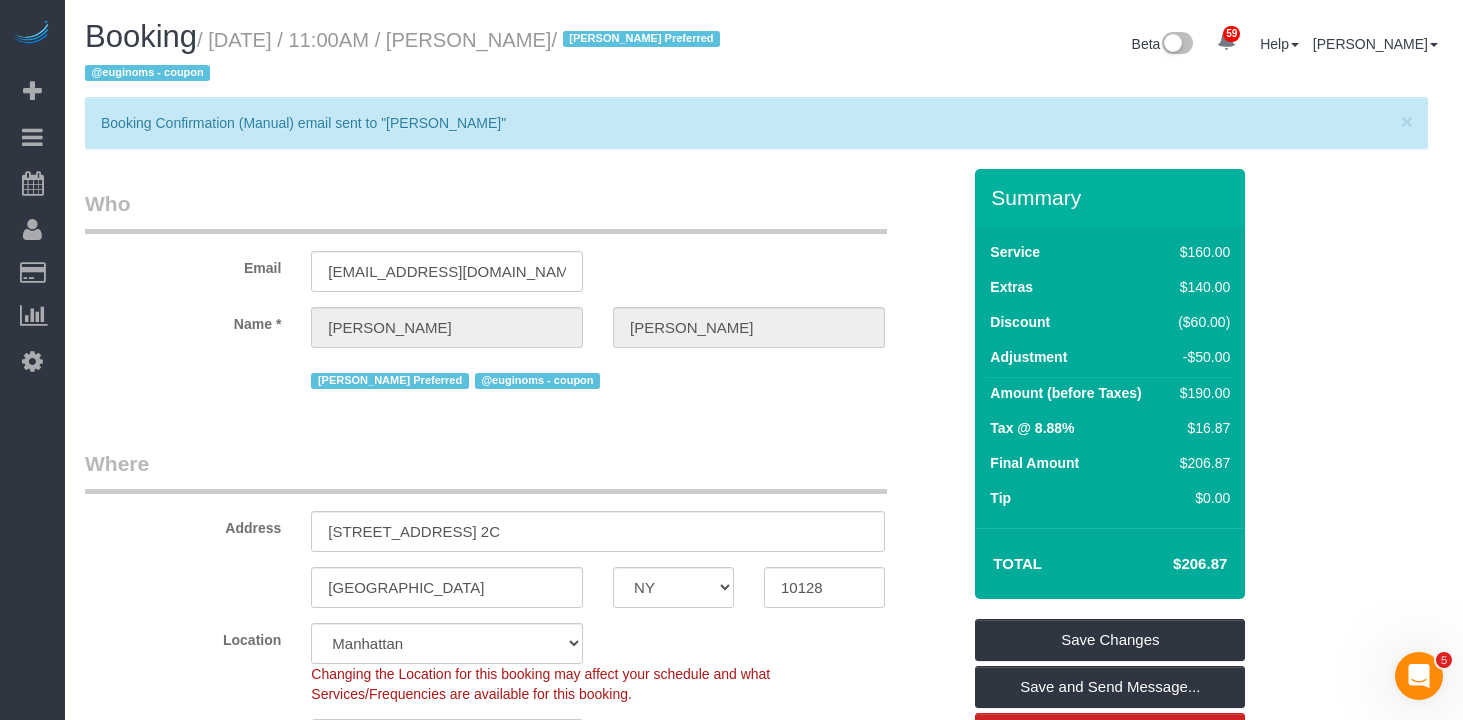 click on "Booking
/ July 06, 2025 / 11:00AM / Chris Garcia-Wilde
/
Diana Gonzalez Preferred
@euginoms - coupon" at bounding box center [417, 54] 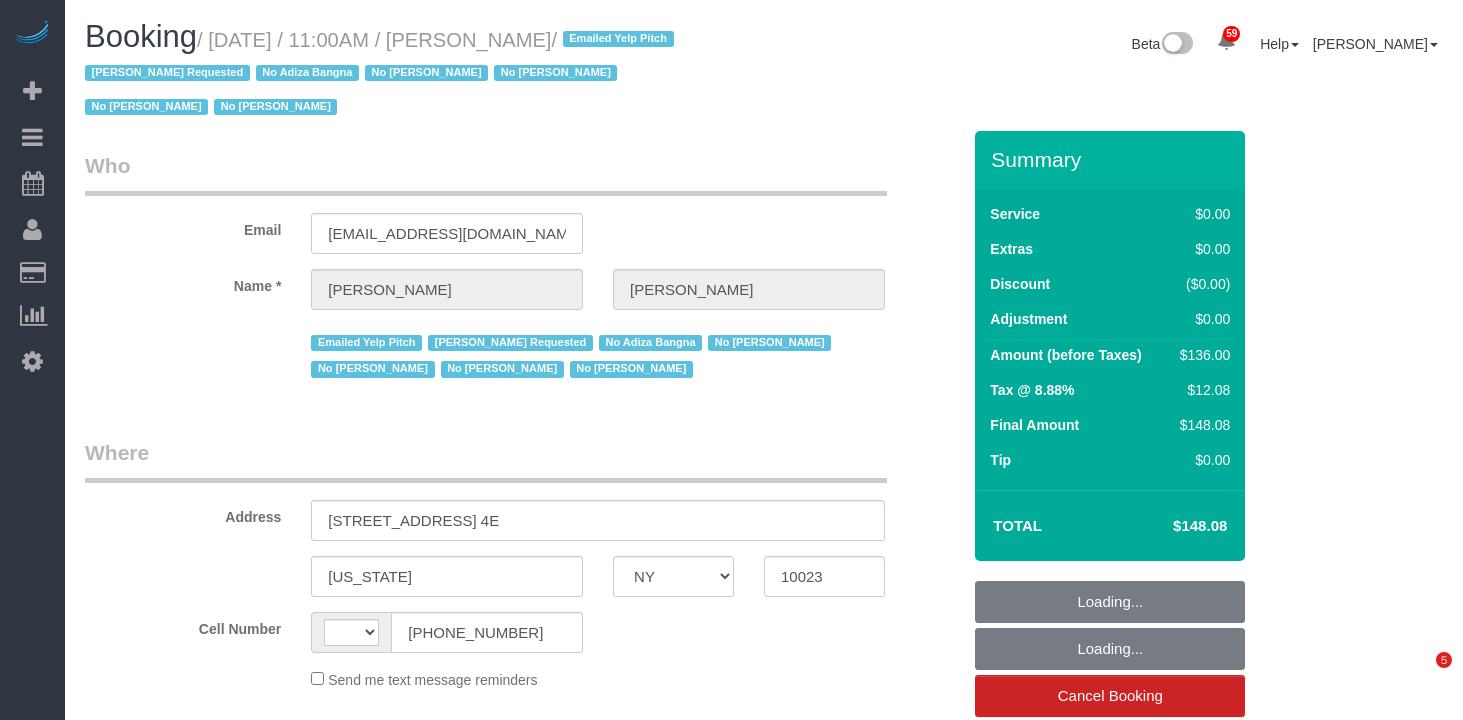 select on "NY" 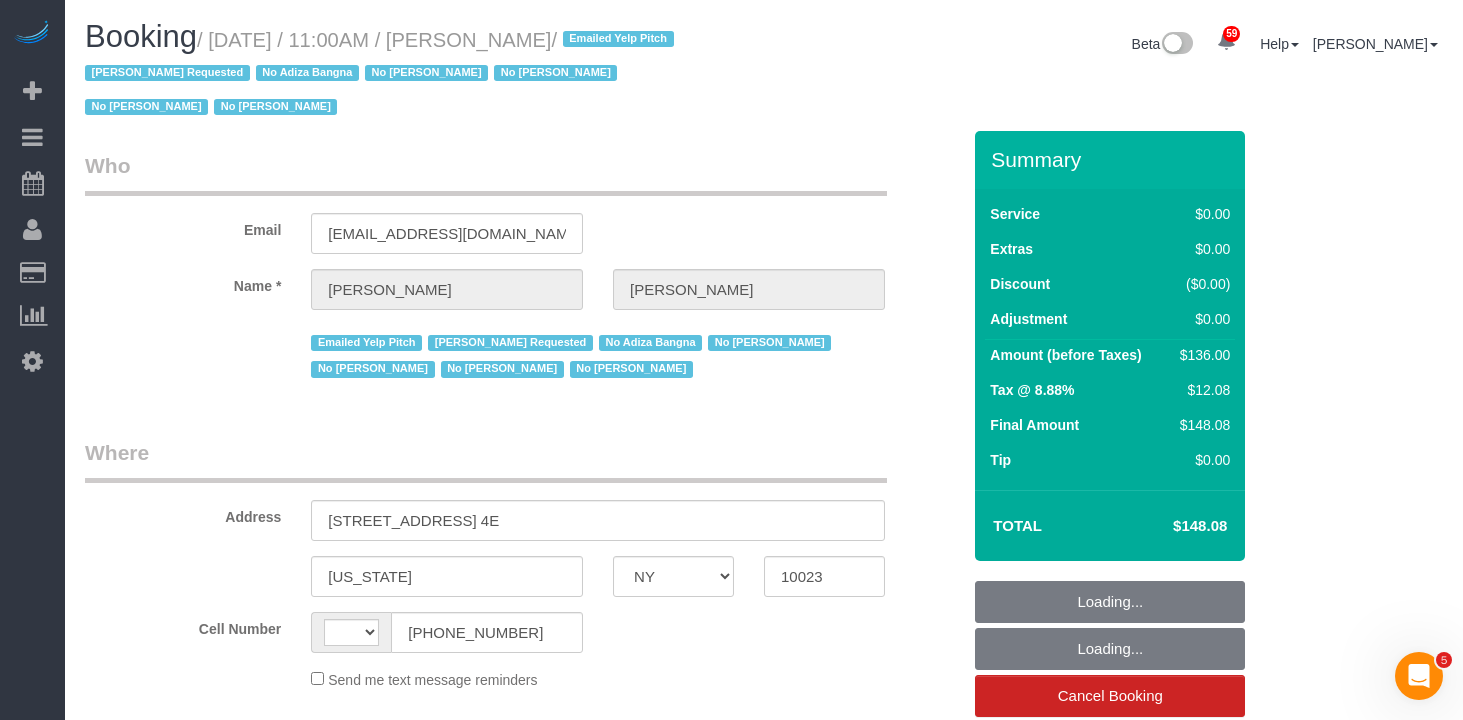 scroll, scrollTop: 0, scrollLeft: 0, axis: both 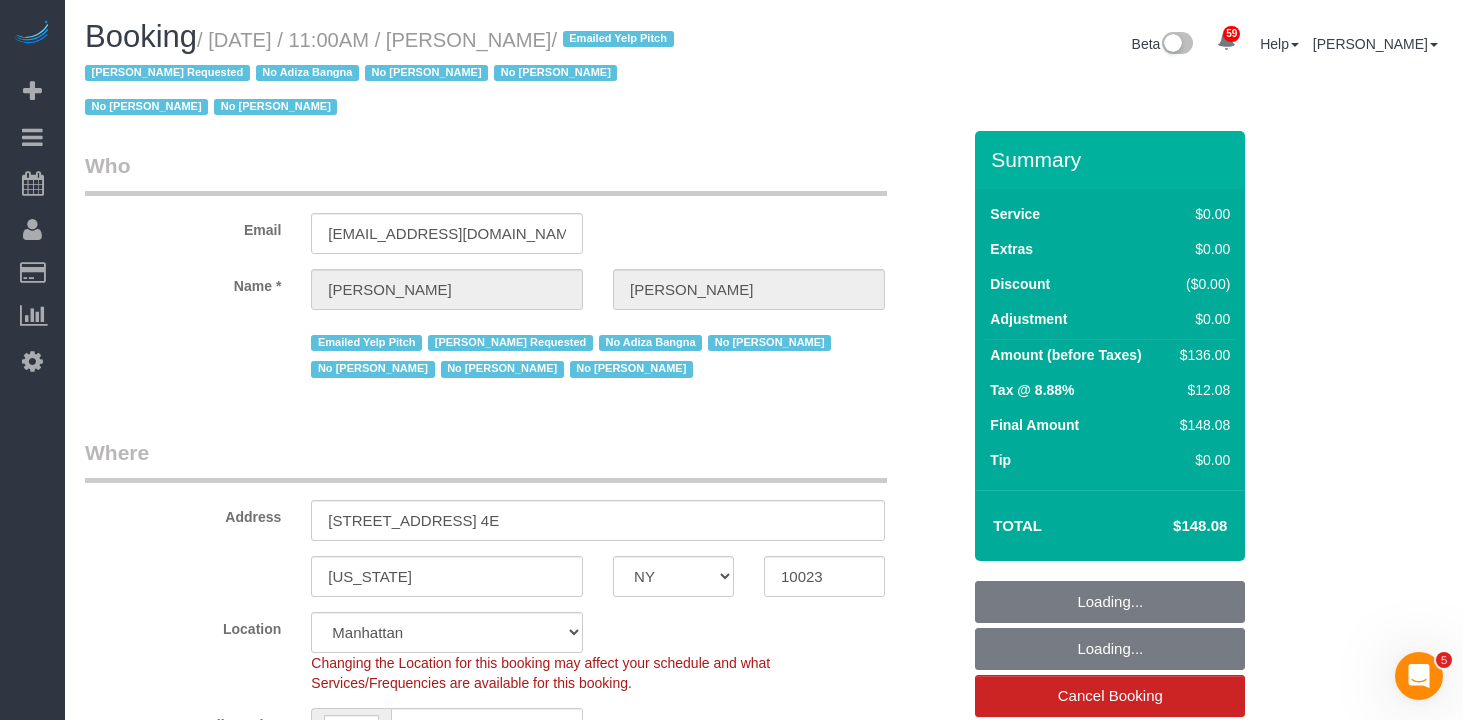 select on "1" 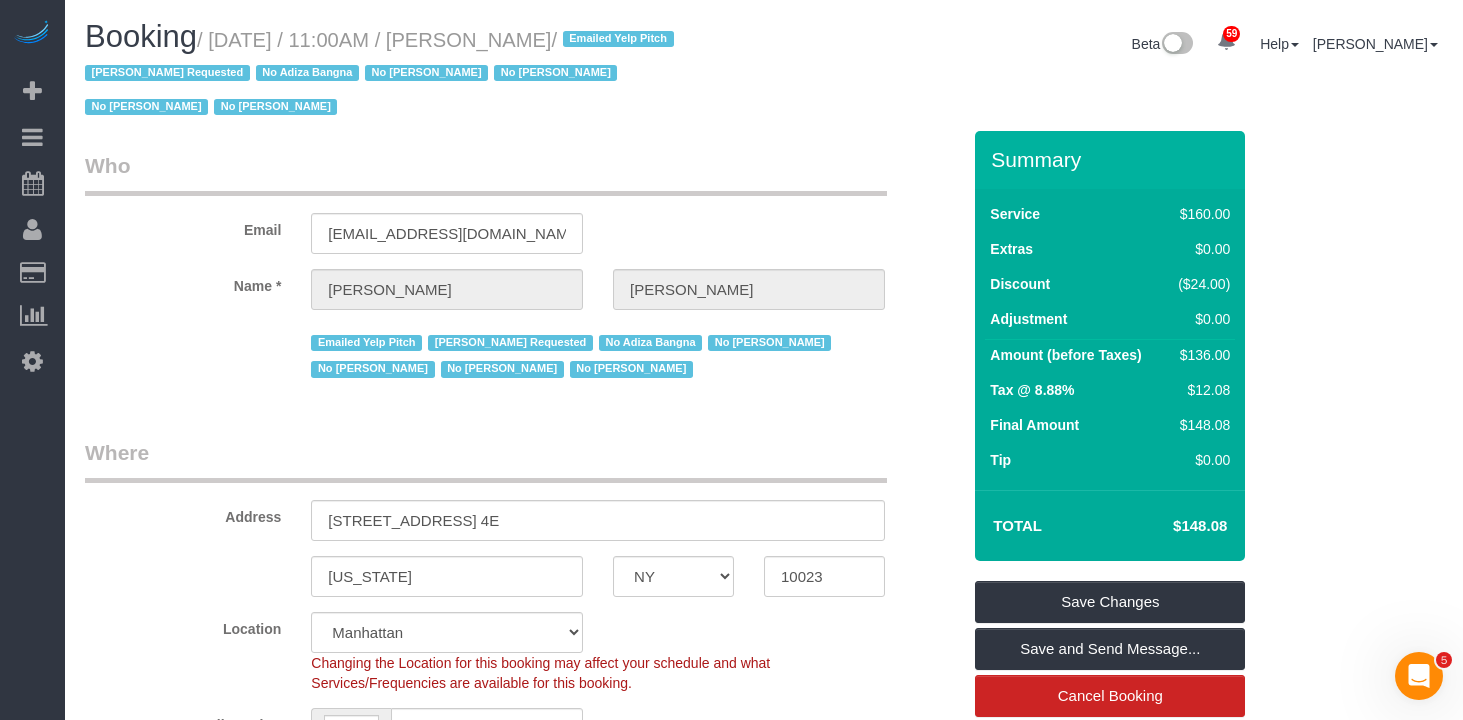 click on "/
Emailed Yelp Pitch
[PERSON_NAME] Requested
No Adiza Bangna
No [PERSON_NAME]
No [PERSON_NAME]
No [PERSON_NAME]
No [PERSON_NAME]" at bounding box center (382, 74) 